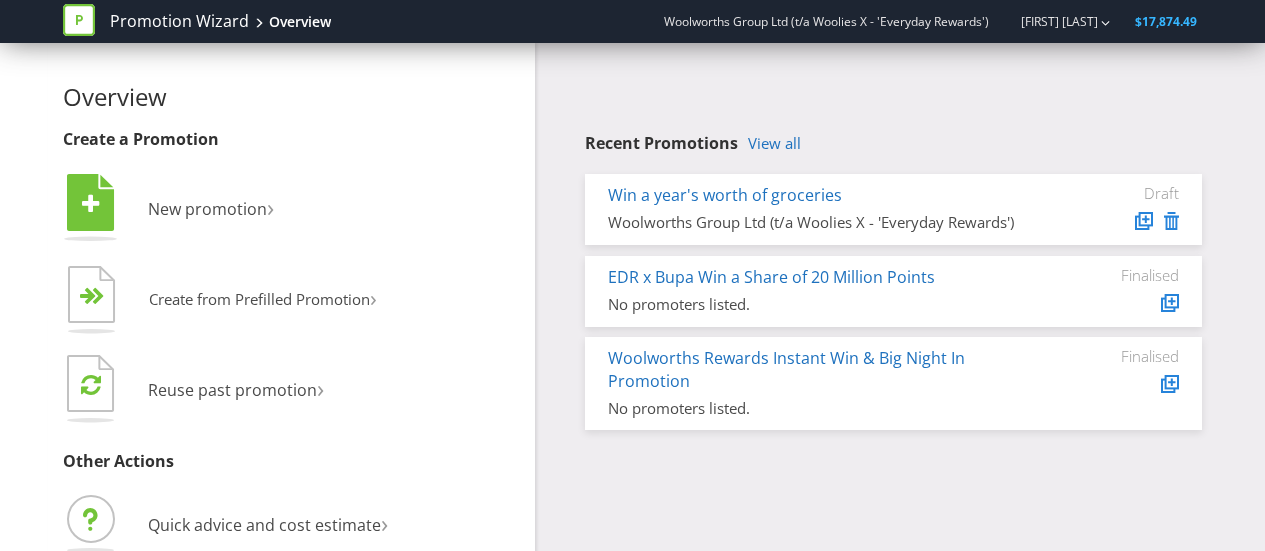 scroll, scrollTop: 0, scrollLeft: 0, axis: both 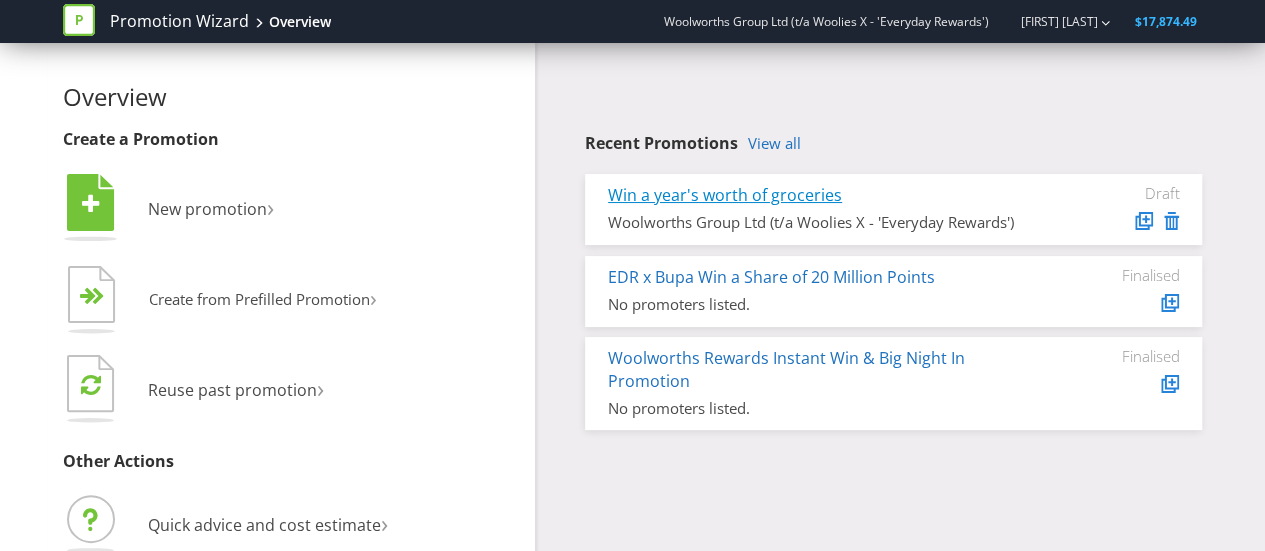 click on "Win a year's worth of groceries" at bounding box center (725, 195) 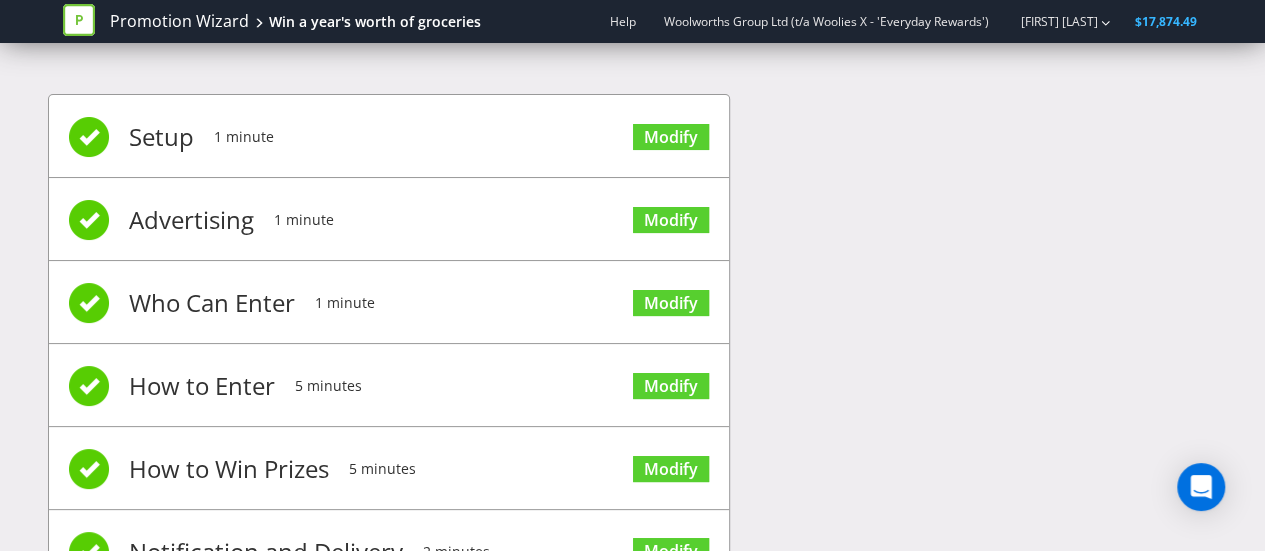 scroll, scrollTop: 250, scrollLeft: 0, axis: vertical 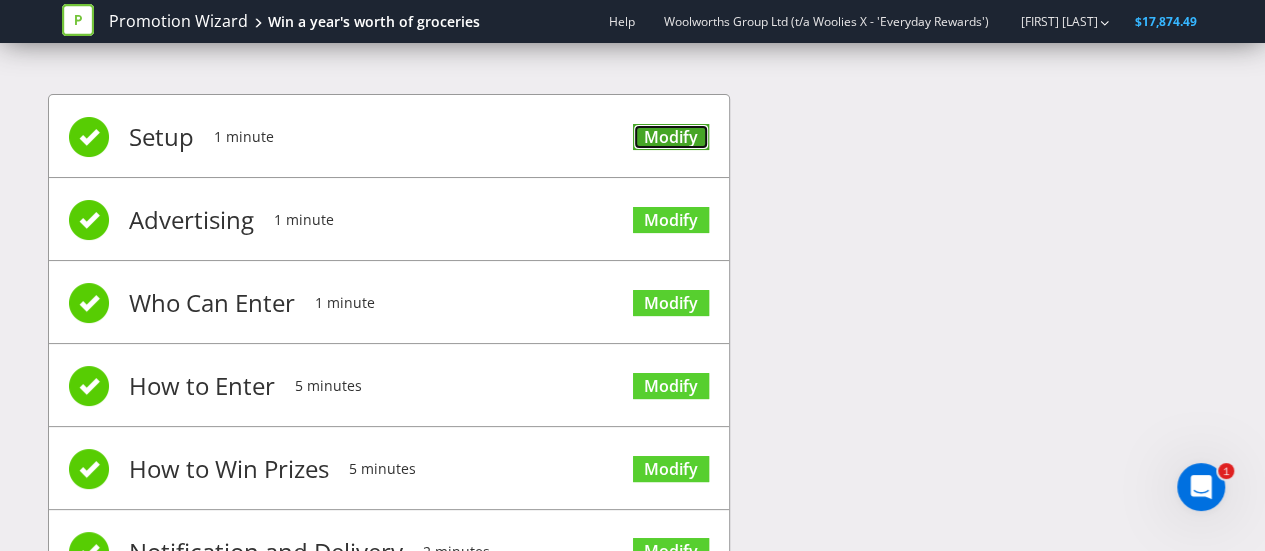 click on "Modify" at bounding box center (671, 137) 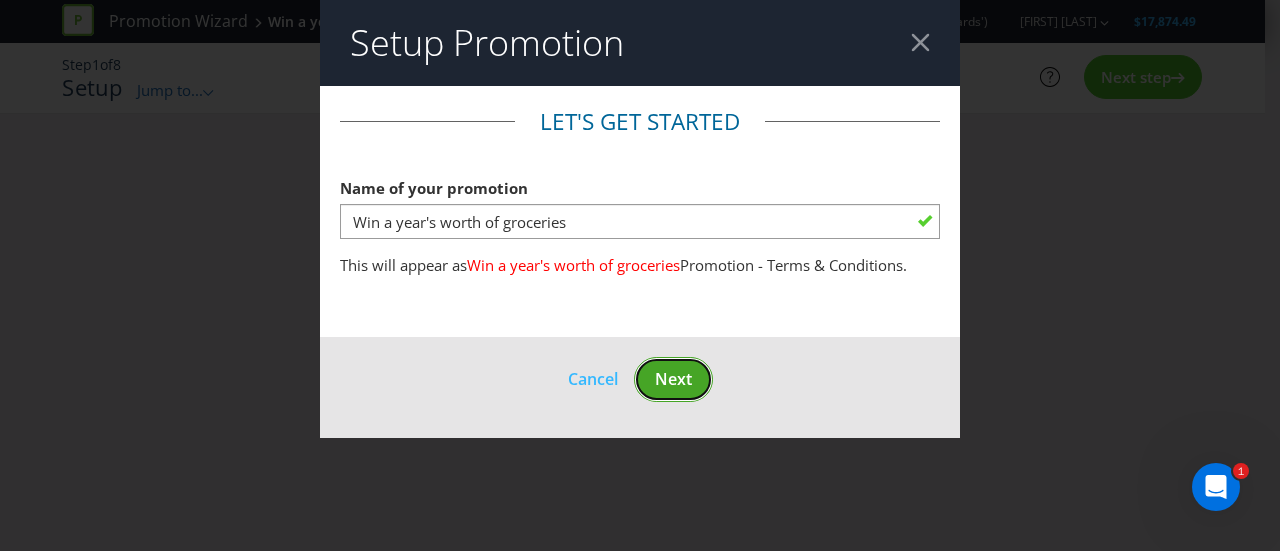 click on "Next" at bounding box center [673, 379] 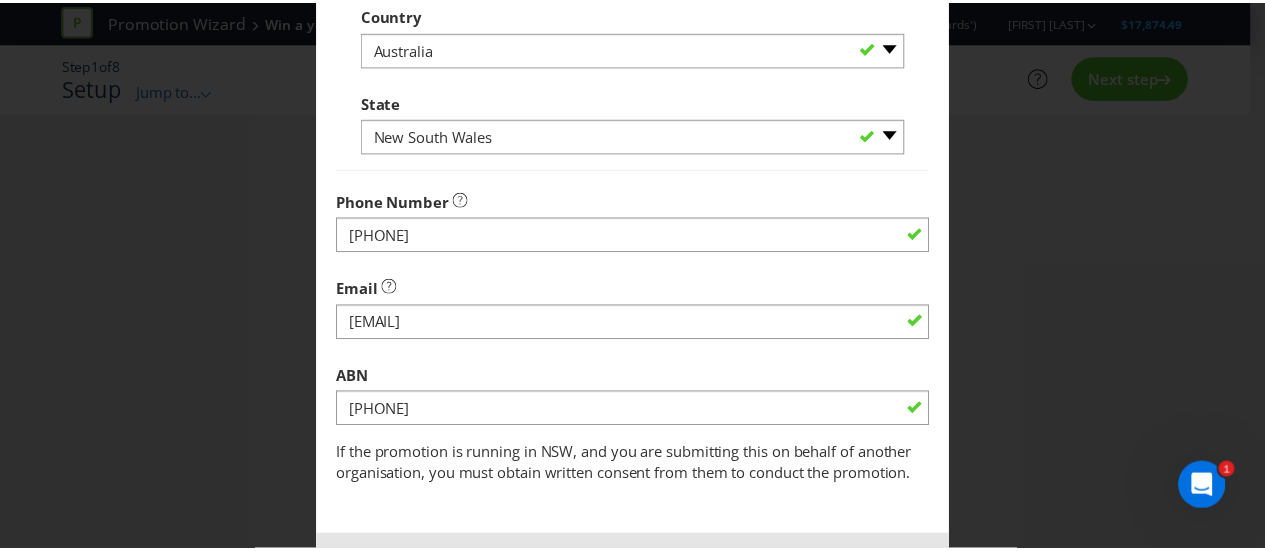 scroll, scrollTop: 752, scrollLeft: 0, axis: vertical 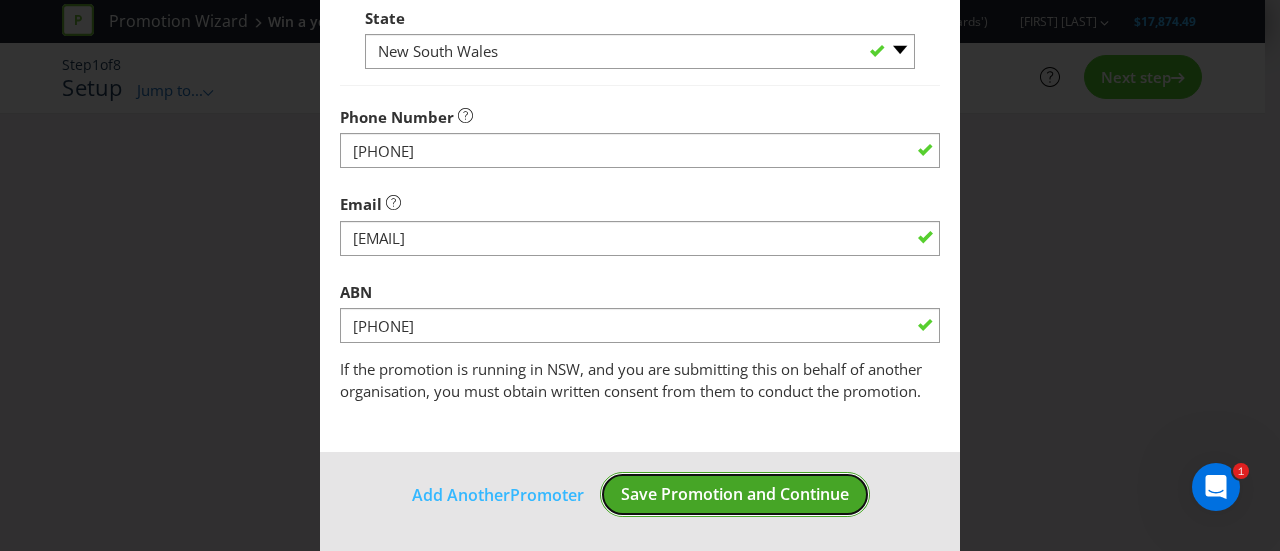 click on "Save Promotion and Continue" at bounding box center (735, 494) 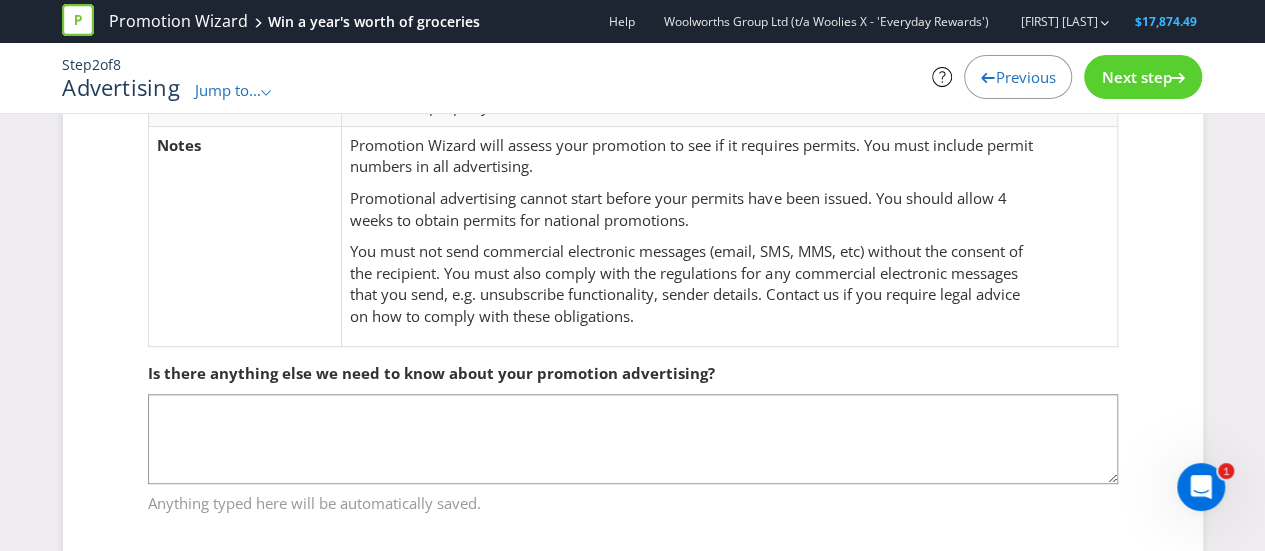 scroll, scrollTop: 390, scrollLeft: 0, axis: vertical 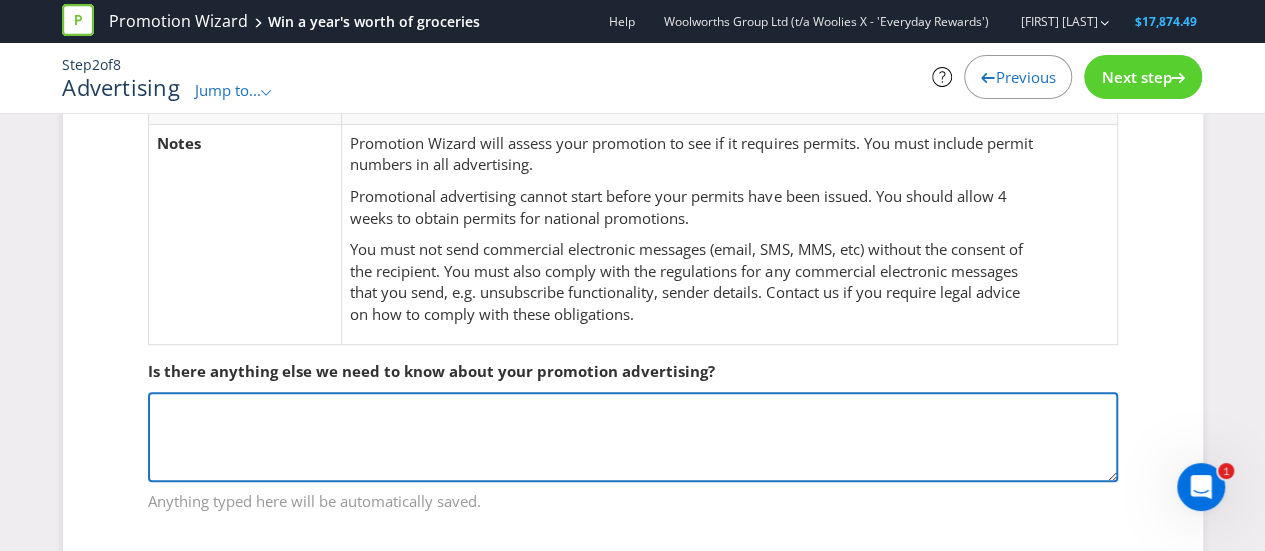 click at bounding box center [633, 437] 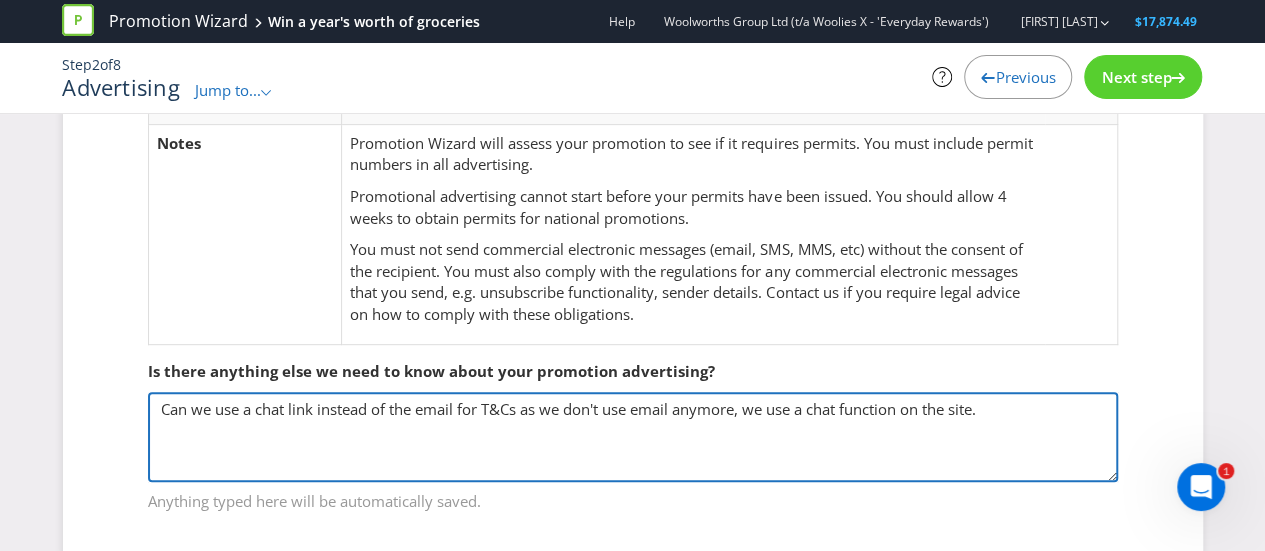 type on "Can we use a chat link instead of the email for T&Cs as we don't use email anymore, we use a chat function on the site." 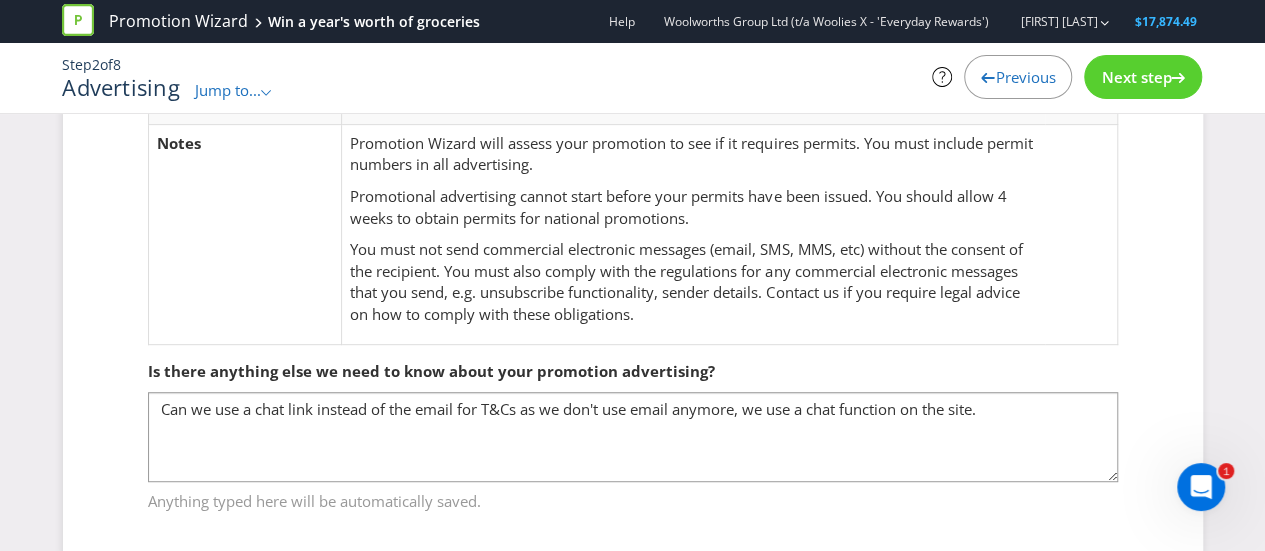 click on "Next step" at bounding box center [1136, 77] 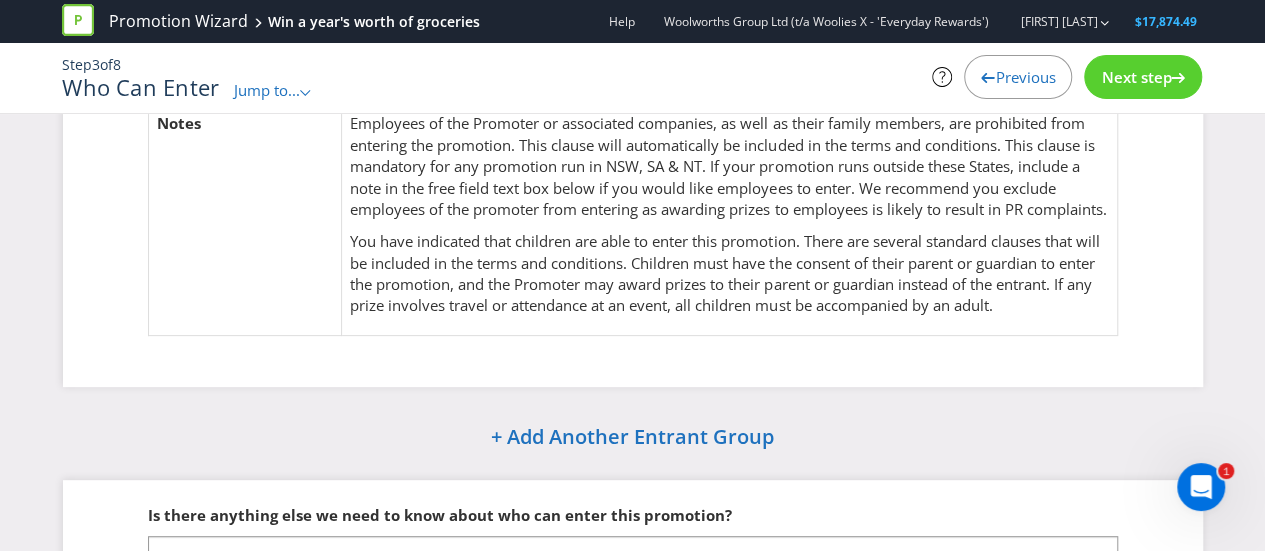 scroll, scrollTop: 228, scrollLeft: 0, axis: vertical 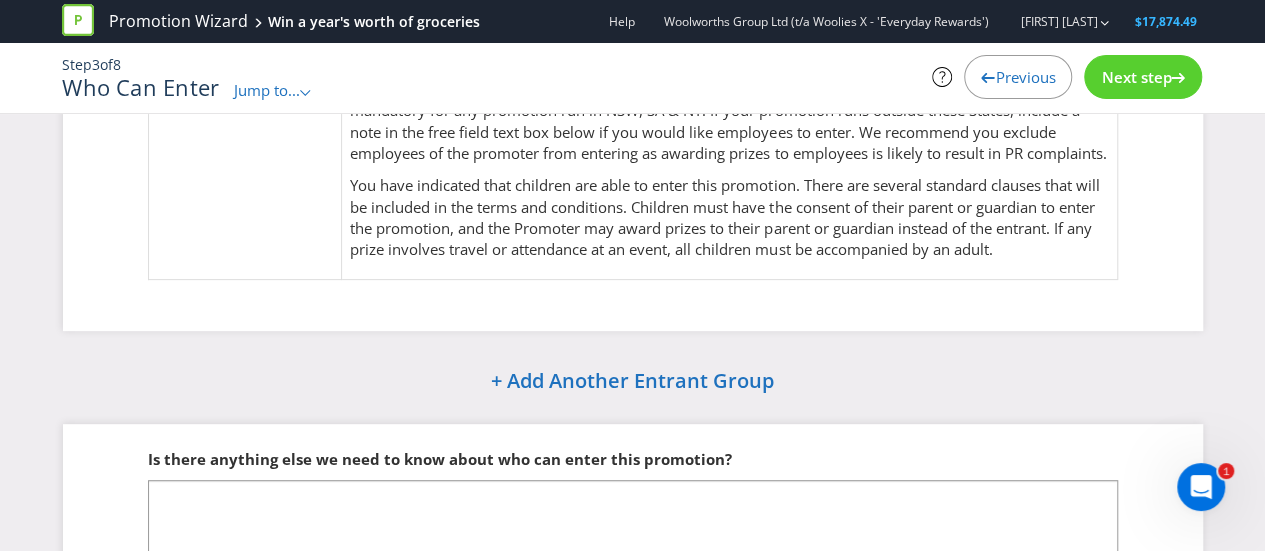 click on "Next step" at bounding box center [1143, 77] 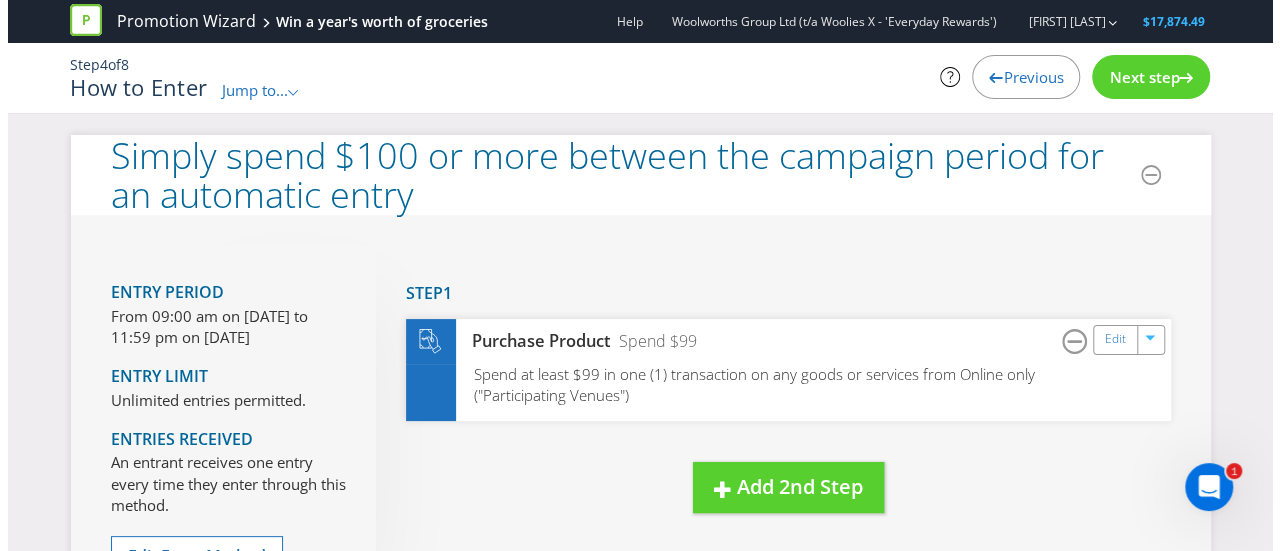 scroll, scrollTop: 73, scrollLeft: 0, axis: vertical 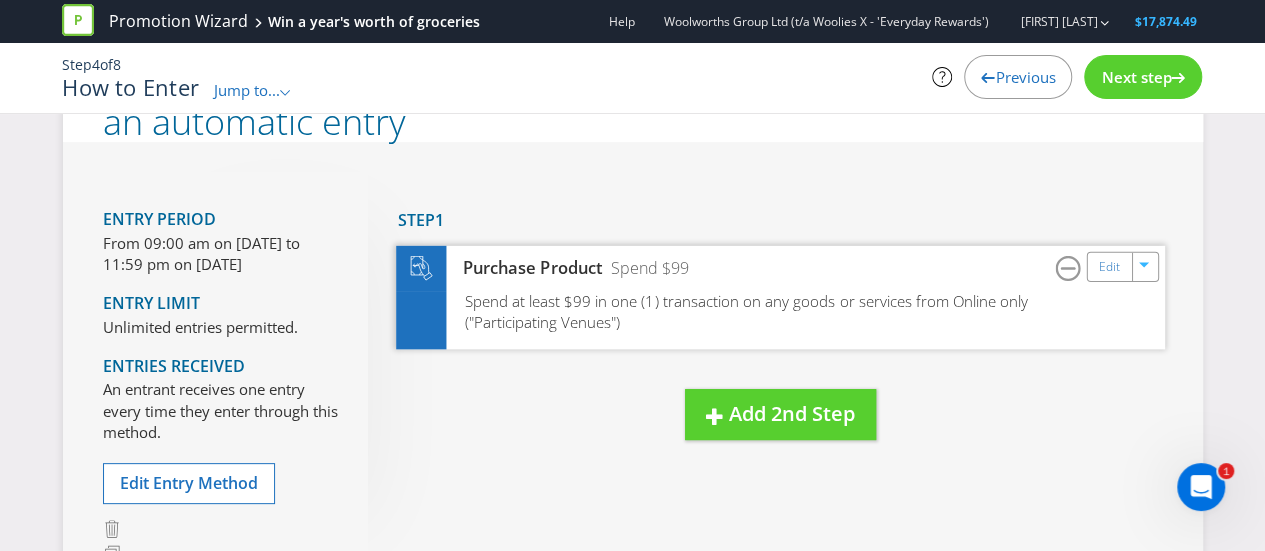 click on "Edit" at bounding box center (1122, 266) 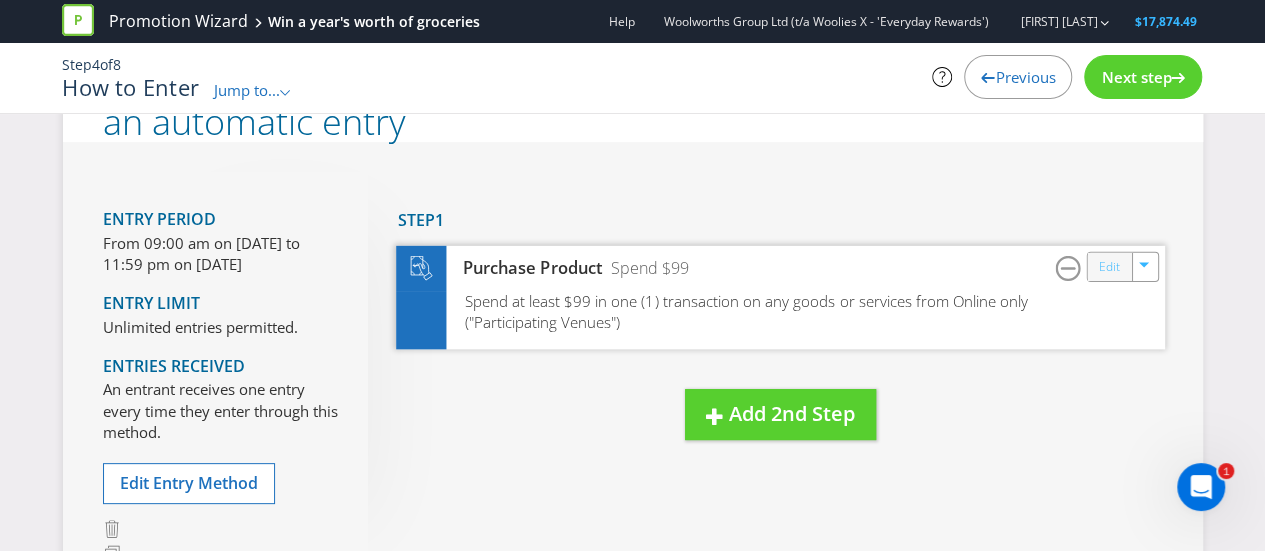 click on "Edit" at bounding box center (1108, 266) 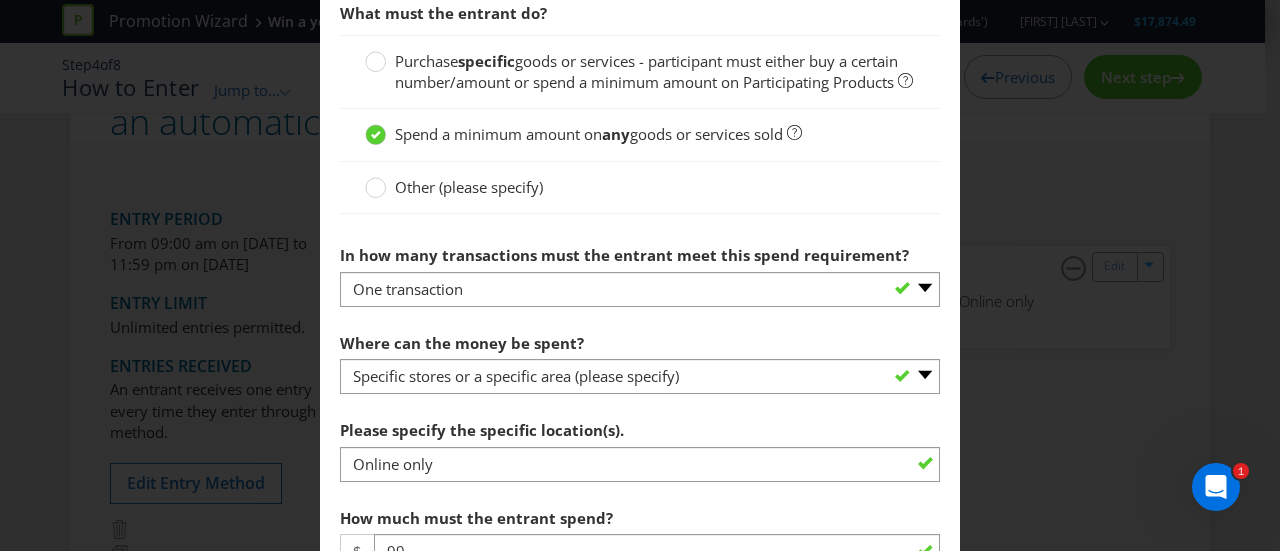 scroll, scrollTop: 885, scrollLeft: 0, axis: vertical 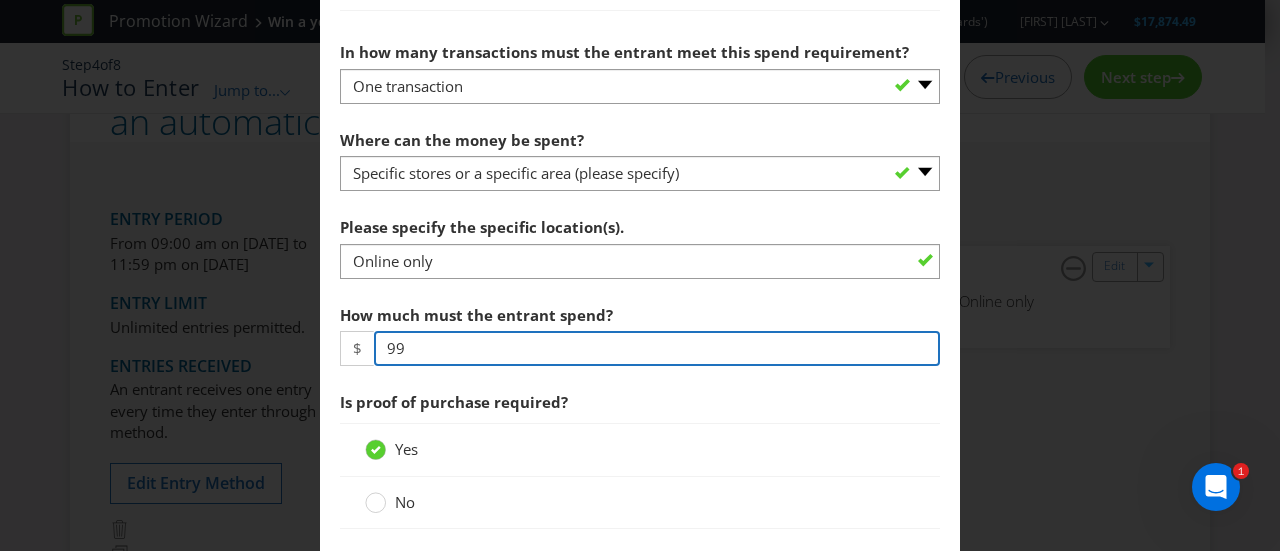 click on "99" at bounding box center [657, 348] 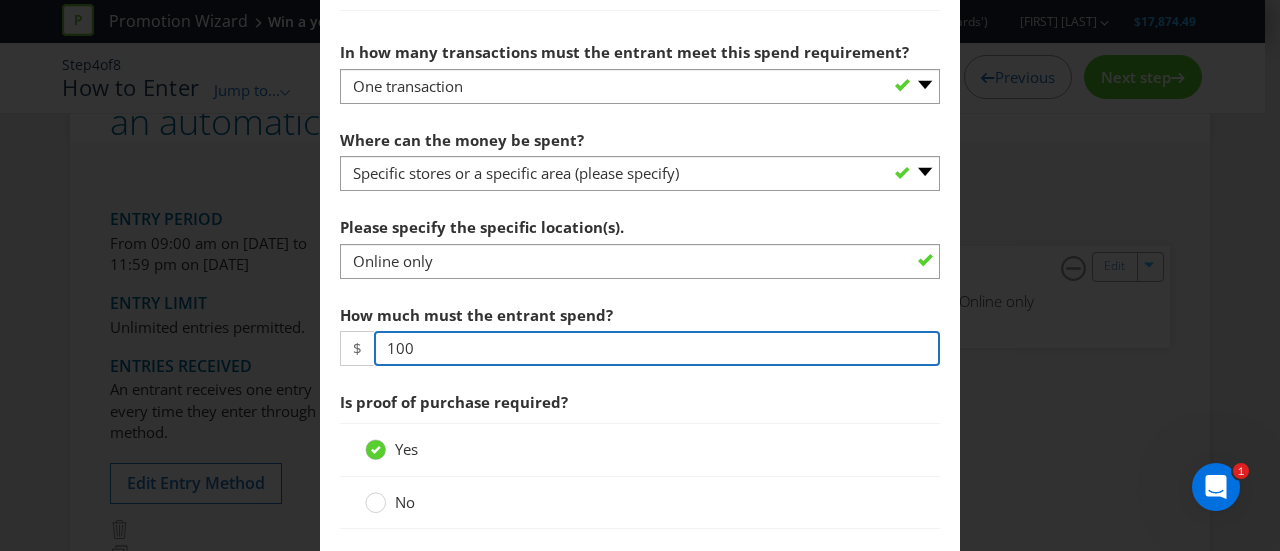 type on "100" 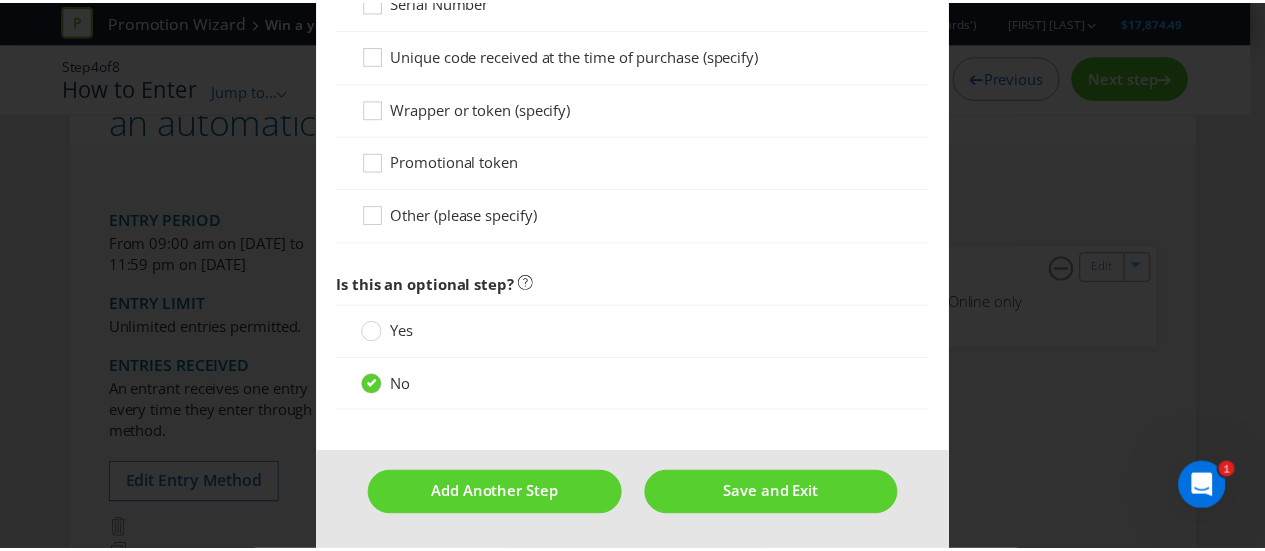 scroll, scrollTop: 1780, scrollLeft: 0, axis: vertical 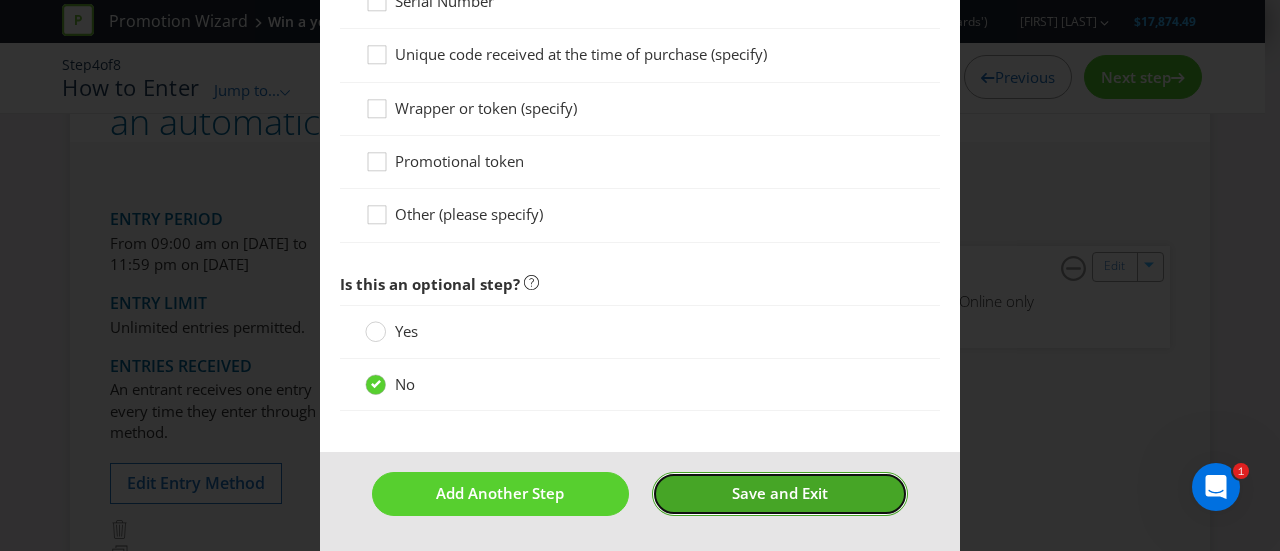 click on "Save and Exit" at bounding box center [780, 493] 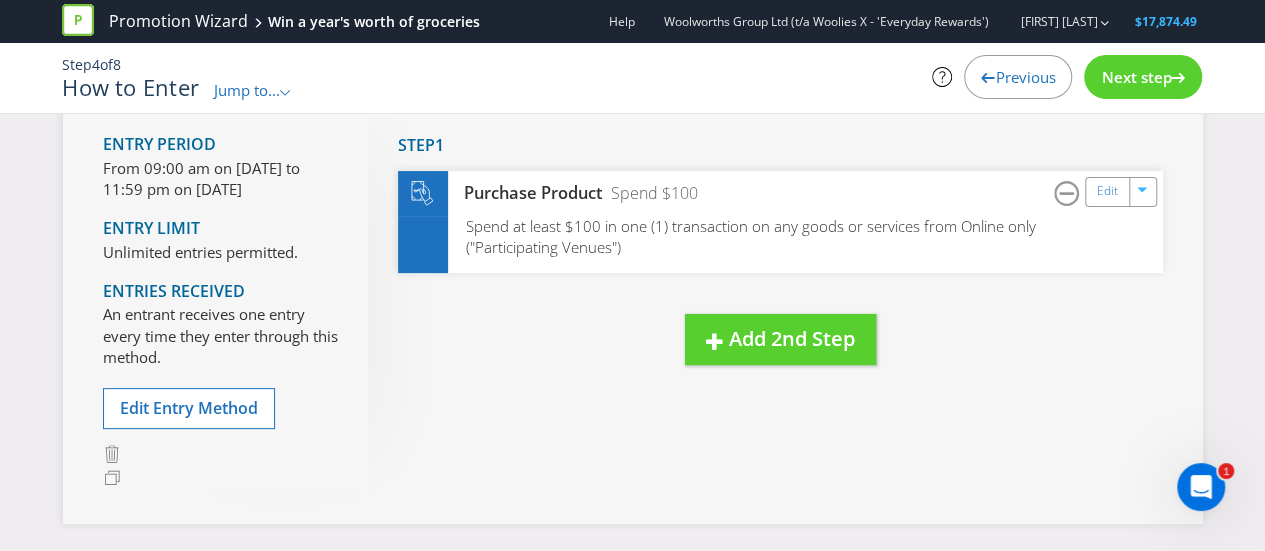 scroll, scrollTop: 149, scrollLeft: 0, axis: vertical 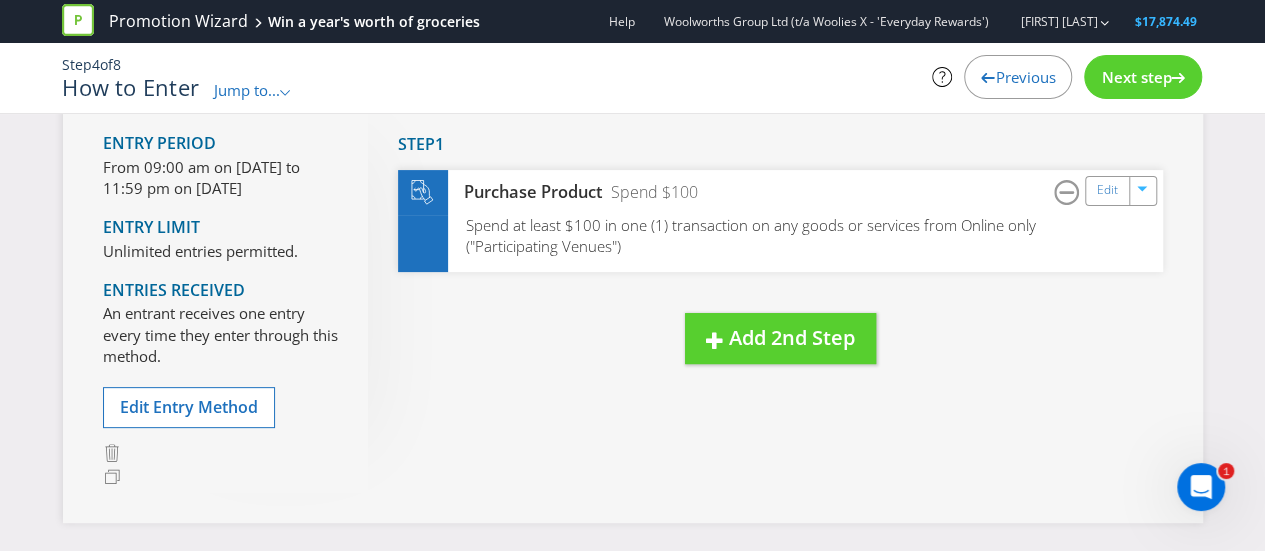 click on "Next step" at bounding box center [1136, 77] 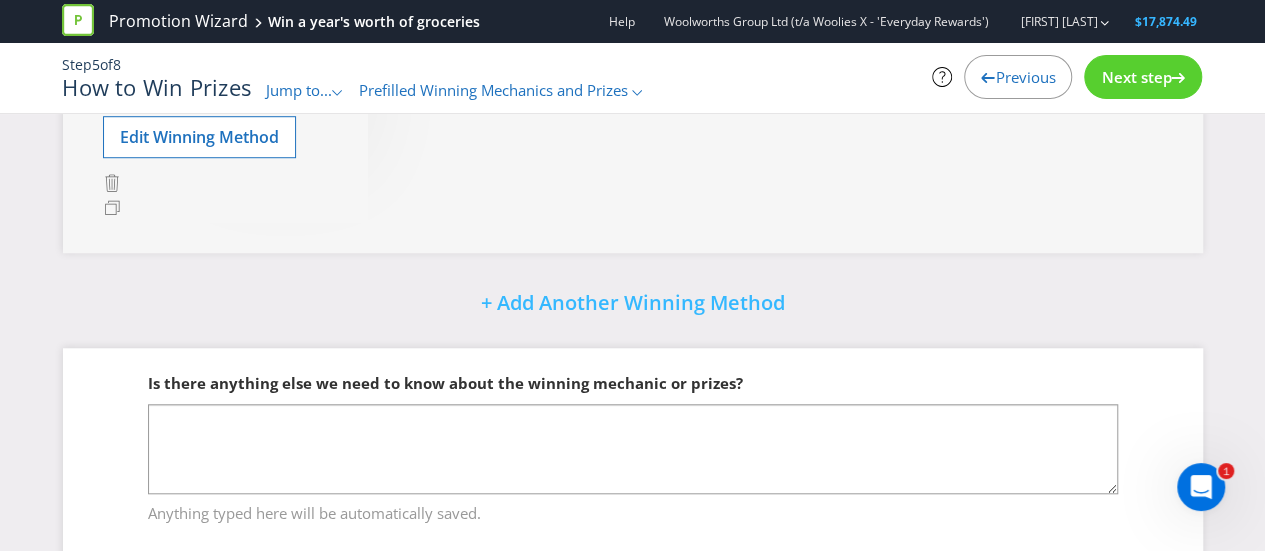 scroll, scrollTop: 685, scrollLeft: 0, axis: vertical 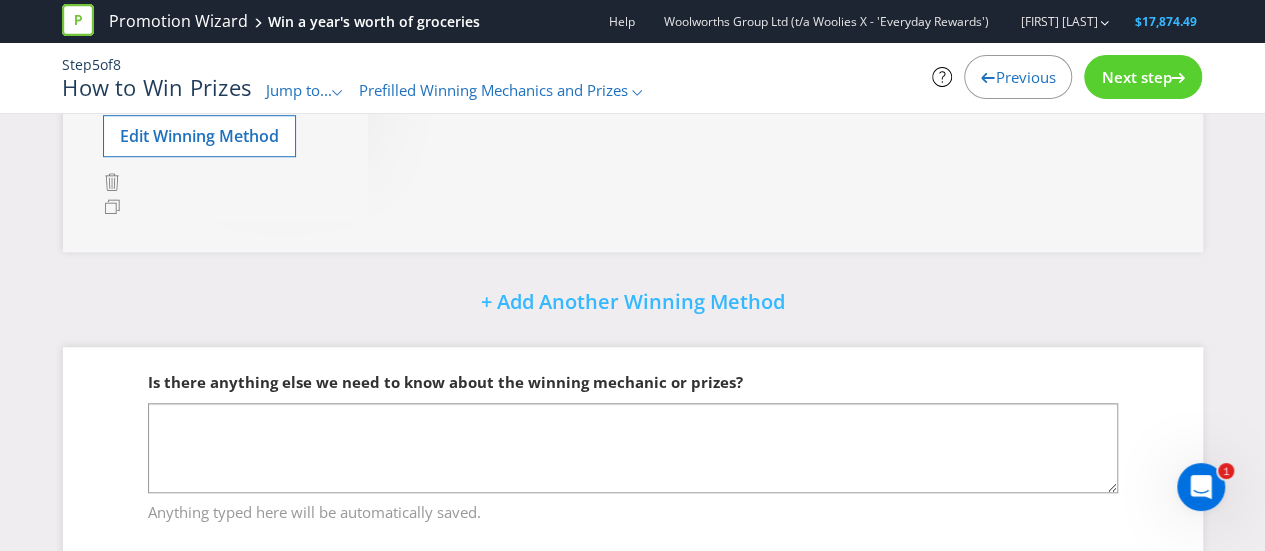 click on "Next step" at bounding box center (1136, 77) 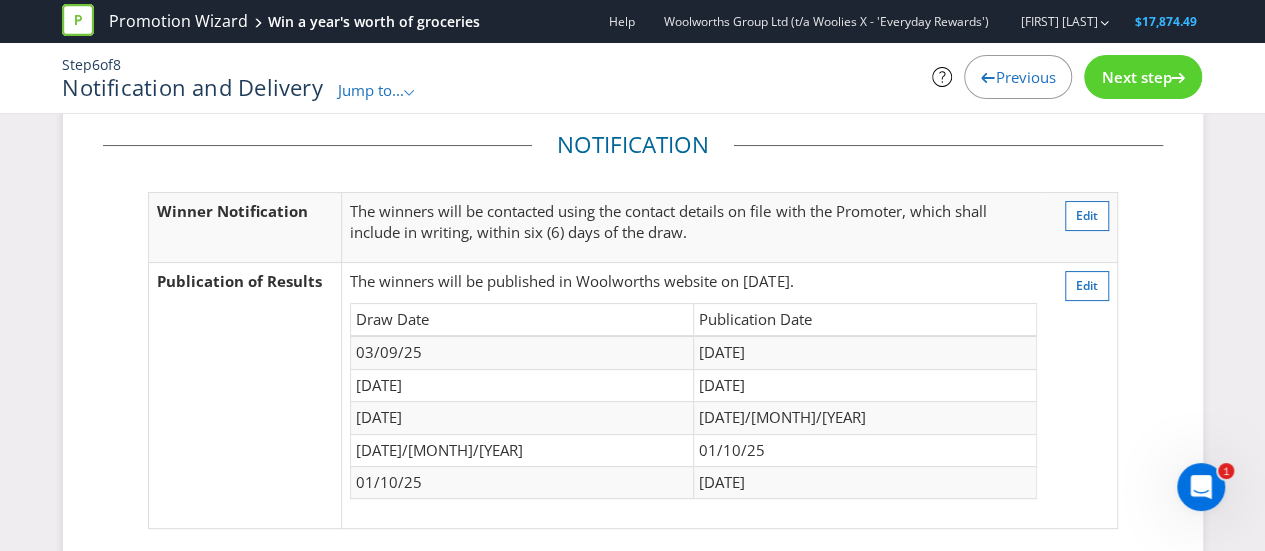 scroll, scrollTop: 16, scrollLeft: 0, axis: vertical 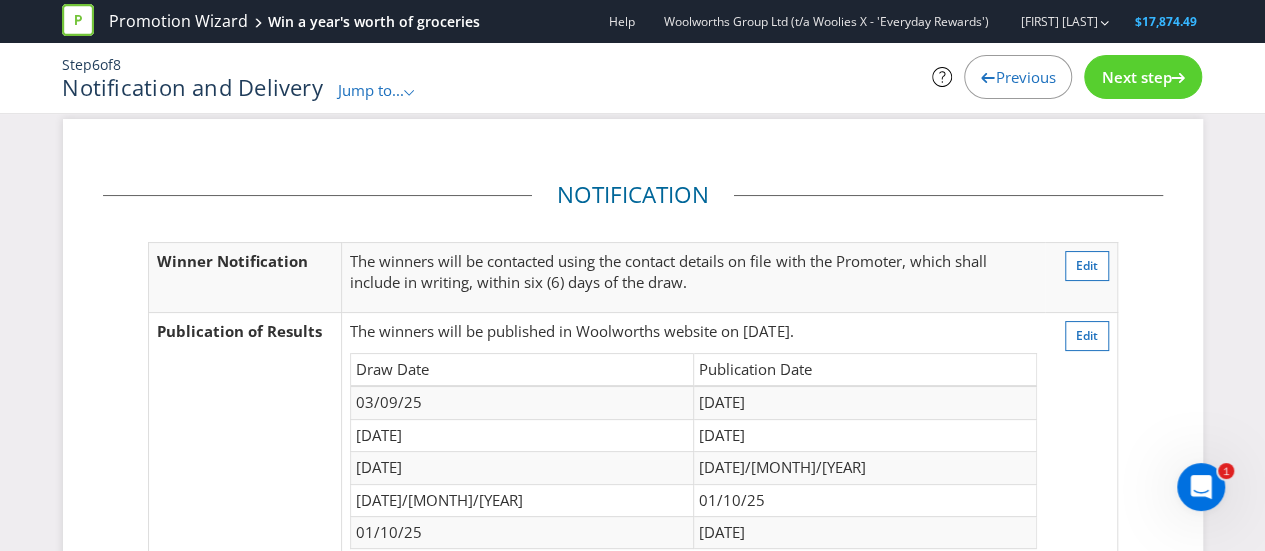 click on "Next step" at bounding box center [1143, 77] 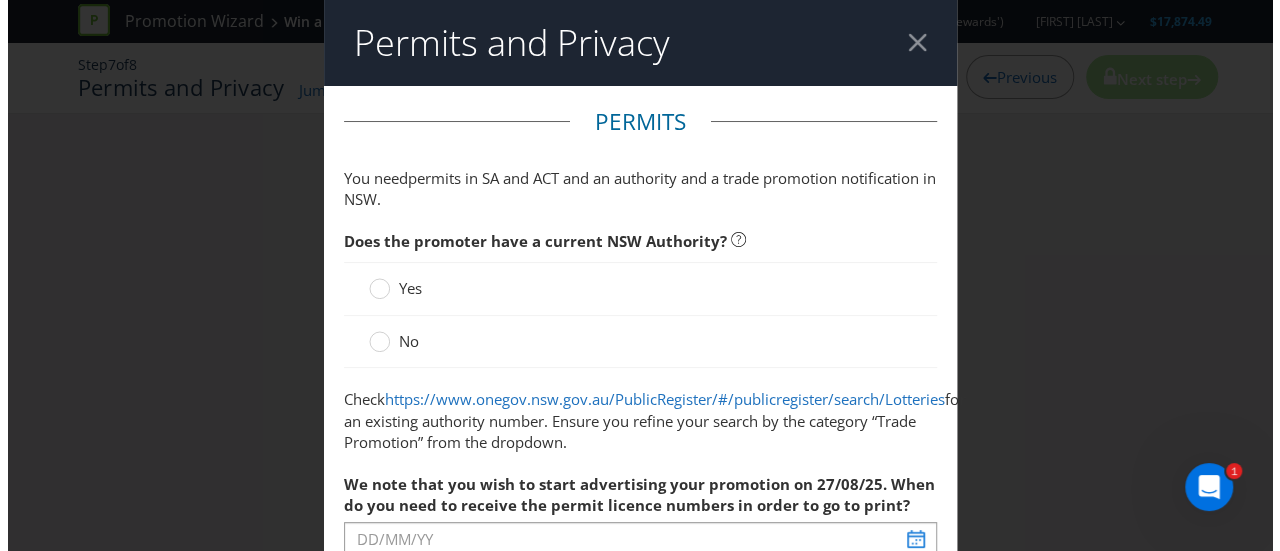scroll, scrollTop: 0, scrollLeft: 0, axis: both 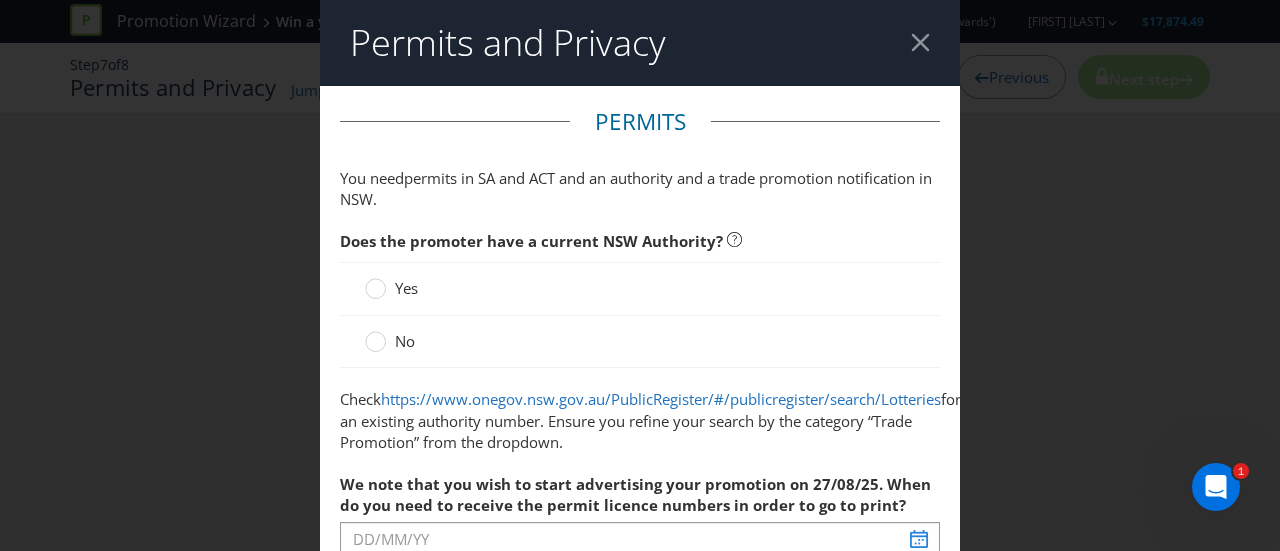 click at bounding box center (420, 288) 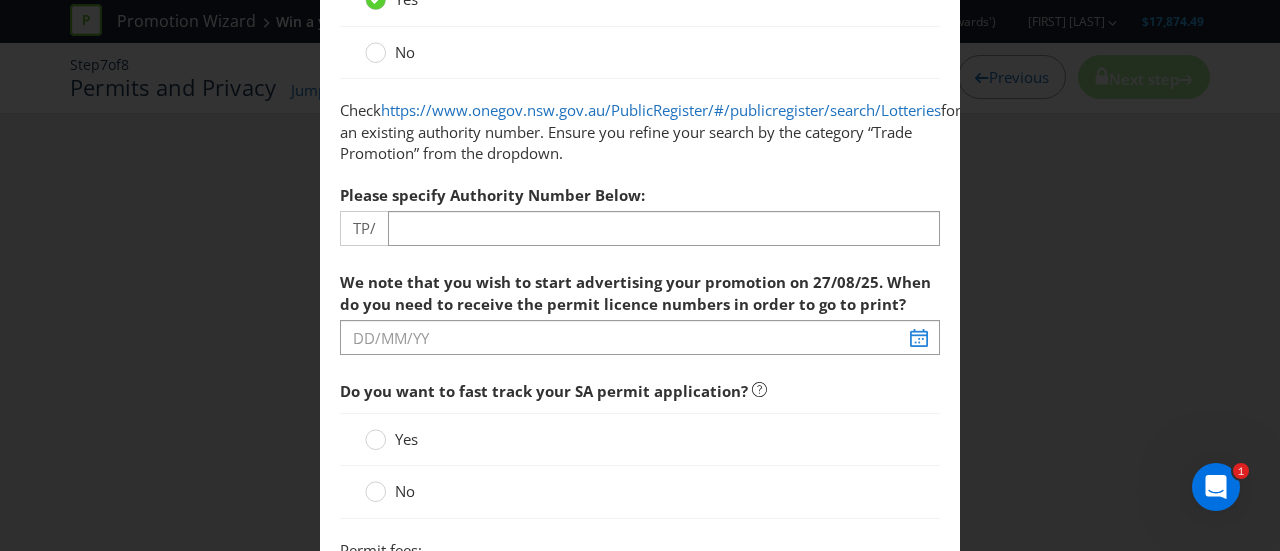 scroll, scrollTop: 290, scrollLeft: 0, axis: vertical 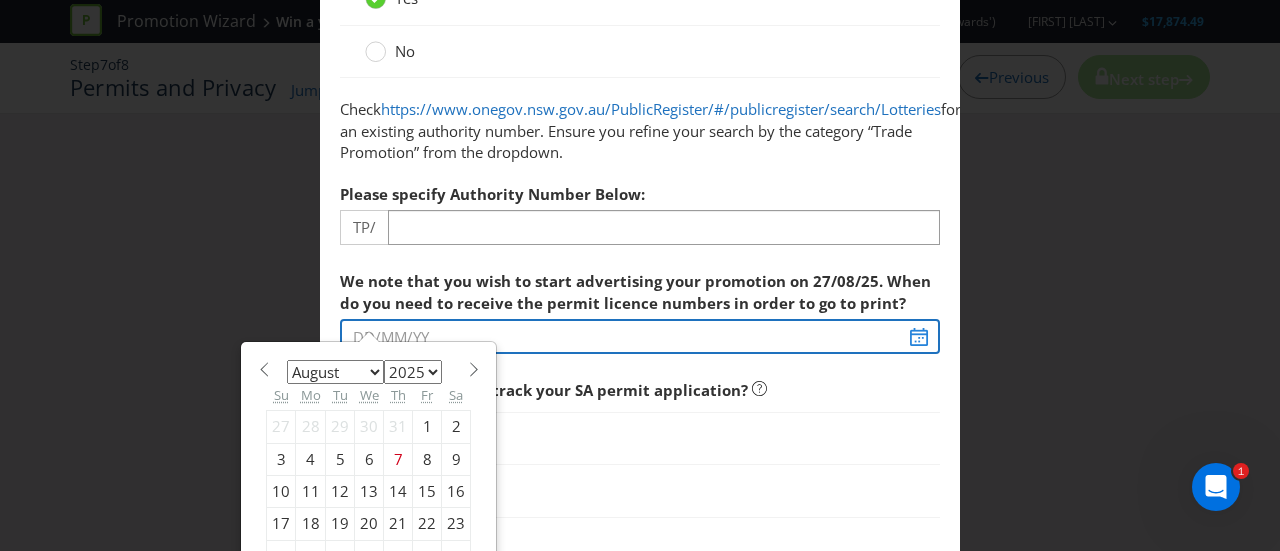 click on "We note that you wish to start advertising your promotion on 27/08/25. When do you need to receive the permit licence numbers in order to go to print? January February March April May June July August September October November December 2025 2026 2027 2028 2029 2030 2031 2032 2033 2034 2035 Su Mo Tu We Th Fr Sa 27 28 29 30 31 1 2 3 4 5 6 7 8 9 10 11 12 13 14 15 16 17 18 19 20 21 22 23 24 25 26 27 28 29 30 31 1 2 3 4 5 6" at bounding box center [640, 308] 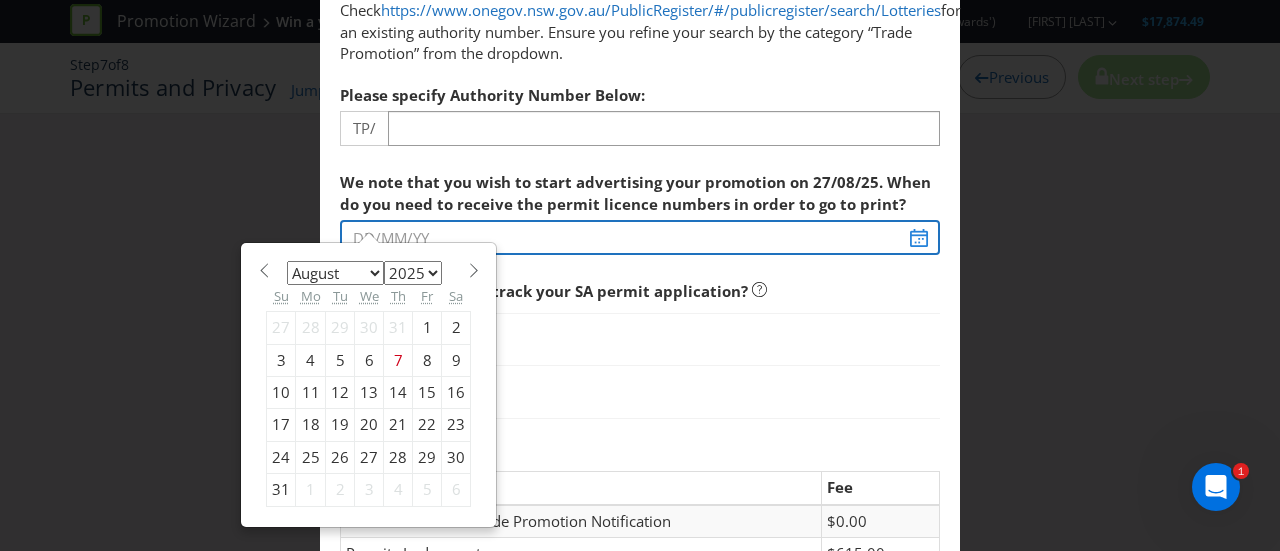 scroll, scrollTop: 410, scrollLeft: 0, axis: vertical 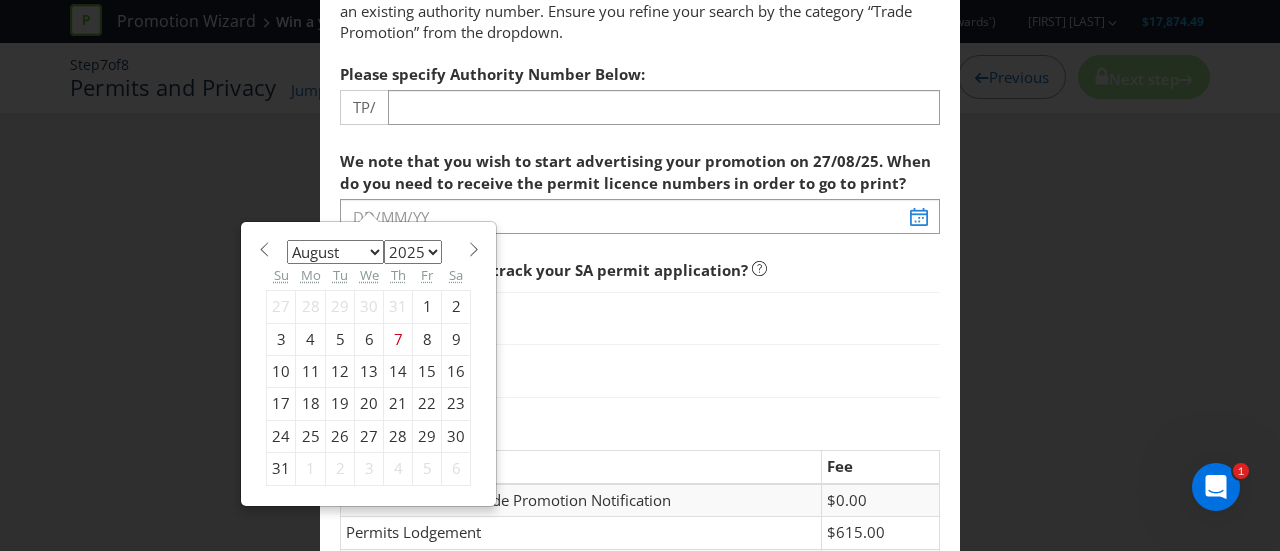 click on "20" at bounding box center [369, 404] 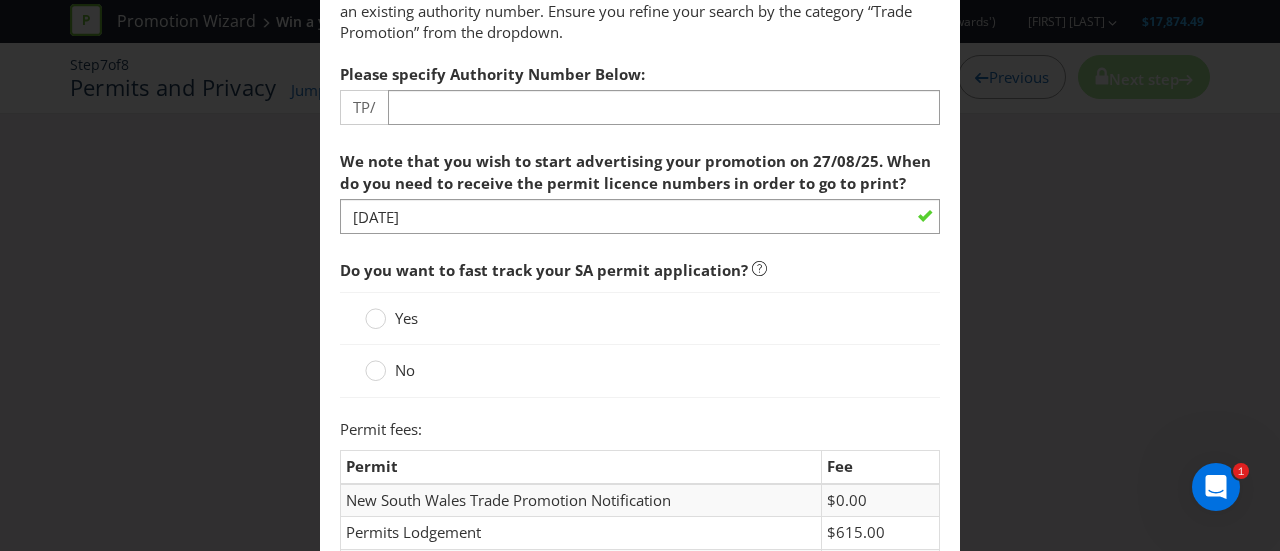 click on "Yes" at bounding box center [393, 318] 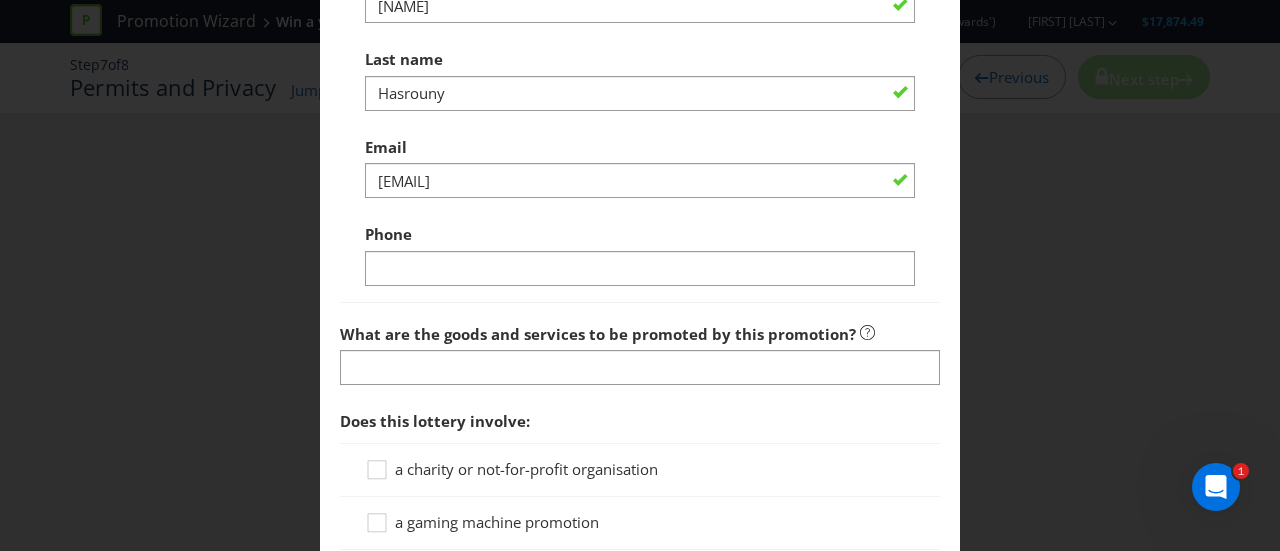 scroll, scrollTop: 1661, scrollLeft: 0, axis: vertical 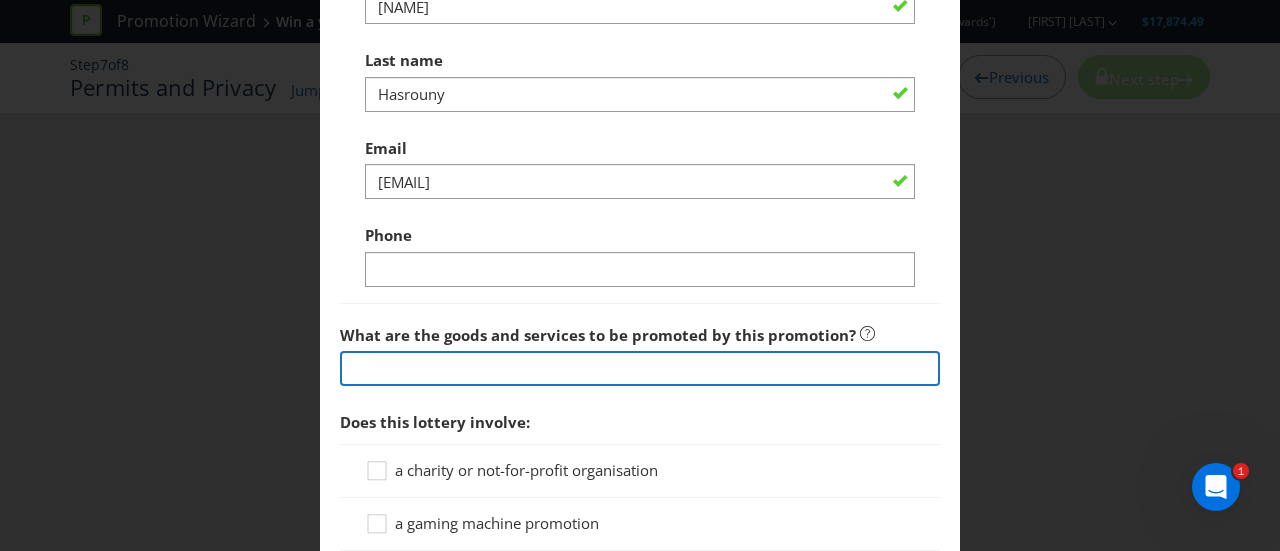 click at bounding box center [640, 368] 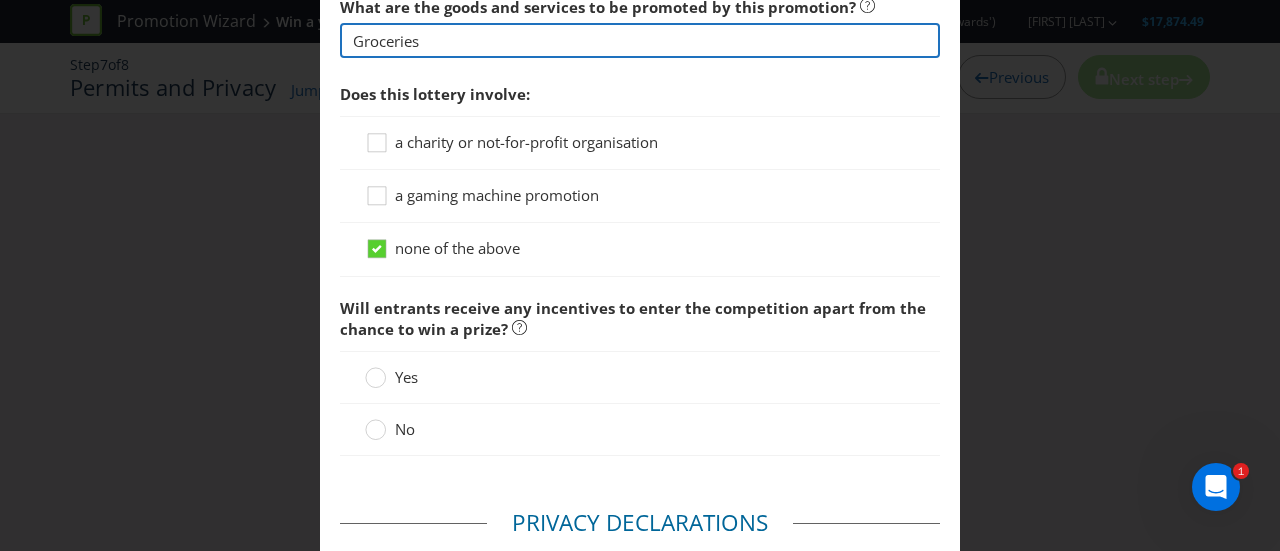 scroll, scrollTop: 1990, scrollLeft: 0, axis: vertical 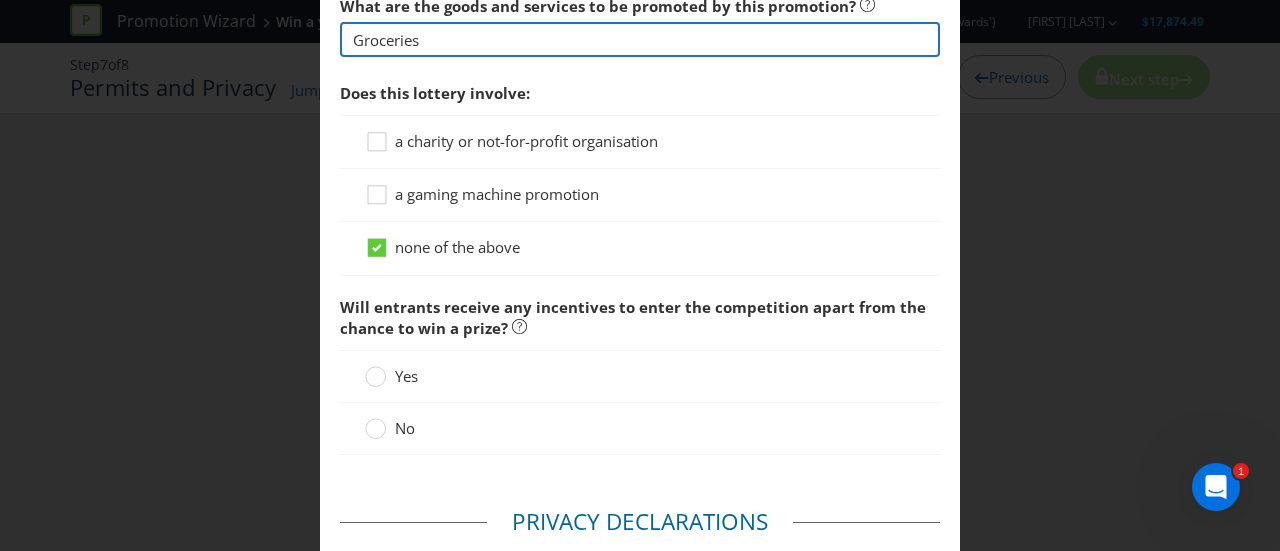 type on "Groceries" 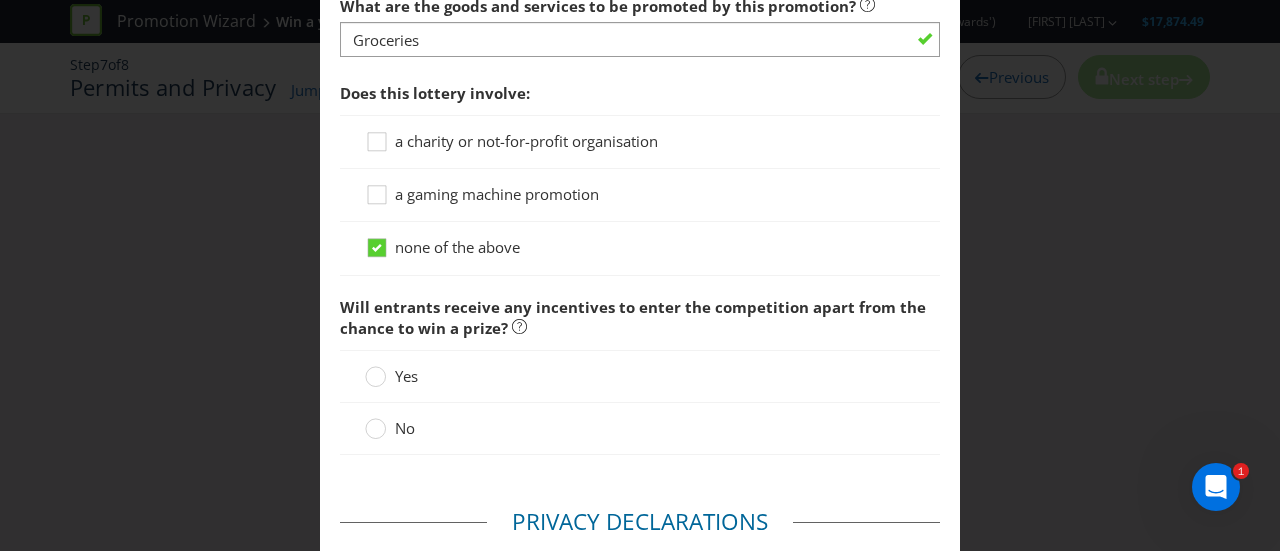 click on "No" at bounding box center [392, 428] 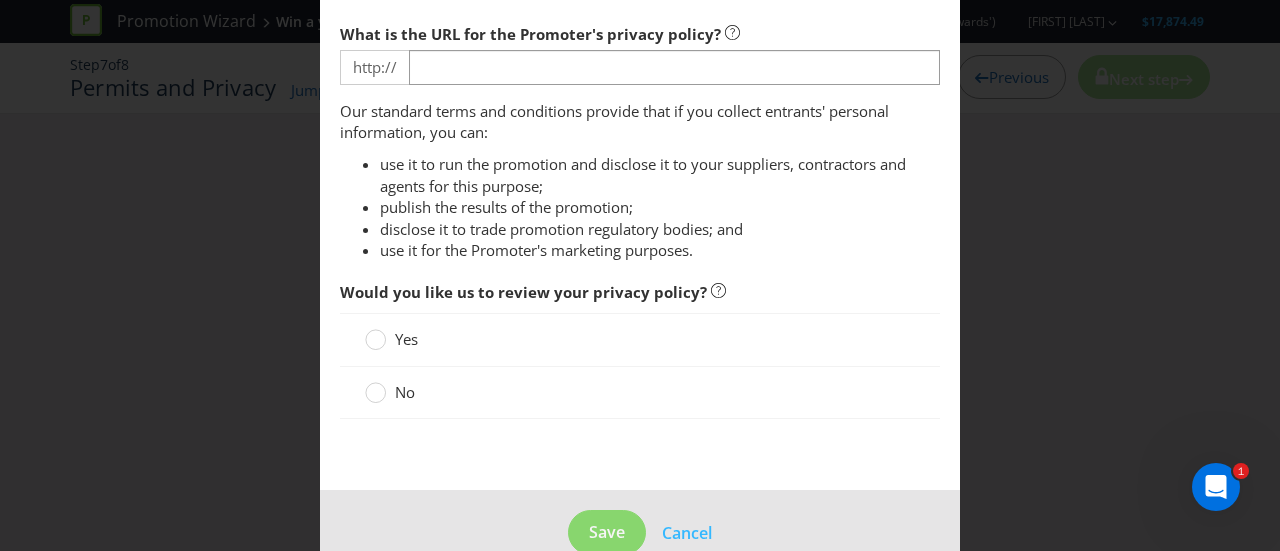 scroll, scrollTop: 2547, scrollLeft: 0, axis: vertical 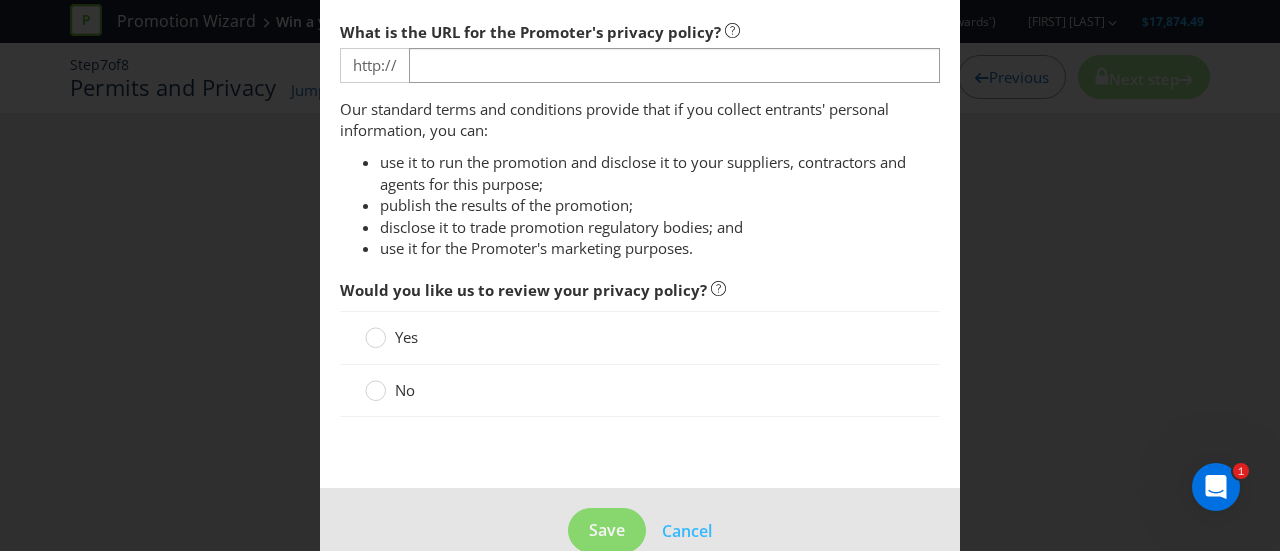 click on "No" at bounding box center (392, 390) 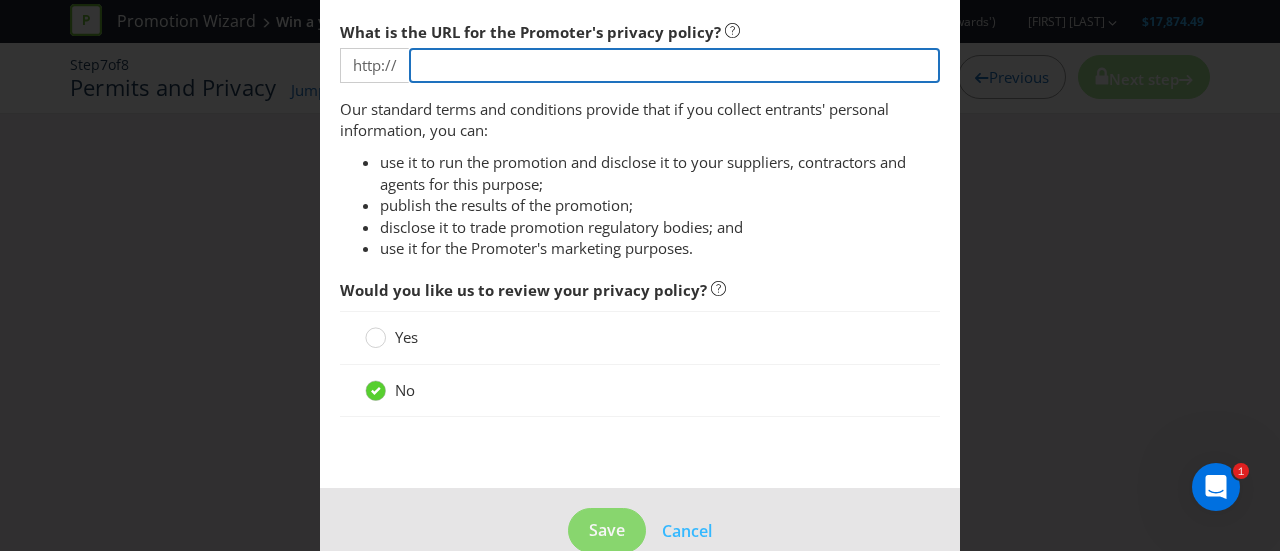 click at bounding box center (674, 65) 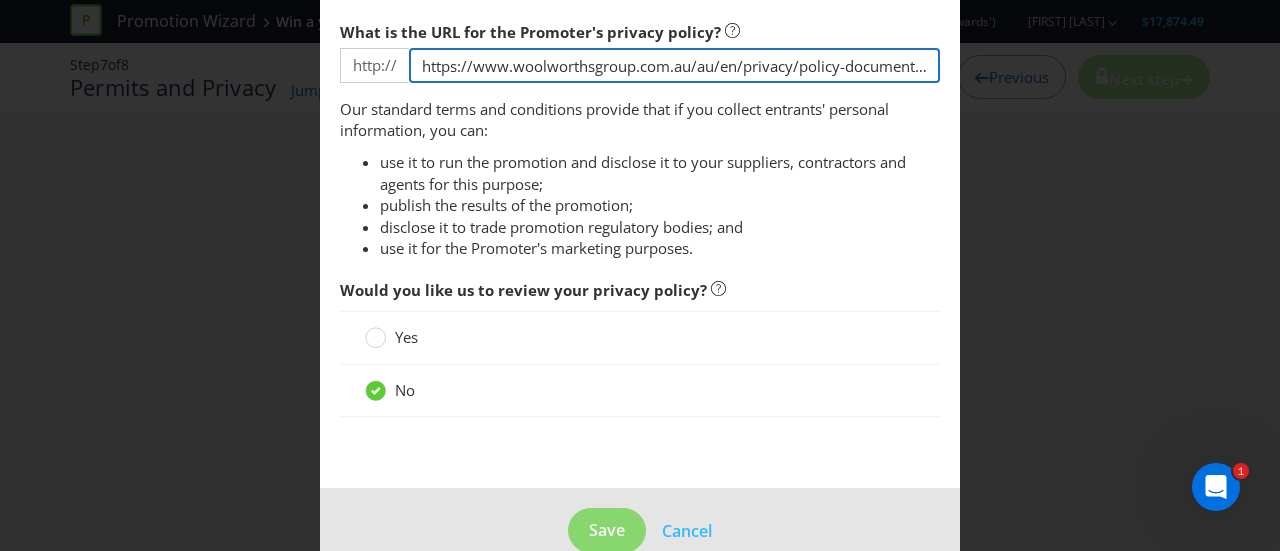 scroll, scrollTop: 0, scrollLeft: 138, axis: horizontal 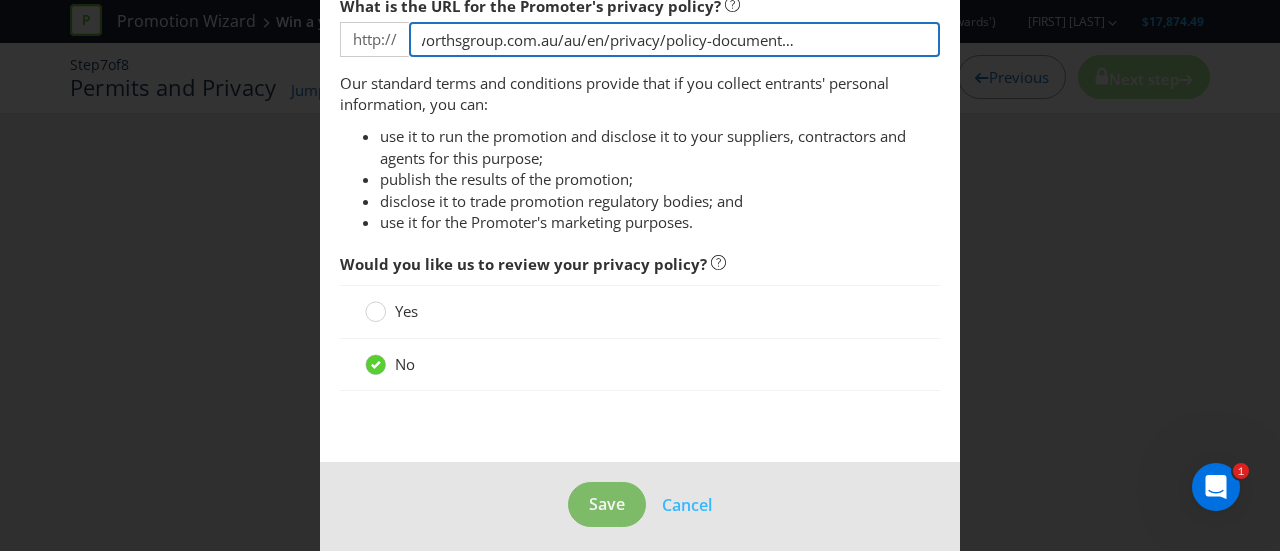 type on "https://www.woolworthsgroup.com.au/au/en/privacy/policy-documents/privacy-policy.html" 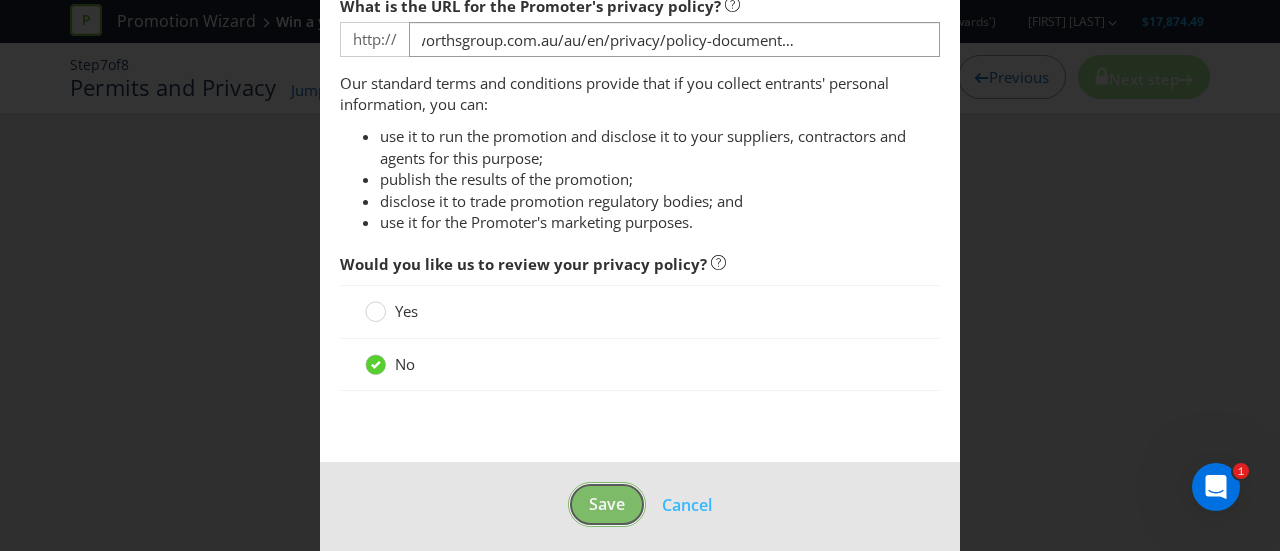 scroll, scrollTop: 0, scrollLeft: 0, axis: both 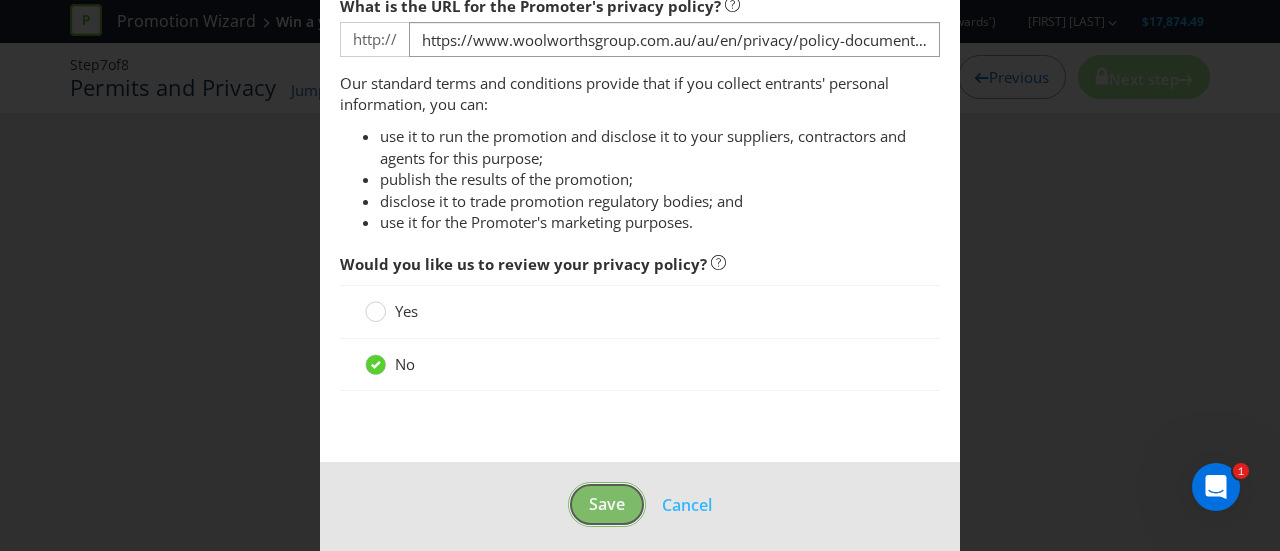 click on "Save" at bounding box center (607, 504) 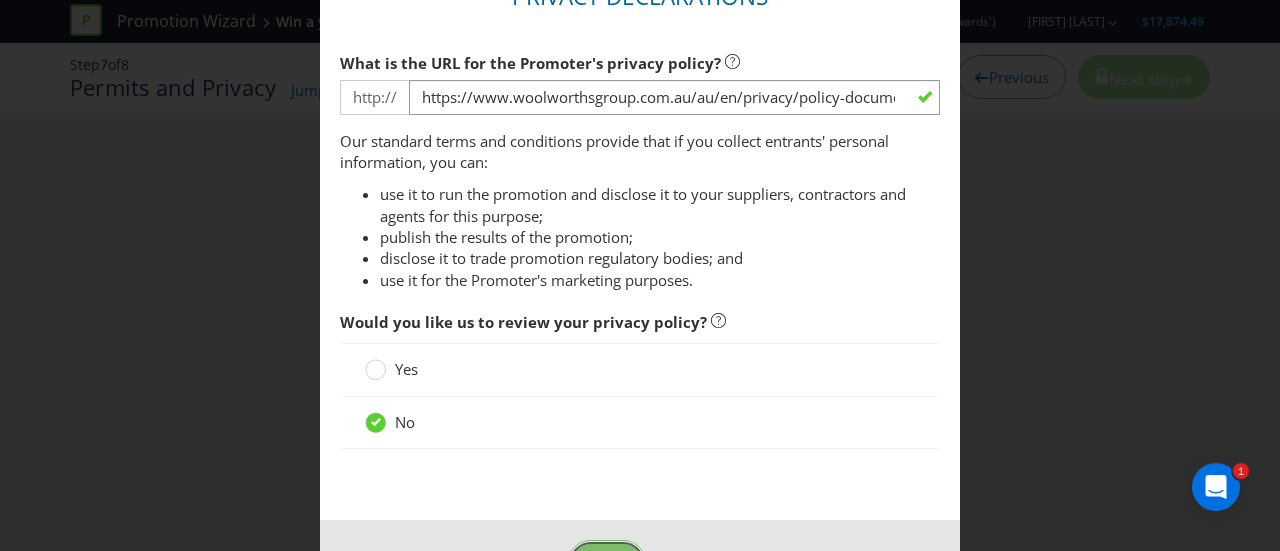 scroll, scrollTop: 85, scrollLeft: 0, axis: vertical 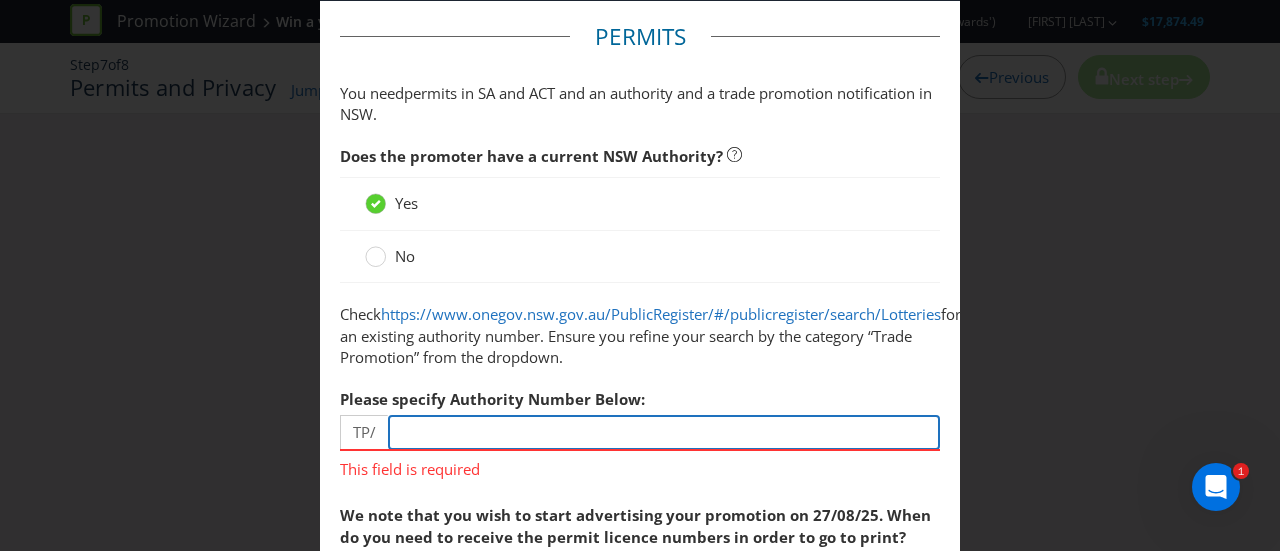 click at bounding box center (664, 432) 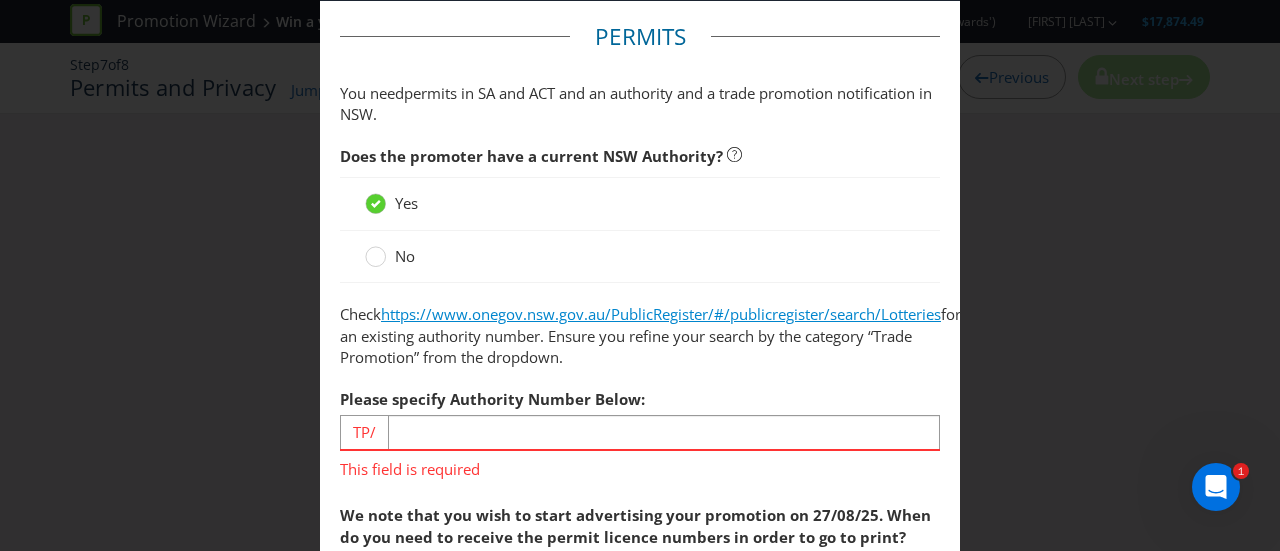 click on "https://www.onegov.nsw.gov.au/PublicRegister/#/publicregister/search/Lotteries" at bounding box center (661, 314) 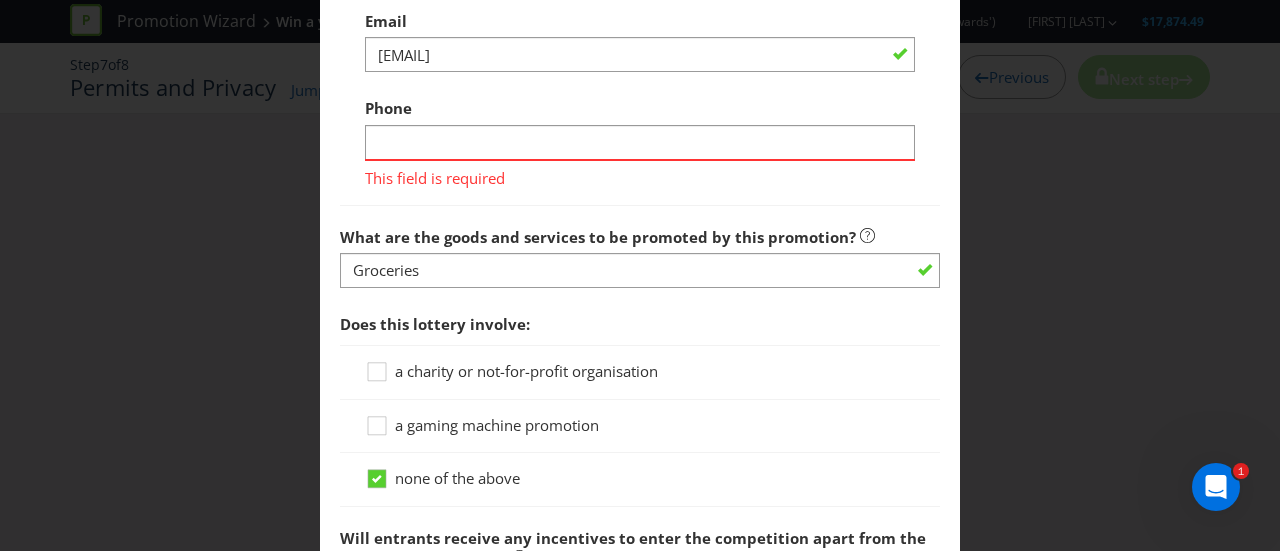 scroll, scrollTop: 1821, scrollLeft: 0, axis: vertical 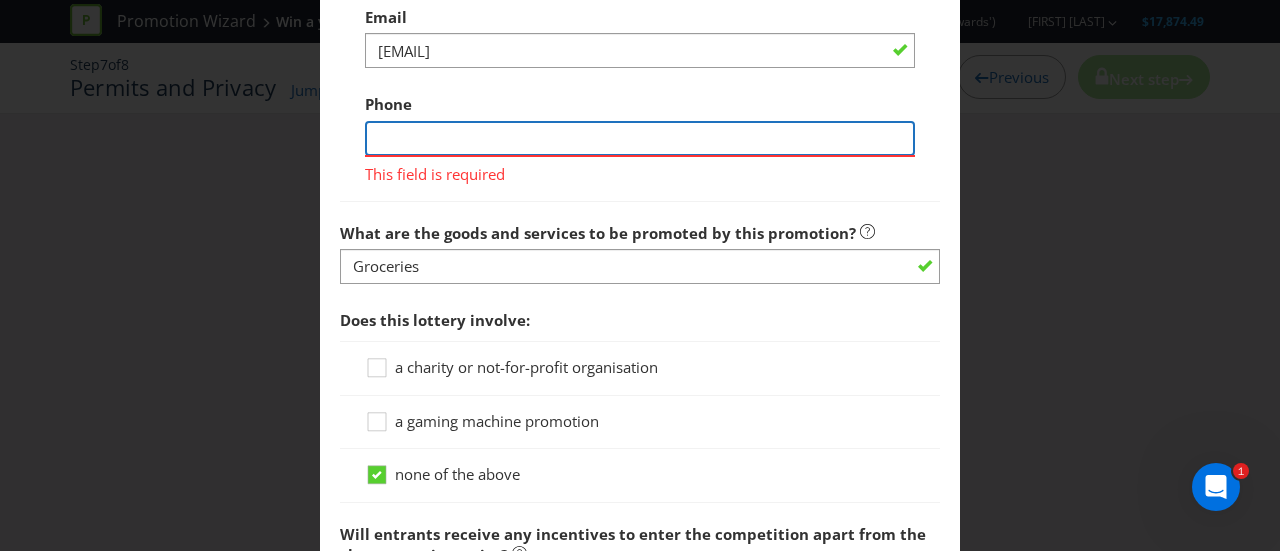 click at bounding box center (640, 138) 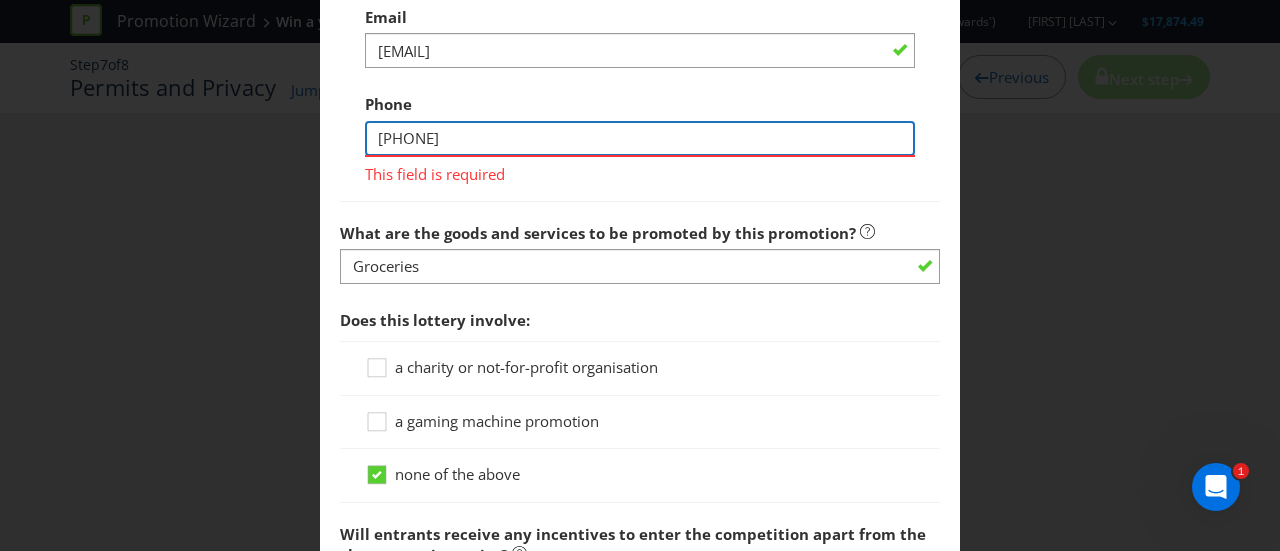 type on "[PHONE]" 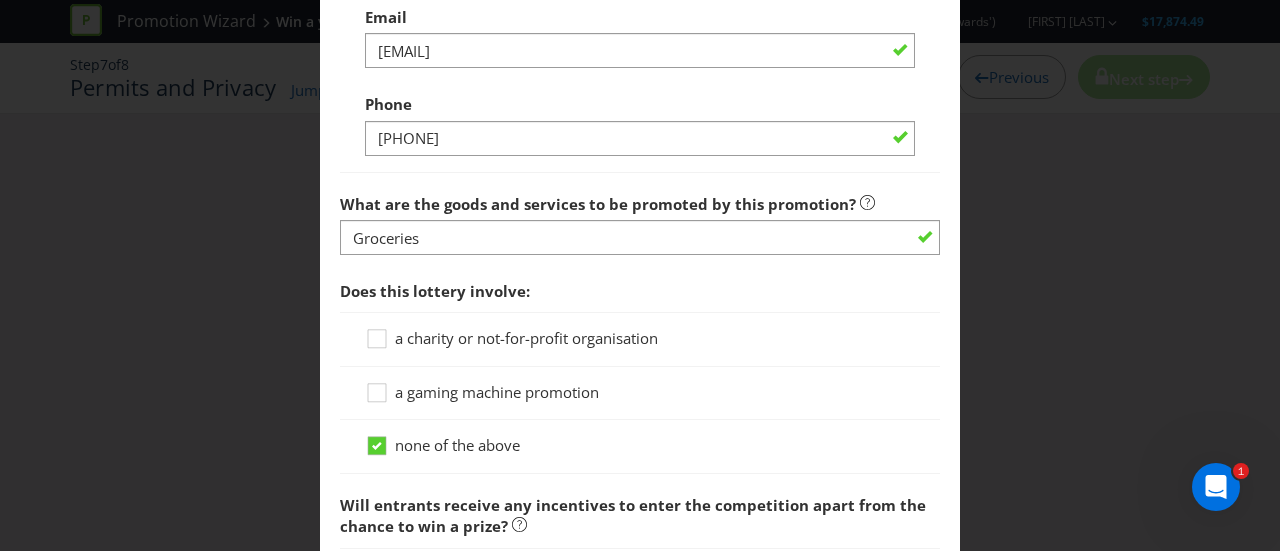 click on "Permits and Privacy Permits You need permits in SA and ACT and an authority and a trade promotion notification in NSW . Does the promoter have a current NSW Authority? Yes No Check https://www.onegov.nsw.gov.au/PublicRegister/#/publicregister/search/Lotteries for an existing authority number. Ensure you refine your search by the category “Trade Promotion” from the dropdown. Please specify Authority Number Below: TP/ This field is required We note that you wish to start advertising your promotion on 27/08/25. When do you need to receive the permit licence numbers in order to go to print? 20/08/25 Do you want to fast track your SA permit application? Yes No Permit fees: Permit Fee New South Wales Trade Promotion Notification $0.00 Permits Lodgement $615.00 South Australia Permit $1,860.00 Australian Capital Territory Permit $721.00 Total $3,196.00 Scrutineers Draw requires a scrutineer on the following dates: 01/10/2025 . Yes - we recommend this option No" at bounding box center (640, 275) 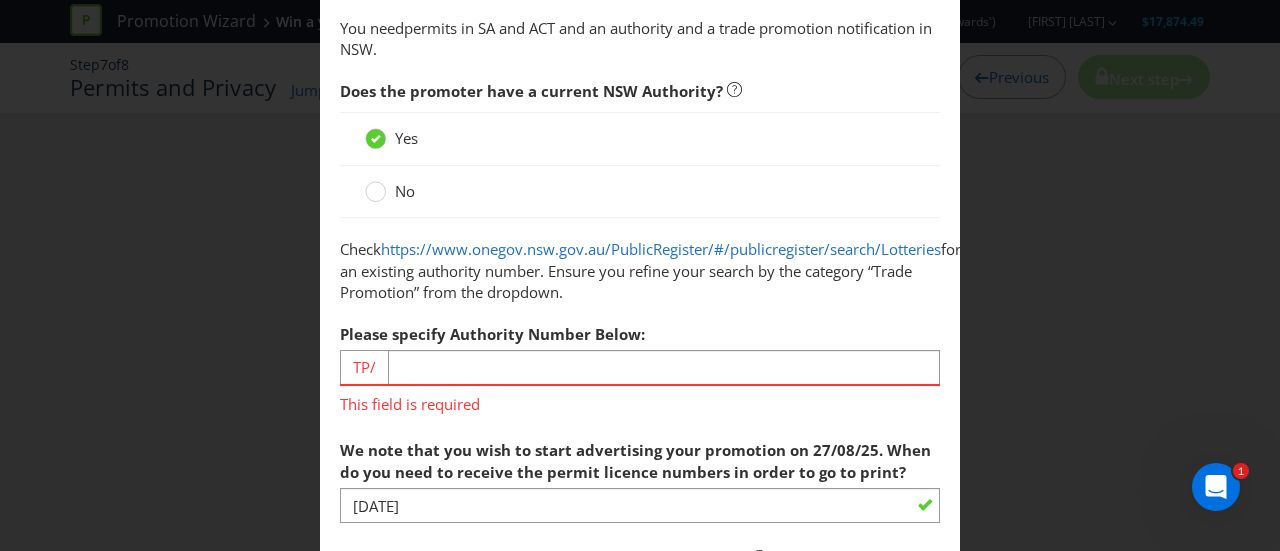 scroll, scrollTop: 363, scrollLeft: 0, axis: vertical 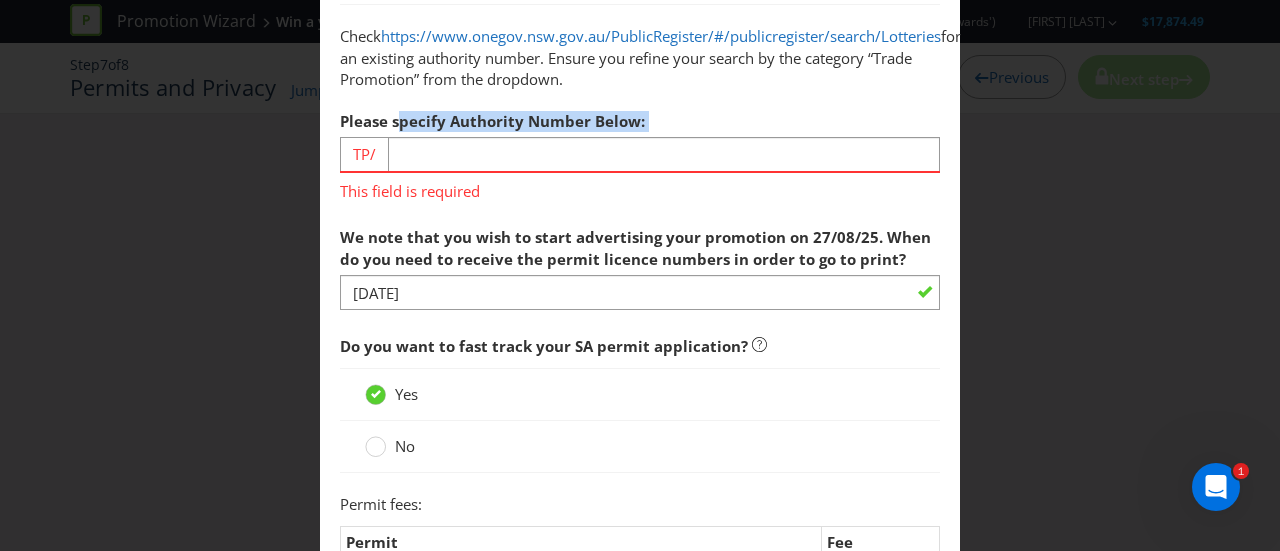 drag, startPoint x: 398, startPoint y: 138, endPoint x: 664, endPoint y: 137, distance: 266.0019 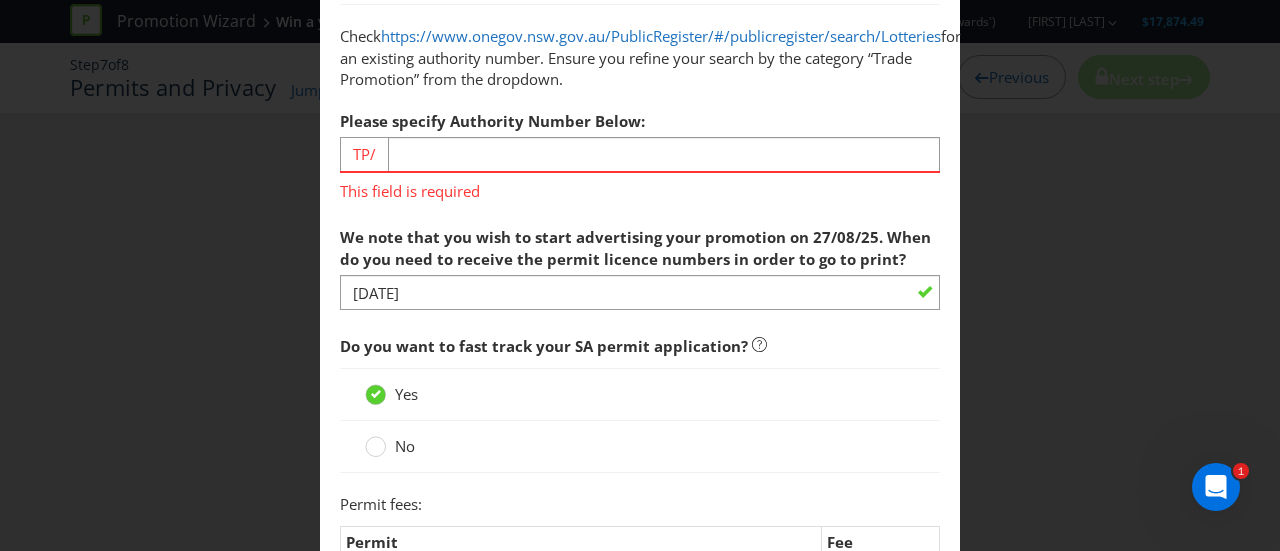 click on "Please specify Authority Number Below: TP/ This field is required" at bounding box center [640, 151] 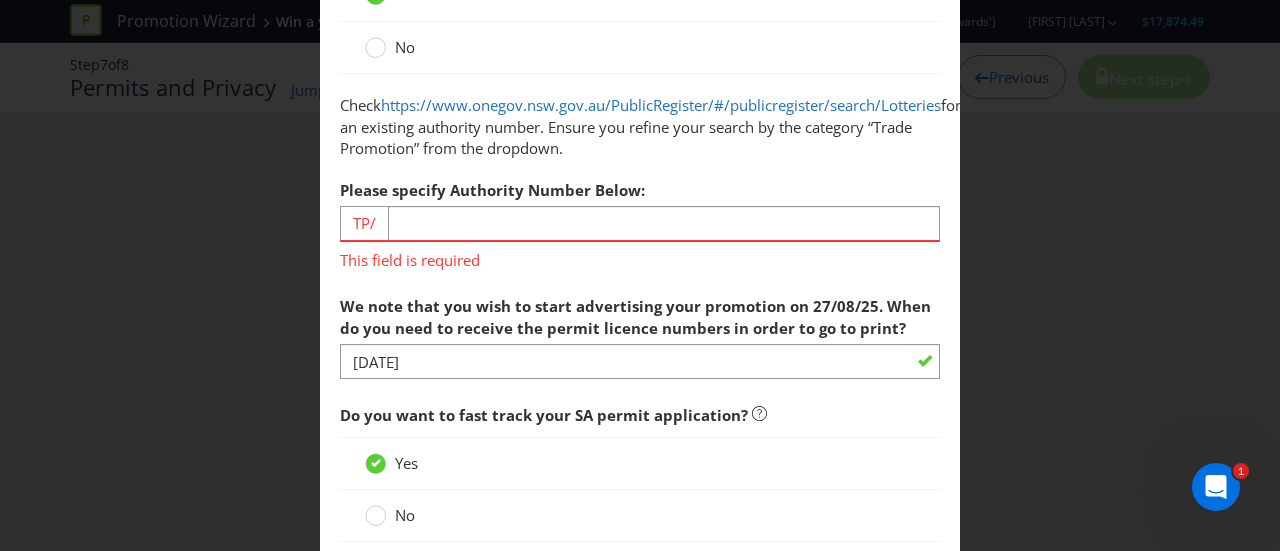 scroll, scrollTop: 263, scrollLeft: 0, axis: vertical 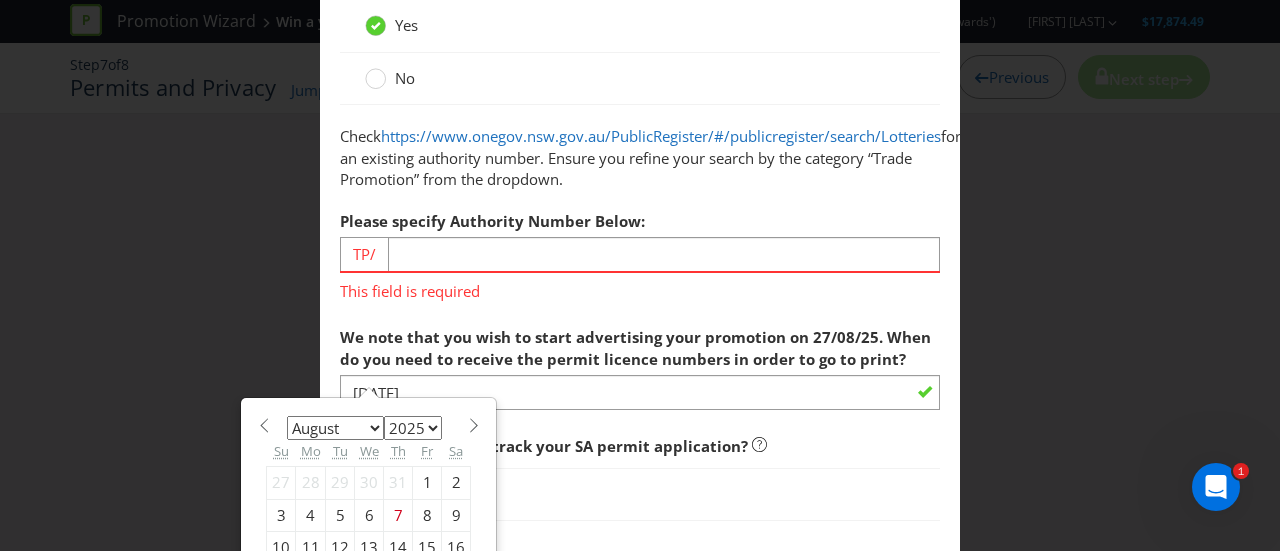 click on "Please specify Authority Number Below: TP/ This field is required" at bounding box center [640, 251] 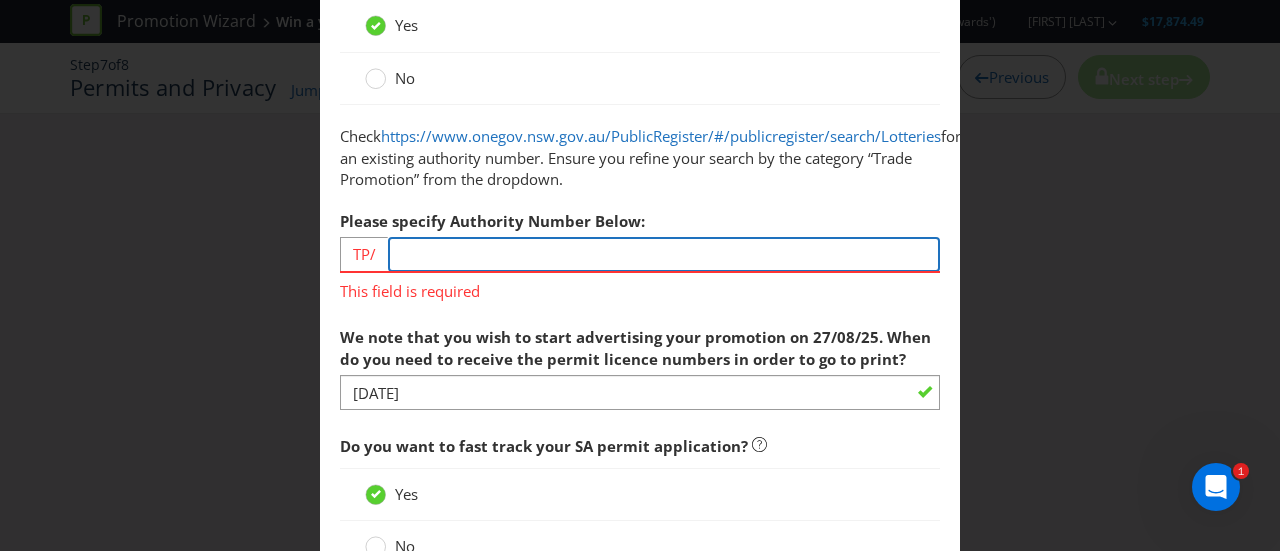 click at bounding box center (664, 254) 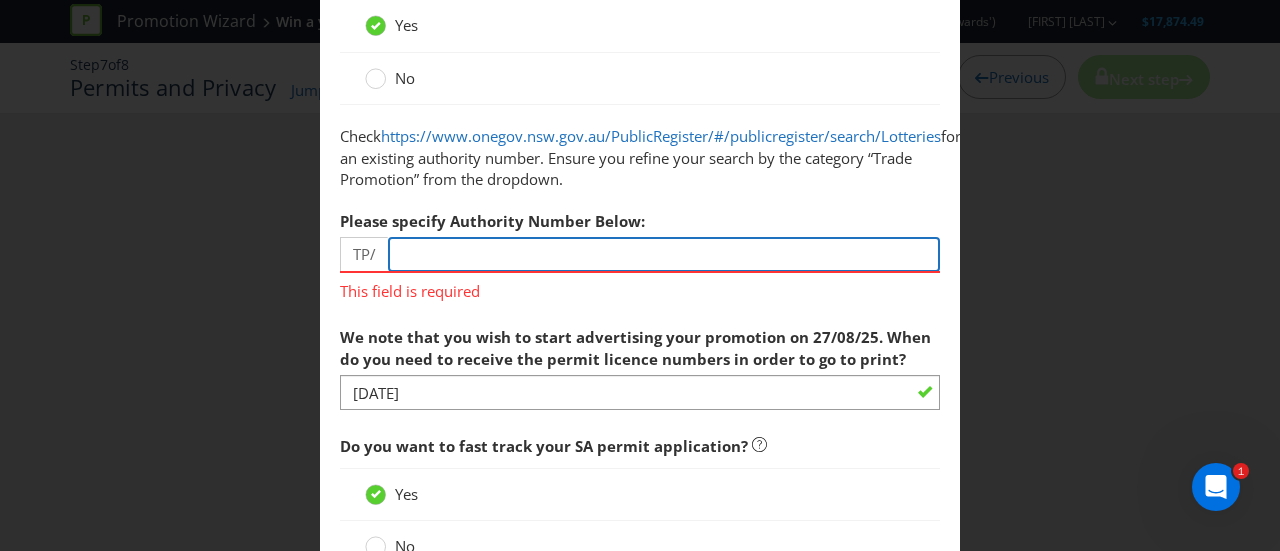 click at bounding box center (664, 254) 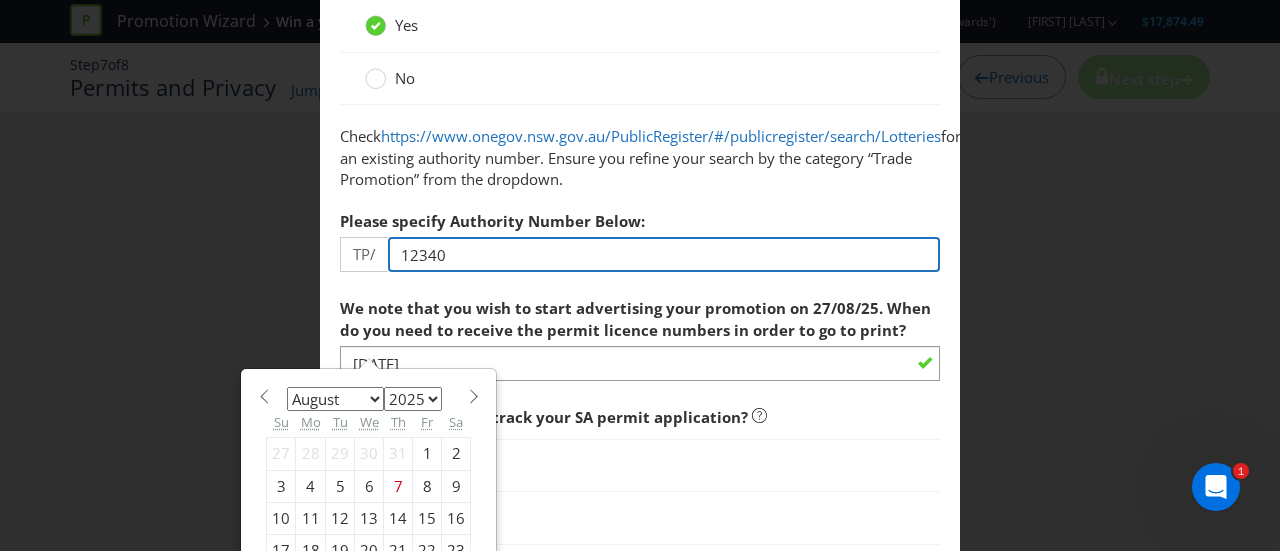 click on "12340" at bounding box center (664, 254) 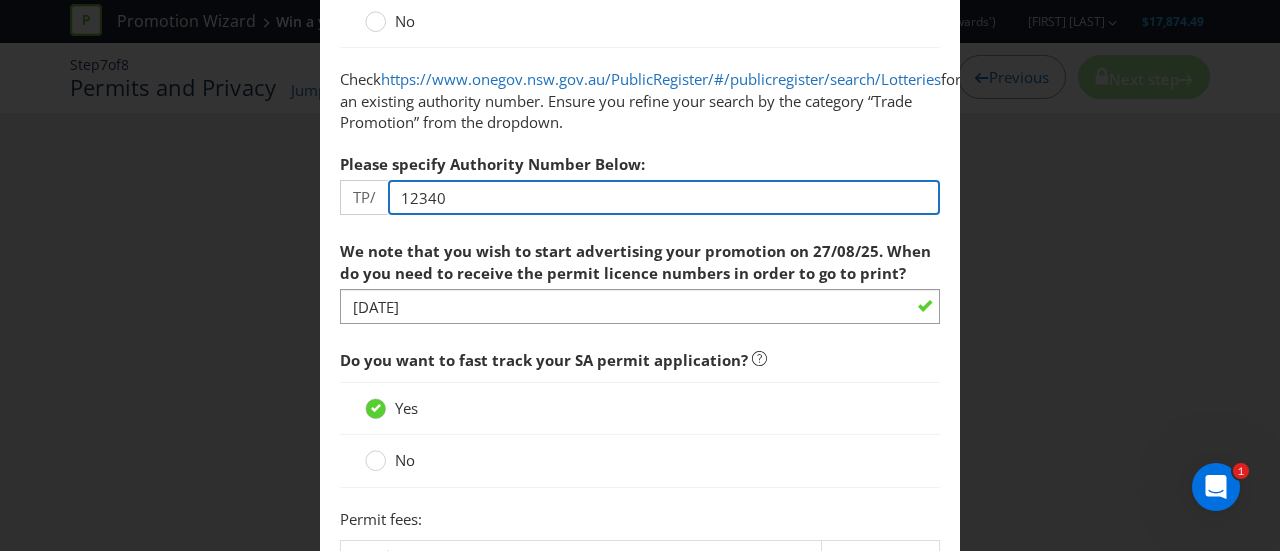 scroll, scrollTop: 363, scrollLeft: 0, axis: vertical 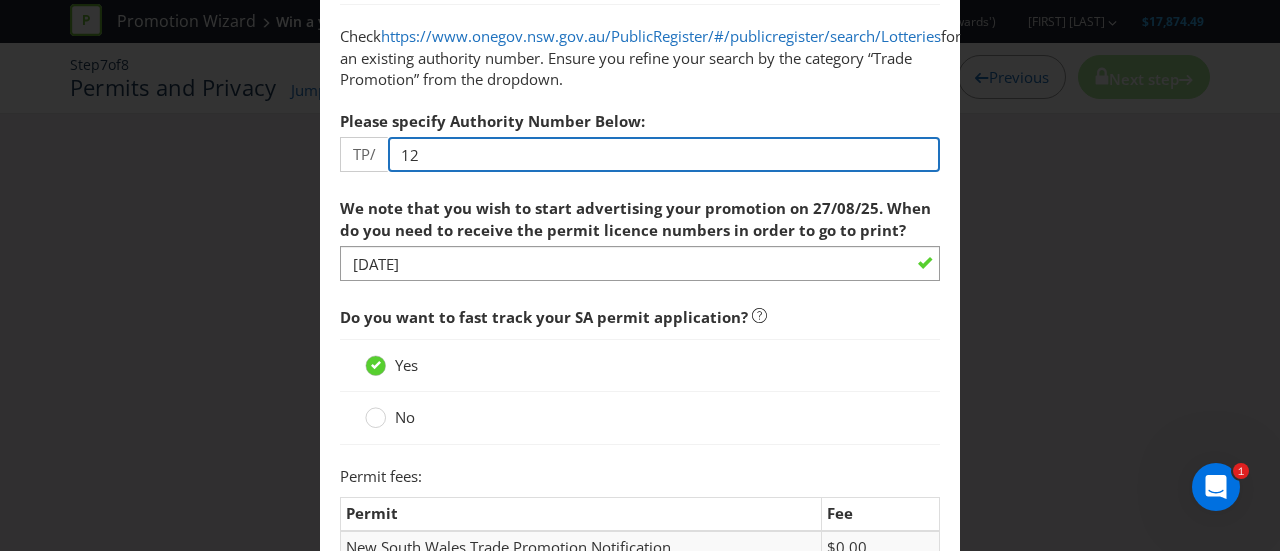 type on "1" 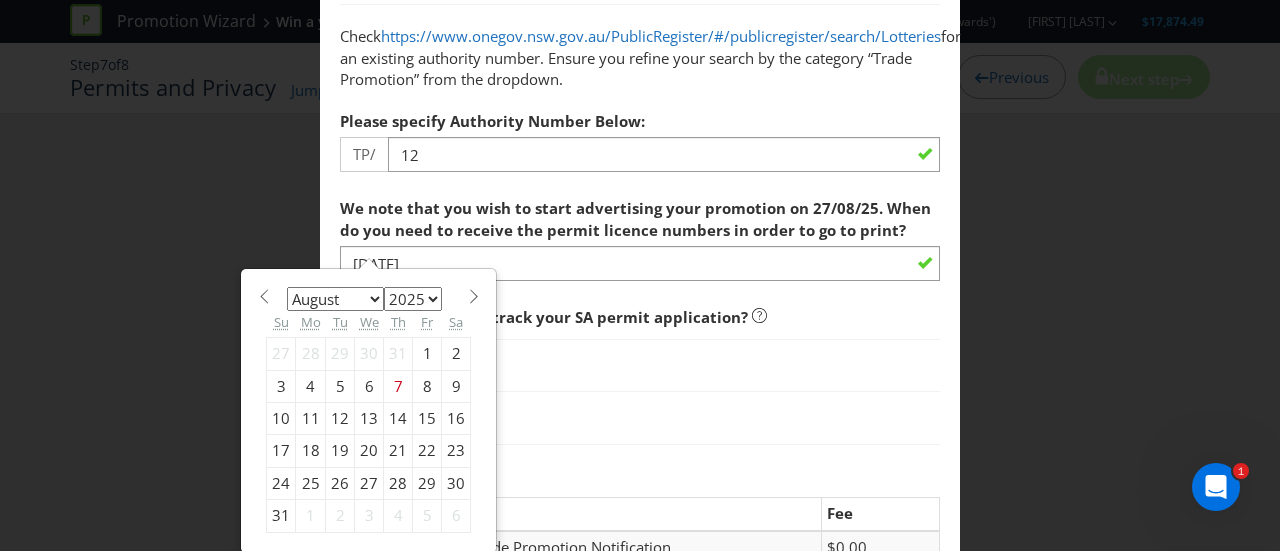 click on "Permits and Privacy Permits You need  permits in SA and ACT and an authority and a trade promotion notification in NSW . Does the promoter have a current NSW Authority?   Yes   No       Check  https://www.onegov.nsw.gov.au/PublicRegister/#/publicregister/search/Lotteries  for an existing authority number. Ensure you refine your search by the category “Trade Promotion” from the dropdown. Please specify Authority Number Below:   TP/ [NUMBER] We note that you wish to start advertising your promotion on [DATE]. When do you need to receive the permit licence numbers in order to go to print?   [DATE] January February March April May June July August September October November December 2025 2026 2027 2028 2029 2030 2031 2032 2033 2034 2035 Su Mo Tu We Th Fr Sa 27 28 29 30 31 1 2 3 4 5 6 7 8 9 10 11 12 13 14 15 16 17 18 19 20 21 22 23 24 25 26 27 28 29 30 31 1 2 3 4 5 6 Do you want to fast track your SA permit application?   Yes   No       Permit fees: Permit Fee $0.00 Permits Lodgement $615.00 $1,860.00" at bounding box center [640, 275] 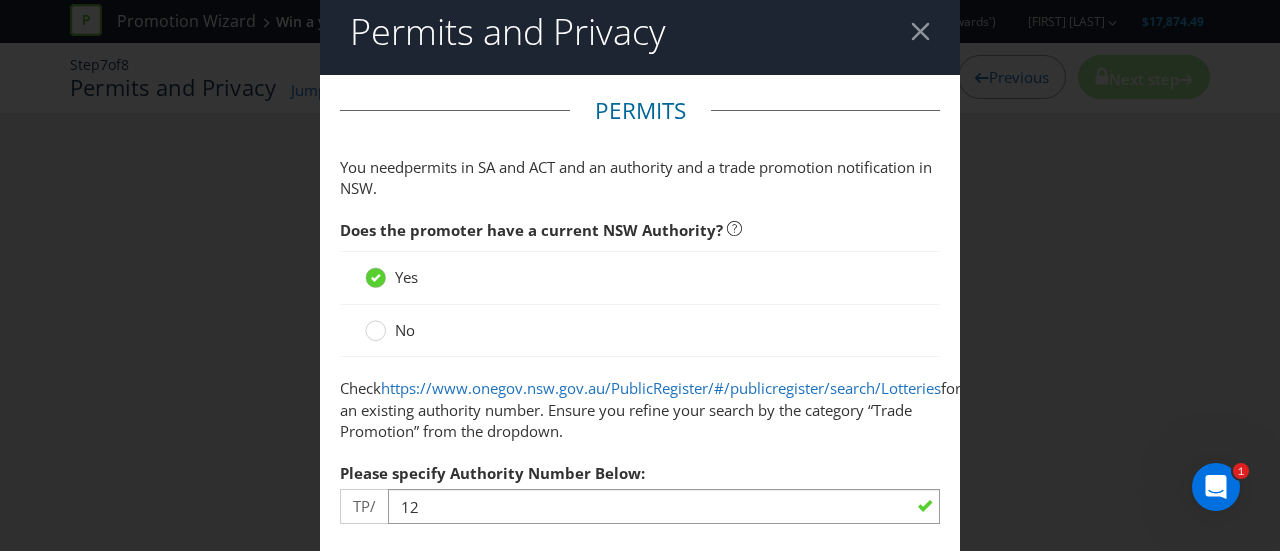 scroll, scrollTop: 25, scrollLeft: 0, axis: vertical 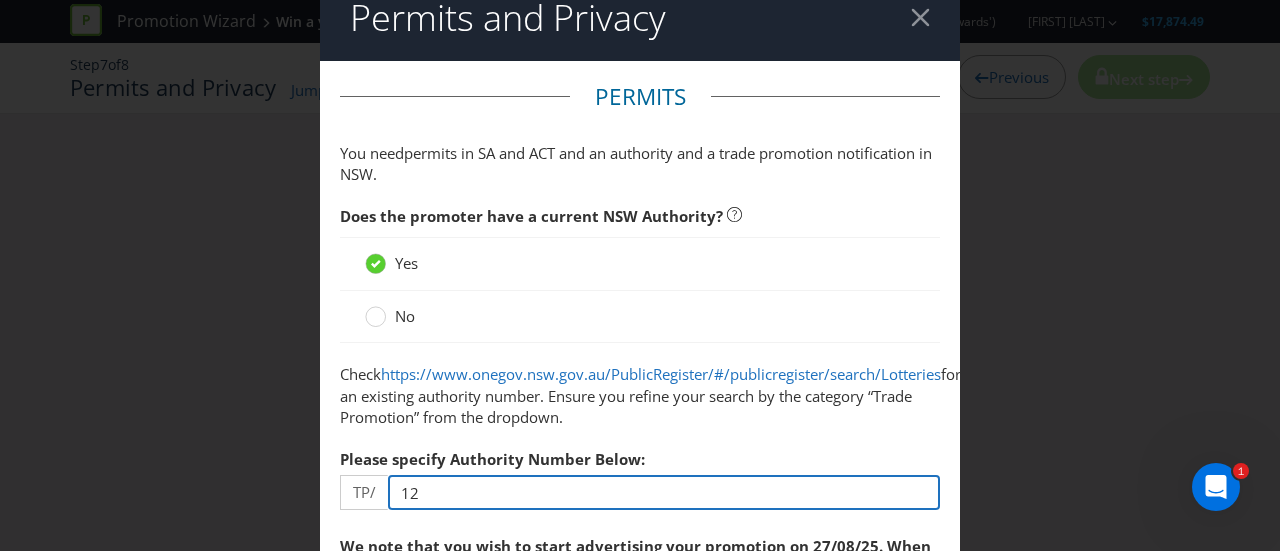 click on "[POSTAL_CODE]" at bounding box center [664, 492] 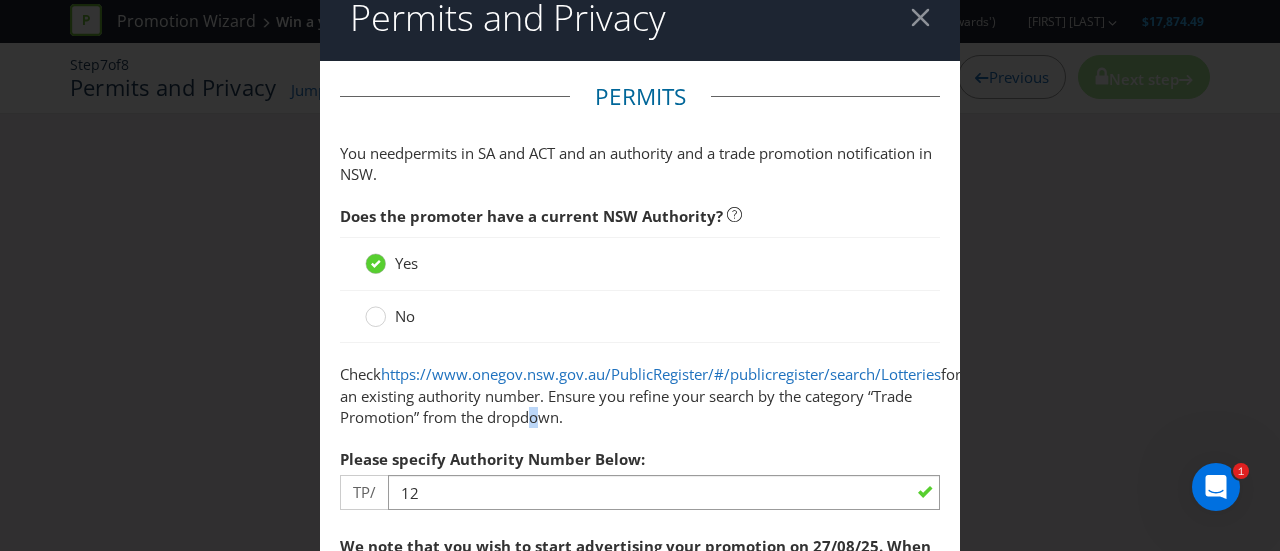 click on "Check  https://www.onegov.nsw.gov.au/PublicRegister/#/publicregister/search/Lotteries  for an existing authority number. Ensure you refine your search by the category “Trade Promotion” from the dropdown." at bounding box center [640, 396] 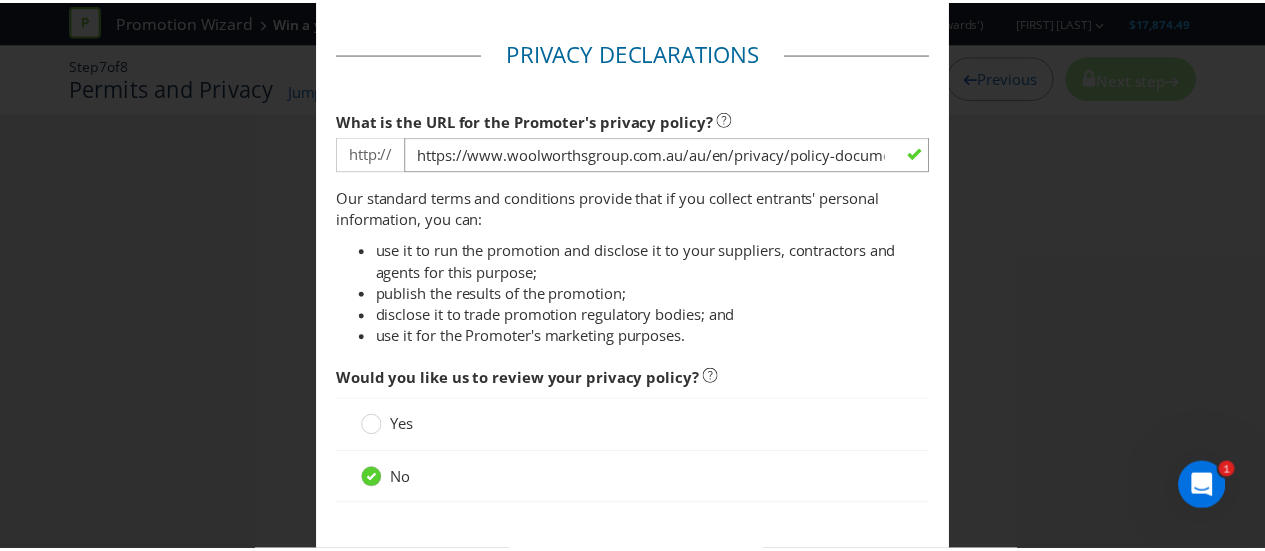 scroll, scrollTop: 2596, scrollLeft: 0, axis: vertical 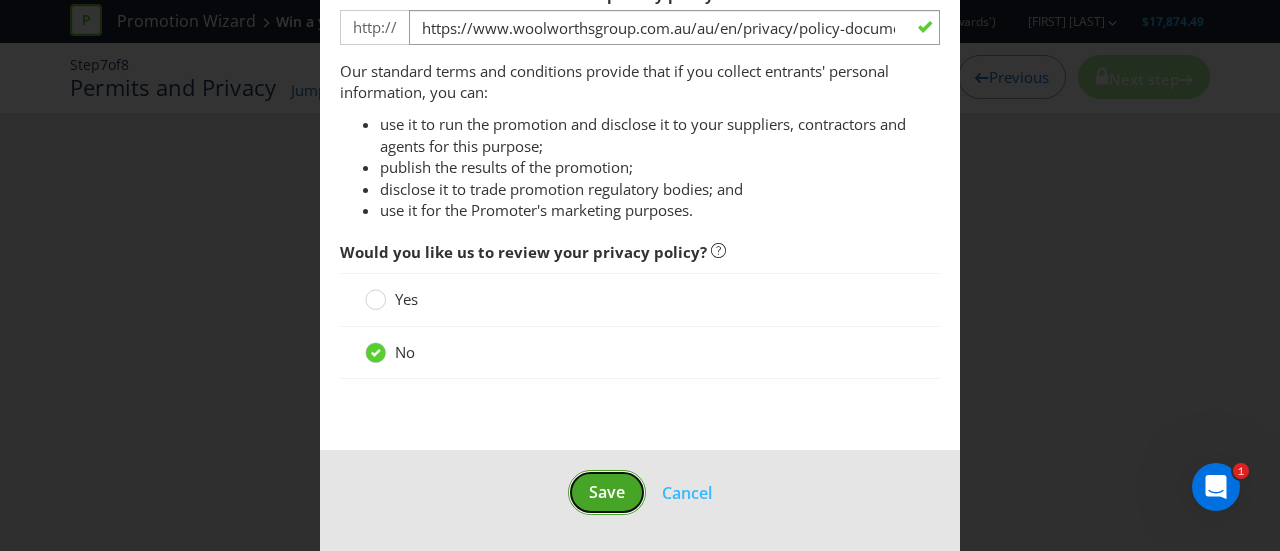 click on "Save" at bounding box center (607, 492) 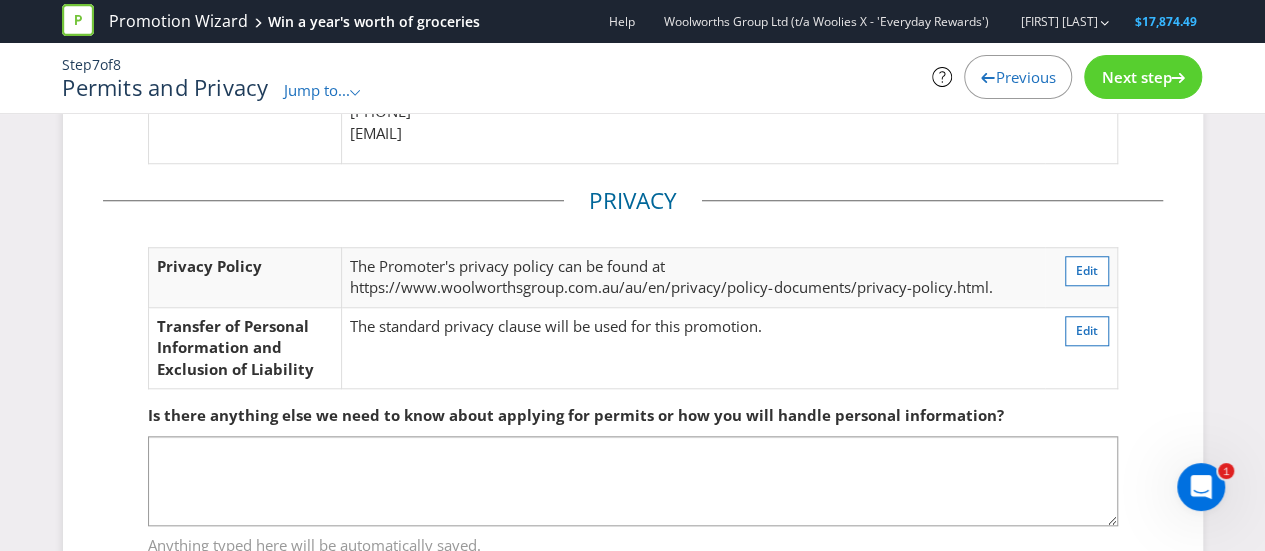 scroll, scrollTop: 728, scrollLeft: 0, axis: vertical 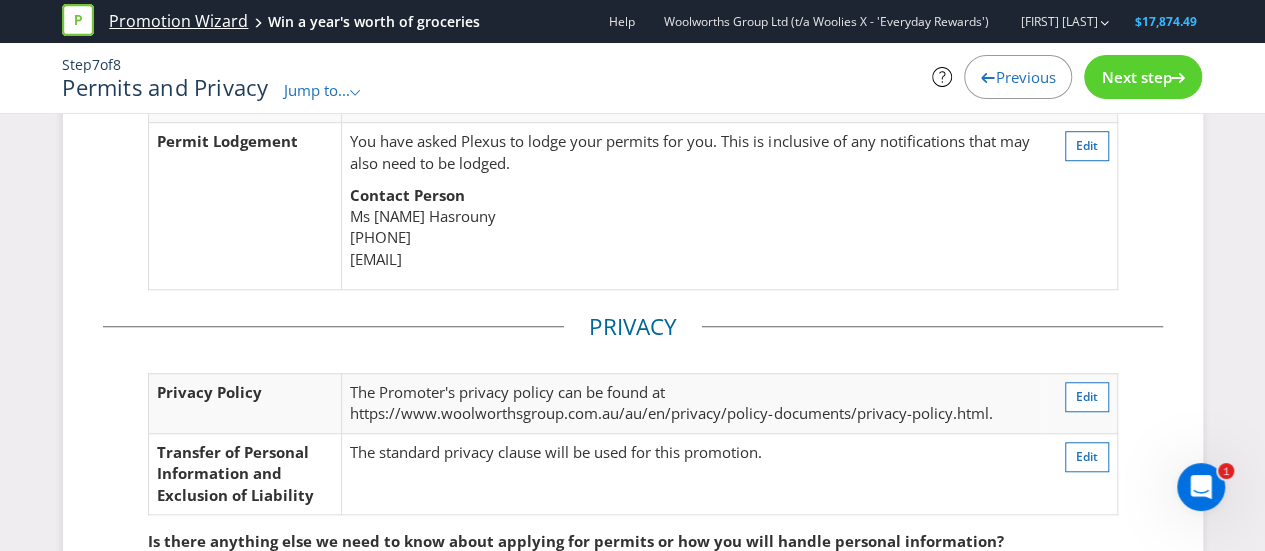 click on "Promotion Wizard" at bounding box center [178, 21] 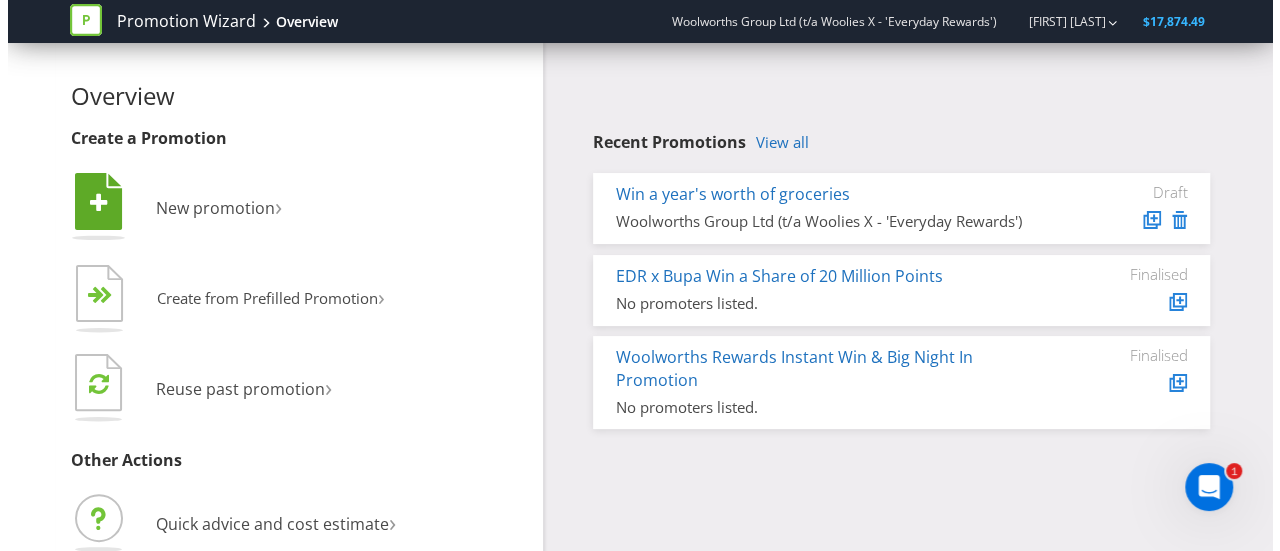 scroll, scrollTop: 0, scrollLeft: 0, axis: both 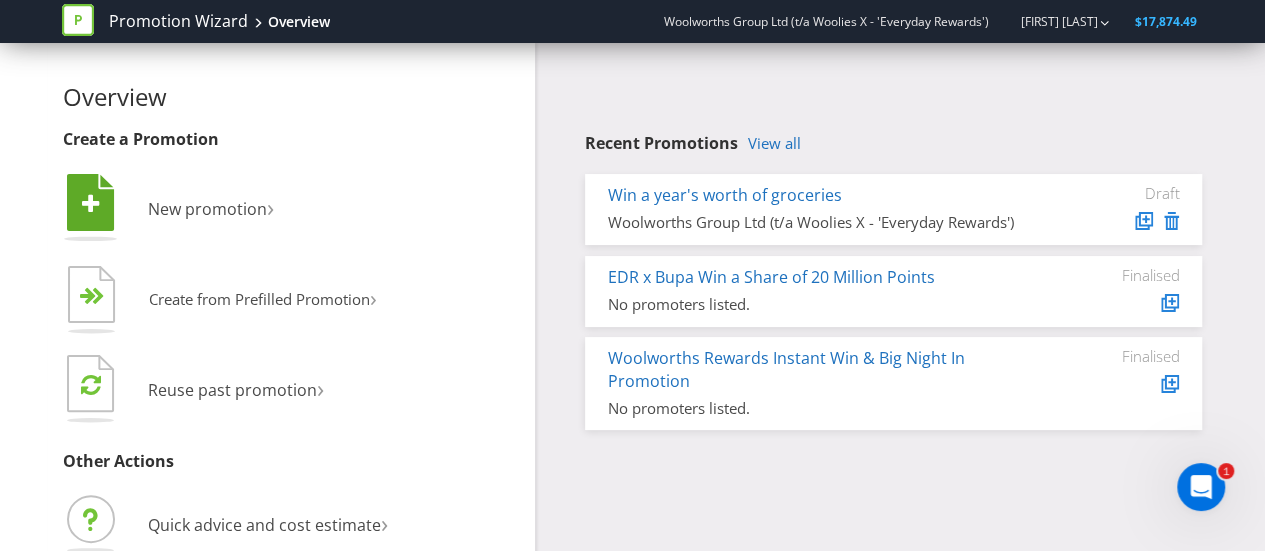 click on " New promotion  ›" at bounding box center (292, 210) 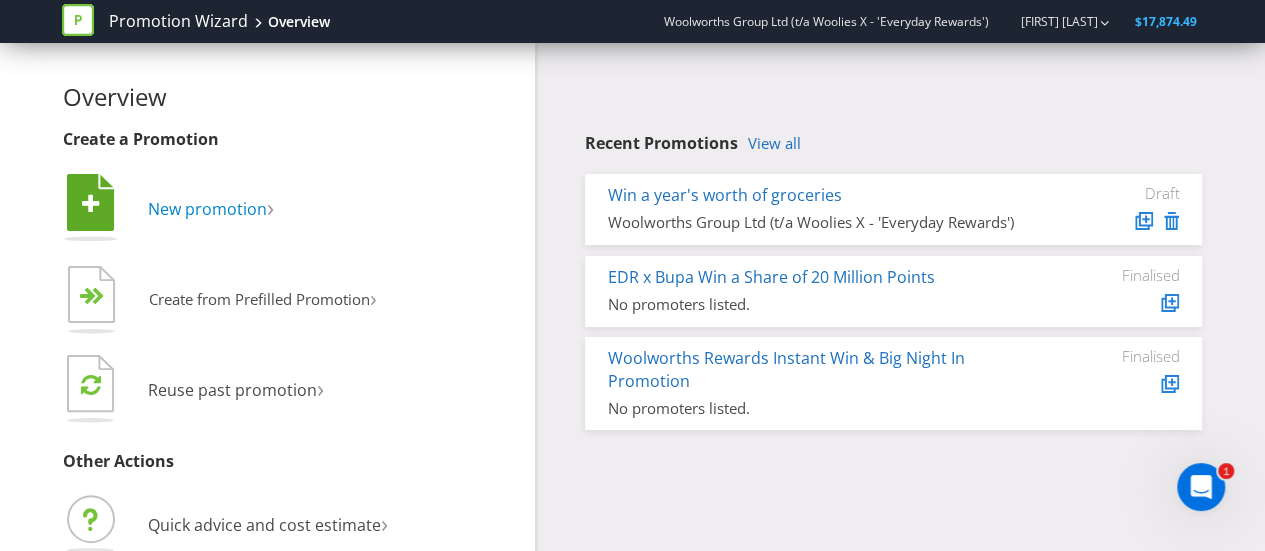 click on "New promotion" at bounding box center [207, 209] 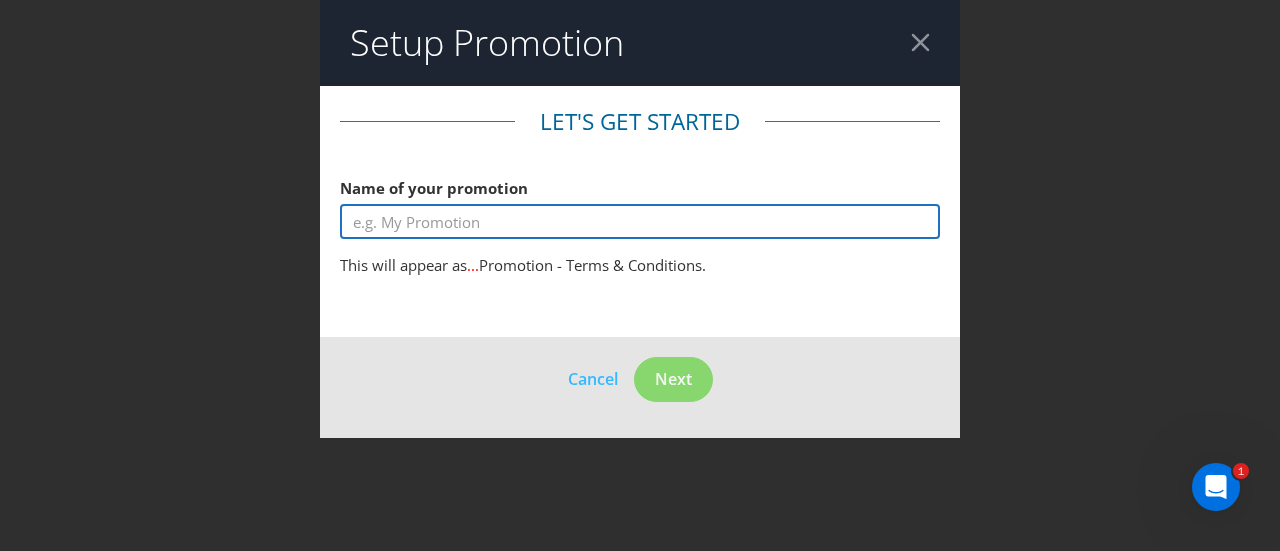 click at bounding box center (640, 221) 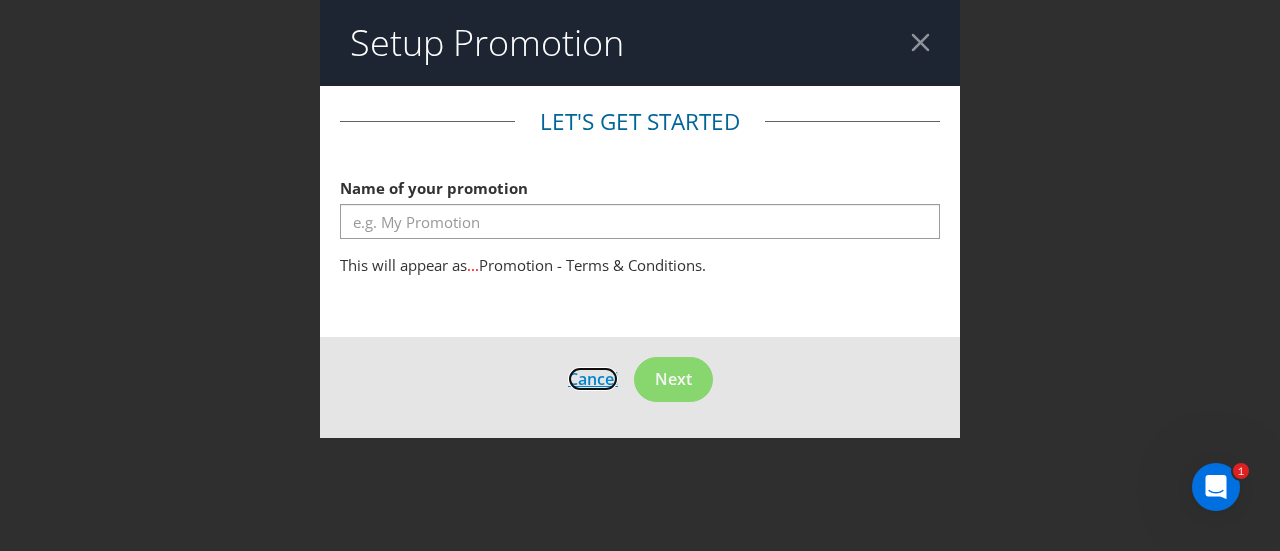 drag, startPoint x: 583, startPoint y: 368, endPoint x: 592, endPoint y: 361, distance: 11.401754 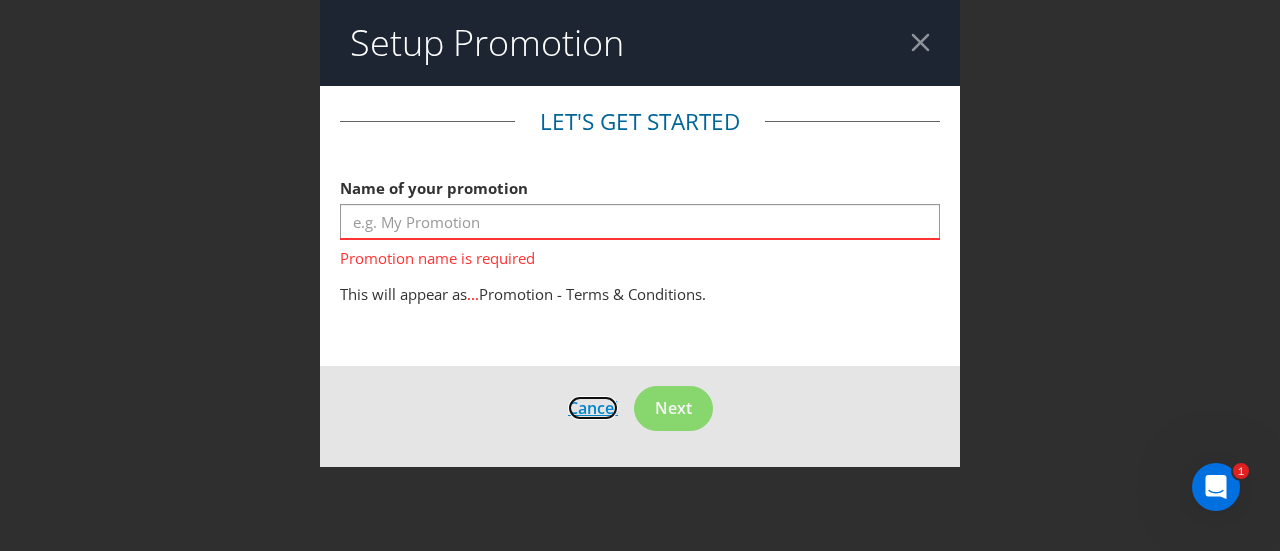 click on "Cancel" at bounding box center [593, 408] 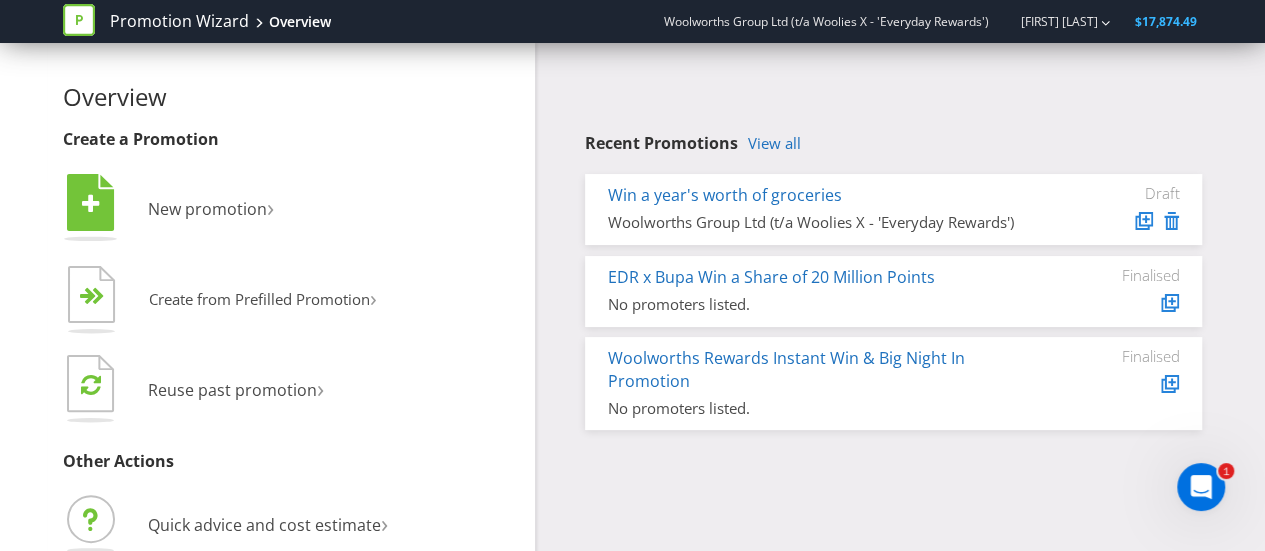 click on "Win a year's worth of groceries  Woolworths Group Ltd (t/a Woolies X - 'Everyday Rewards')" at bounding box center (818, 209) 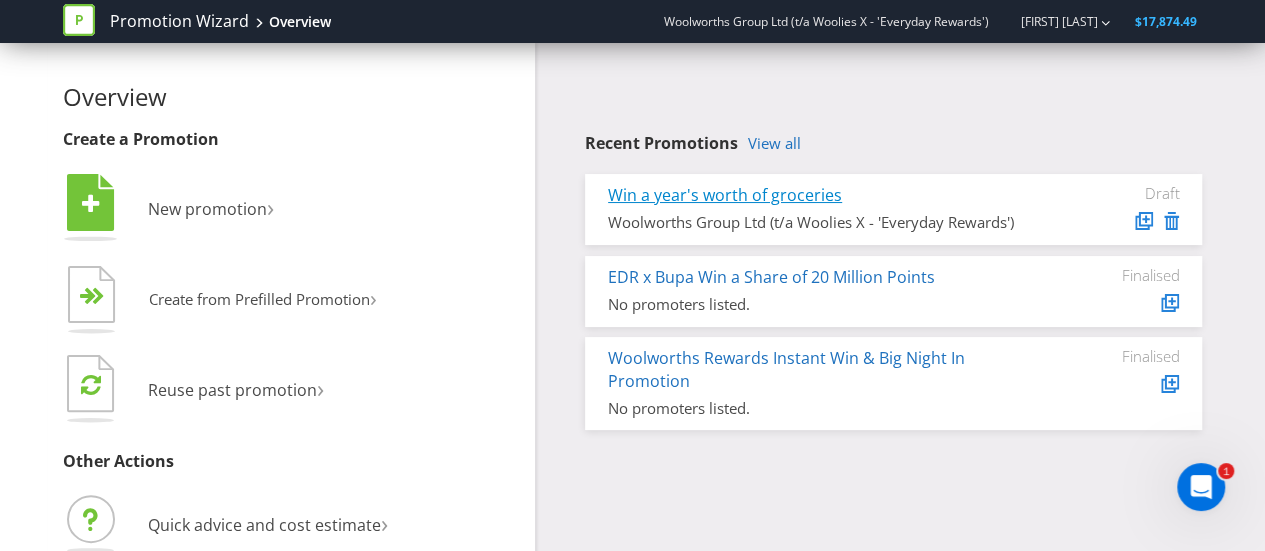 click on "Win a year's worth of groceries" at bounding box center (725, 195) 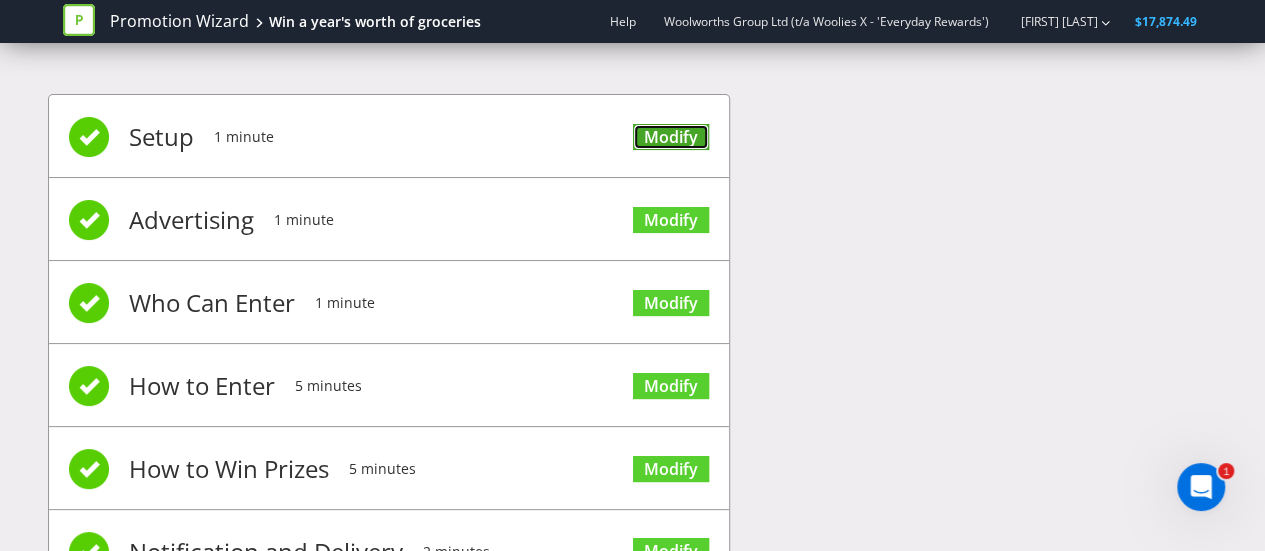click on "Modify" at bounding box center [671, 137] 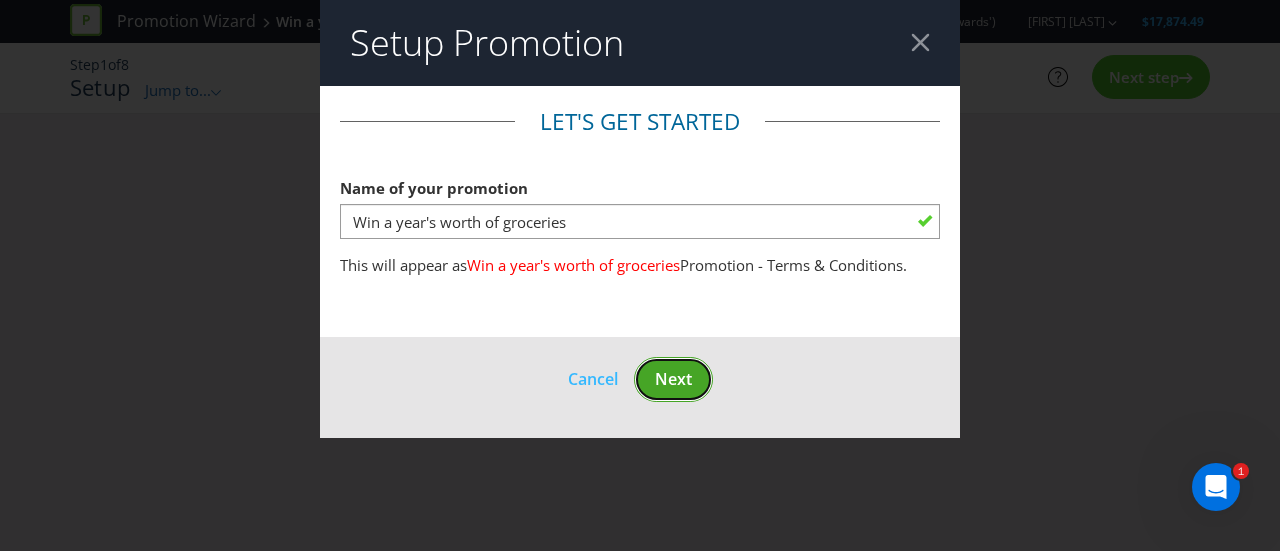 click on "Next" at bounding box center [673, 379] 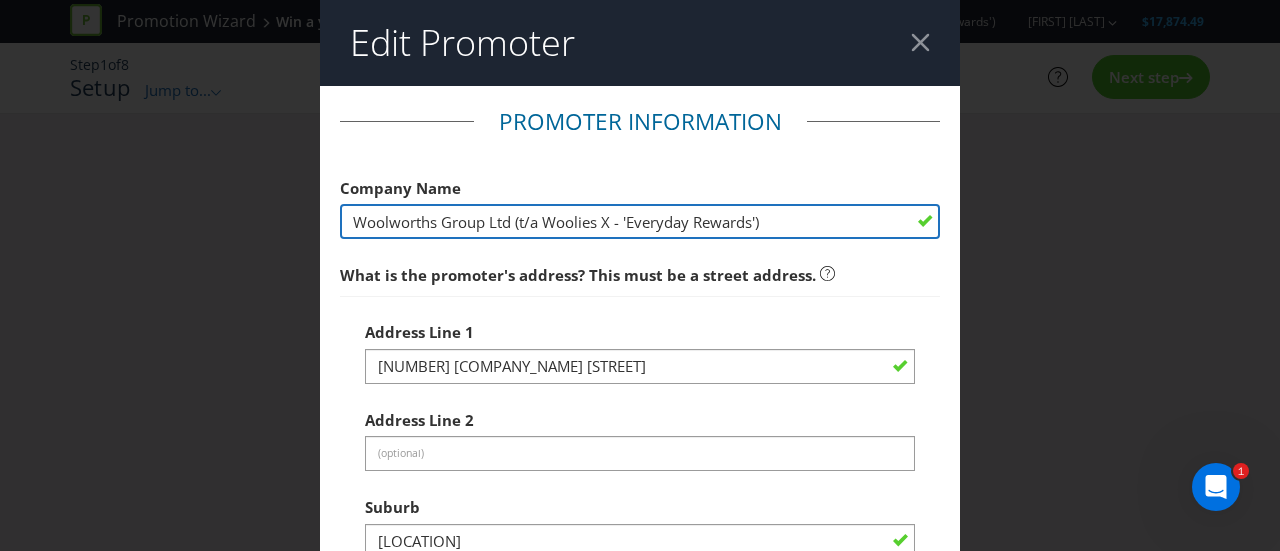 click on "Woolworths Group Ltd (t/a Woolies X - 'Everyday Rewards')" at bounding box center (640, 221) 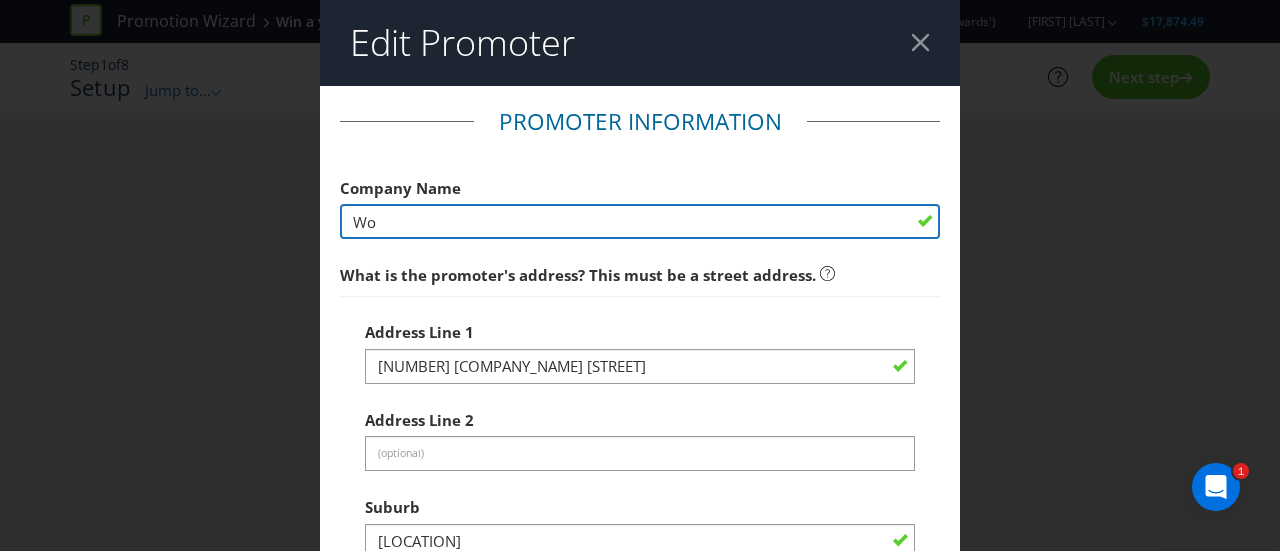 type on "W" 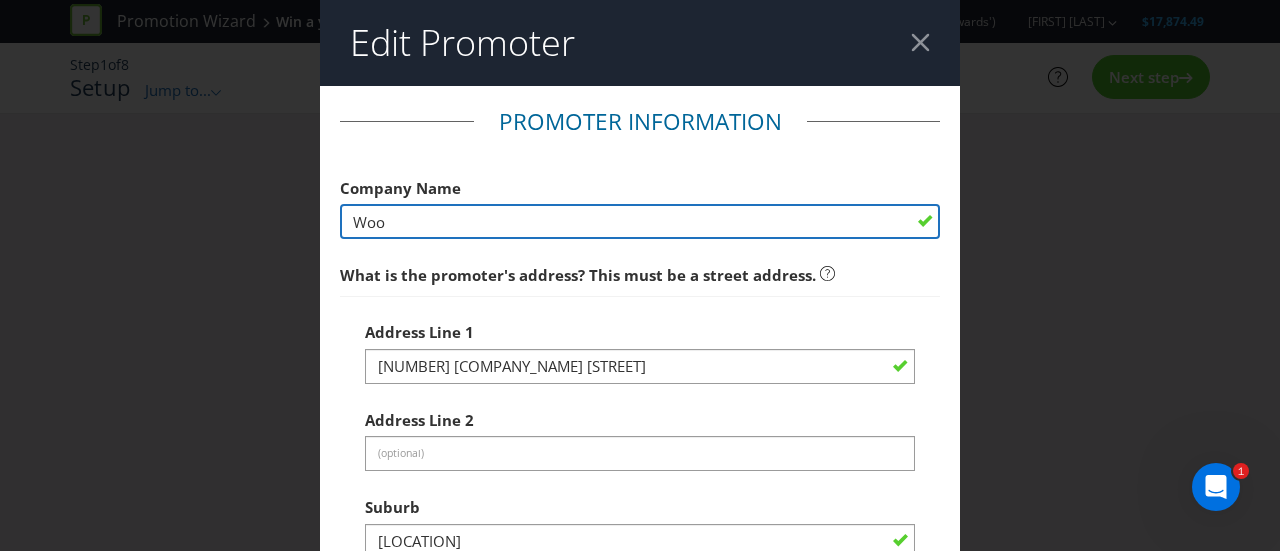 type on "Woolworths Group Ltd (t/a Woolies X - 'Everyday Rewards')" 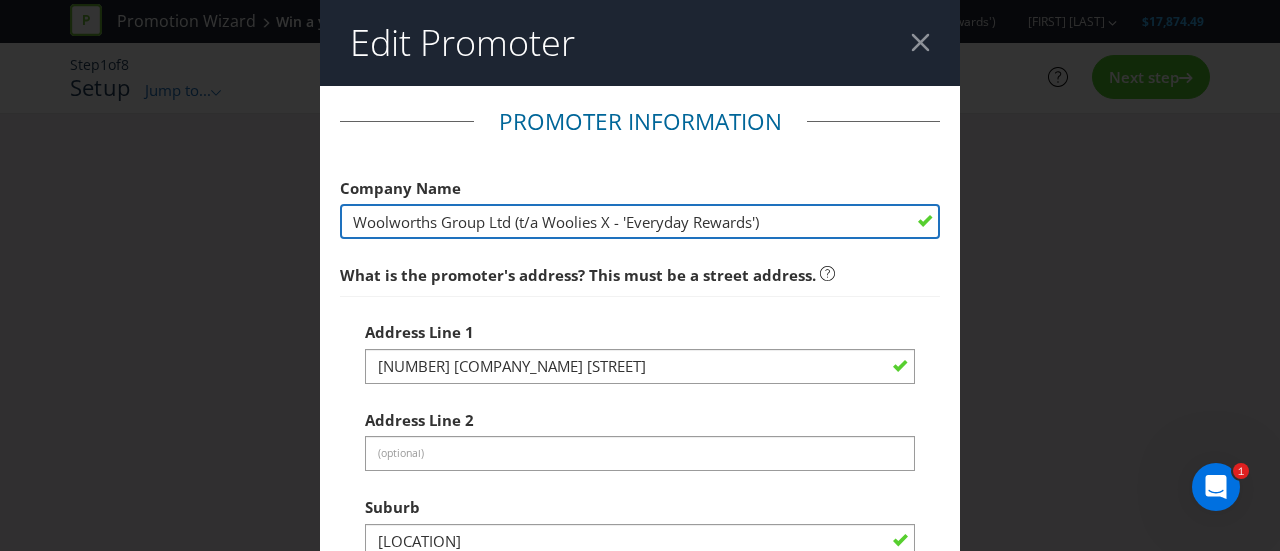 click on "Woolworths Group Ltd (t/a Woolies X - 'Everyday Rewards')" at bounding box center [640, 221] 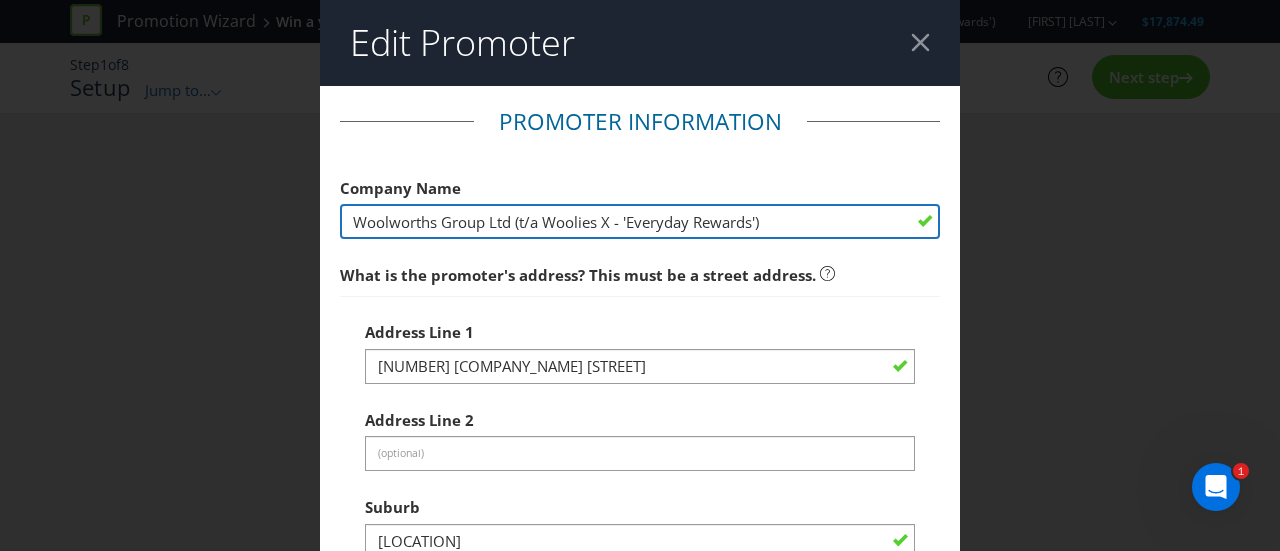 click on "Woolworths Group Ltd (t/a Woolies X - 'Everyday Rewards')" at bounding box center (640, 221) 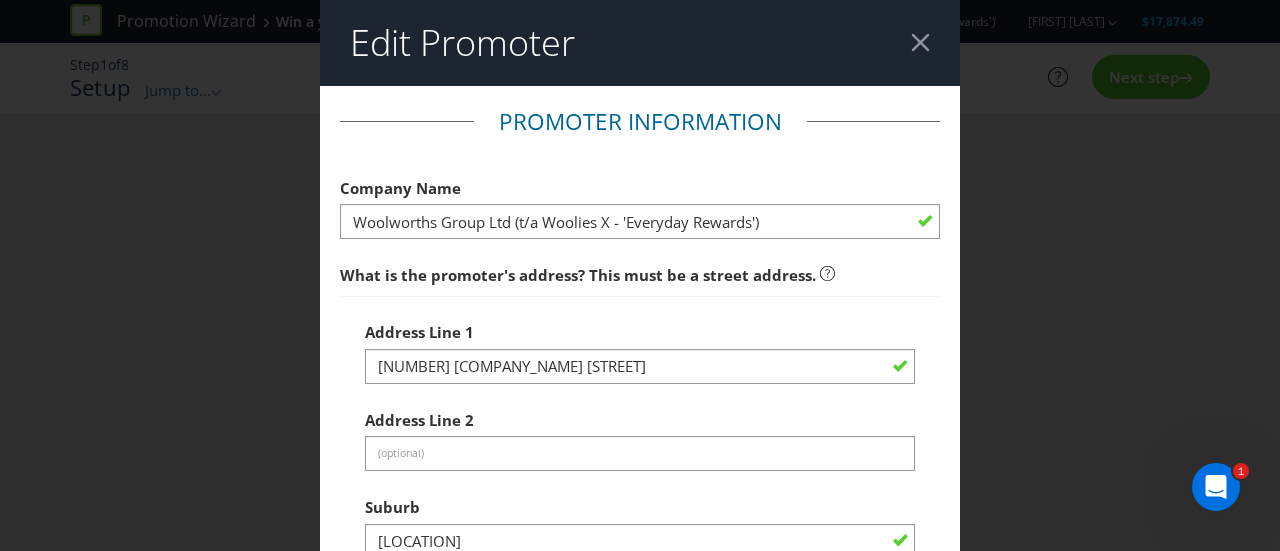 click on "Address Line 1   1 Woolworths Way Address Line 2   (optional) Suburb   Bella Vista Post Code   [POSTAL_CODE] Country   -- Please Select Australia New Zealand State   -- Please Select -- Australian Capital Territory New South Wales Northern Territory Queensland South Australia Tasmania Victoria Western Australia" at bounding box center (640, 567) 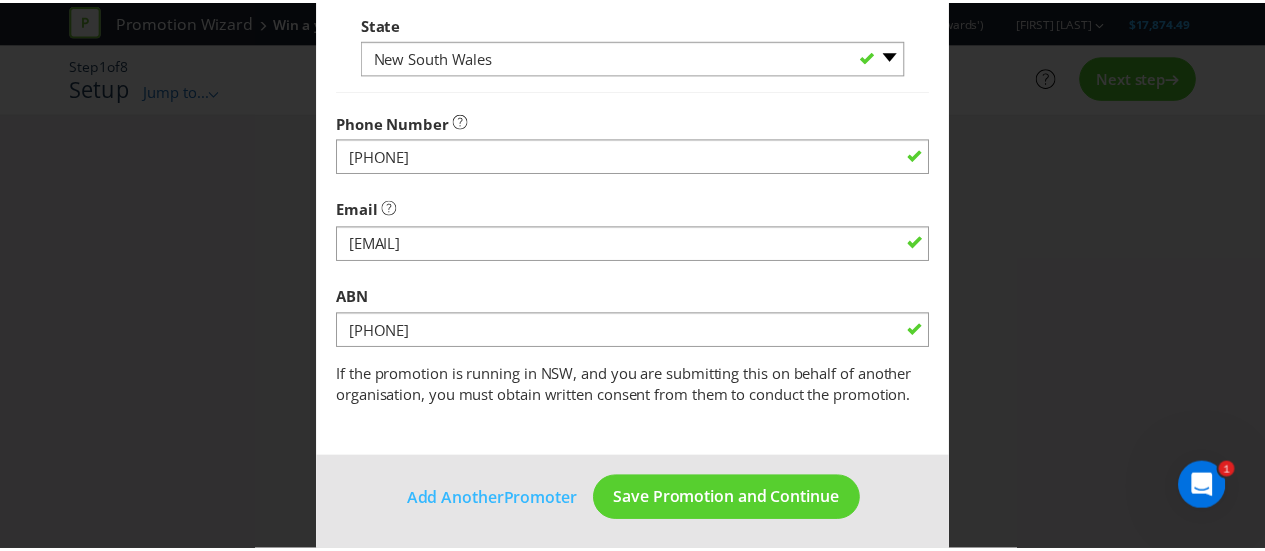 scroll, scrollTop: 752, scrollLeft: 0, axis: vertical 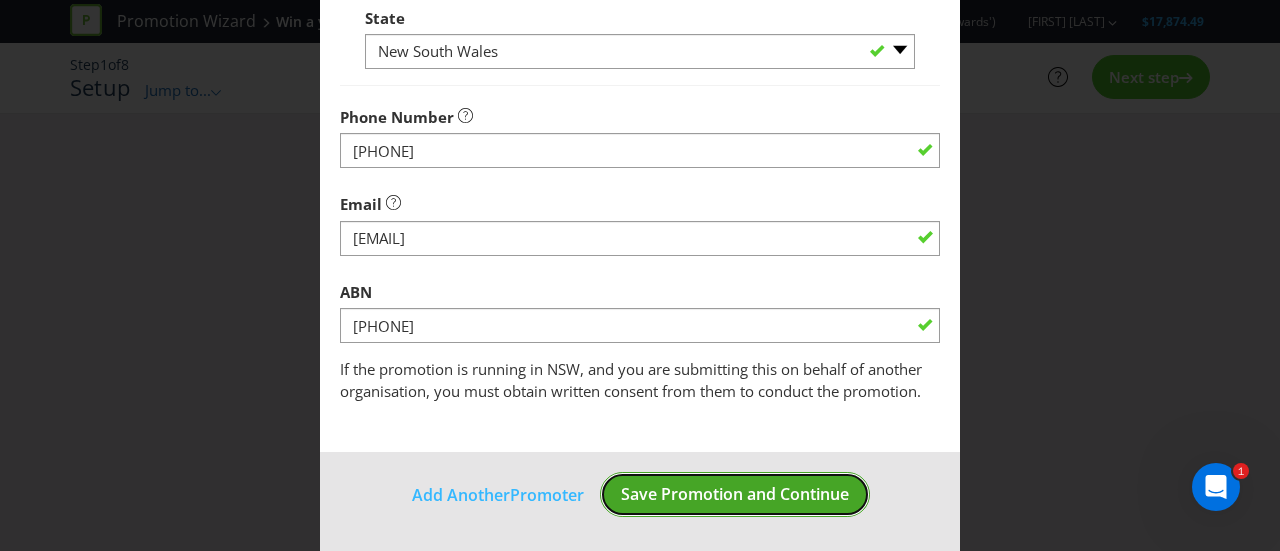 click on "Save Promotion and Continue" at bounding box center (735, 494) 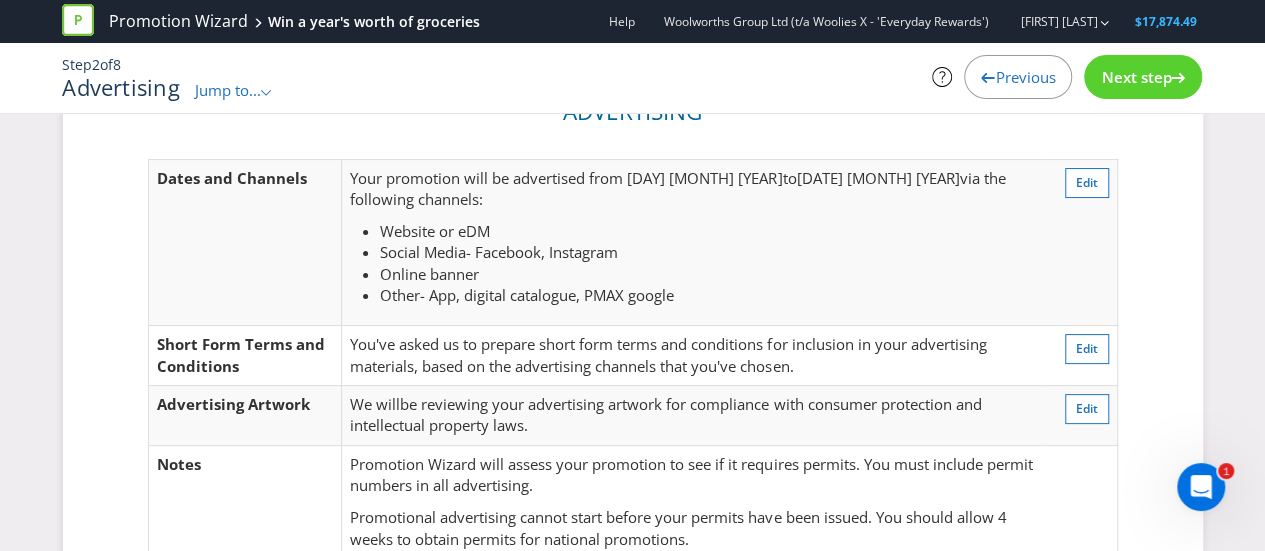 scroll, scrollTop: 100, scrollLeft: 0, axis: vertical 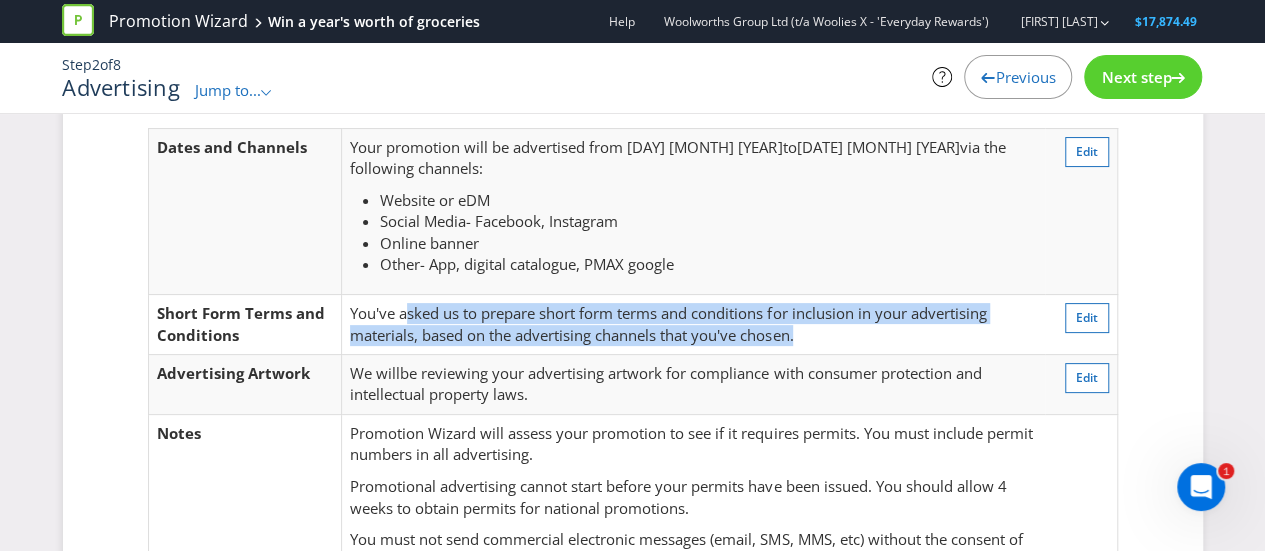drag, startPoint x: 426, startPoint y: 293, endPoint x: 1019, endPoint y: 304, distance: 593.102 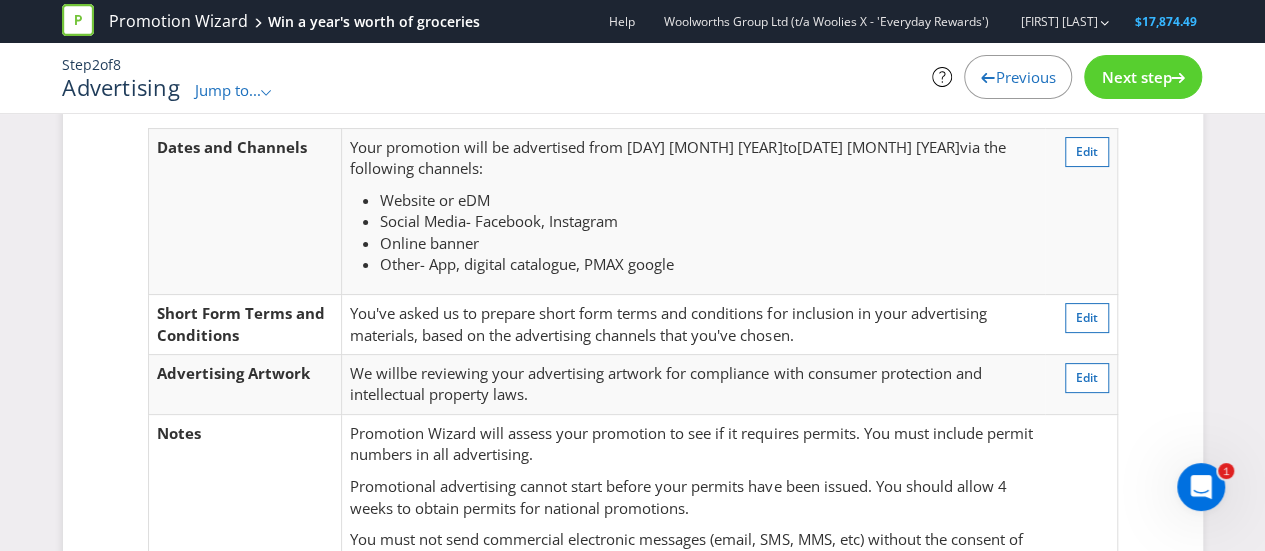 drag, startPoint x: 597, startPoint y: 361, endPoint x: 586, endPoint y: 349, distance: 16.27882 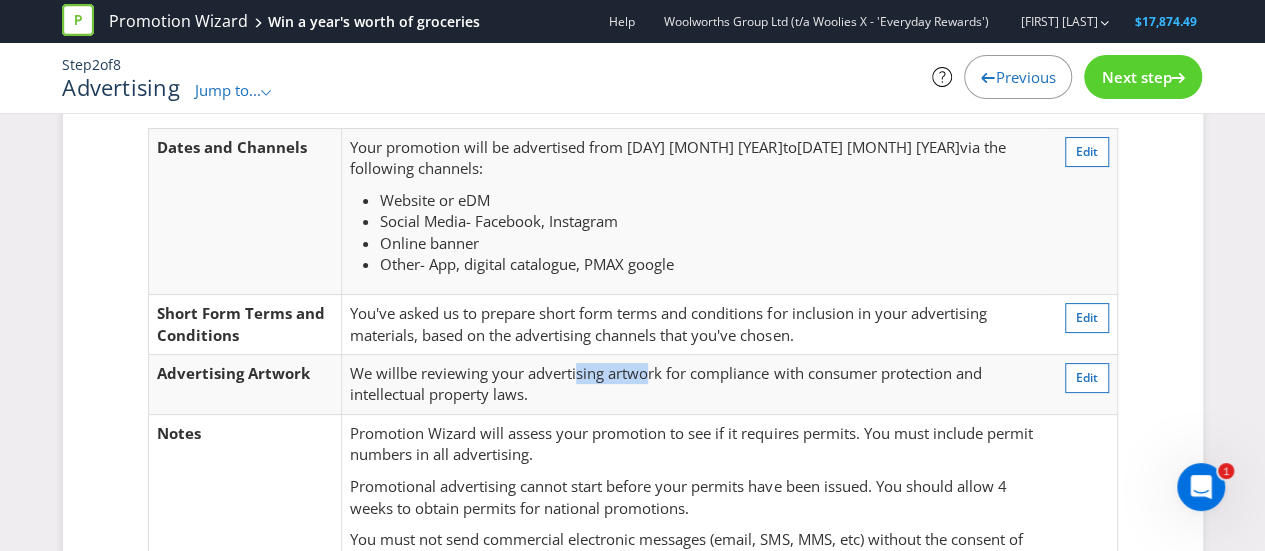 drag, startPoint x: 581, startPoint y: 347, endPoint x: 648, endPoint y: 351, distance: 67.11929 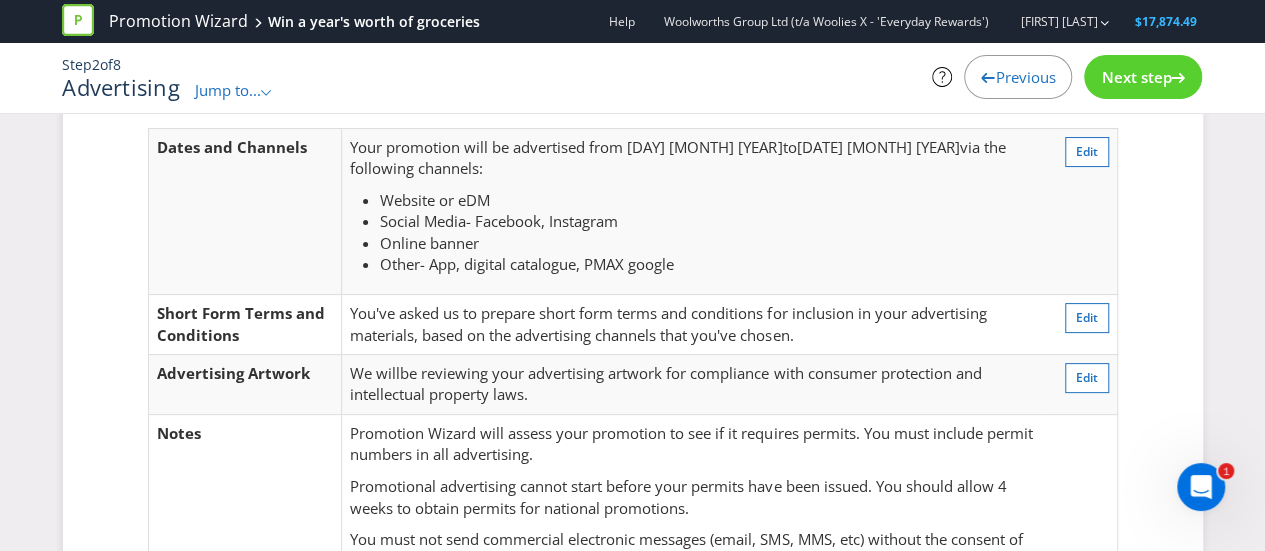 click on "We will  be reviewing your advertising artwork for compliance with consumer protection and intellectual property laws." at bounding box center [693, 384] 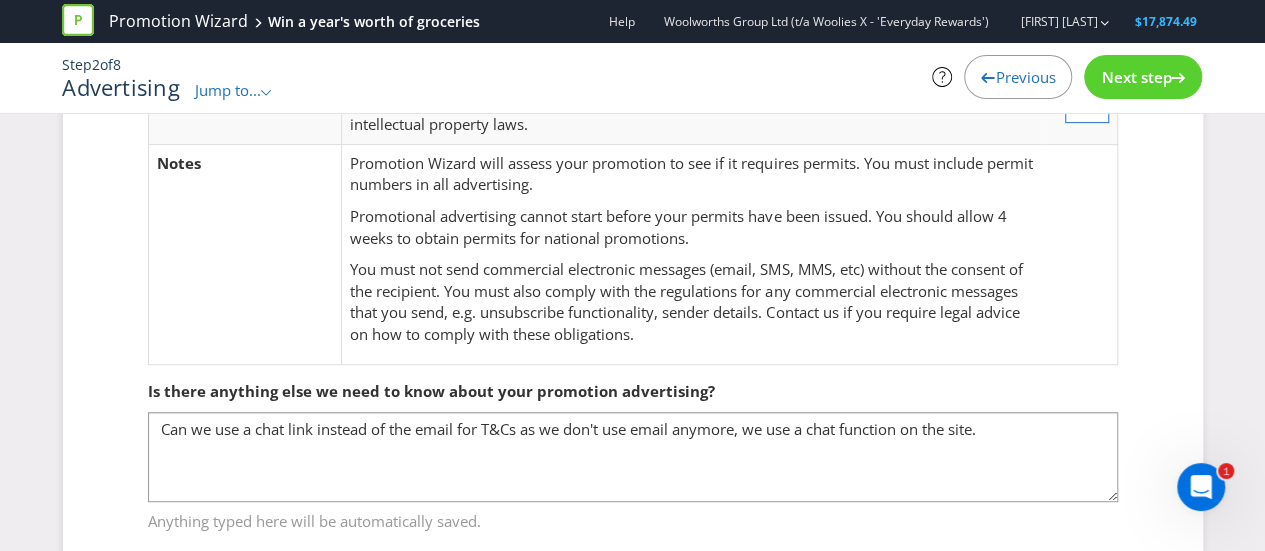 scroll, scrollTop: 400, scrollLeft: 0, axis: vertical 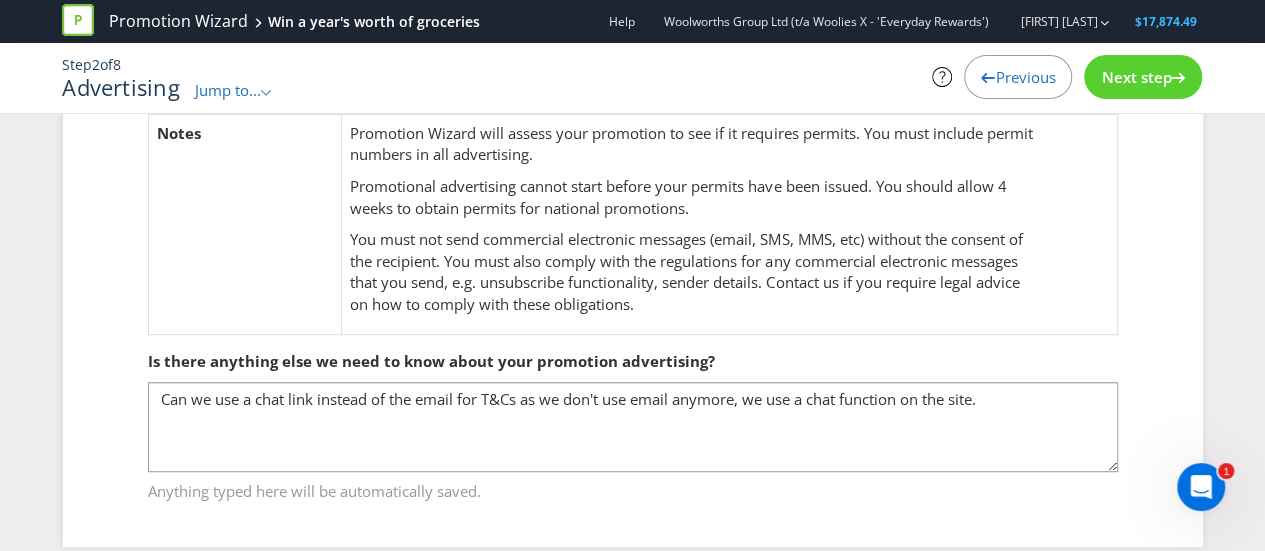 click on "Next step" at bounding box center (1143, 77) 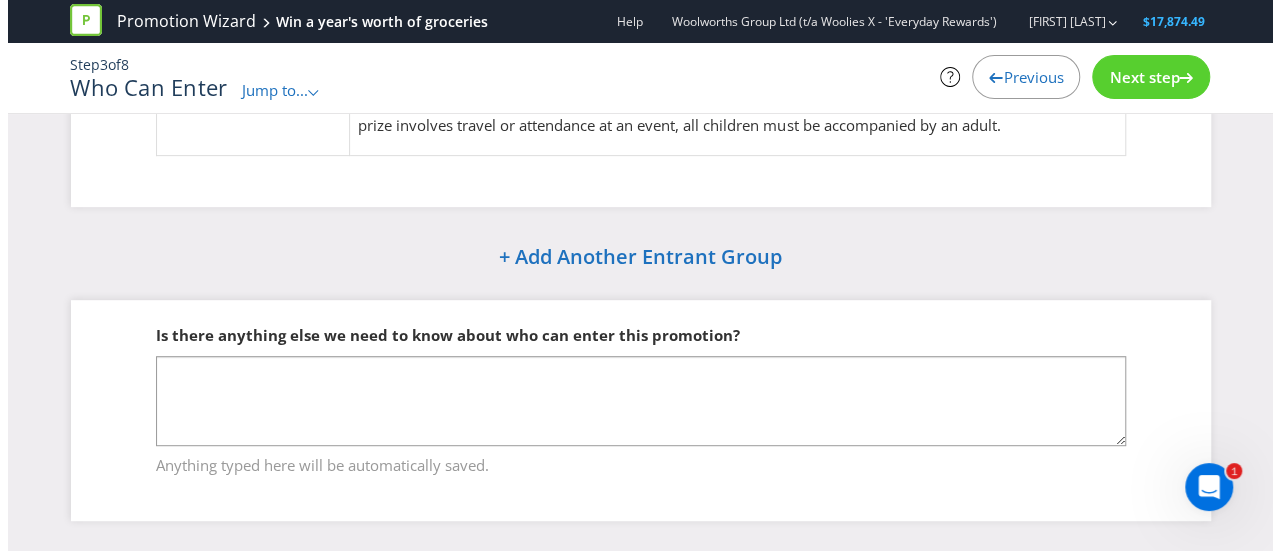 scroll, scrollTop: 0, scrollLeft: 0, axis: both 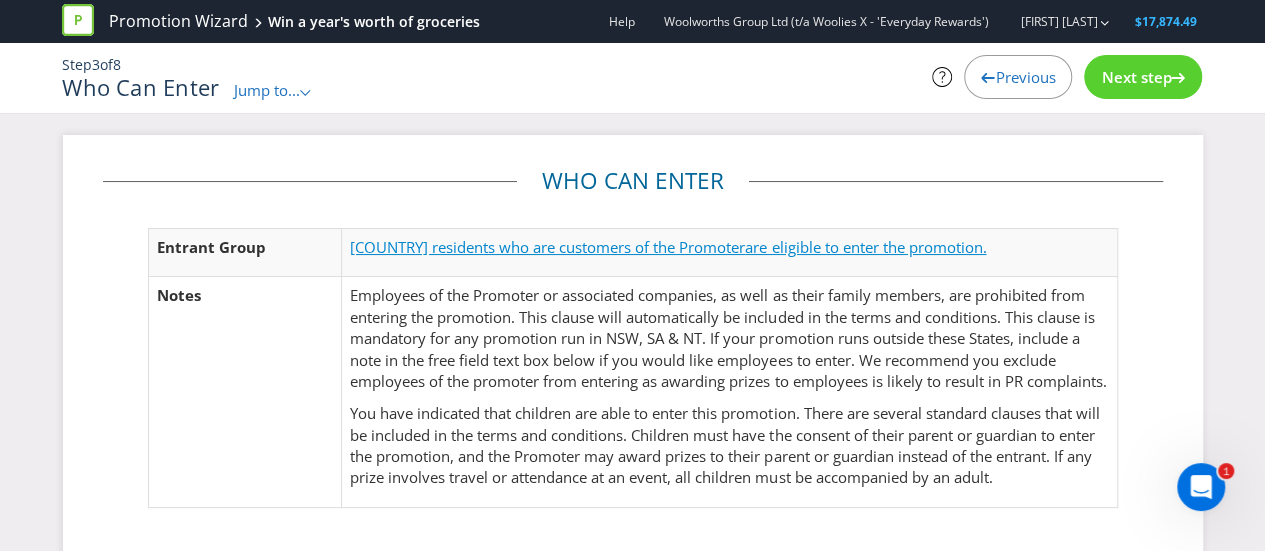 click on "are eligible to enter the promotion." at bounding box center (865, 247) 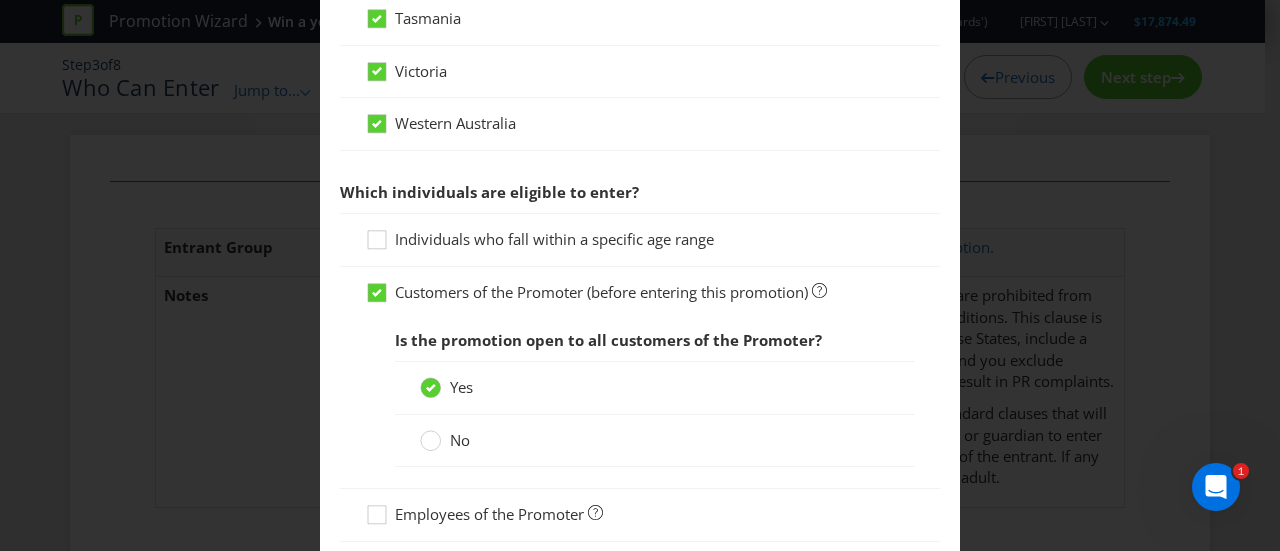 scroll, scrollTop: 881, scrollLeft: 0, axis: vertical 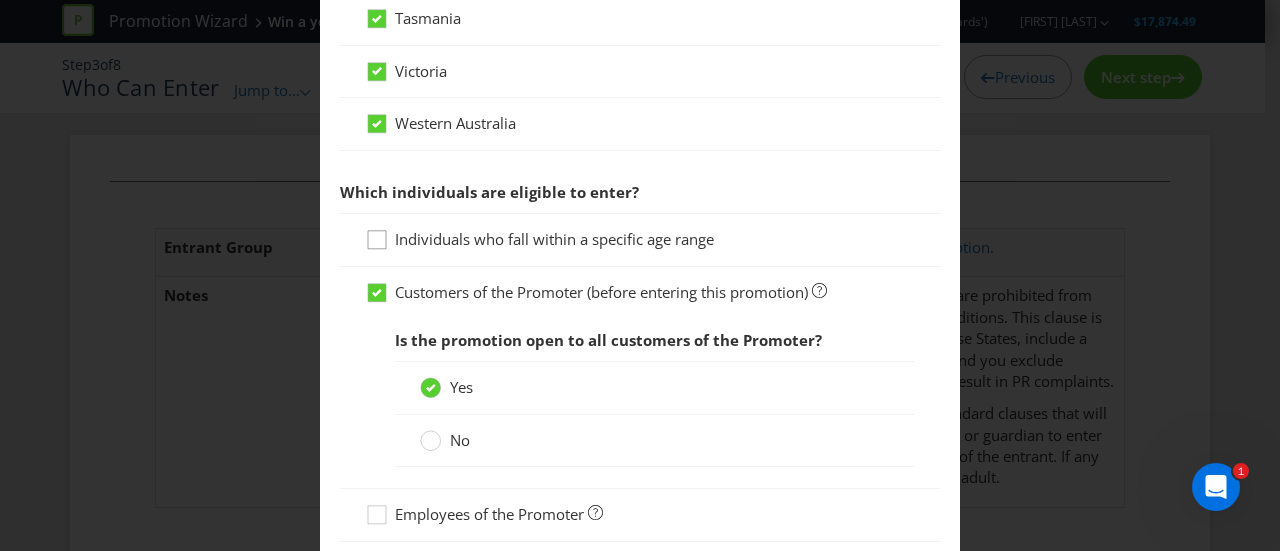 click at bounding box center [377, 233] 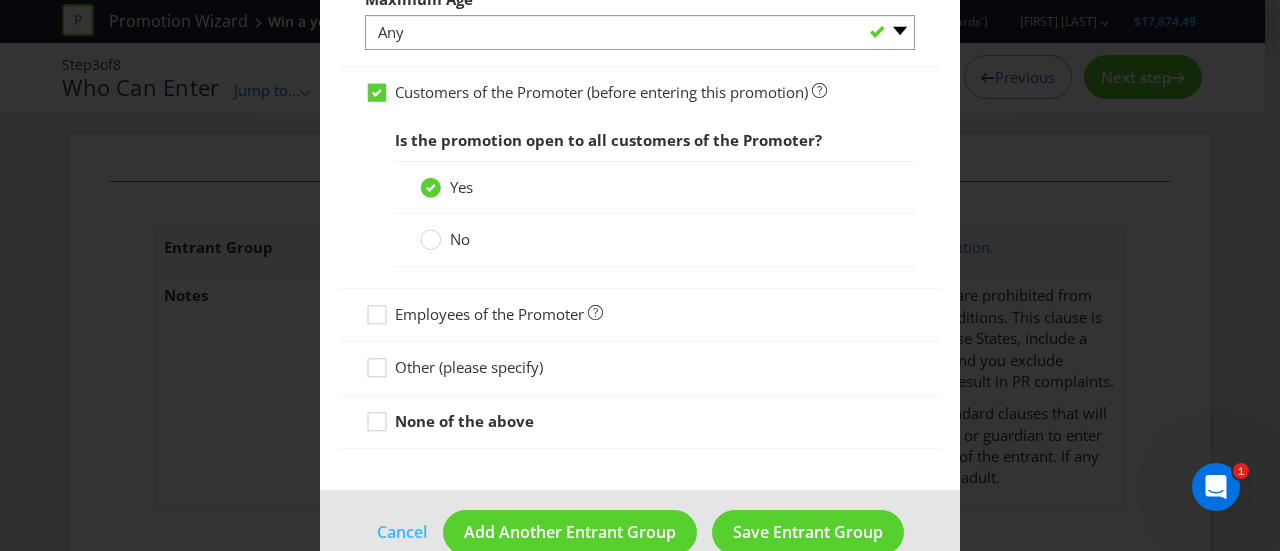 scroll, scrollTop: 1316, scrollLeft: 0, axis: vertical 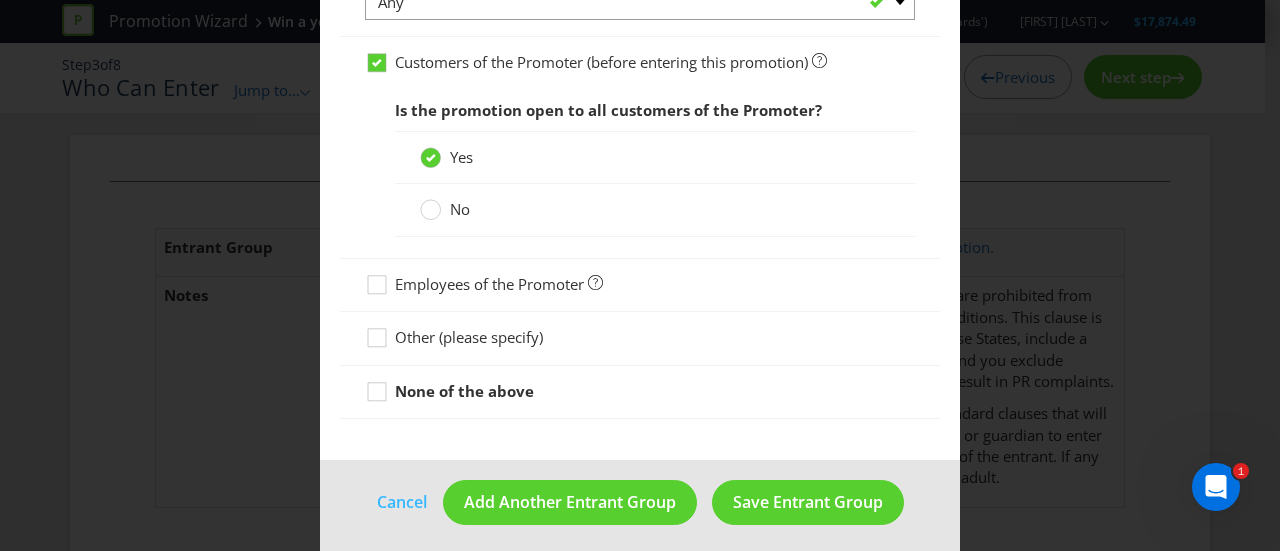 click on "Other (please specify)" at bounding box center (469, 337) 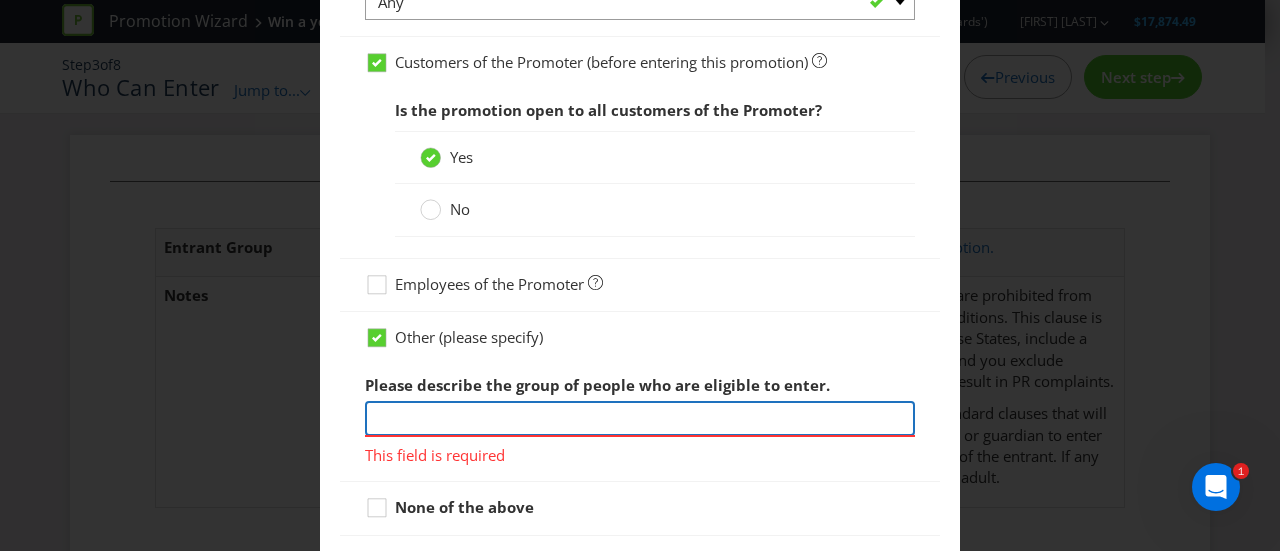 click at bounding box center [640, 418] 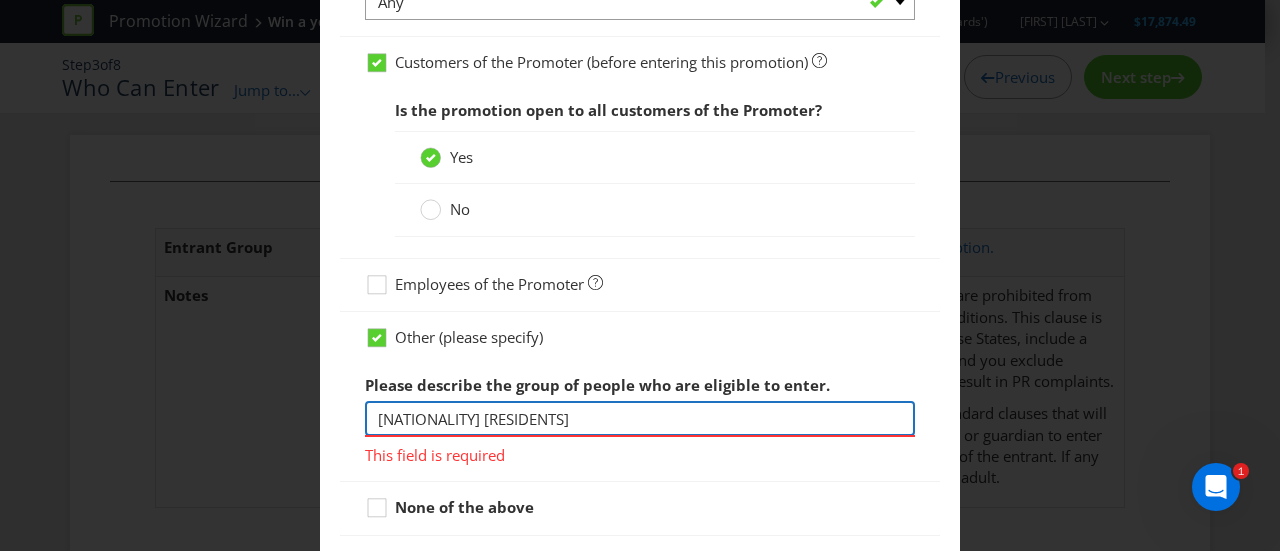 scroll, scrollTop: 1432, scrollLeft: 0, axis: vertical 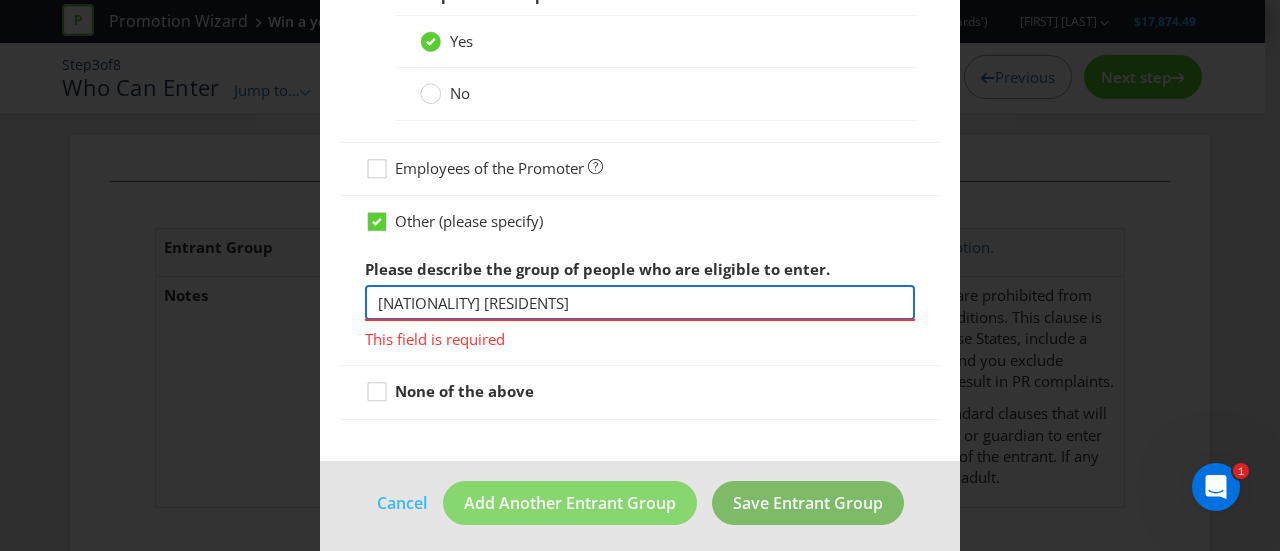 type on "[NATIONALITY] [RESIDENTS]" 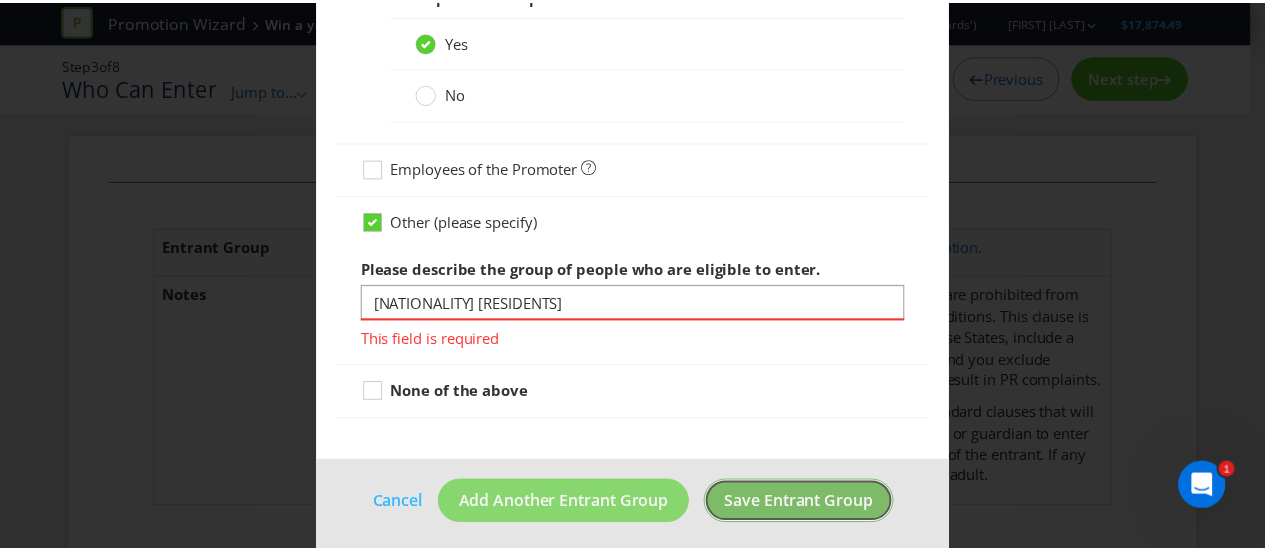 scroll, scrollTop: 1403, scrollLeft: 0, axis: vertical 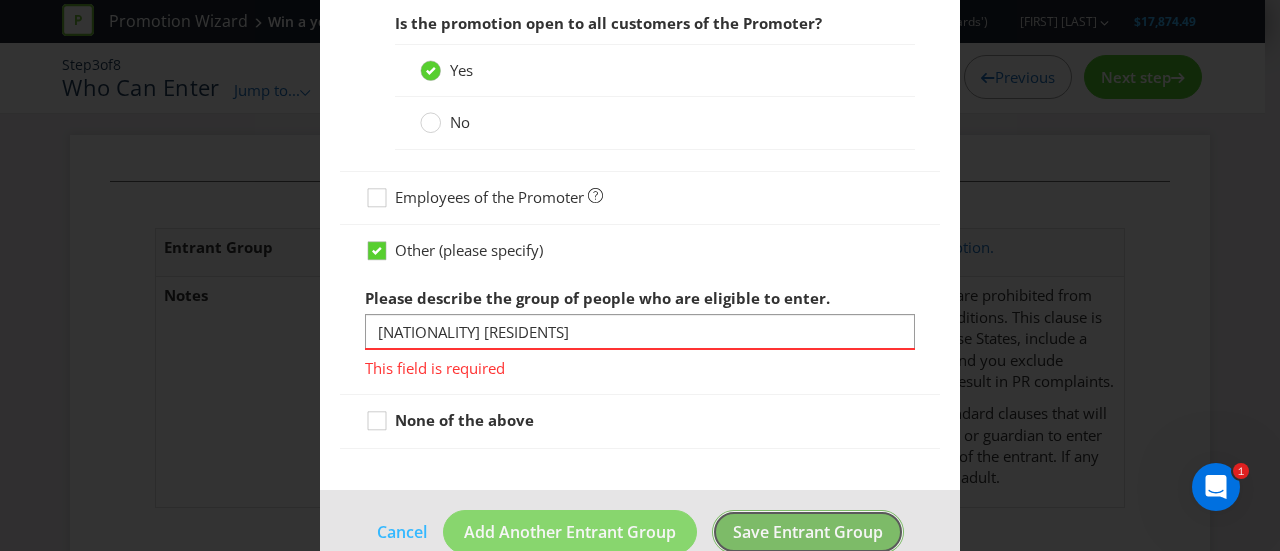 click on "Save Entrant Group" at bounding box center (808, 532) 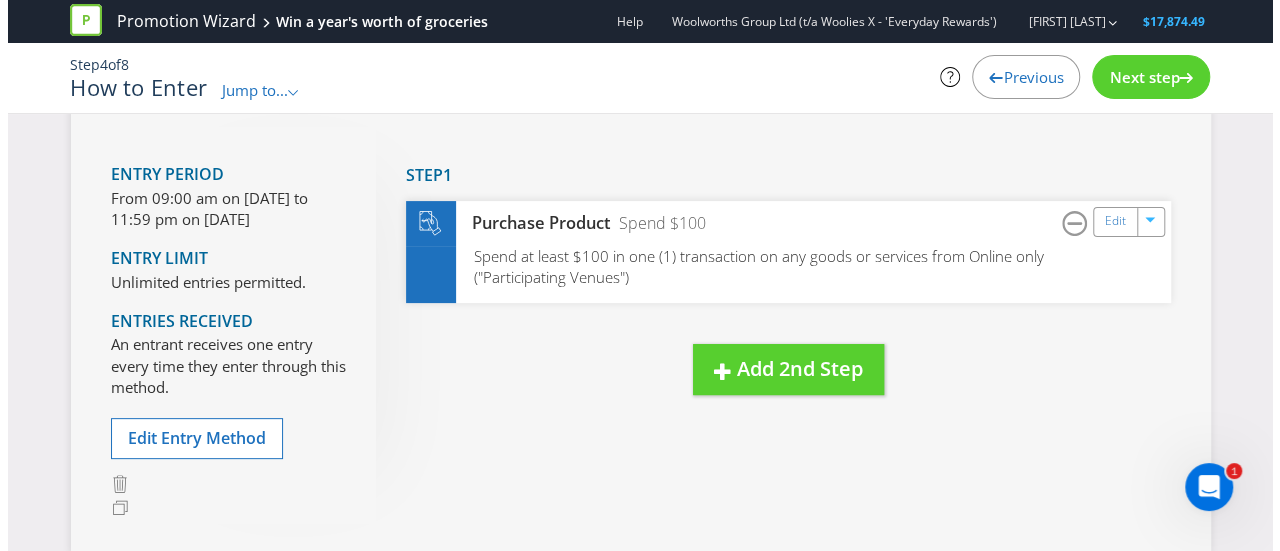 scroll, scrollTop: 119, scrollLeft: 0, axis: vertical 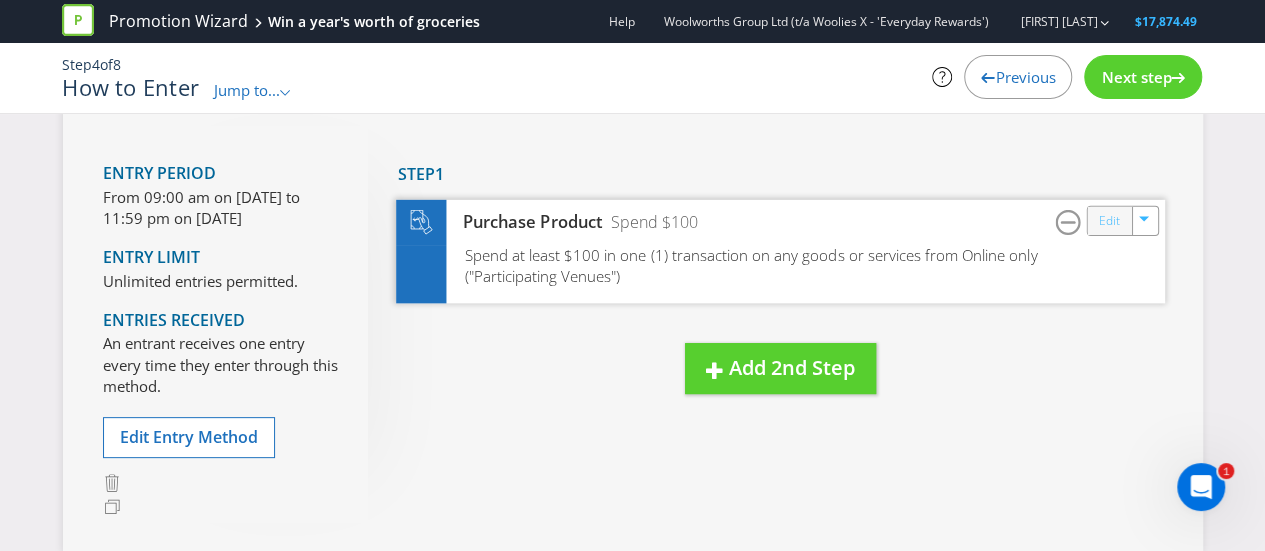 click on "Edit" at bounding box center [1108, 220] 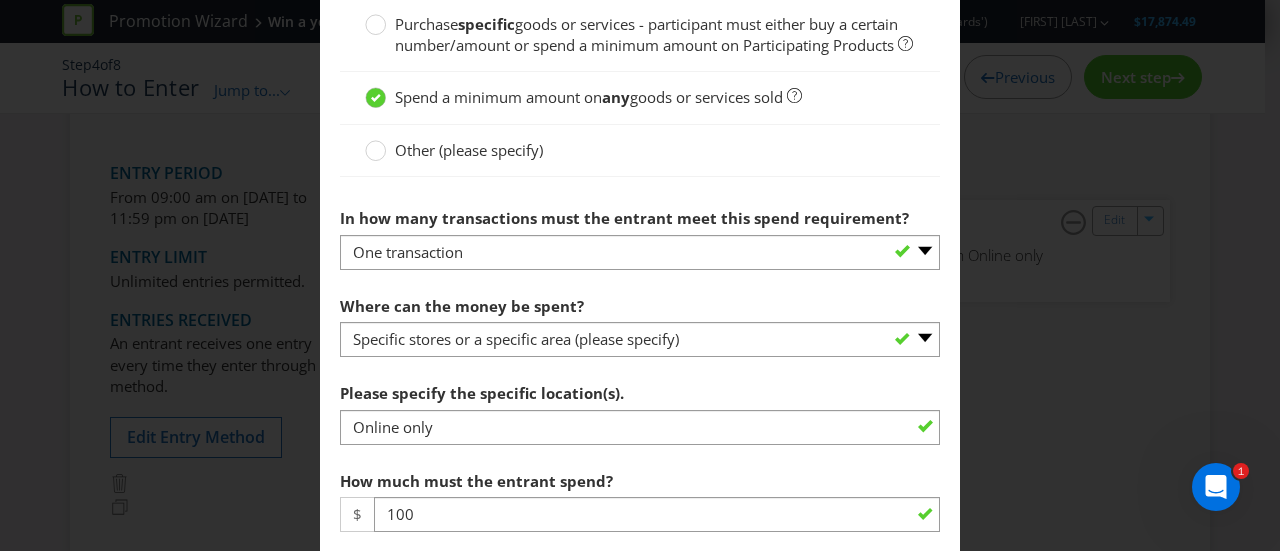 scroll, scrollTop: 718, scrollLeft: 0, axis: vertical 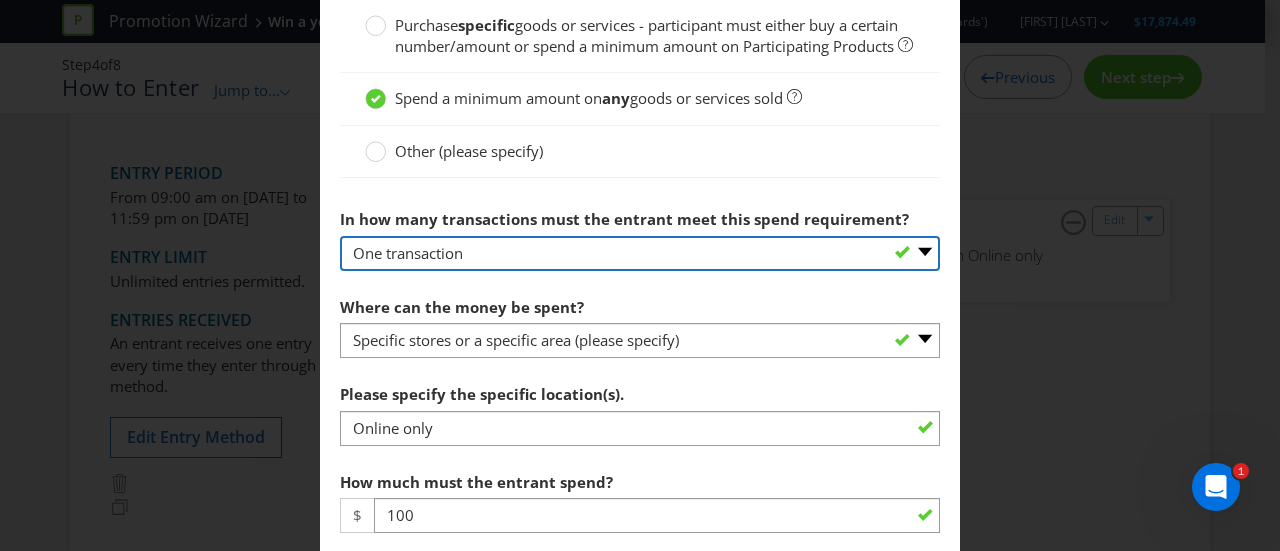 click on "-- Please select -- One transaction A specific number of transactions Any number of transactions" at bounding box center [640, 253] 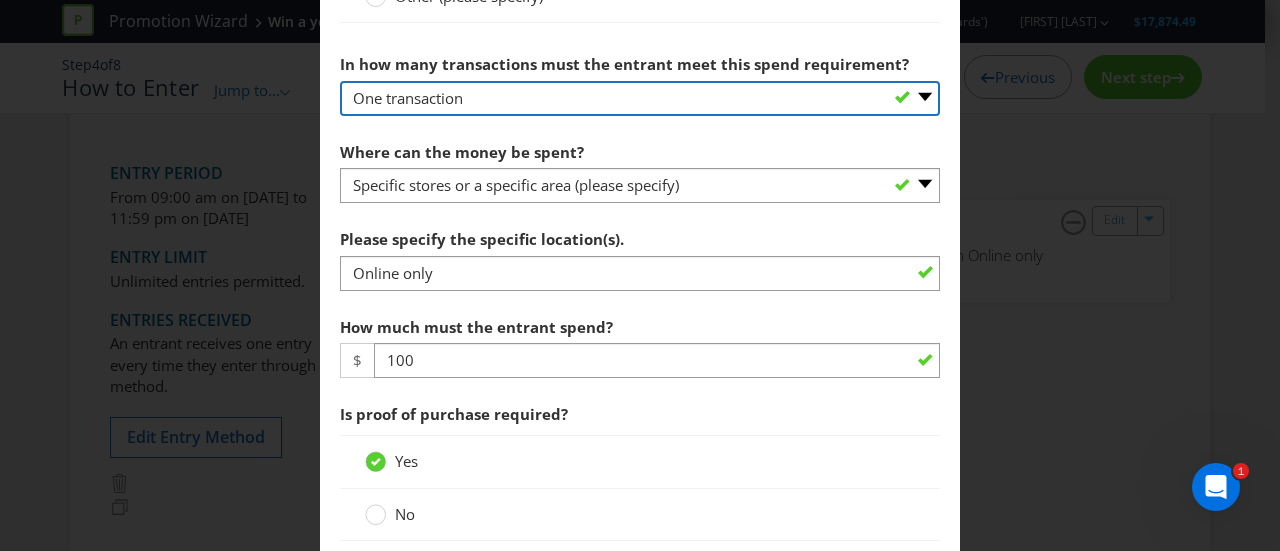 scroll, scrollTop: 874, scrollLeft: 0, axis: vertical 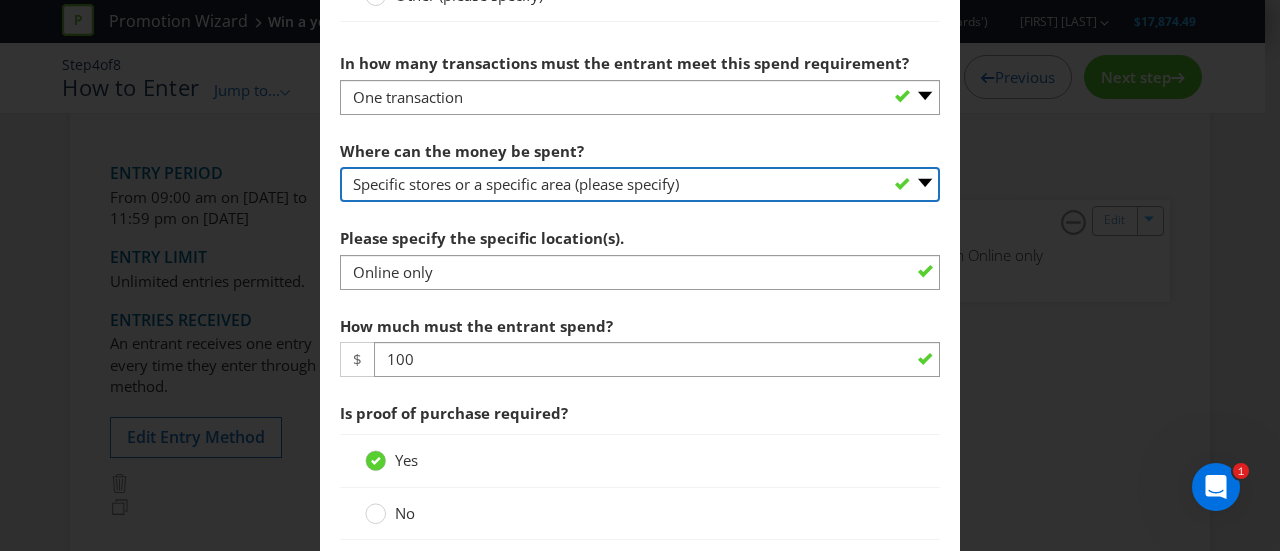 click on "-- Please select -- Any stores displaying promotional material (including online) Any stores displaying promotional material (excluding online) Specific stores or a specific area (please specify) Other (please specify)" at bounding box center [640, 184] 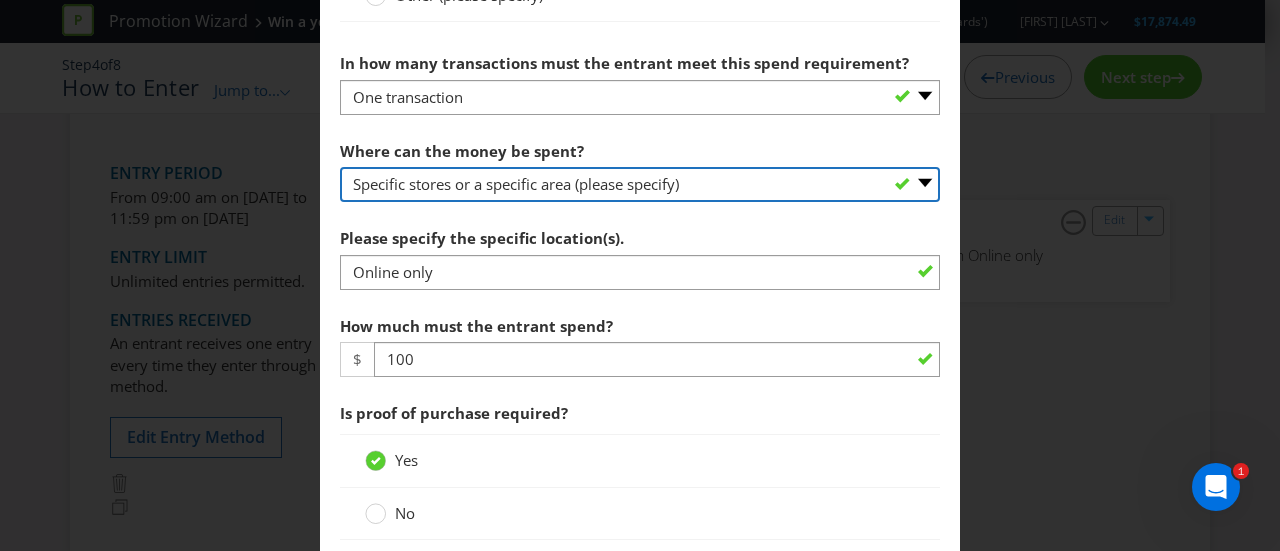 click on "-- Please select -- Any stores displaying promotional material (including online) Any stores displaying promotional material (excluding online) Specific stores or a specific area (please specify) Other (please specify)" at bounding box center [640, 184] 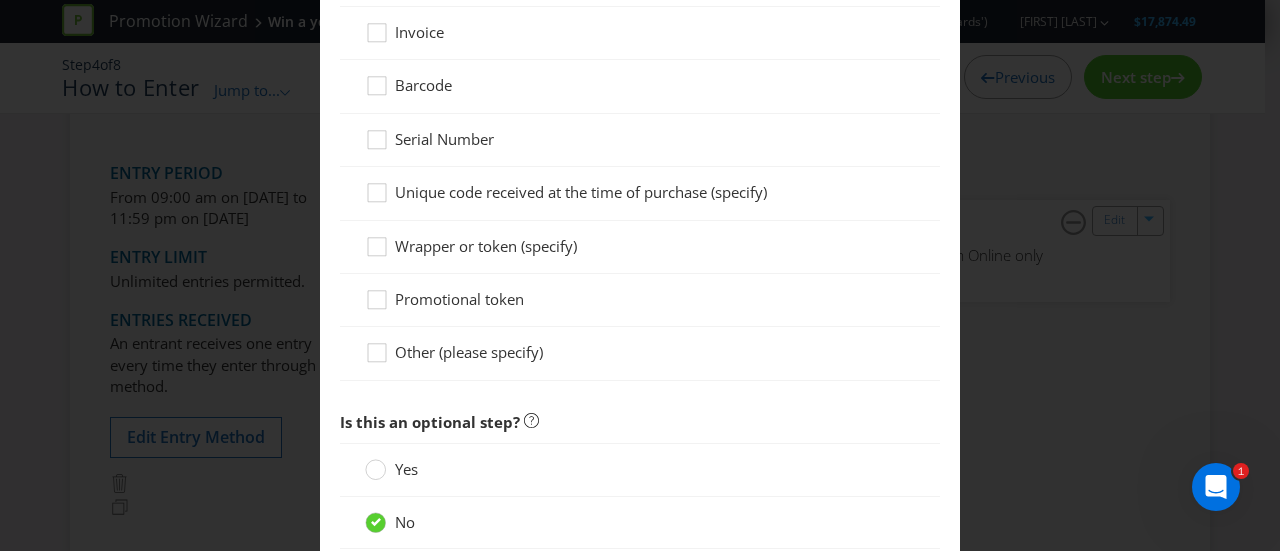scroll, scrollTop: 1780, scrollLeft: 0, axis: vertical 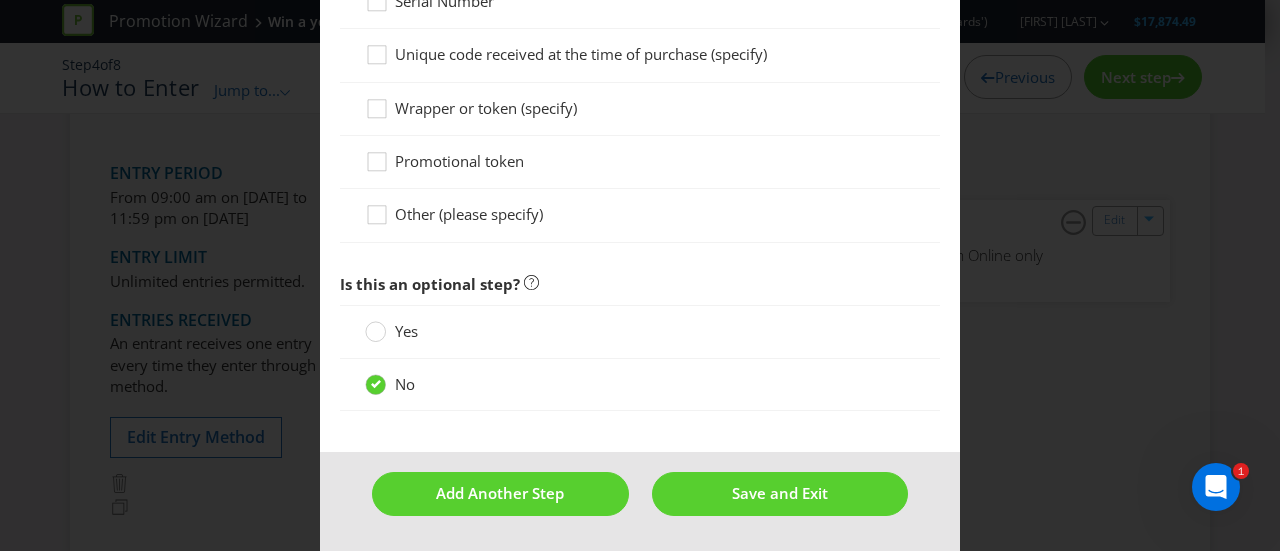 click on "Yes" at bounding box center [393, 331] 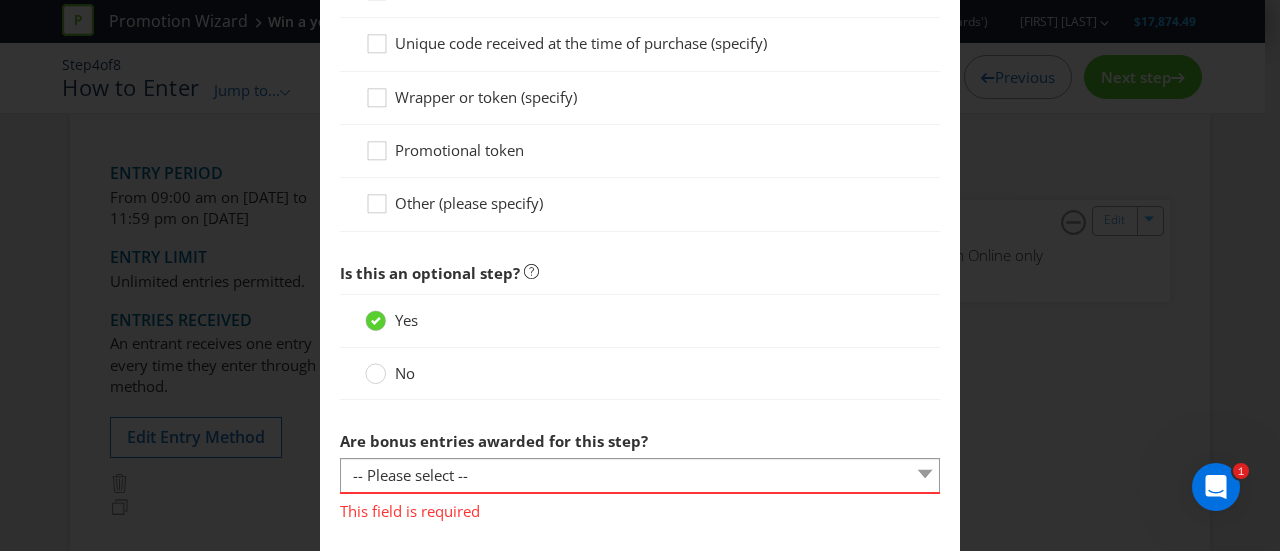 scroll, scrollTop: 1896, scrollLeft: 0, axis: vertical 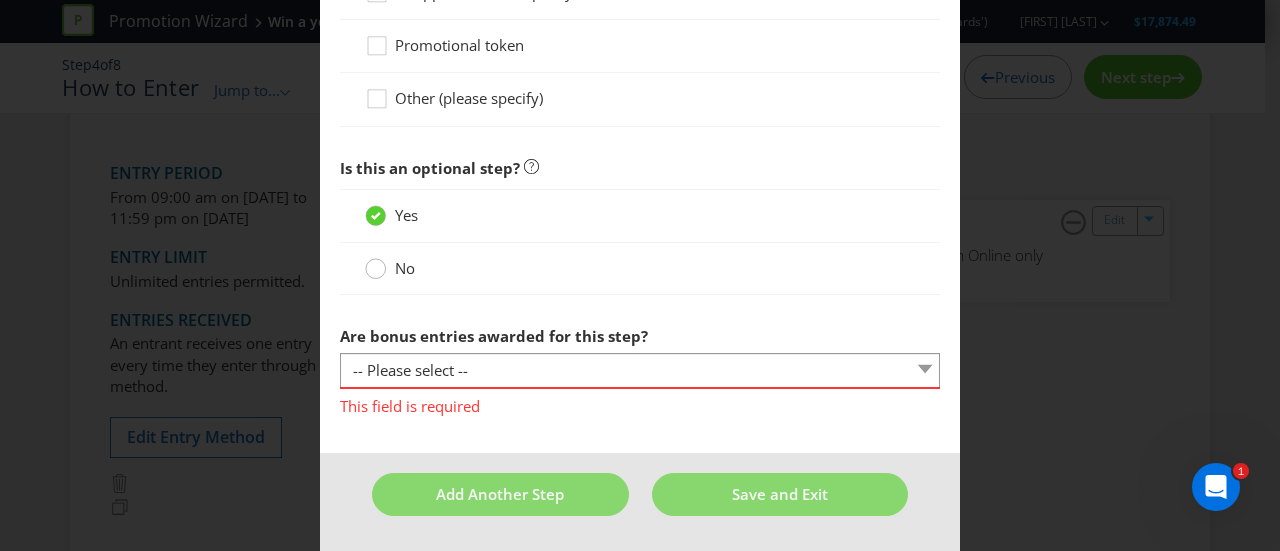 click 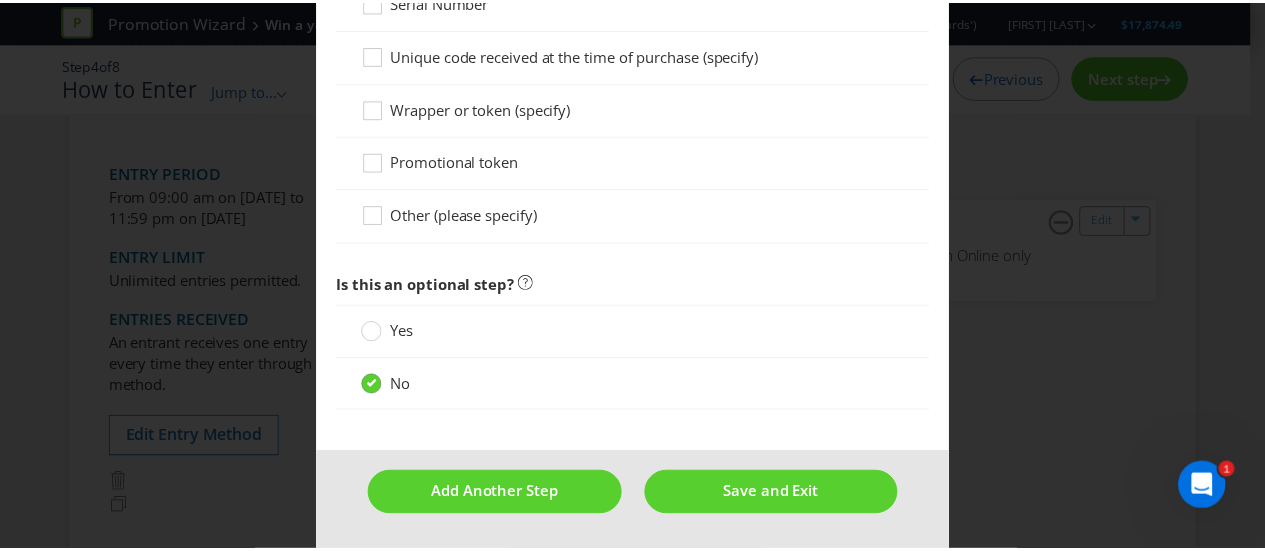 scroll, scrollTop: 1780, scrollLeft: 0, axis: vertical 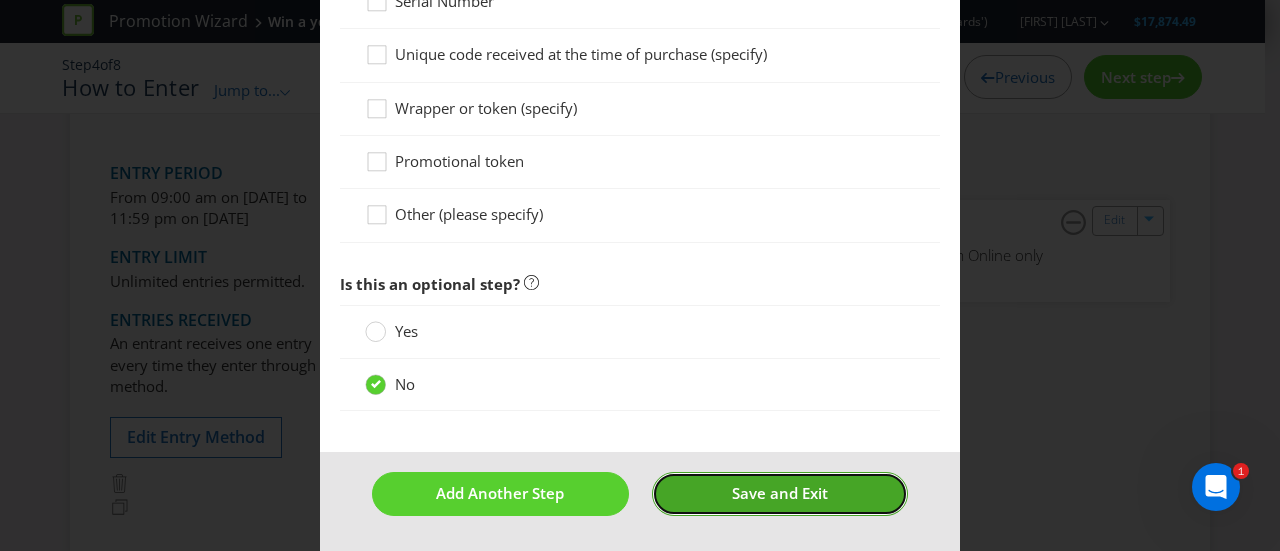 click on "Save and Exit" at bounding box center [780, 493] 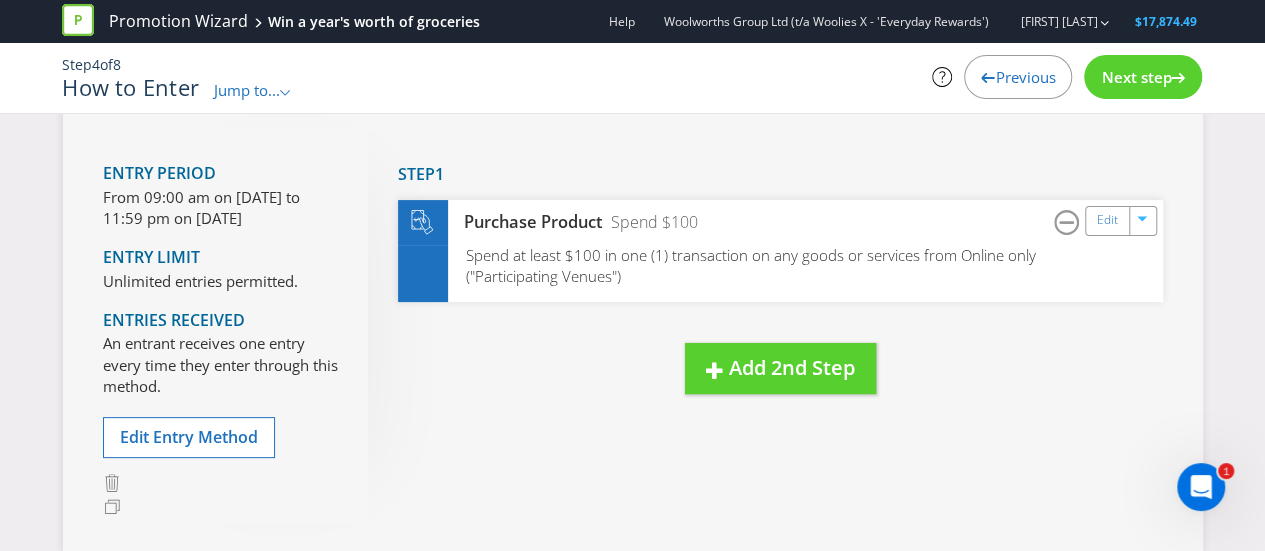 click on "Next step" at bounding box center (1136, 77) 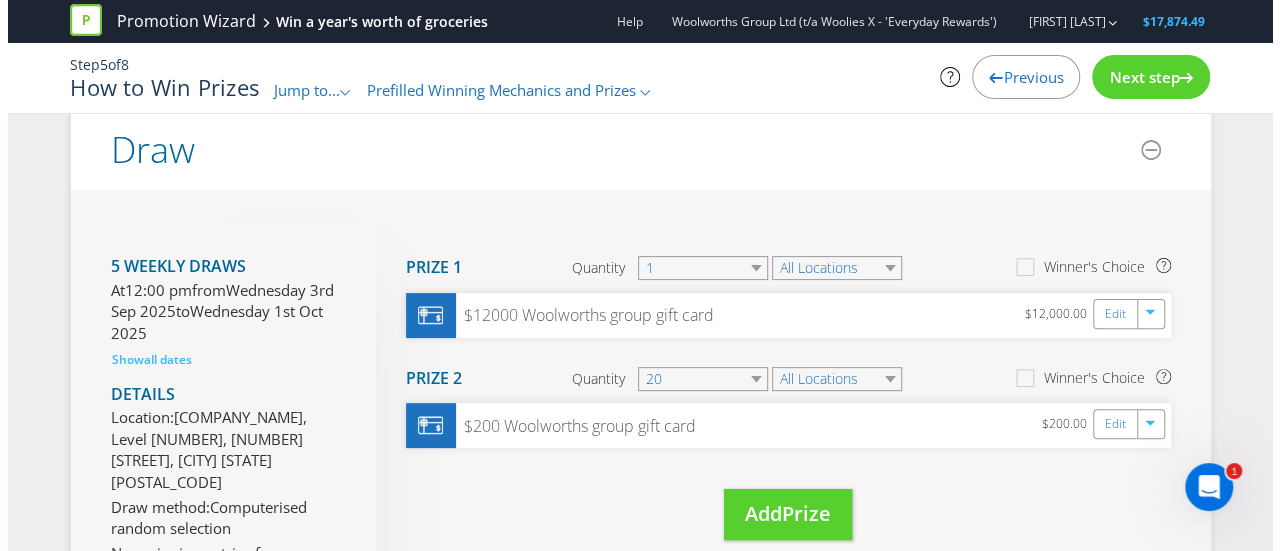 scroll, scrollTop: 174, scrollLeft: 0, axis: vertical 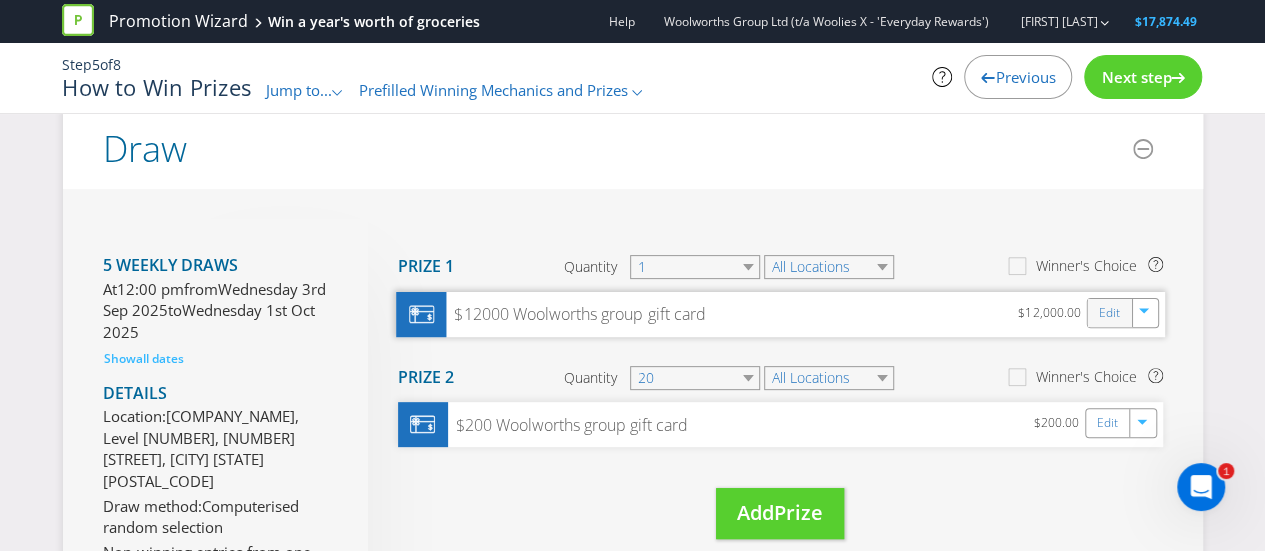 click on "Edit" at bounding box center (1109, 313) 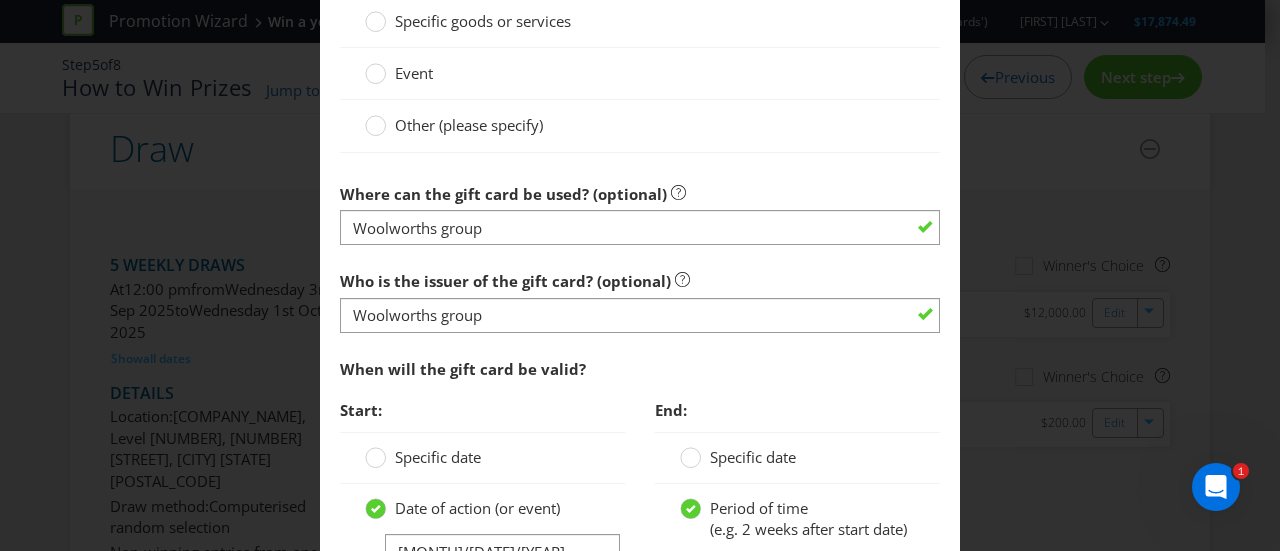 scroll, scrollTop: 2811, scrollLeft: 0, axis: vertical 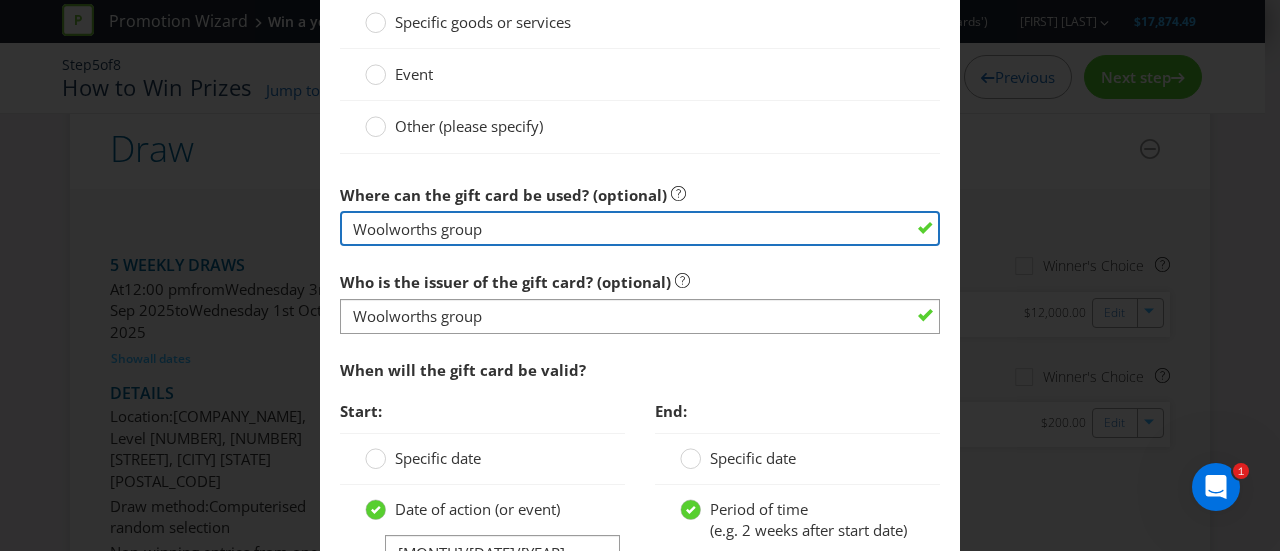 click on "Woolworths group" at bounding box center (640, 228) 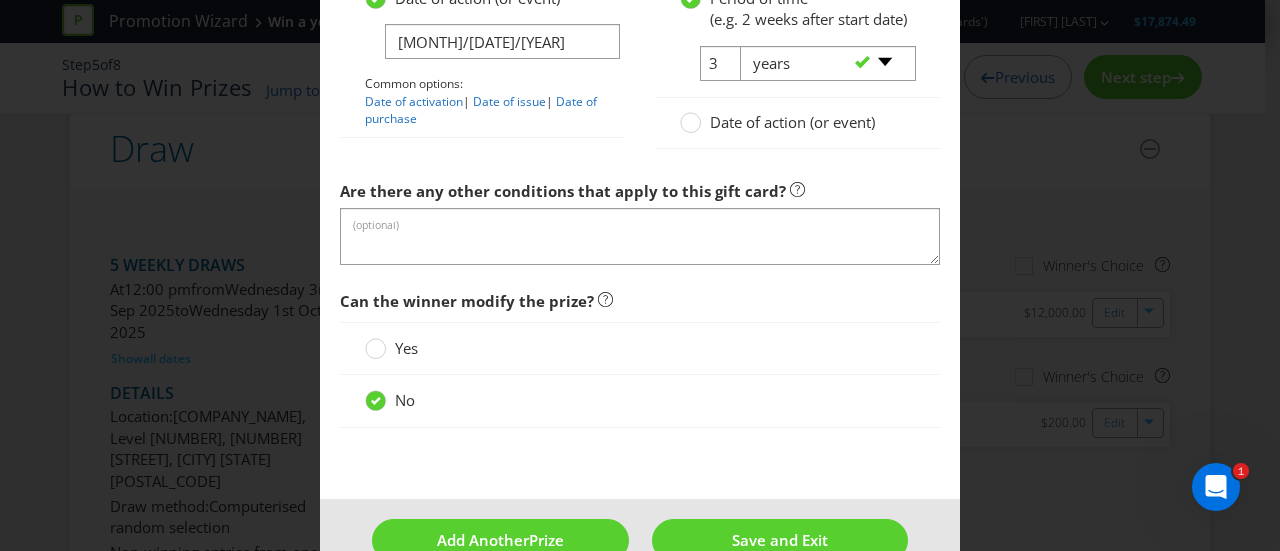 scroll, scrollTop: 3323, scrollLeft: 0, axis: vertical 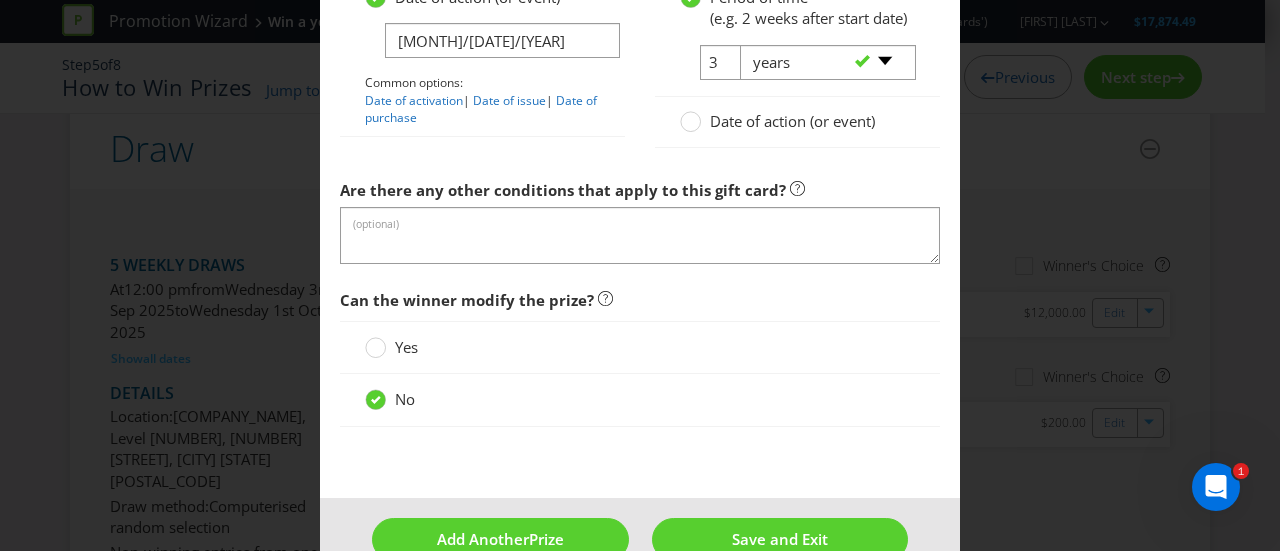 type on "Woolworths Supermarkets" 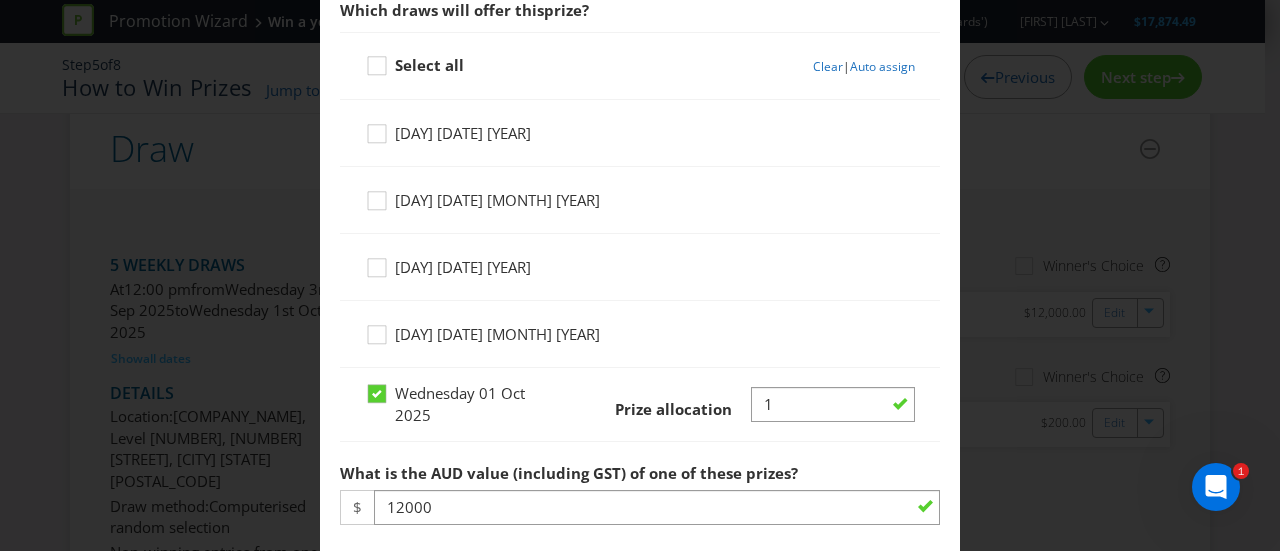 scroll, scrollTop: 950, scrollLeft: 0, axis: vertical 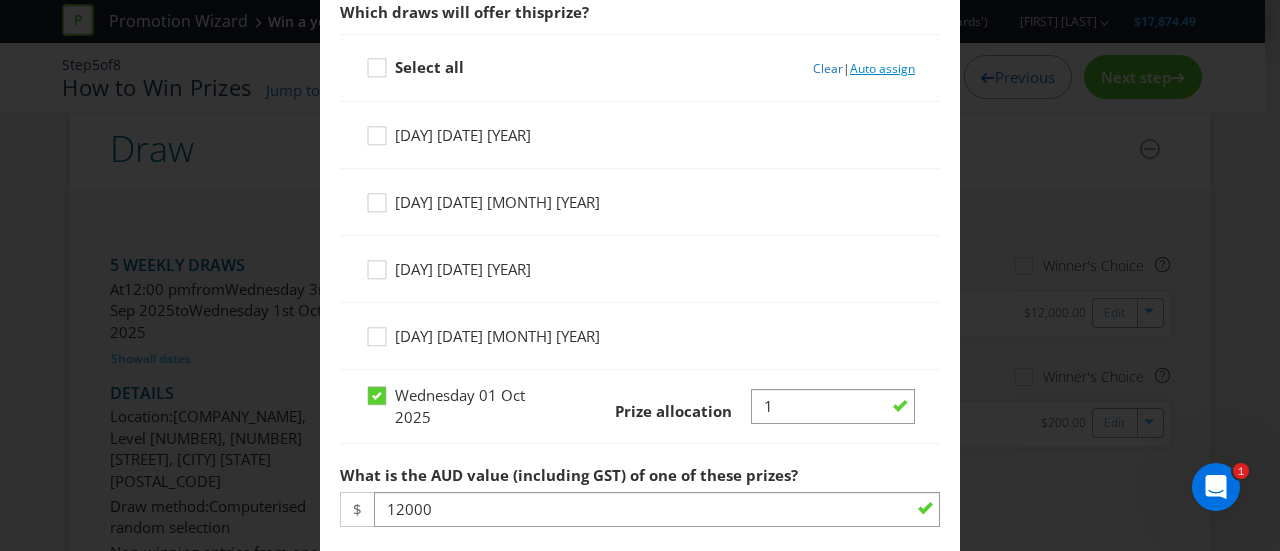 click on "Auto assign" at bounding box center [882, 68] 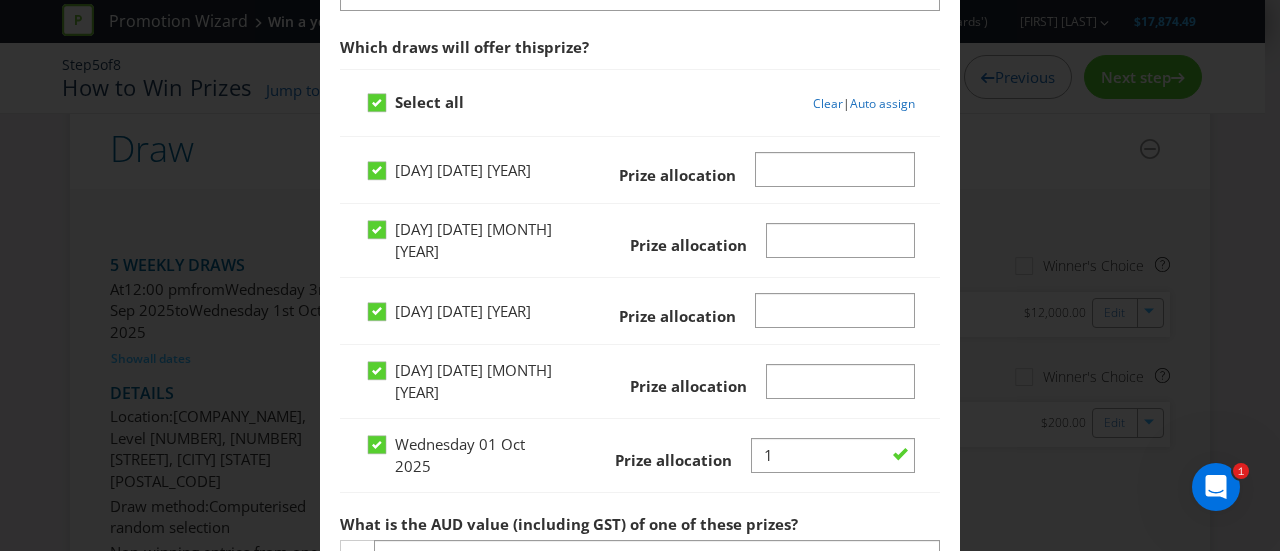 scroll, scrollTop: 976, scrollLeft: 0, axis: vertical 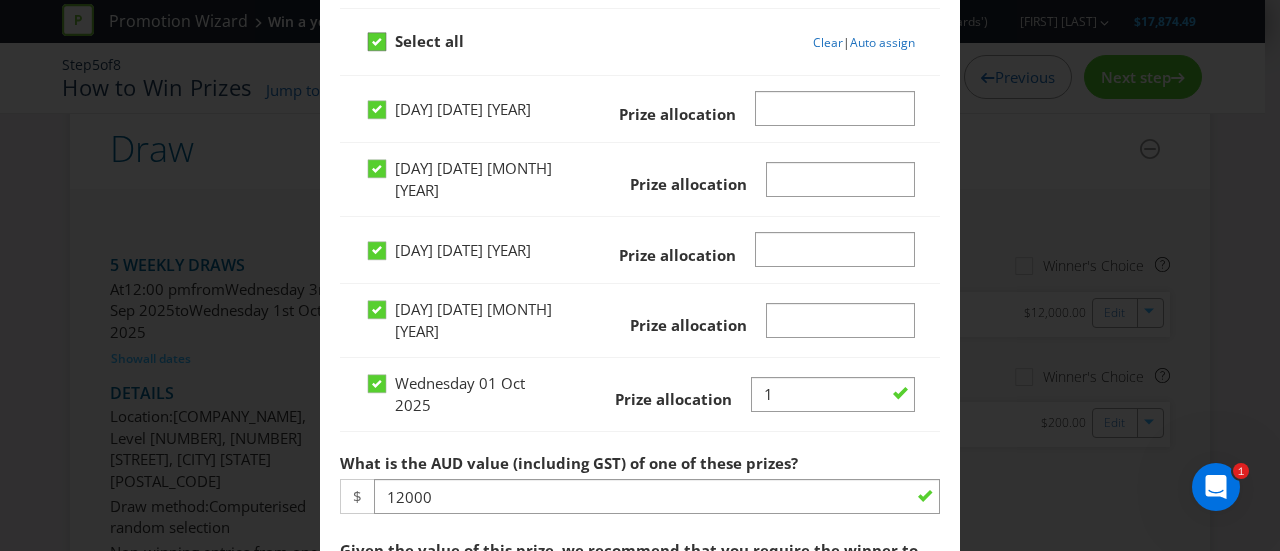 click 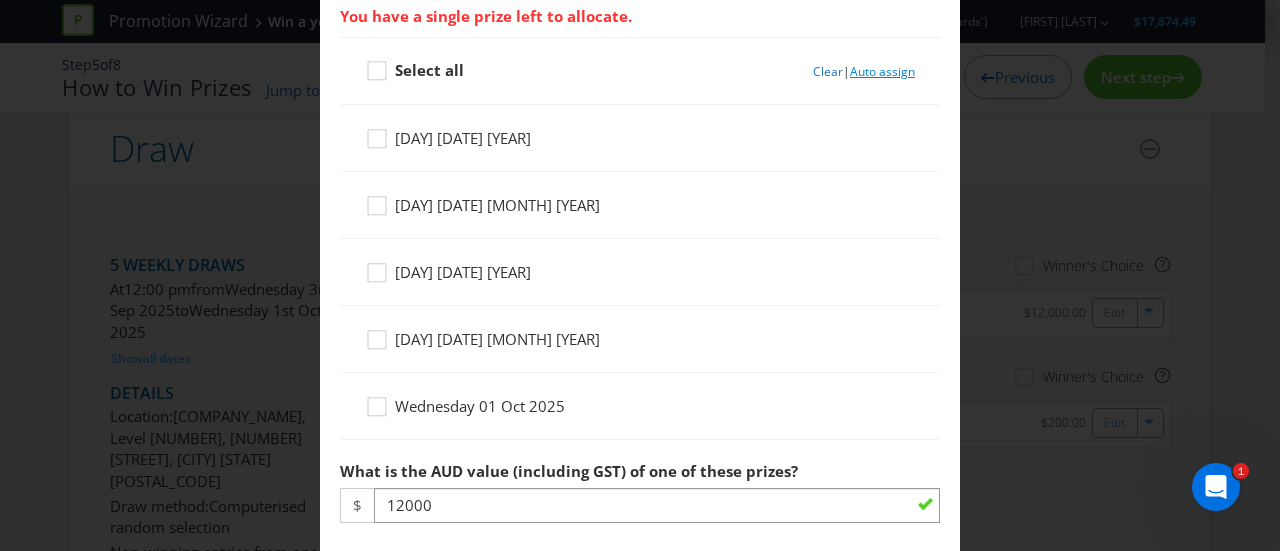 click on "Auto assign" at bounding box center (882, 71) 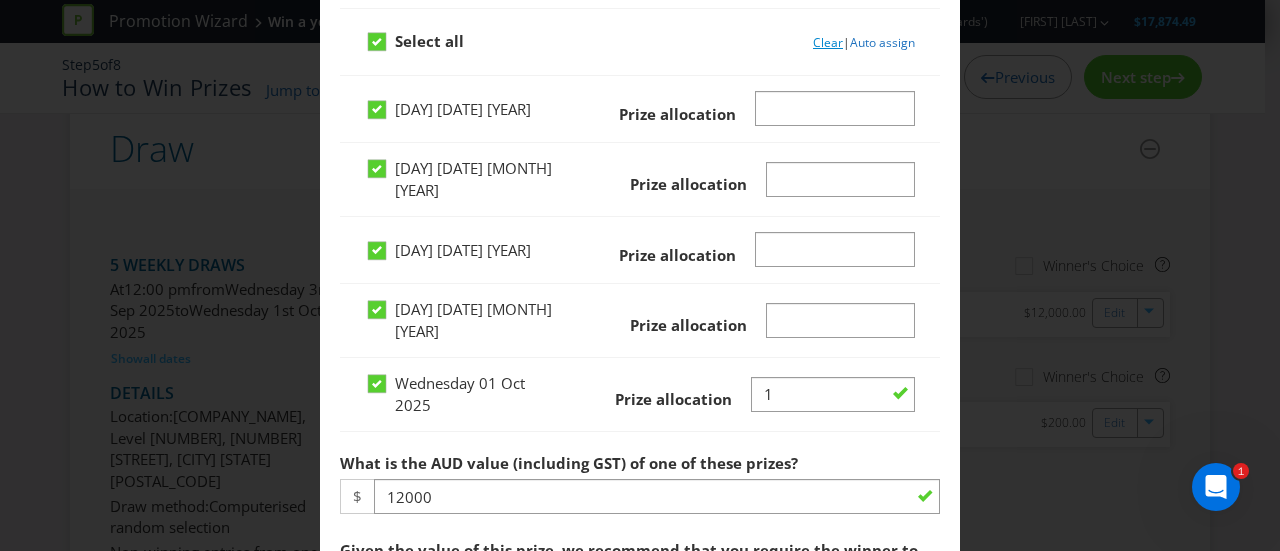 click on "Clear" at bounding box center (828, 42) 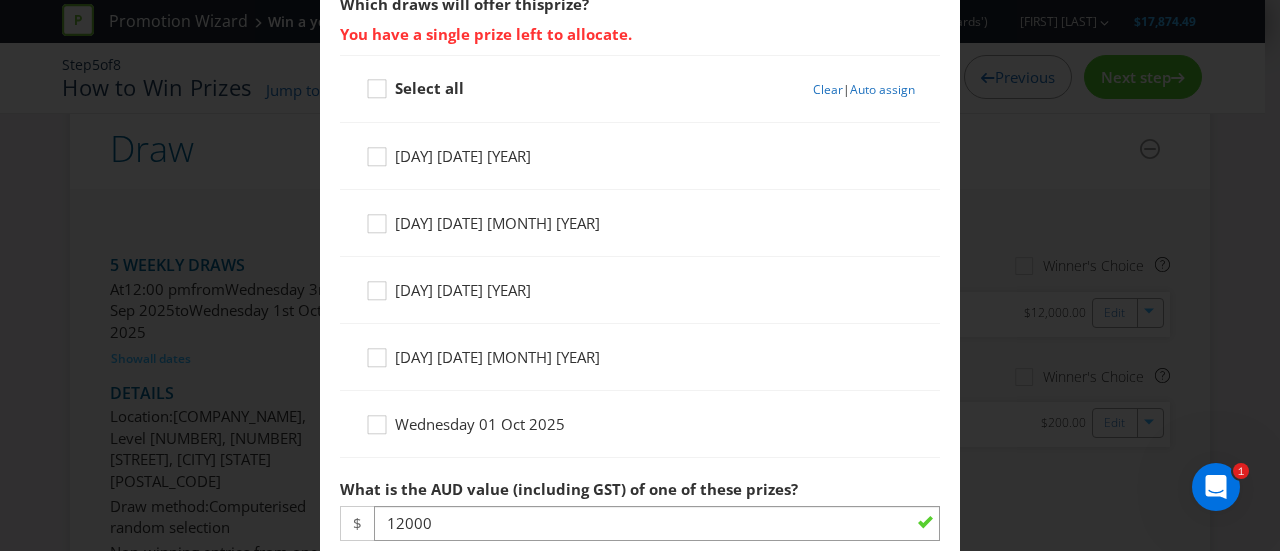 scroll, scrollTop: 959, scrollLeft: 0, axis: vertical 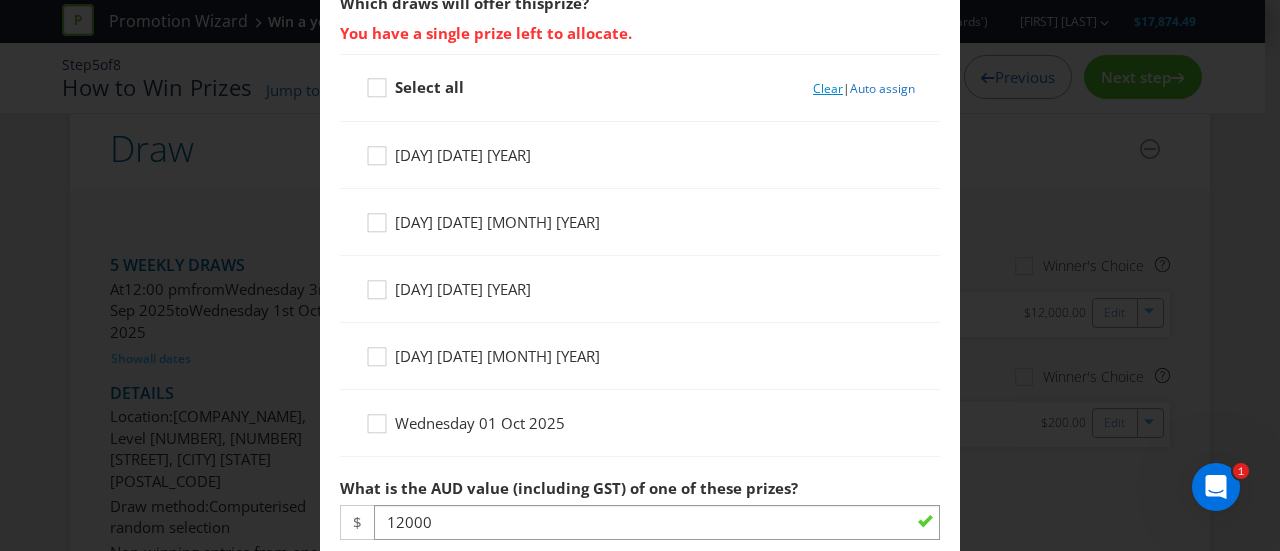 click on "Clear" at bounding box center (828, 88) 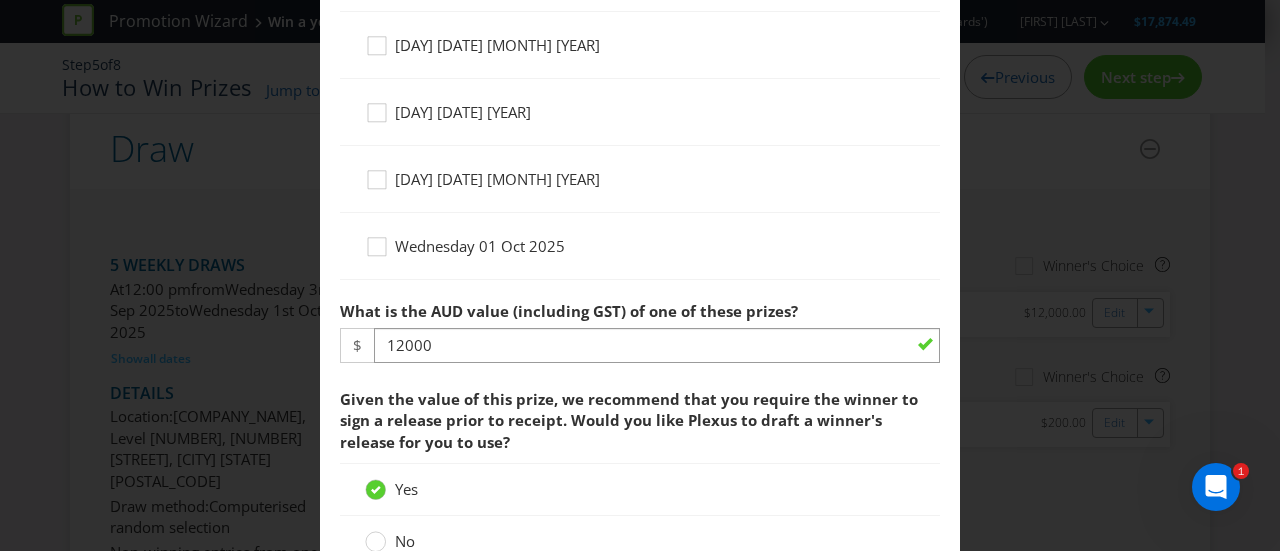 scroll, scrollTop: 1134, scrollLeft: 0, axis: vertical 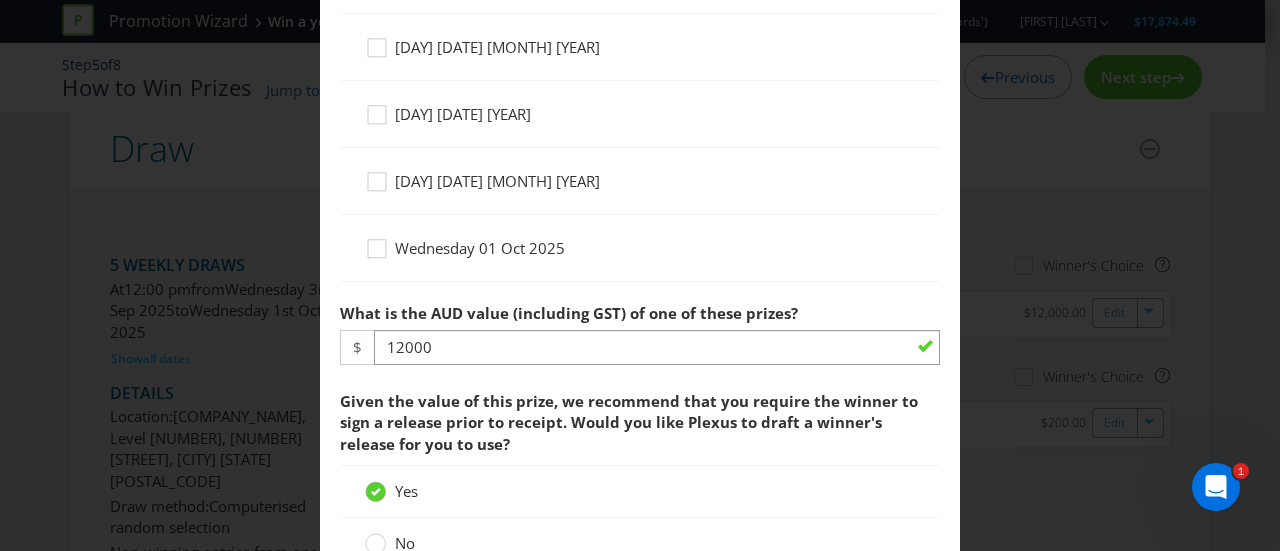 click on "Wednesday 01 Oct 2025" at bounding box center (640, 255) 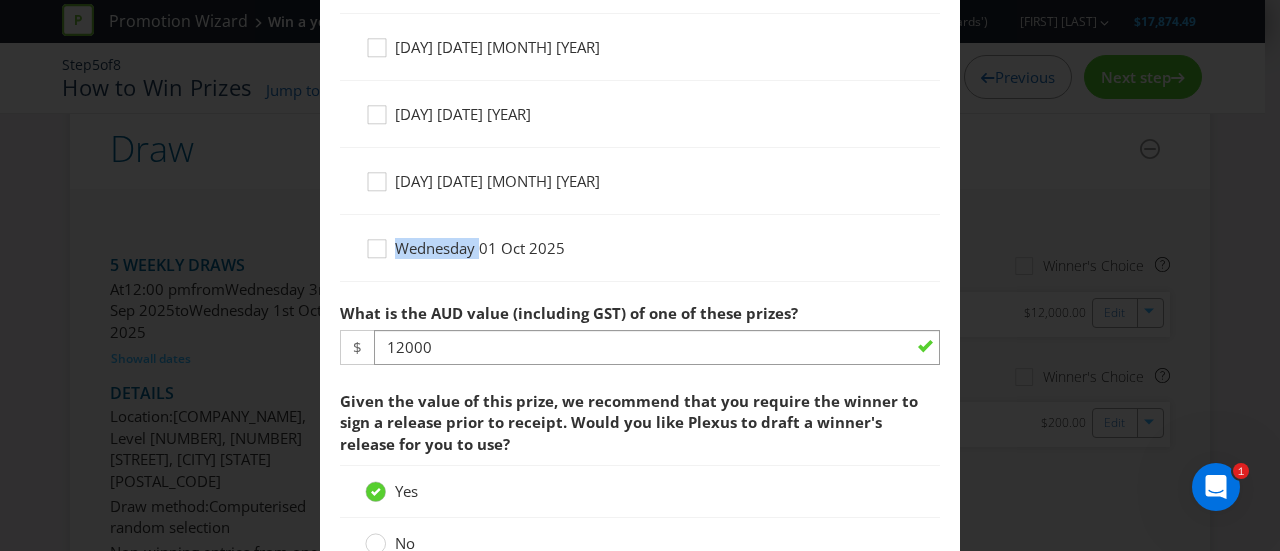 click on "Wednesday 01 Oct 2025" at bounding box center (640, 255) 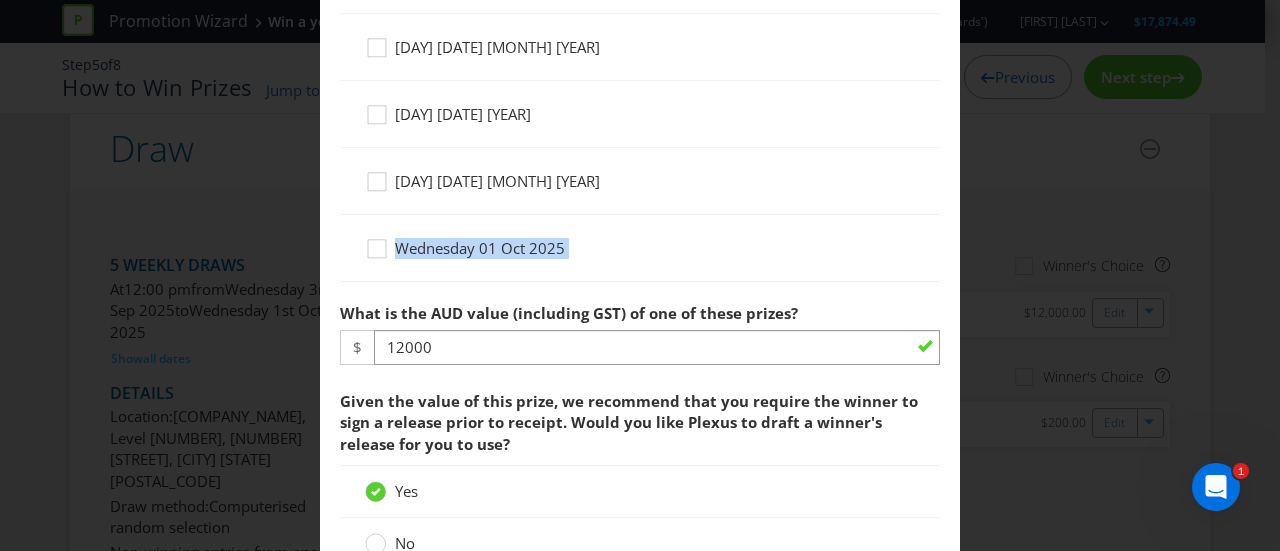 click on "Wednesday 01 Oct 2025" at bounding box center [640, 255] 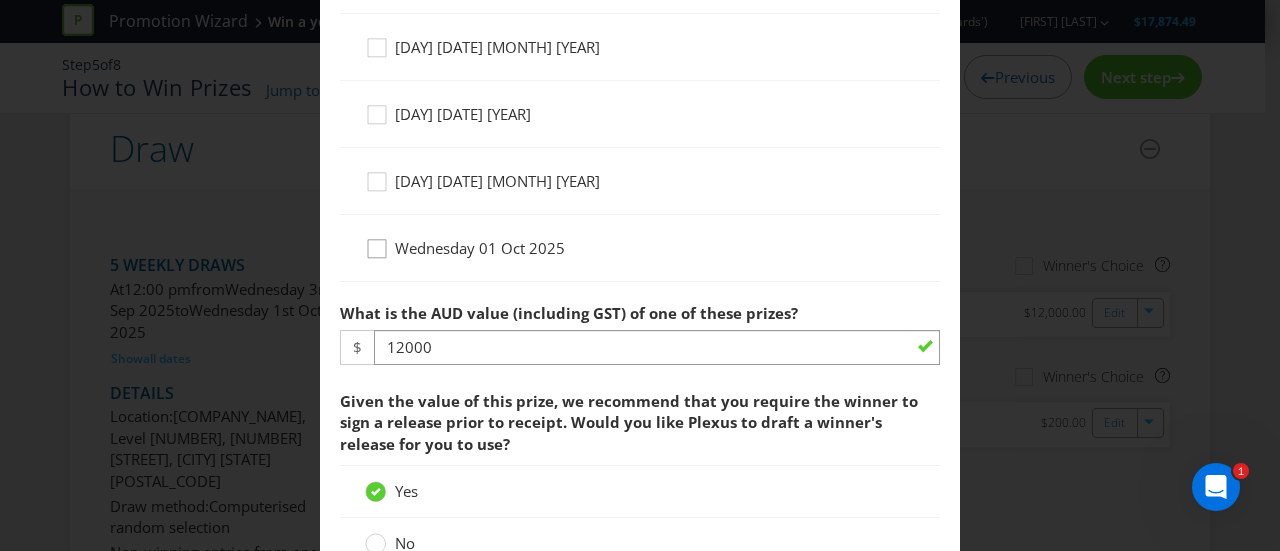 click 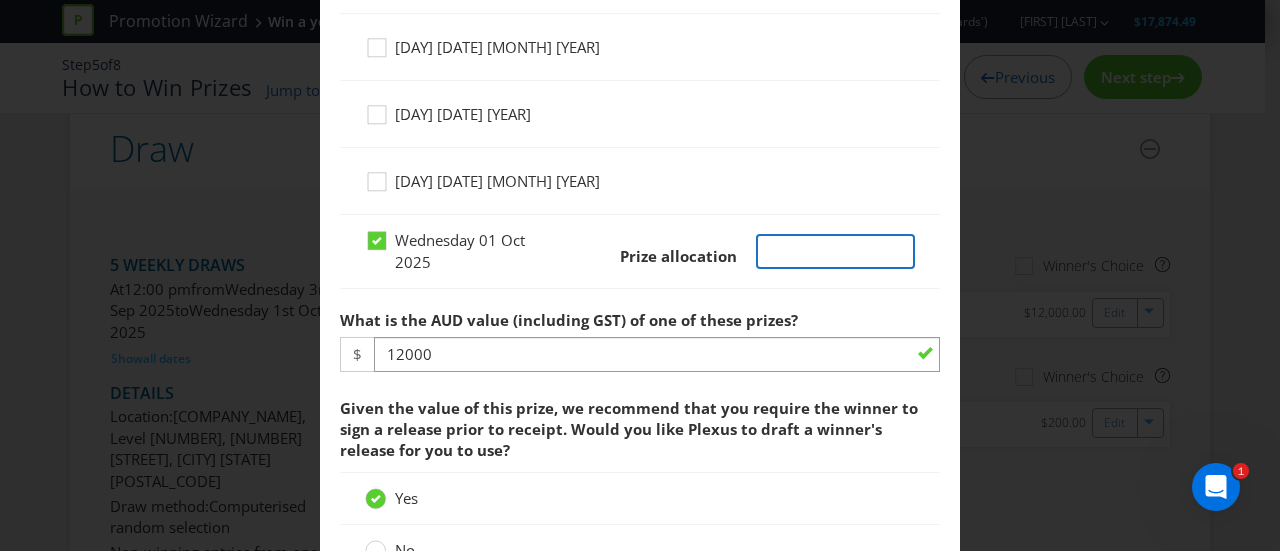 click at bounding box center (835, 251) 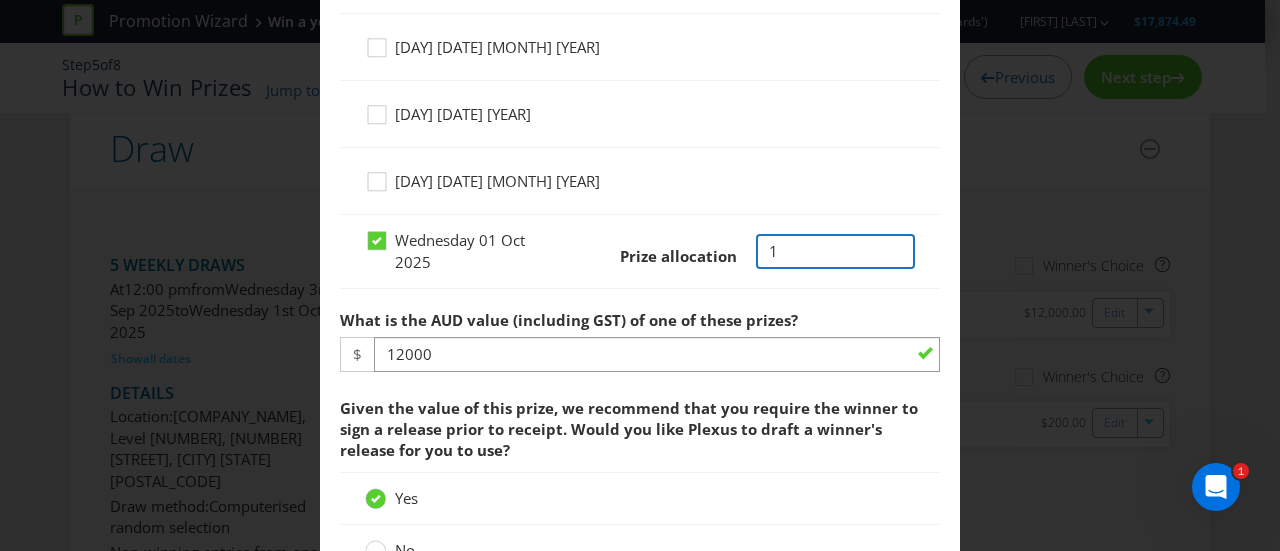 type on "1" 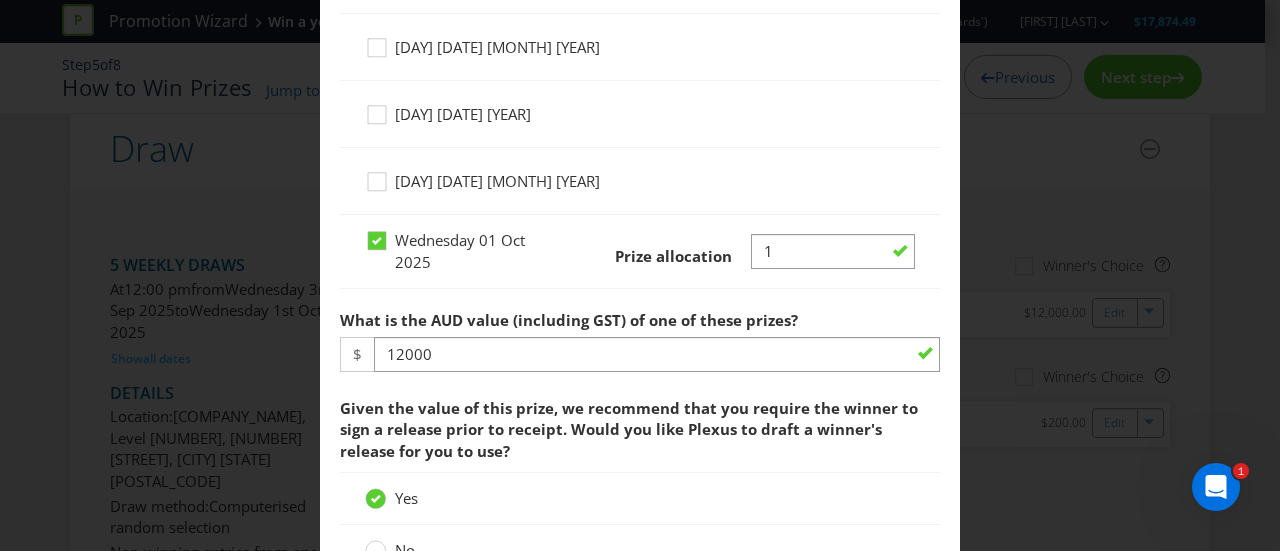 click on "What is the AUD value (including GST) of one of these prizes?" at bounding box center [569, 320] 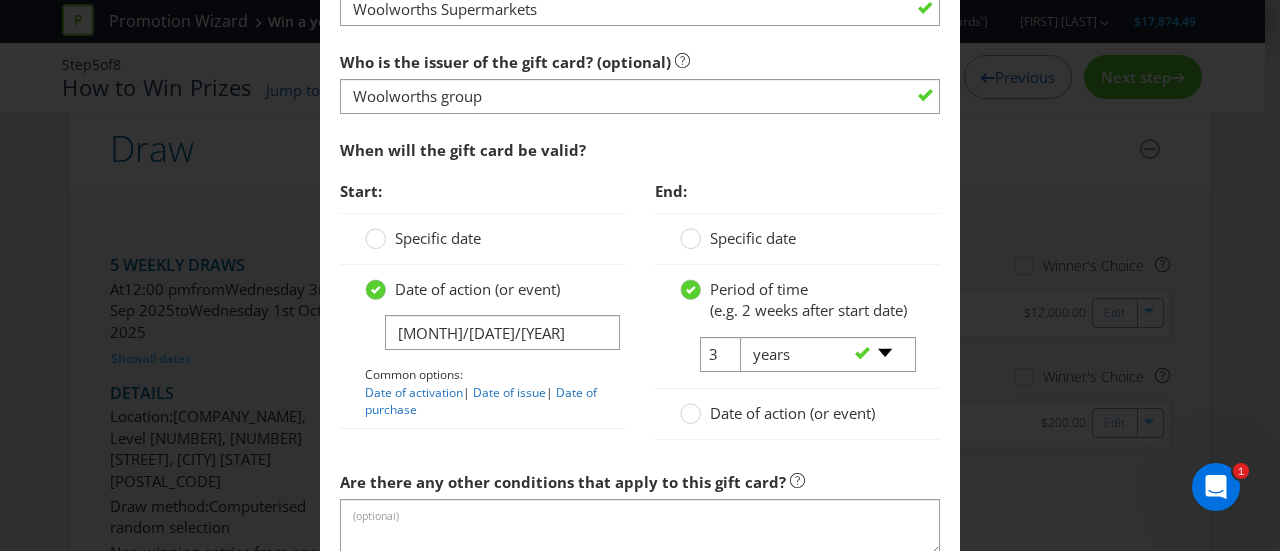 scroll, scrollTop: 3032, scrollLeft: 0, axis: vertical 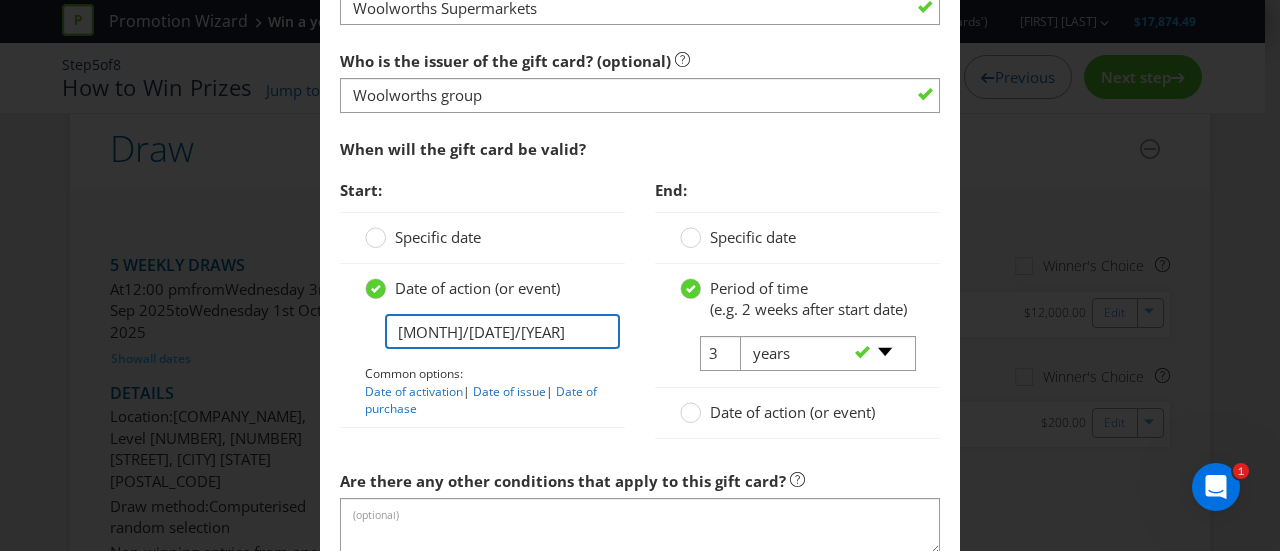 click on "[MONTH]/[DATE]/[YEAR]" at bounding box center [502, 331] 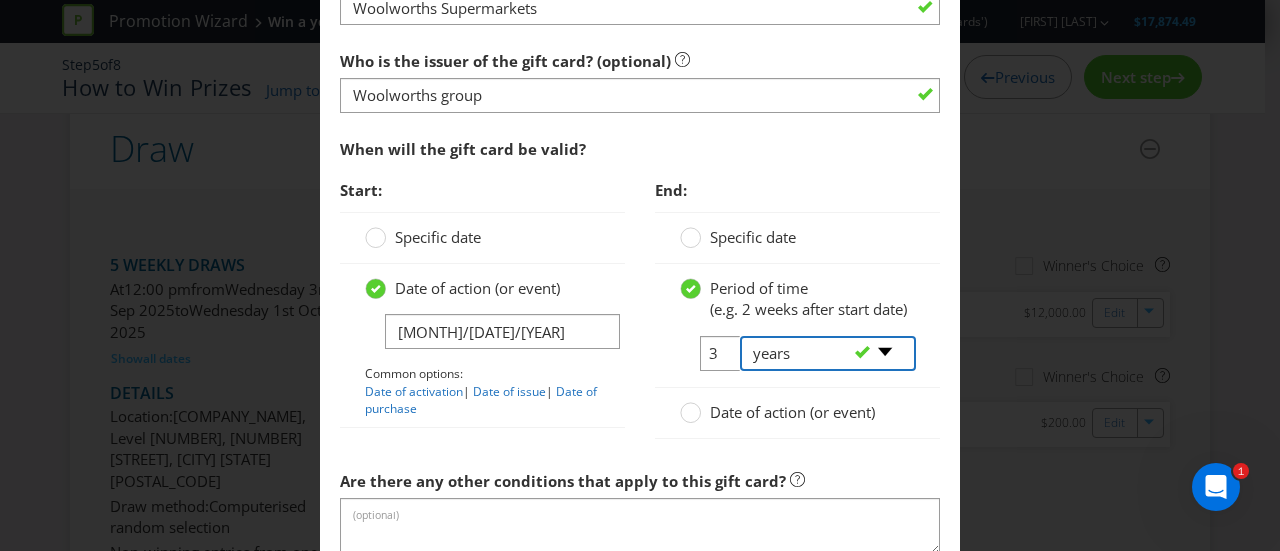 click on "-- Please select -- days weeks months years" at bounding box center [828, 353] 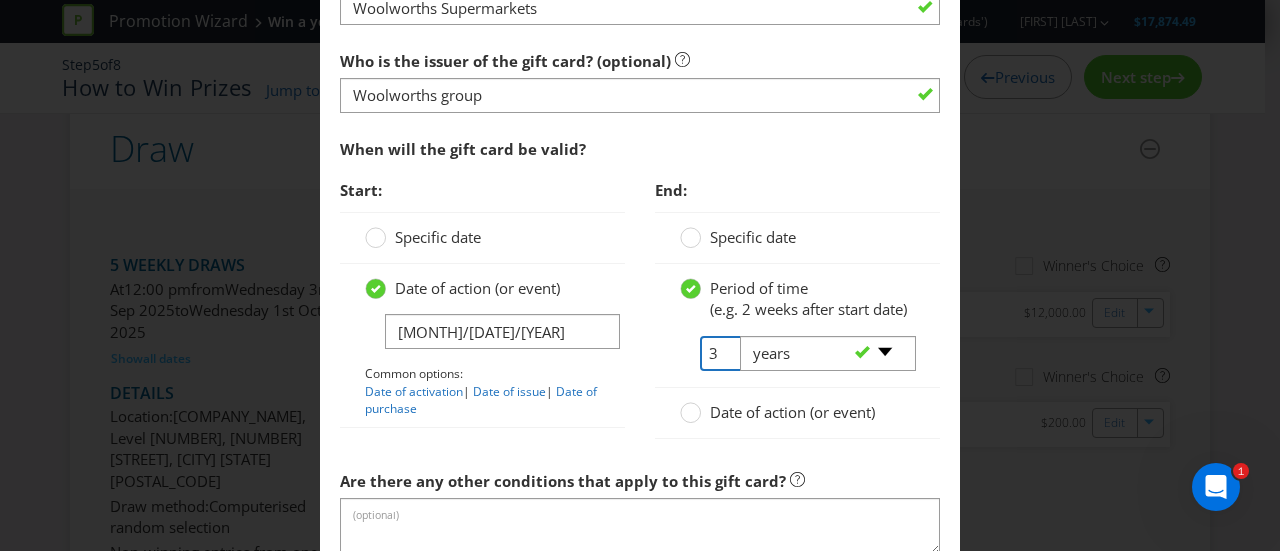 click on "3" at bounding box center [722, 353] 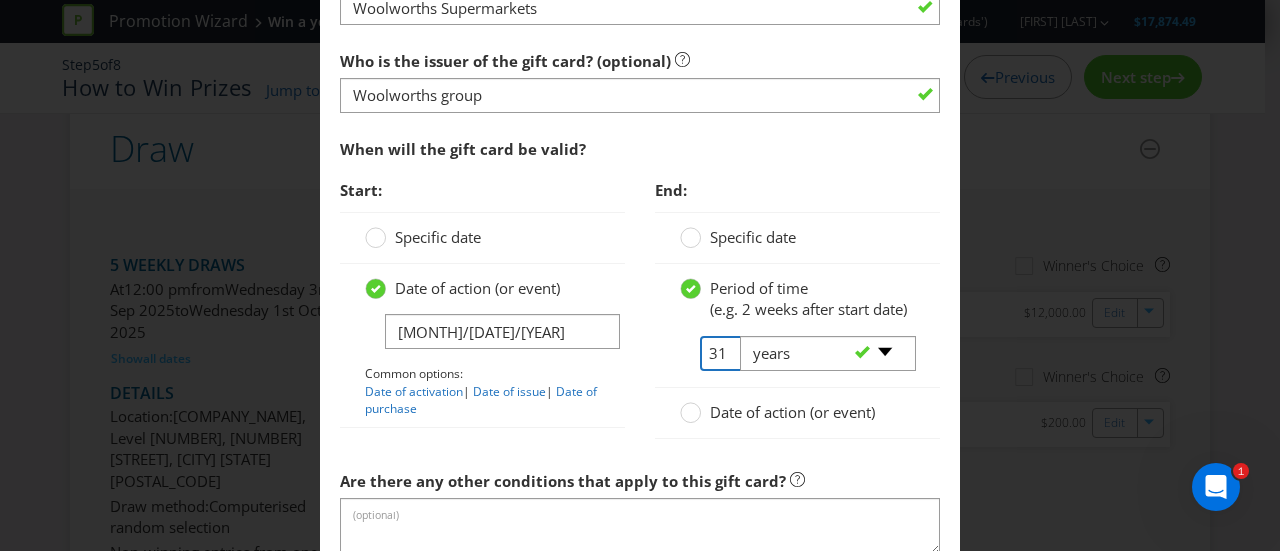 type on "3" 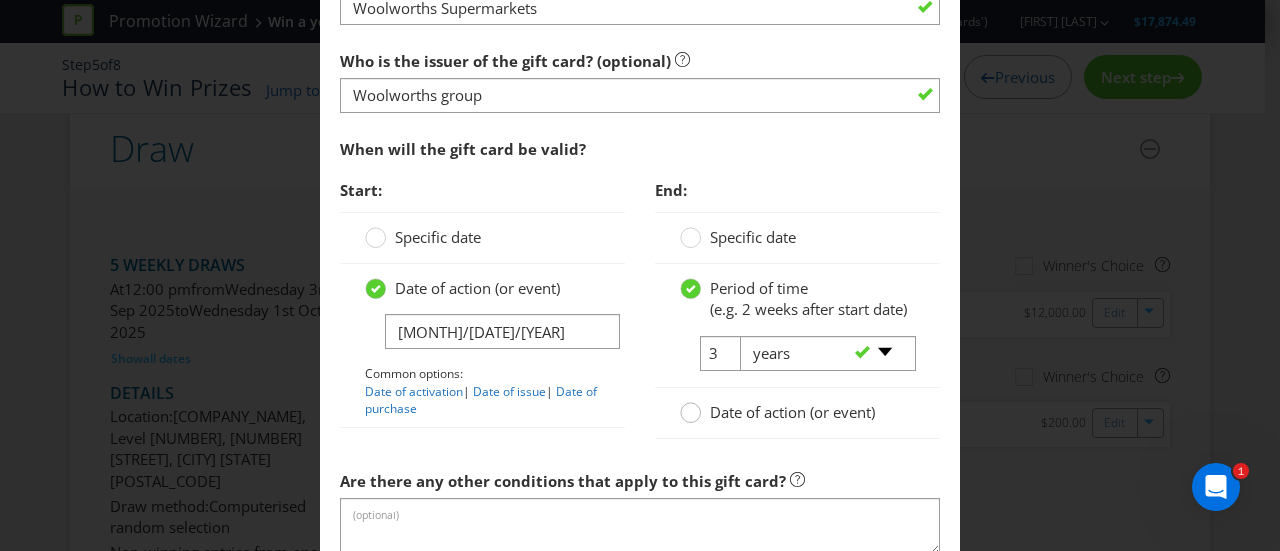 click 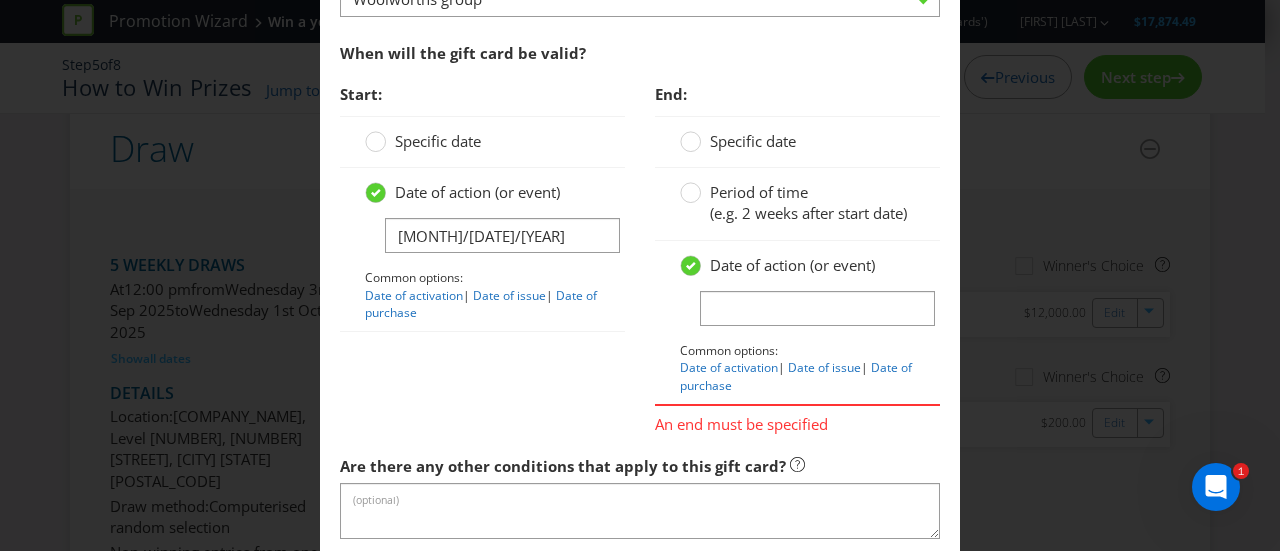 scroll, scrollTop: 3129, scrollLeft: 0, axis: vertical 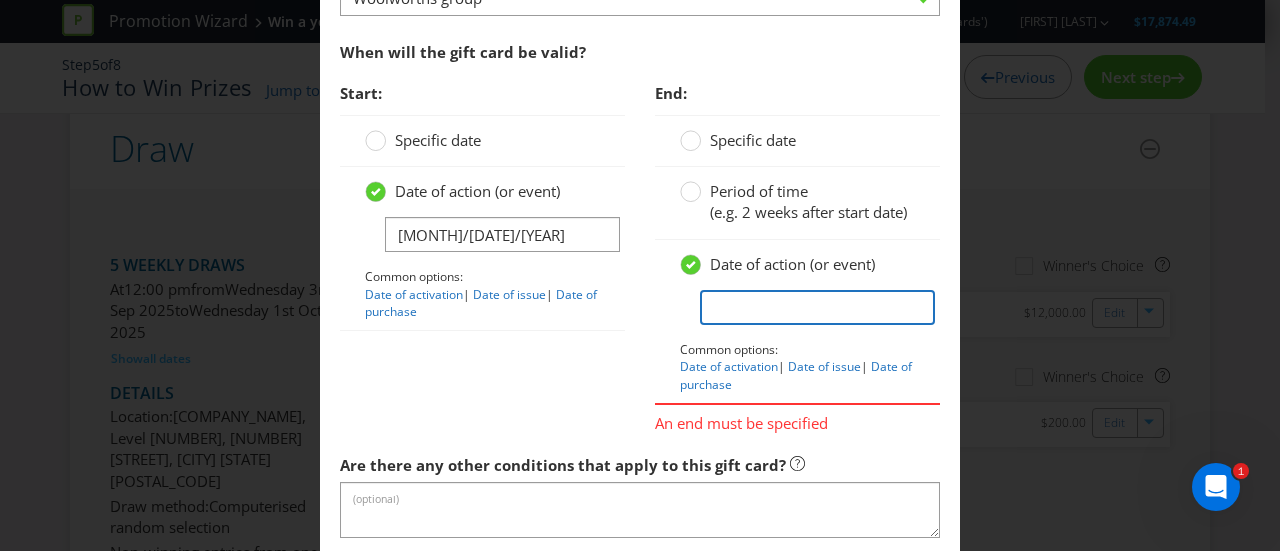 click at bounding box center [817, 307] 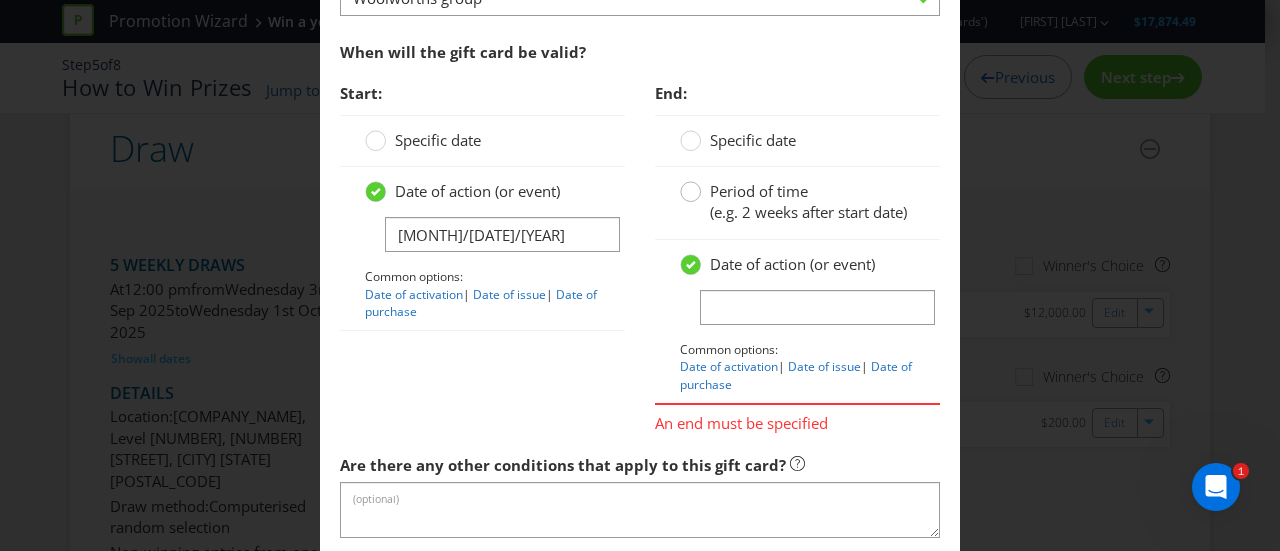 click at bounding box center [691, 185] 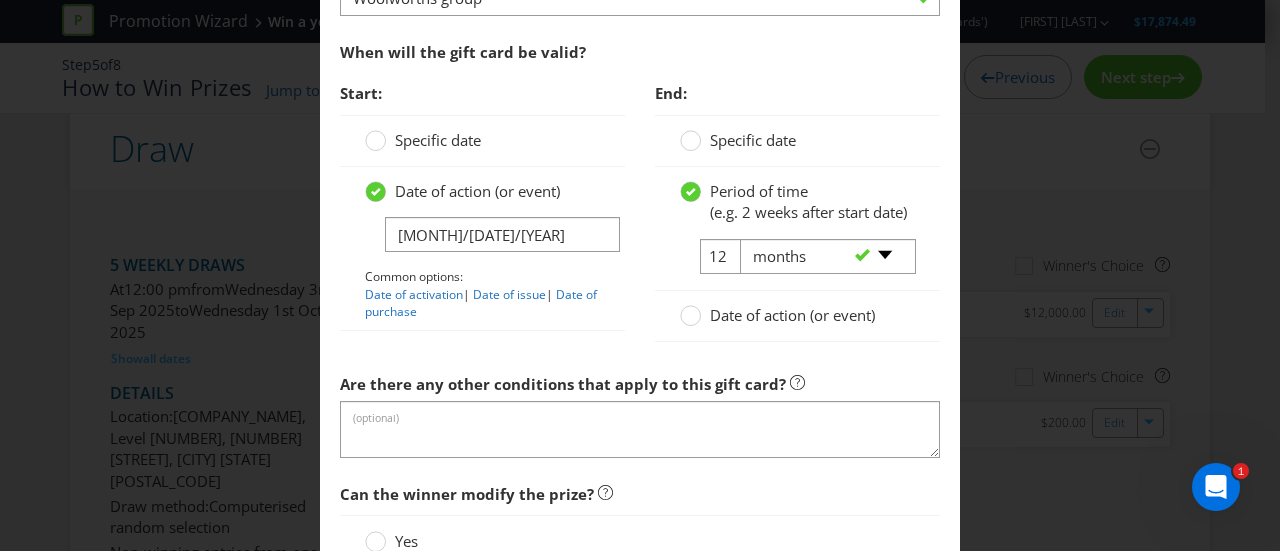 click on "-- Please select -- days weeks months years" at bounding box center (820, 257) 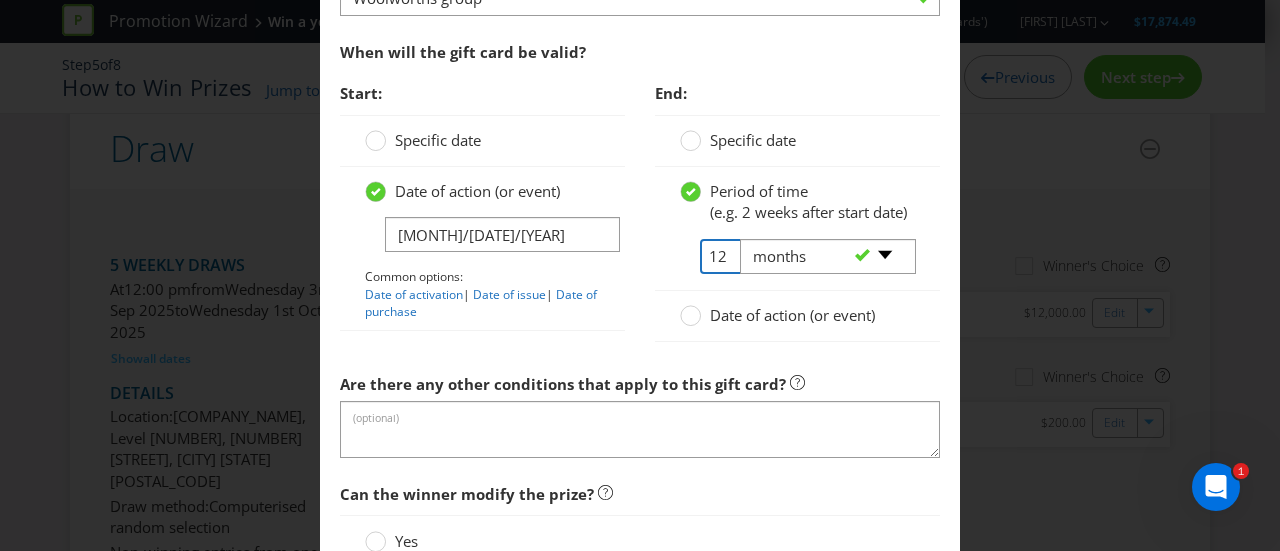 click on "12" at bounding box center [722, 256] 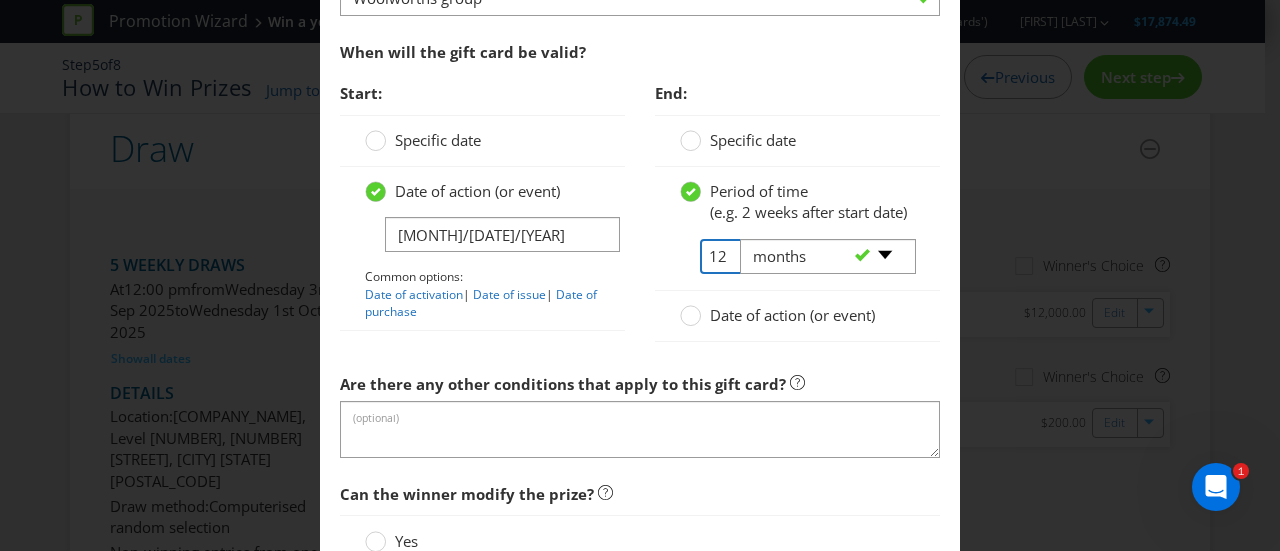 drag, startPoint x: 716, startPoint y: 262, endPoint x: 802, endPoint y: 269, distance: 86.28442 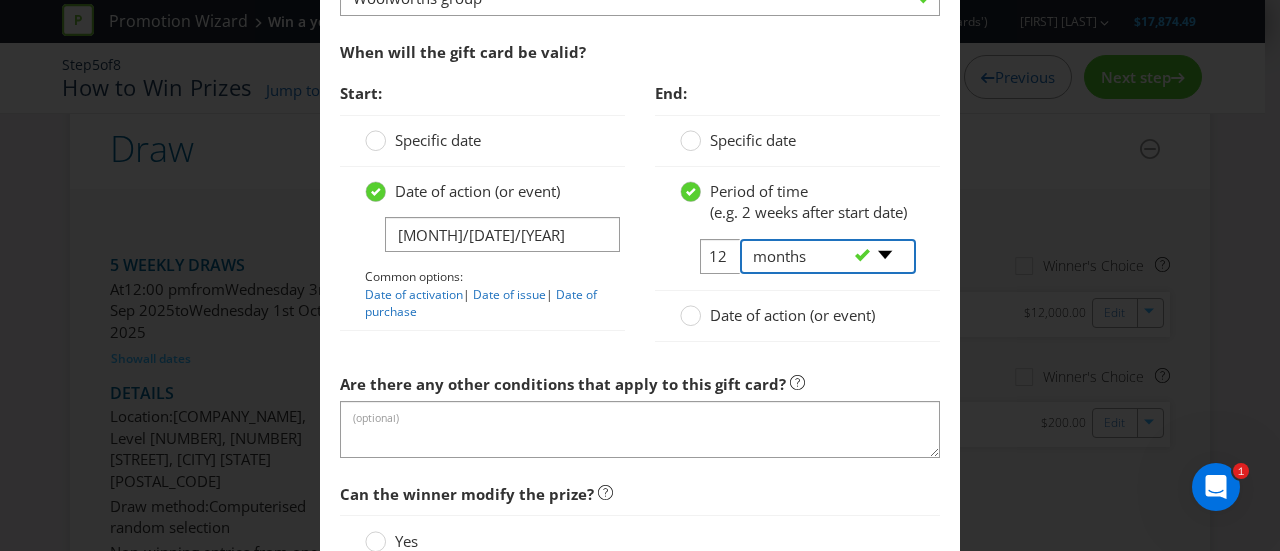 click on "-- Please select -- days weeks months years" at bounding box center (828, 256) 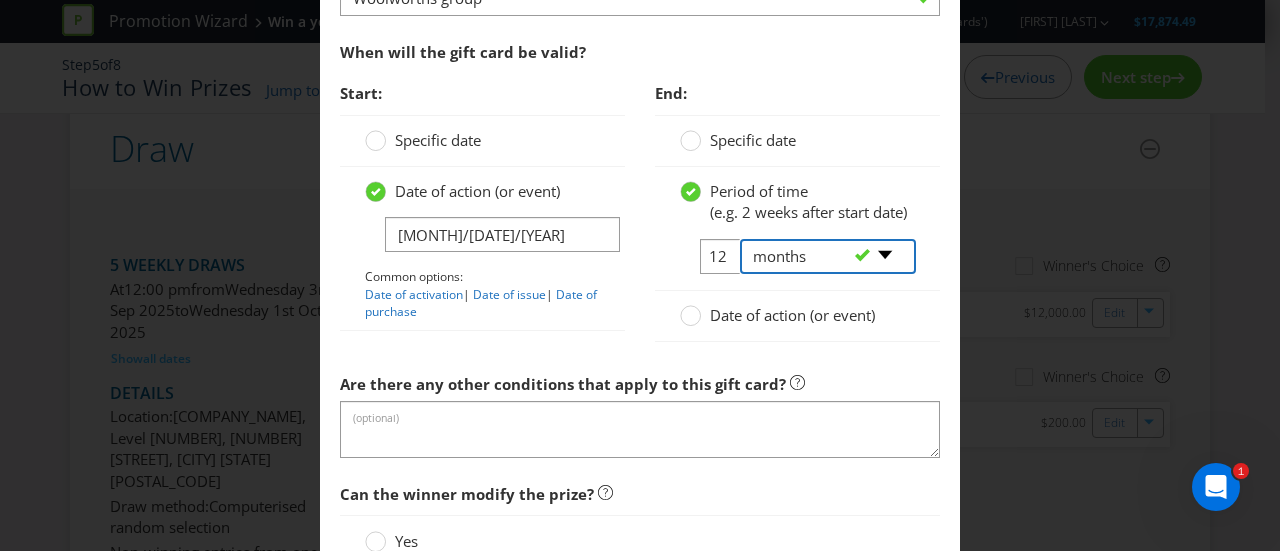 select on "YEARS" 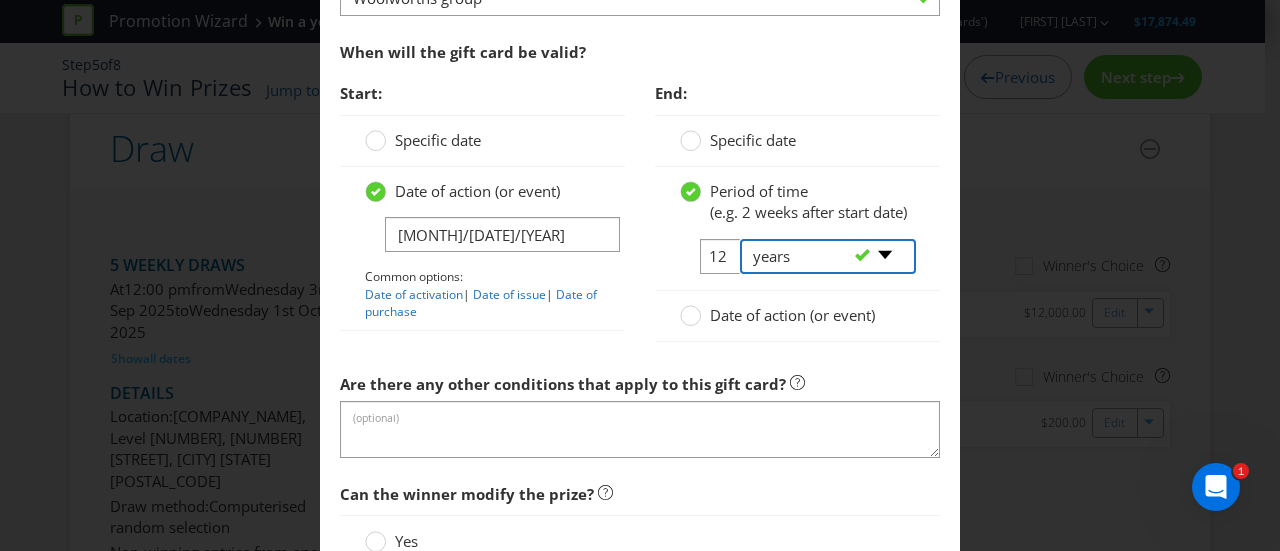 click on "-- Please select -- days weeks months years" at bounding box center [828, 256] 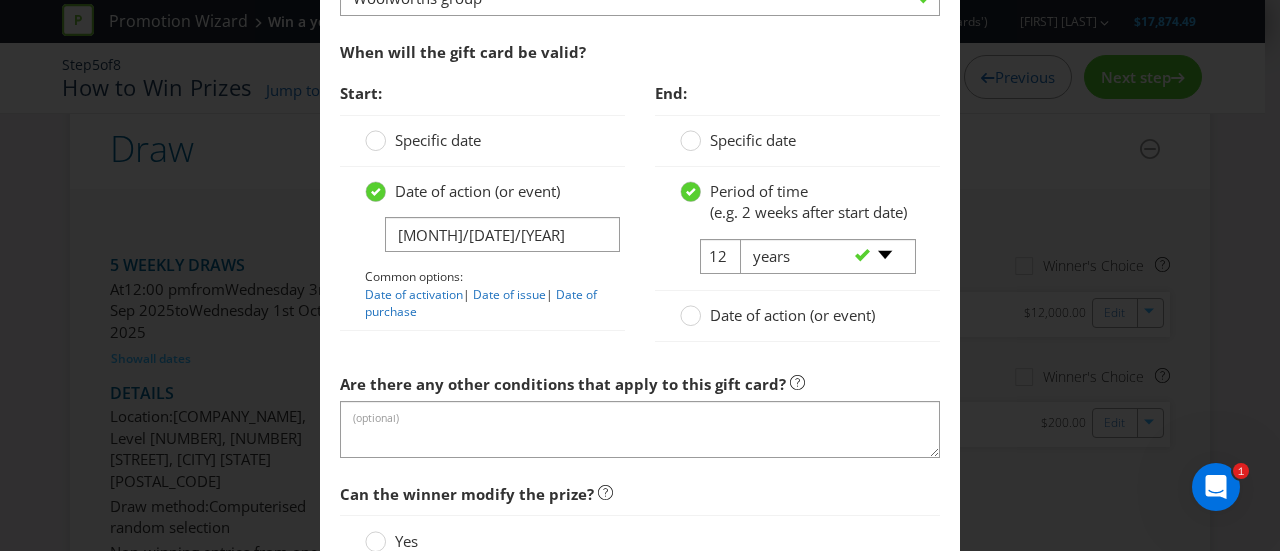 click on "-- Please select -- days weeks months years" at bounding box center [820, 257] 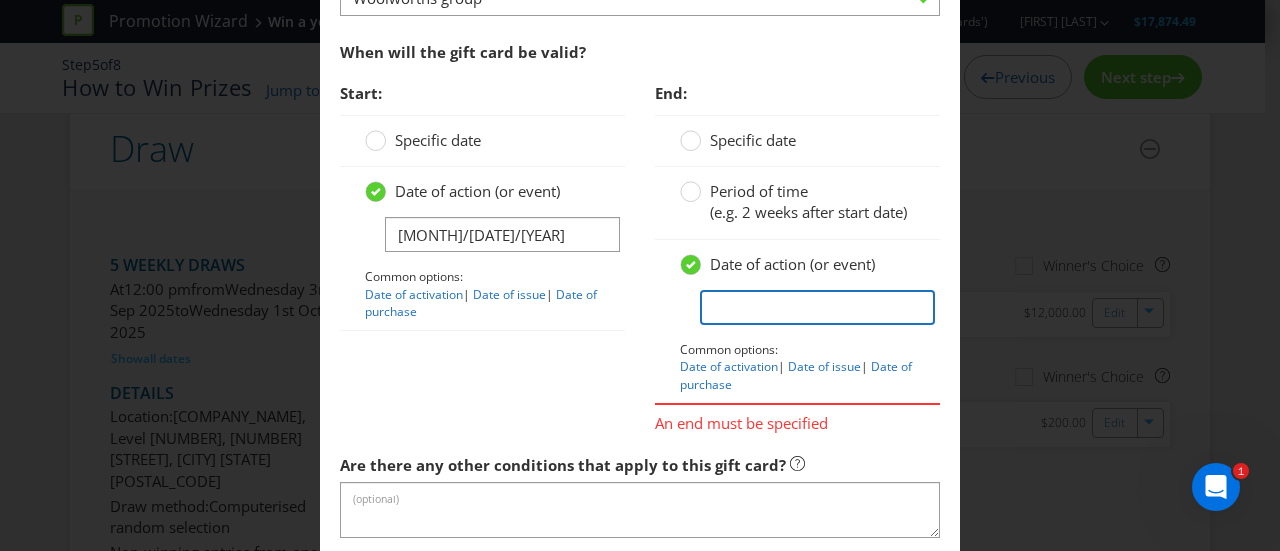 click at bounding box center (817, 307) 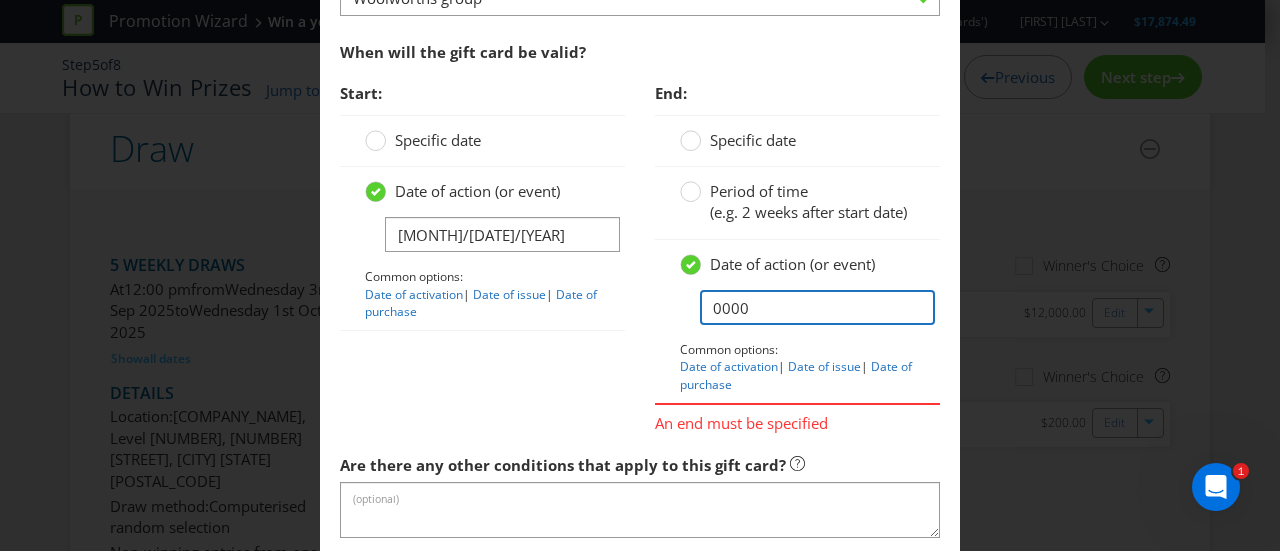 type on "0000" 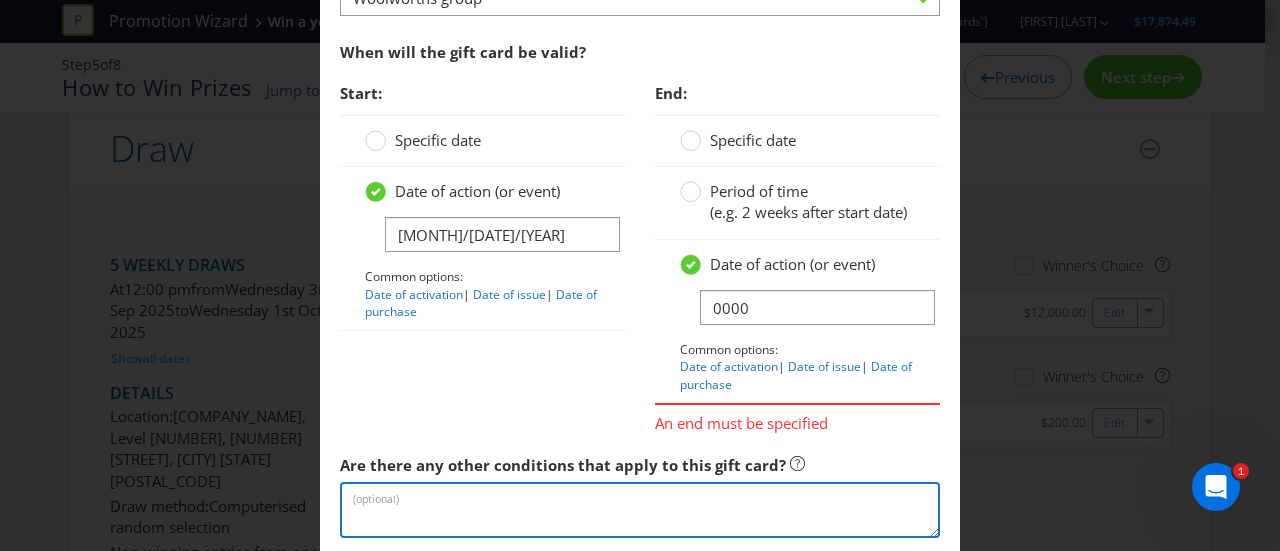 click at bounding box center [640, 510] 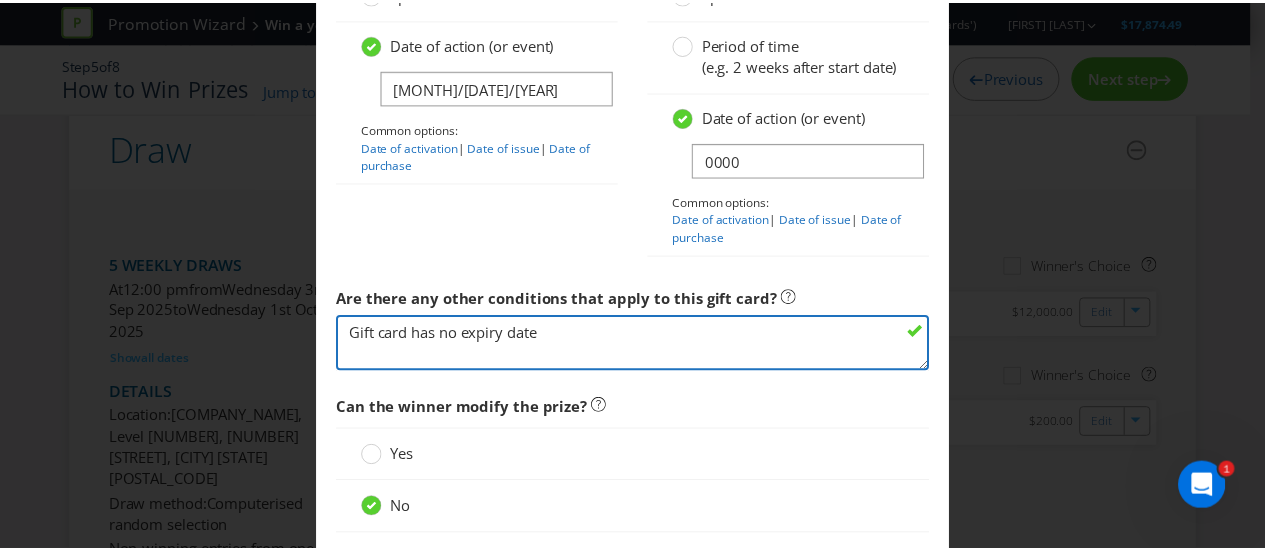 scroll, scrollTop: 3434, scrollLeft: 0, axis: vertical 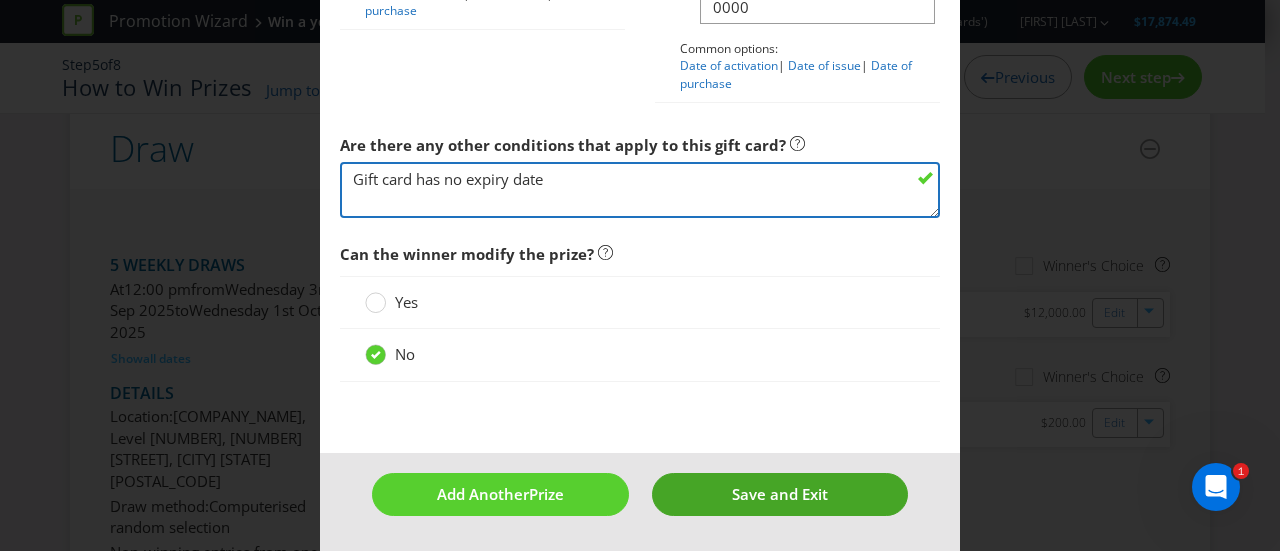 type on "Gift card has no expiry date" 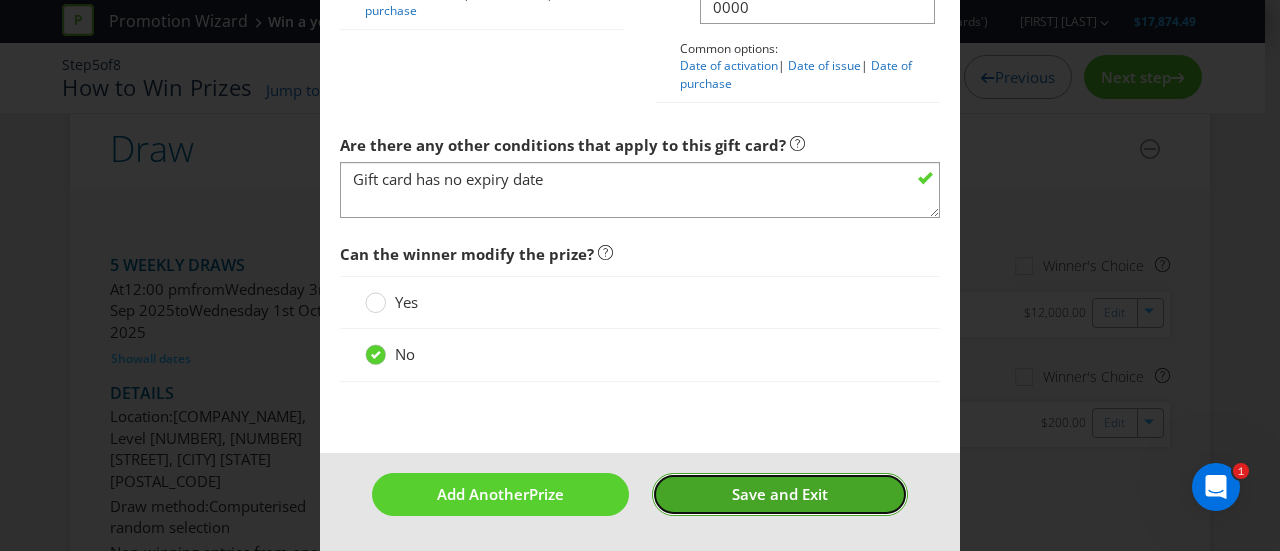 click on "Save and Exit" at bounding box center [780, 494] 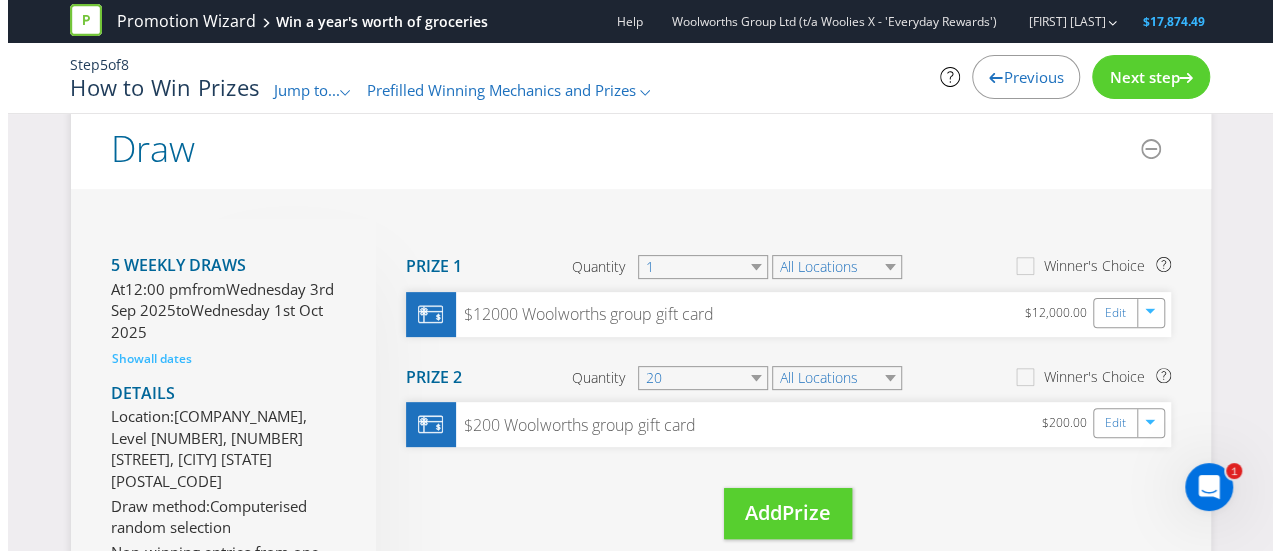 scroll, scrollTop: 340, scrollLeft: 0, axis: vertical 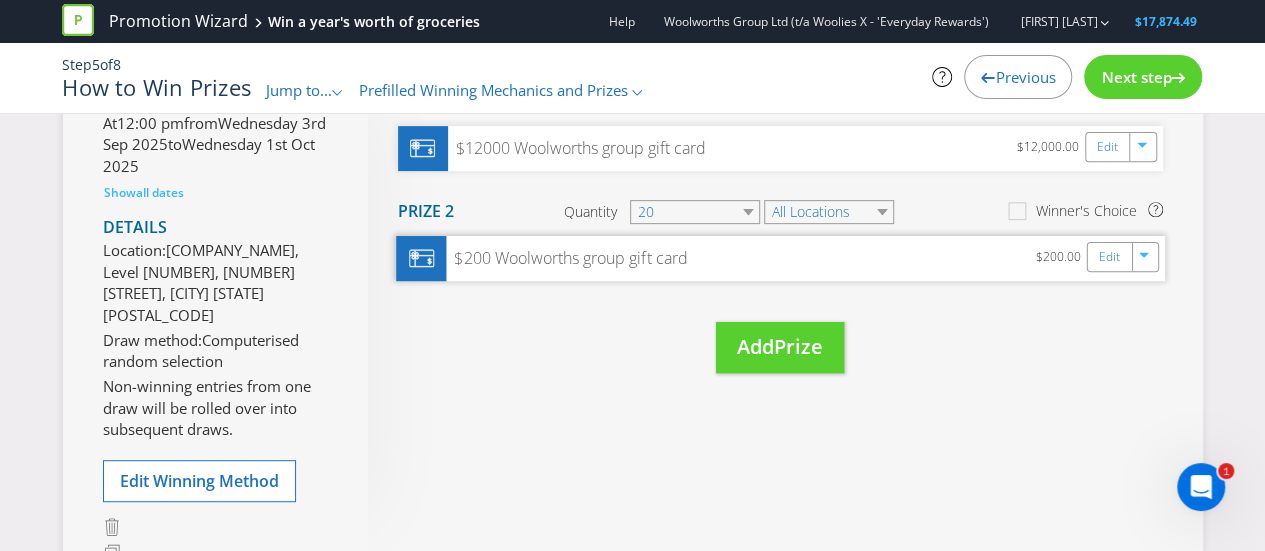 click on "$200 Woolworths group gift card" at bounding box center (566, 259) 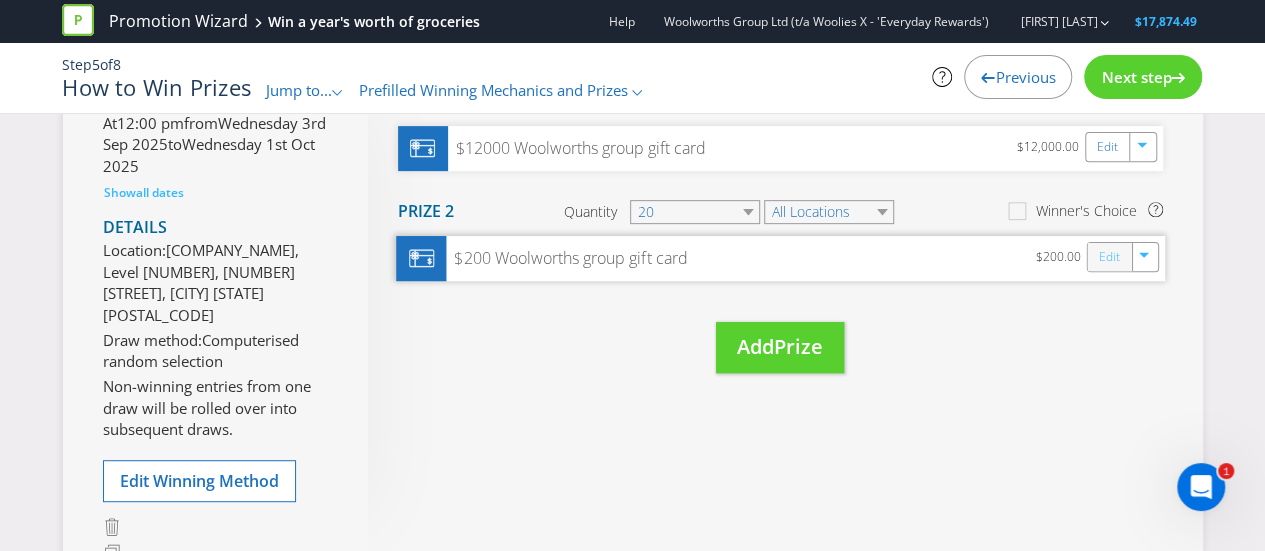 click on "Edit" at bounding box center (1108, 257) 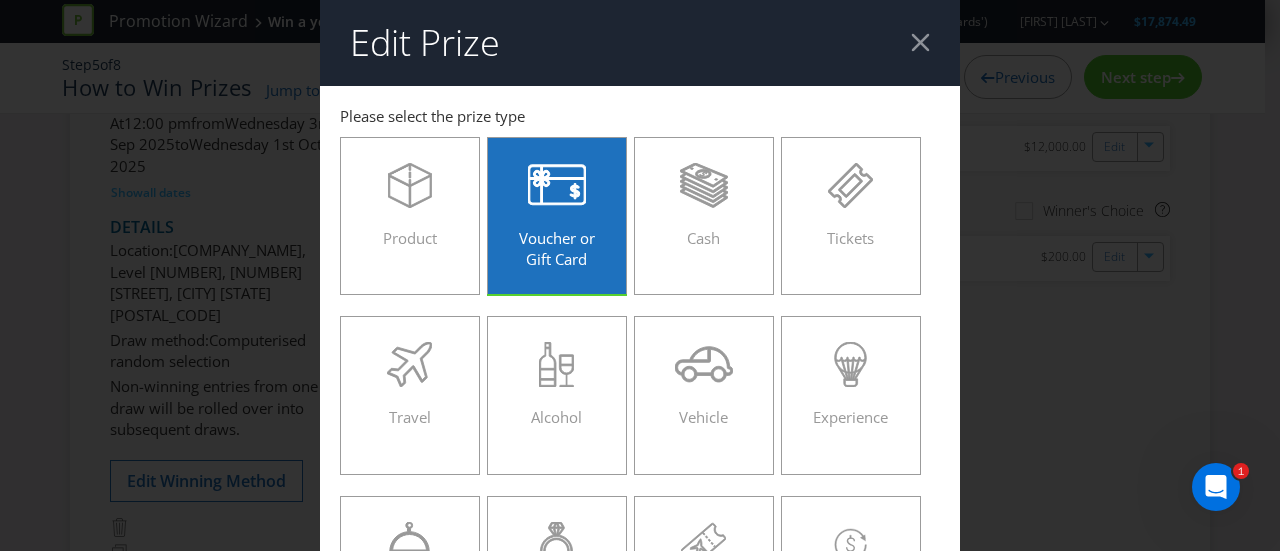 click on "Edit Prize" at bounding box center (640, 43) 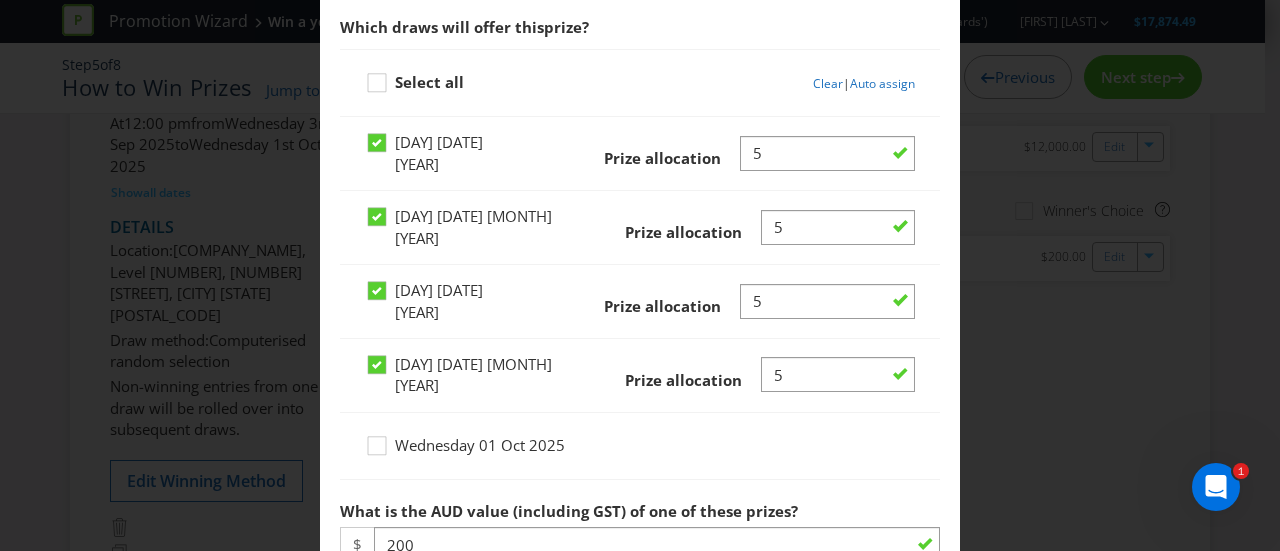 scroll, scrollTop: 1032, scrollLeft: 0, axis: vertical 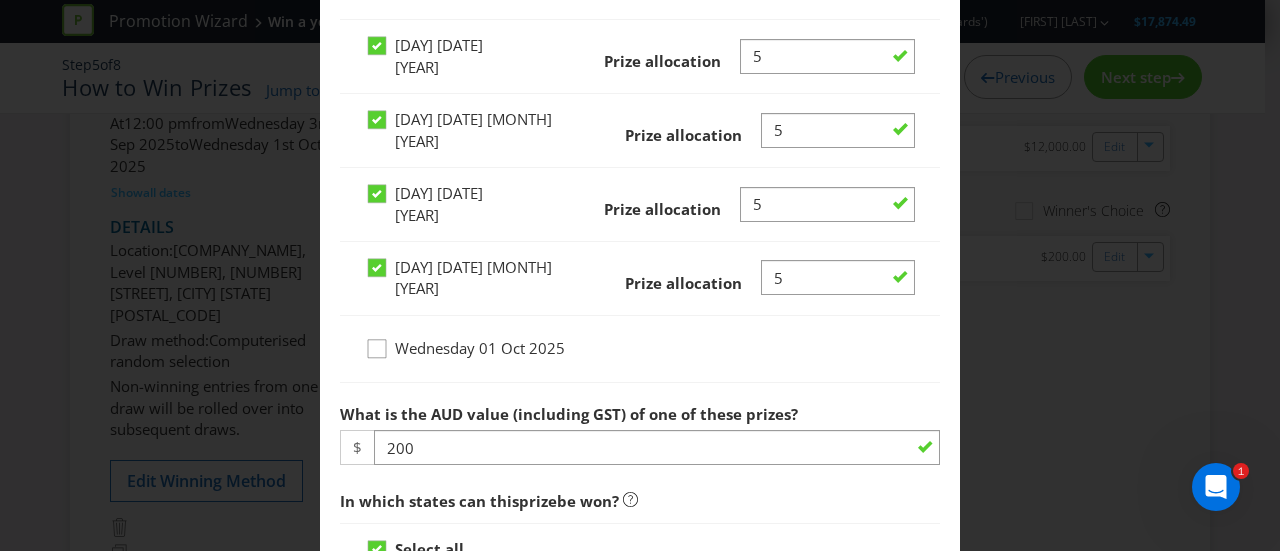 click 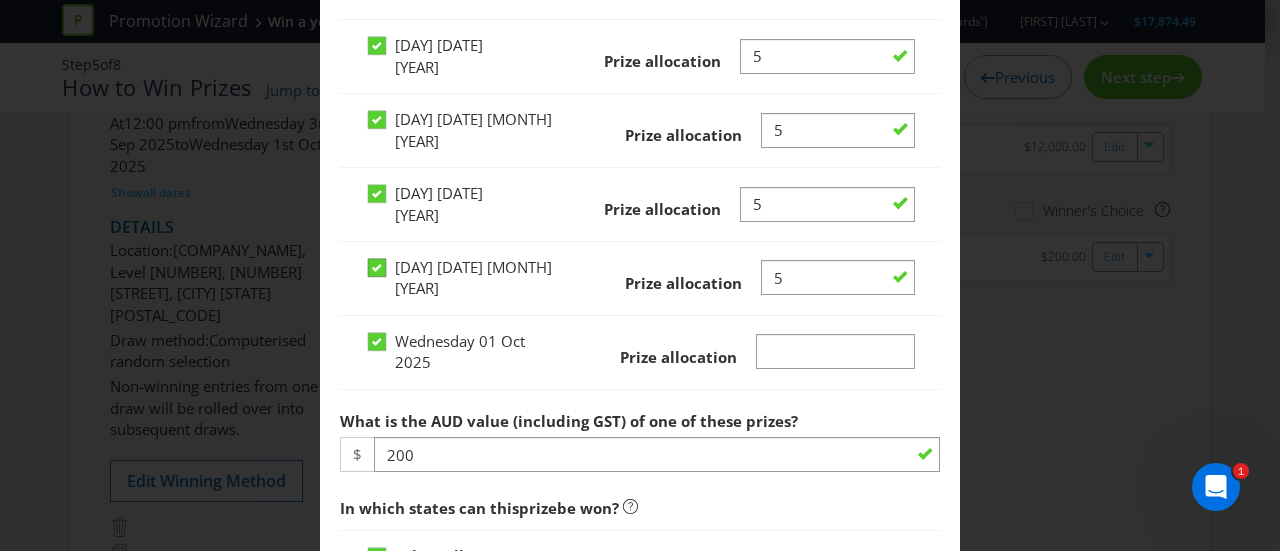 click at bounding box center (377, 261) 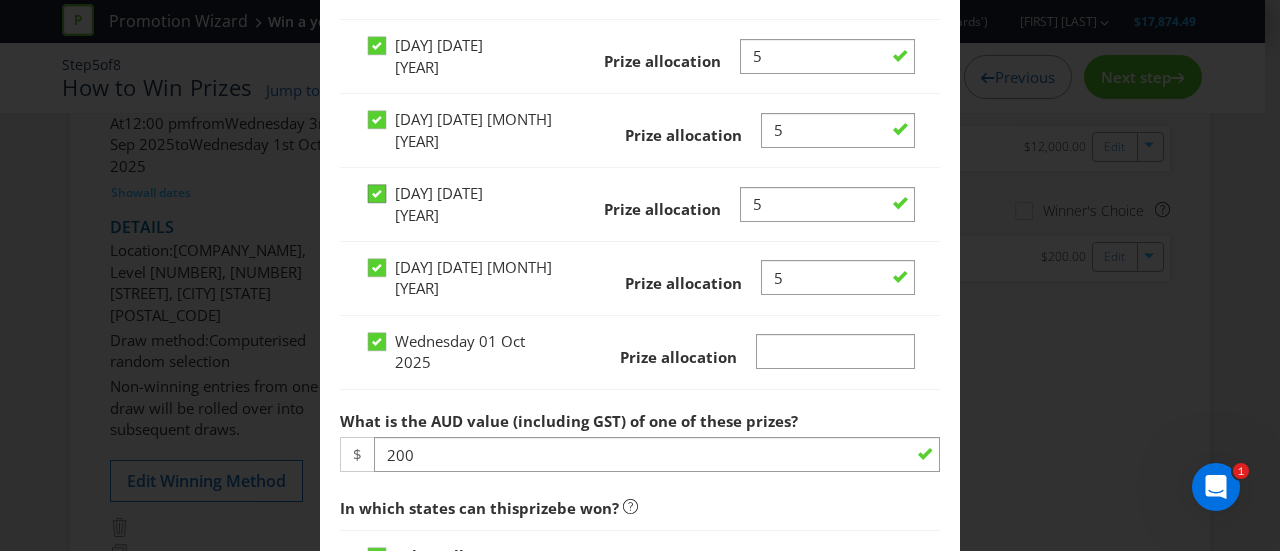scroll, scrollTop: 1061, scrollLeft: 0, axis: vertical 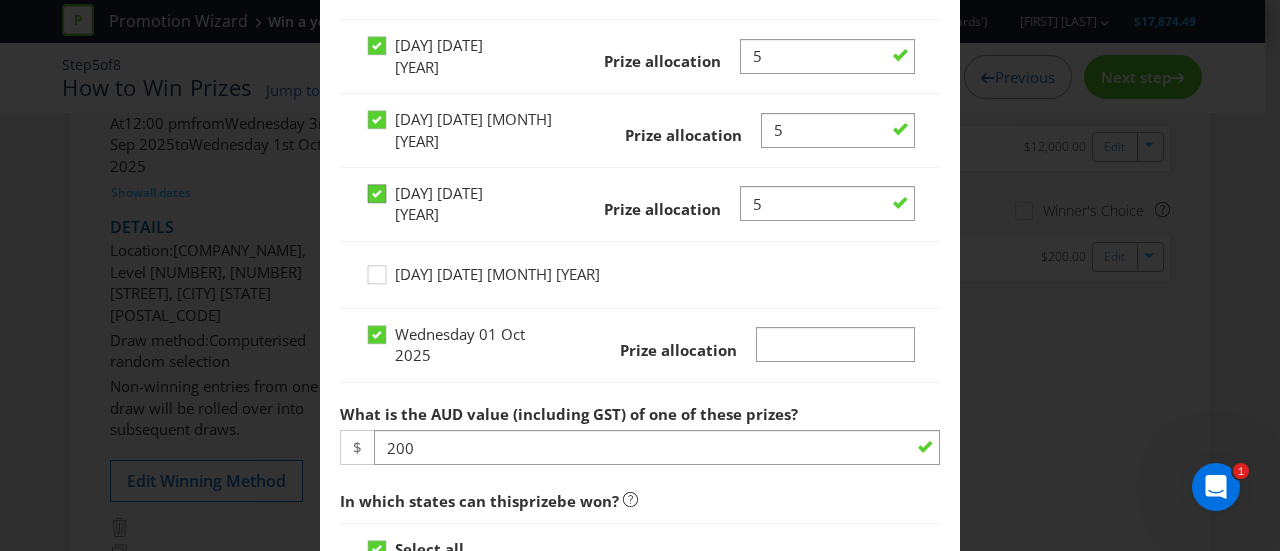 click 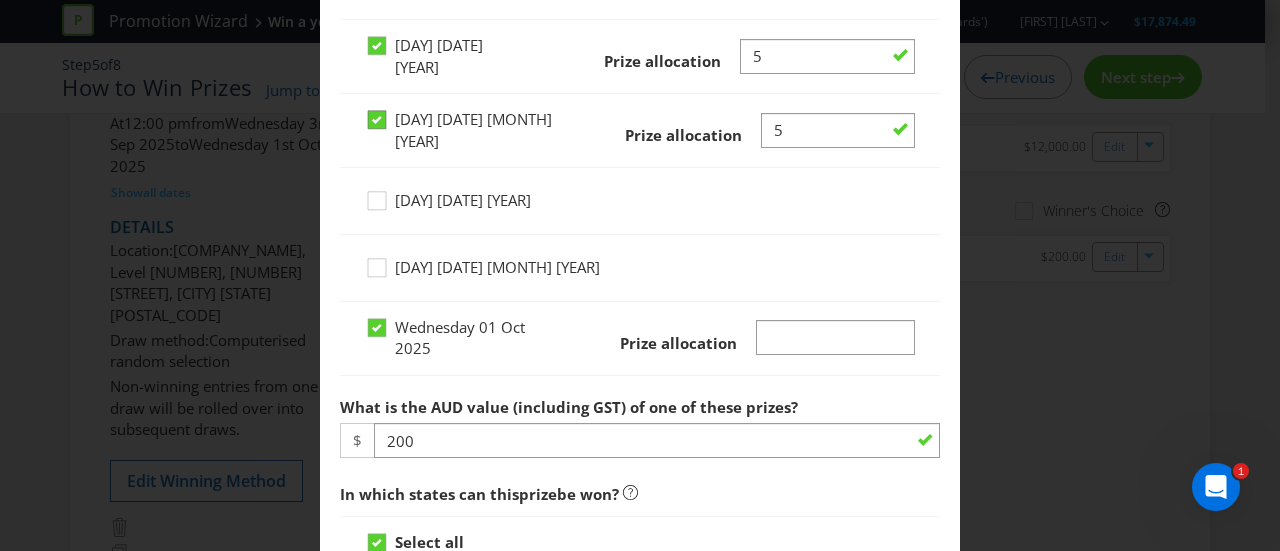 click at bounding box center (377, 113) 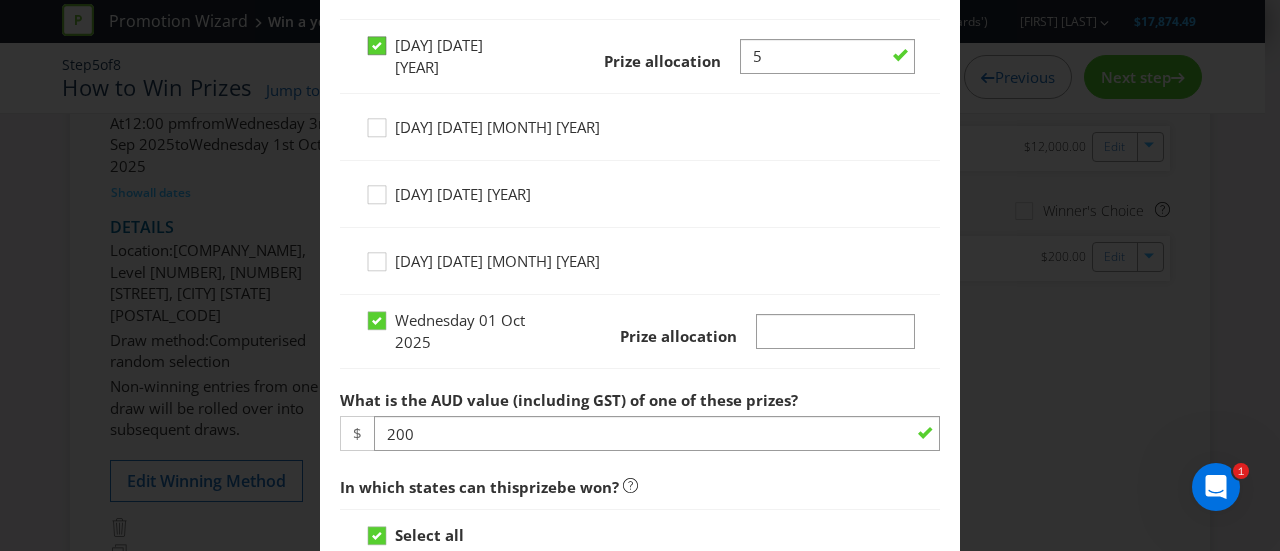click 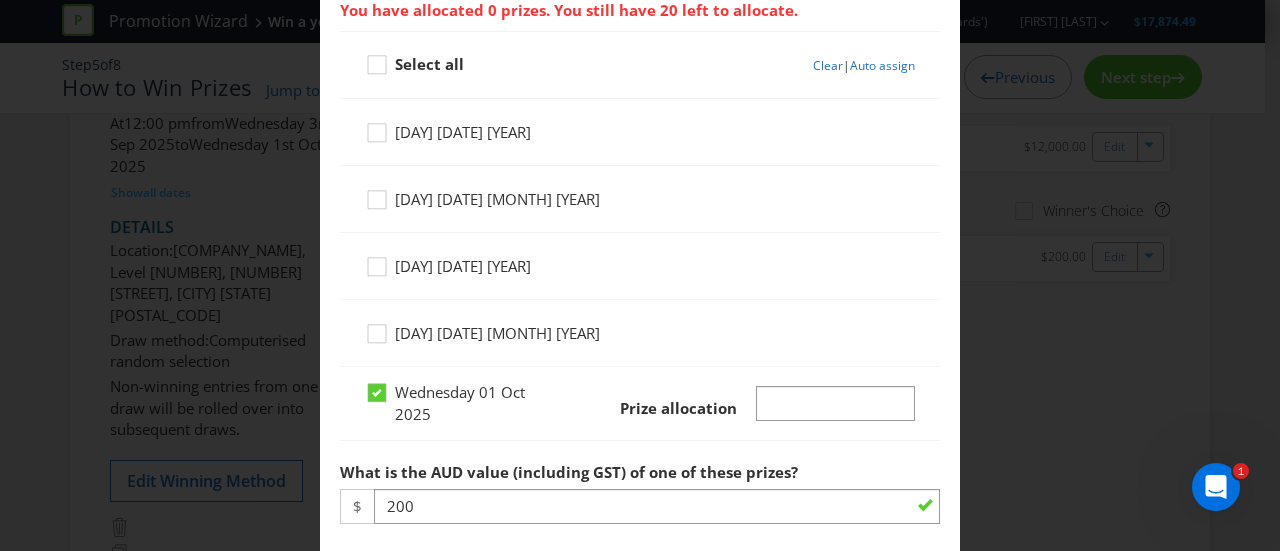 scroll, scrollTop: 953, scrollLeft: 0, axis: vertical 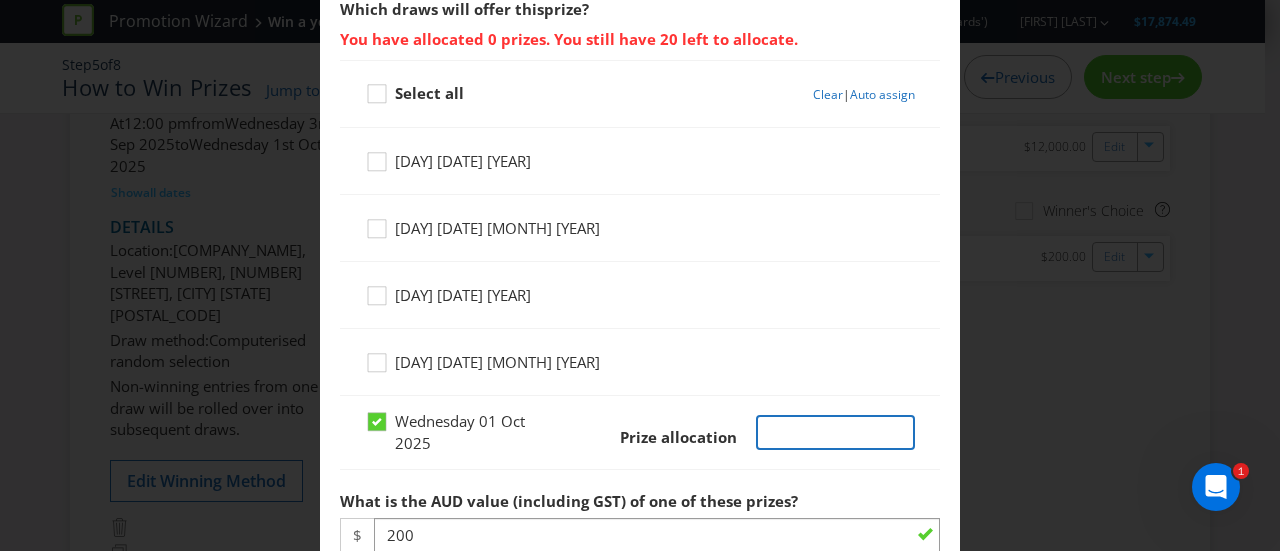 click at bounding box center [835, 432] 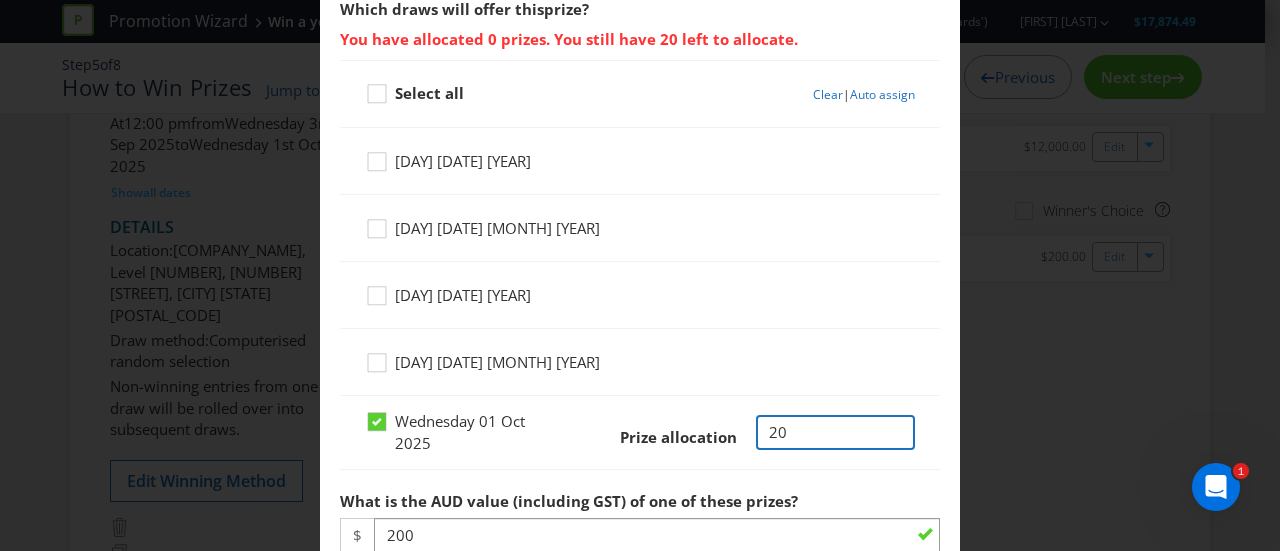 type on "20" 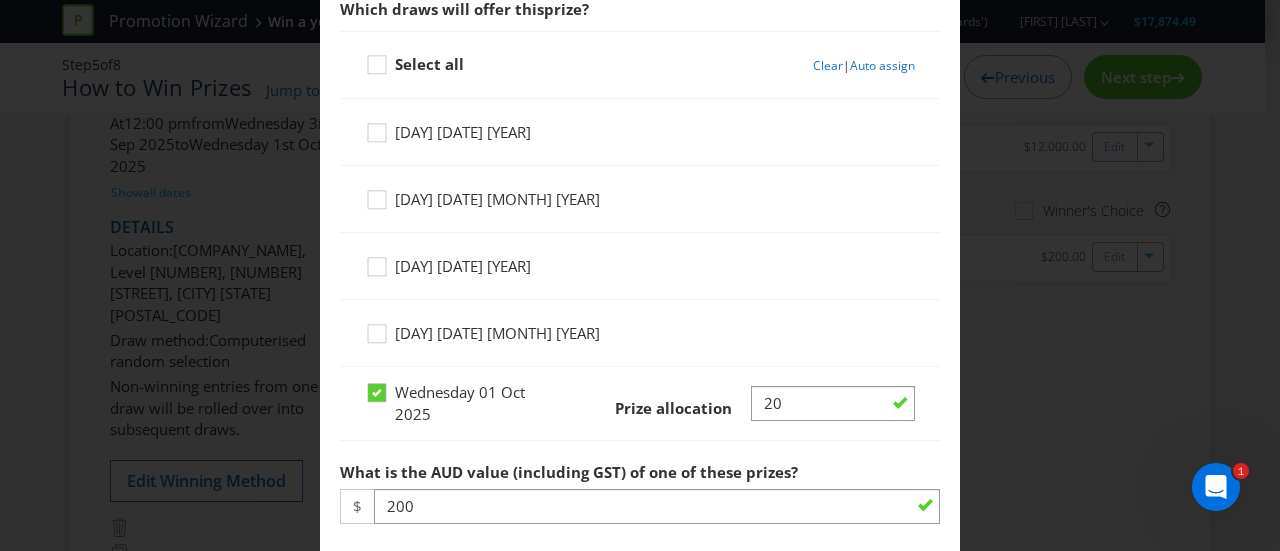 click on "How many winners will win one of these prizes?   20 Which draws will offer this  prize ?   Select all   Clear   |  Auto assign [DAY] [DATE] [YEAR]   [DAY] [DATE] [YEAR]   [DAY] [DATE] [YEAR]   [DAY] [DATE] [YEAR]   [DAY] [DATE] [YEAR]   Prize allocation   What is the AUD value (including GST) of one of these prizes?   $ 200 In which states     can this  prize  be won?   Select all   Australian Capital Territory   New South Wales   Northern Territory   Queensland   South Australia   Tasmania   Victoria   Western Australia       Individual (Per  Prize ) Questions  Please answer the following questions in relation to a single  prize . Is this a voucher or a gift card?   Voucher   Gift Card       What will the gift card be used for?   $ 200 credit for any goods or services   Discount (please specify)   Specific goods or services   Event   Other (please specify)       Where can the gift card be used? (optional)   Woolworths group Who is the issuer of the gift card? (optional)" at bounding box center (640, 1185) 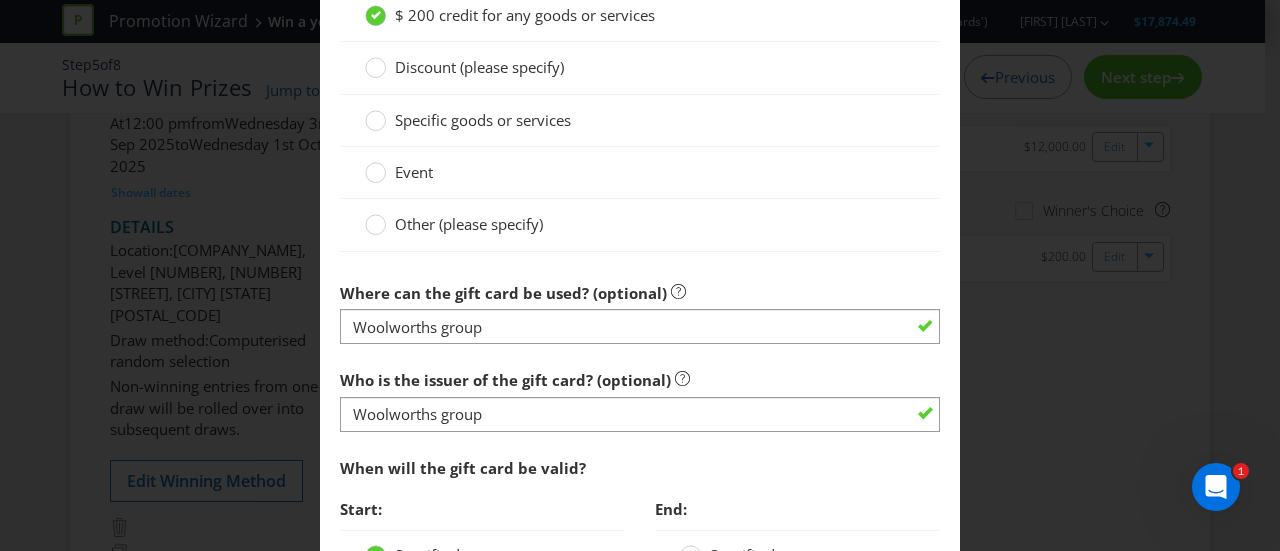scroll, scrollTop: 2391, scrollLeft: 0, axis: vertical 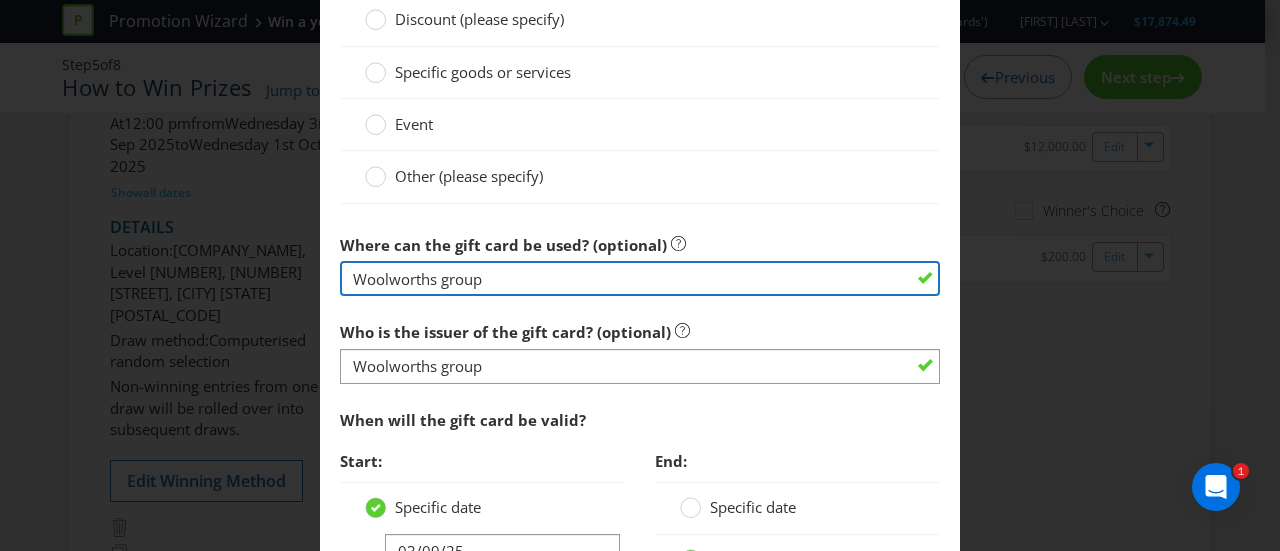 click on "Woolworths group" at bounding box center (640, 278) 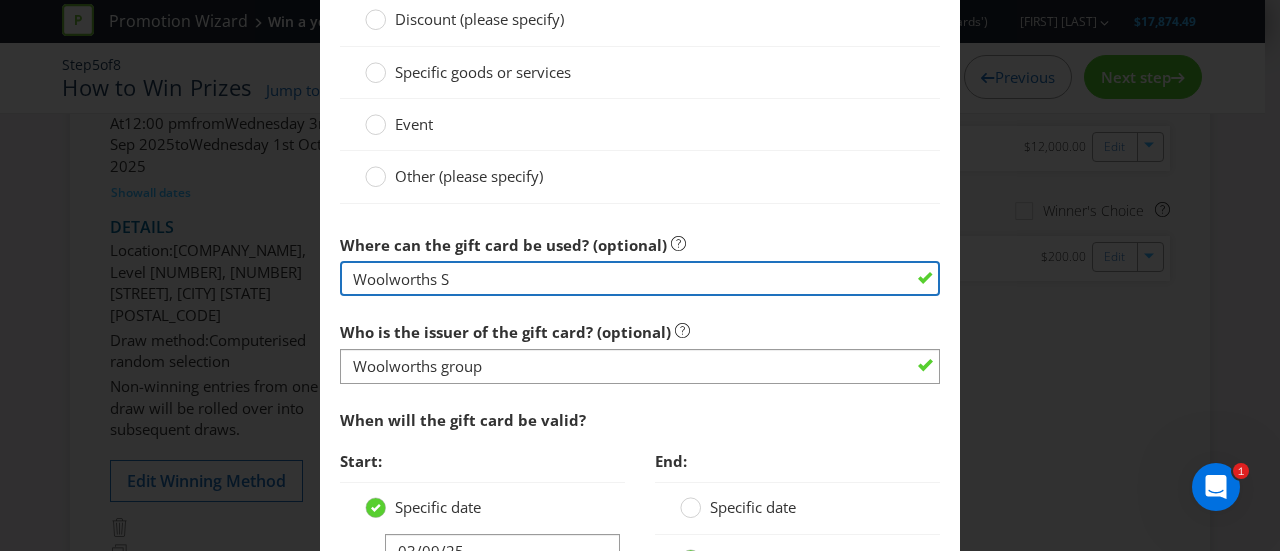 type on "Woolworths Supermarkets" 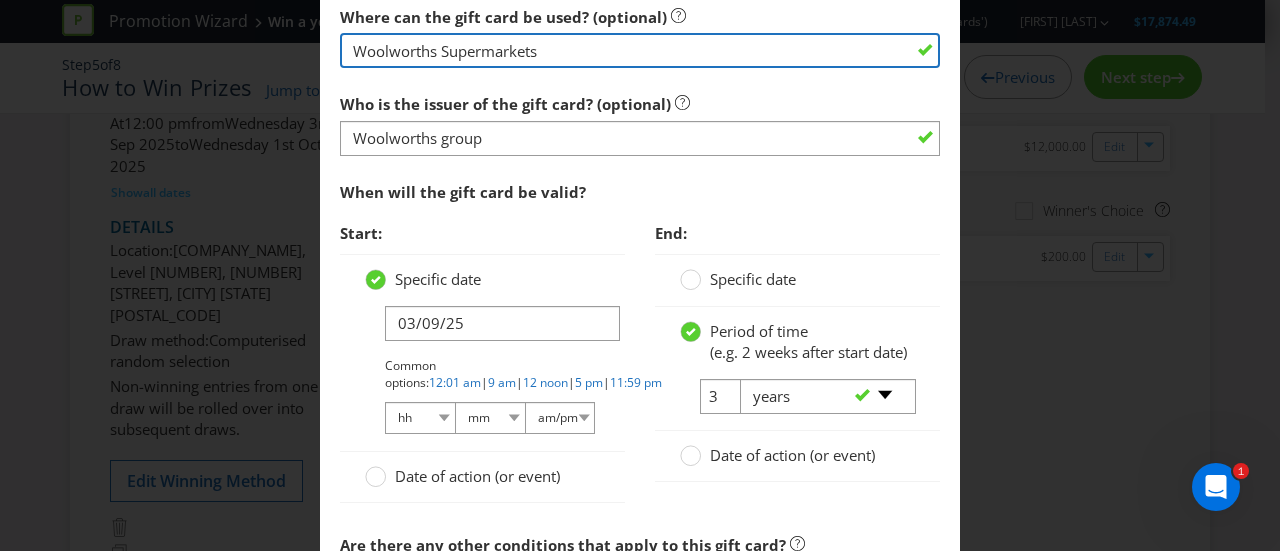scroll, scrollTop: 2621, scrollLeft: 0, axis: vertical 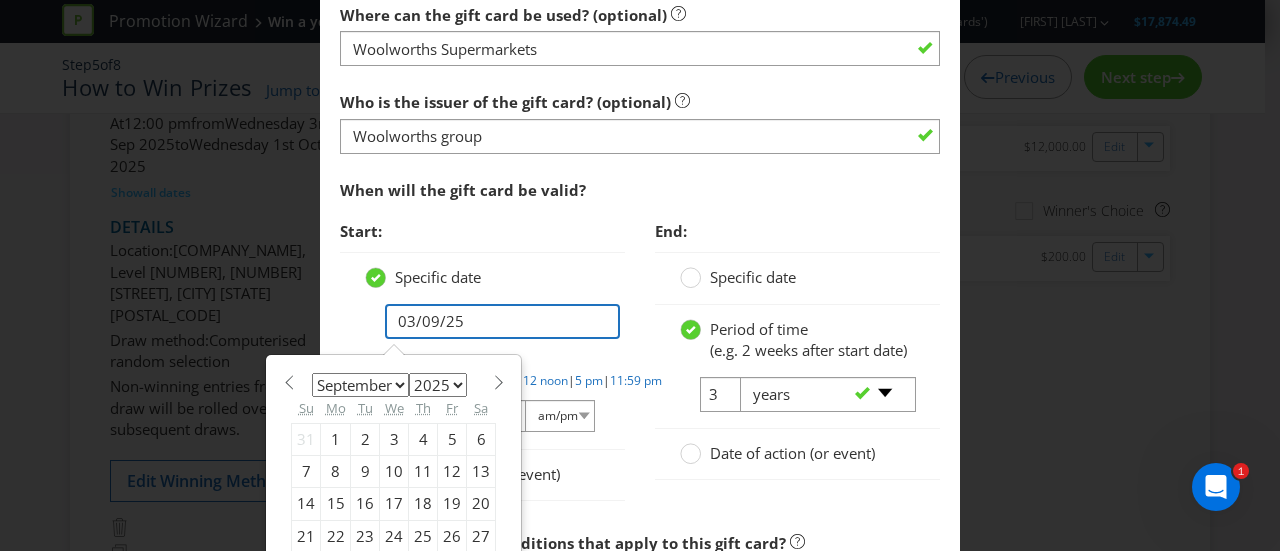 click on "03/09/25" at bounding box center (502, 321) 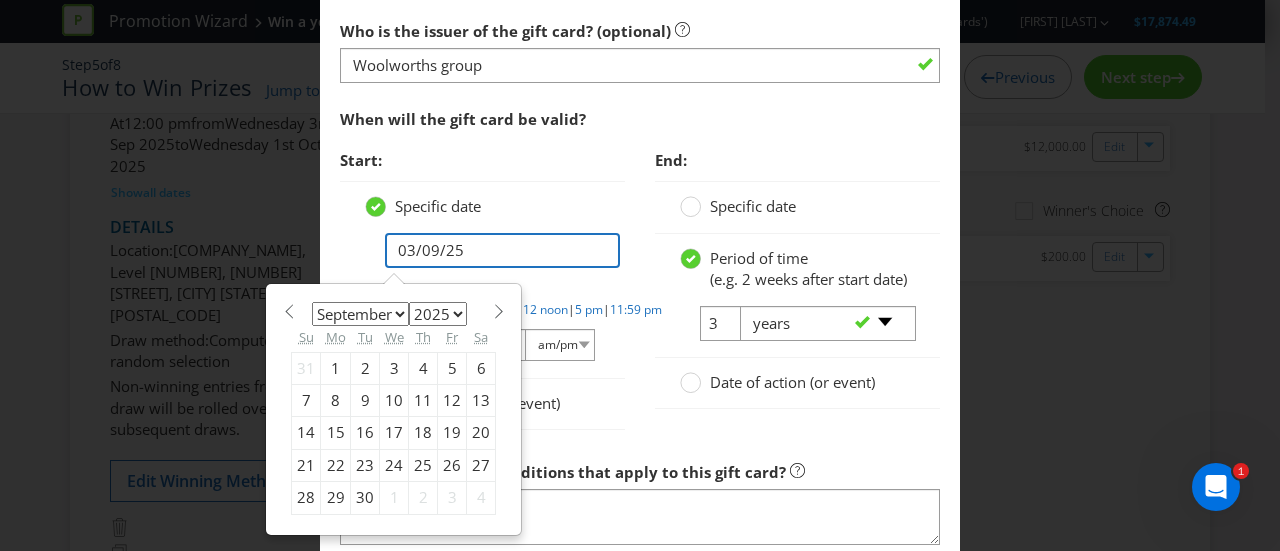 scroll, scrollTop: 2693, scrollLeft: 0, axis: vertical 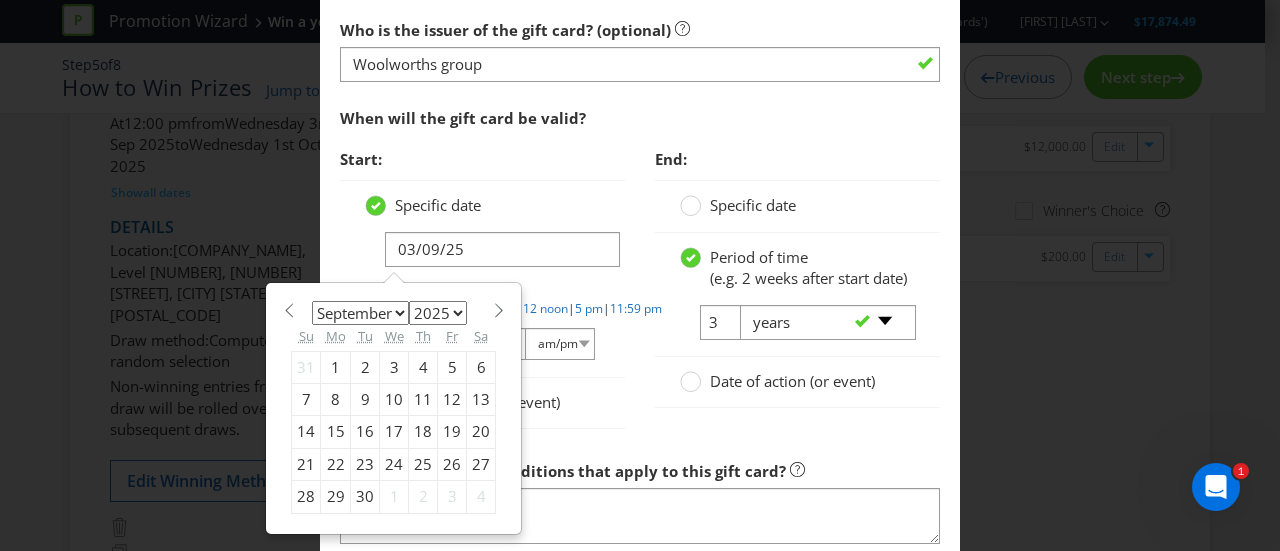 click on "January February March April May June July August September October November December" at bounding box center (360, 313) 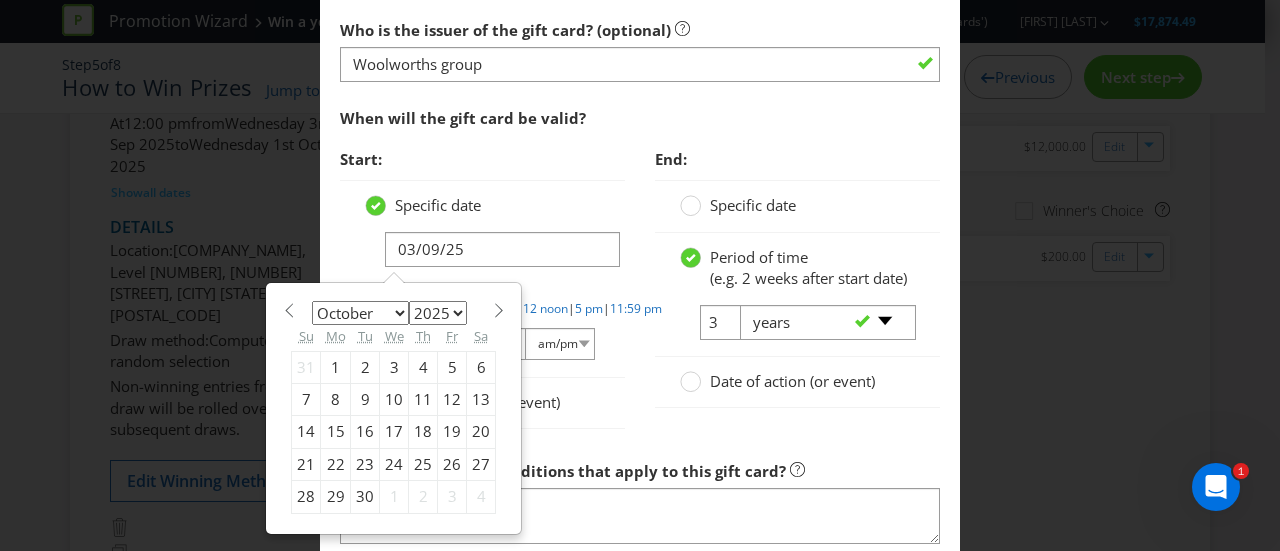 click on "January February March April May June July August September October November December" at bounding box center (360, 313) 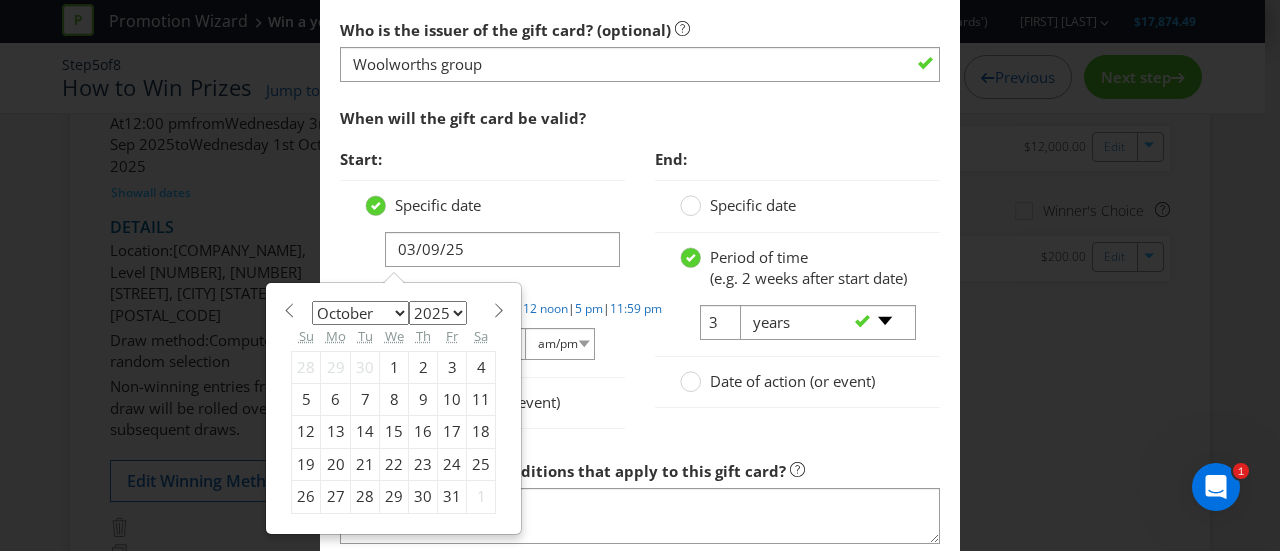 click on "1" at bounding box center [394, 367] 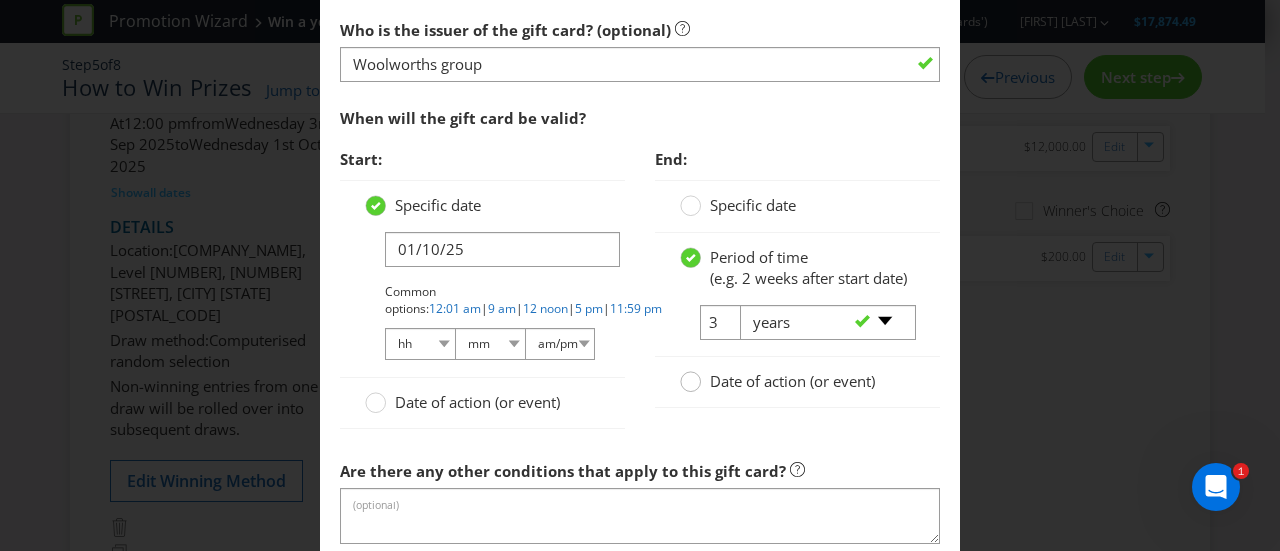 click 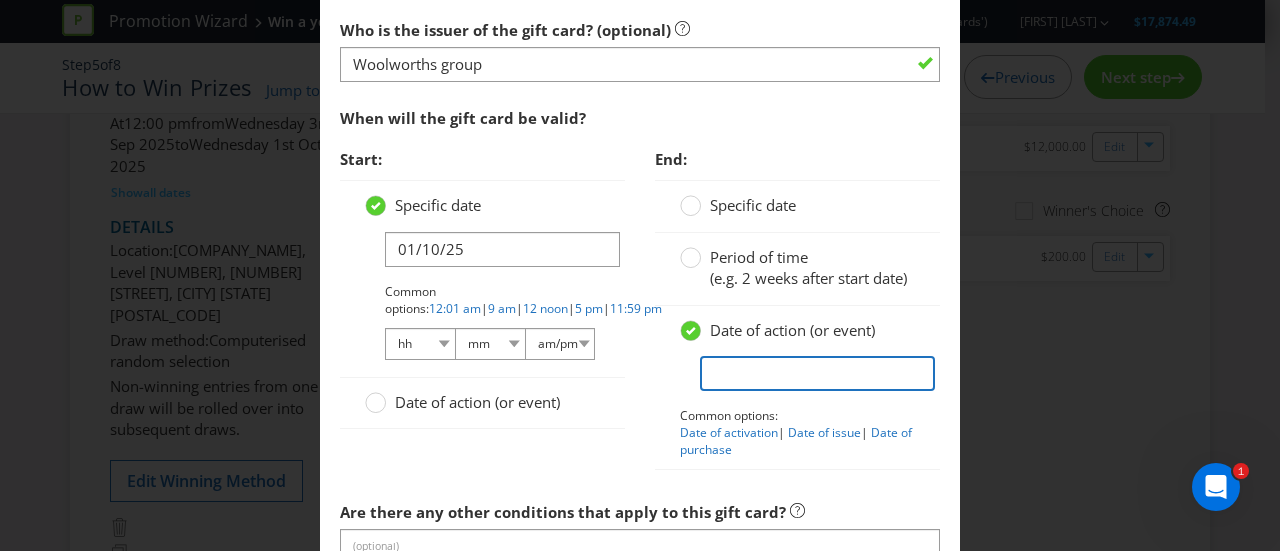 click at bounding box center (817, 373) 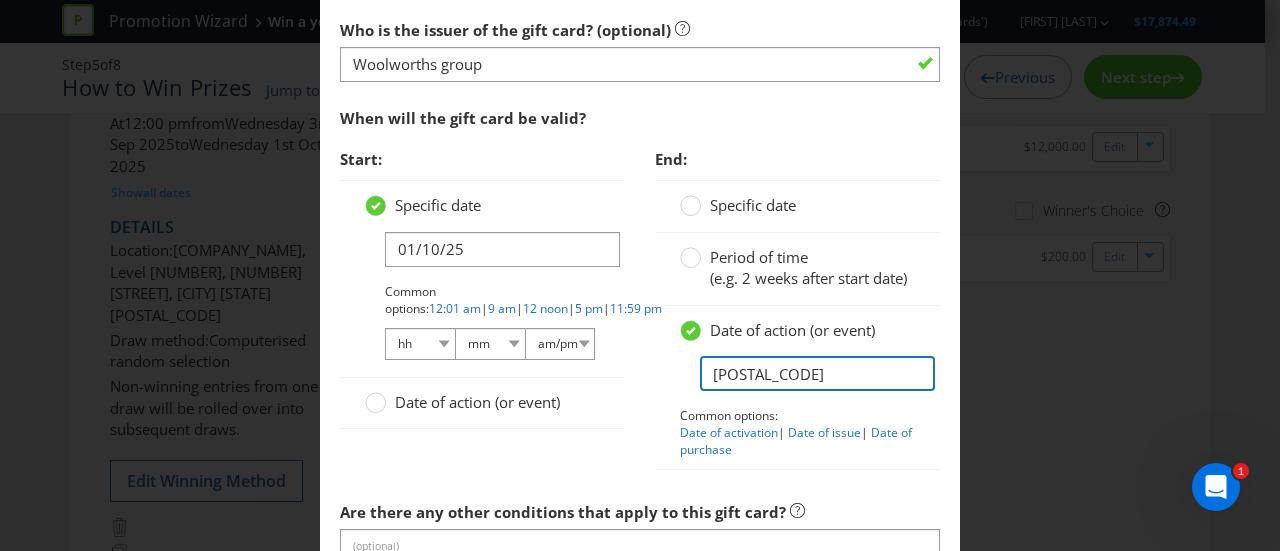 type on "[POSTAL_CODE]" 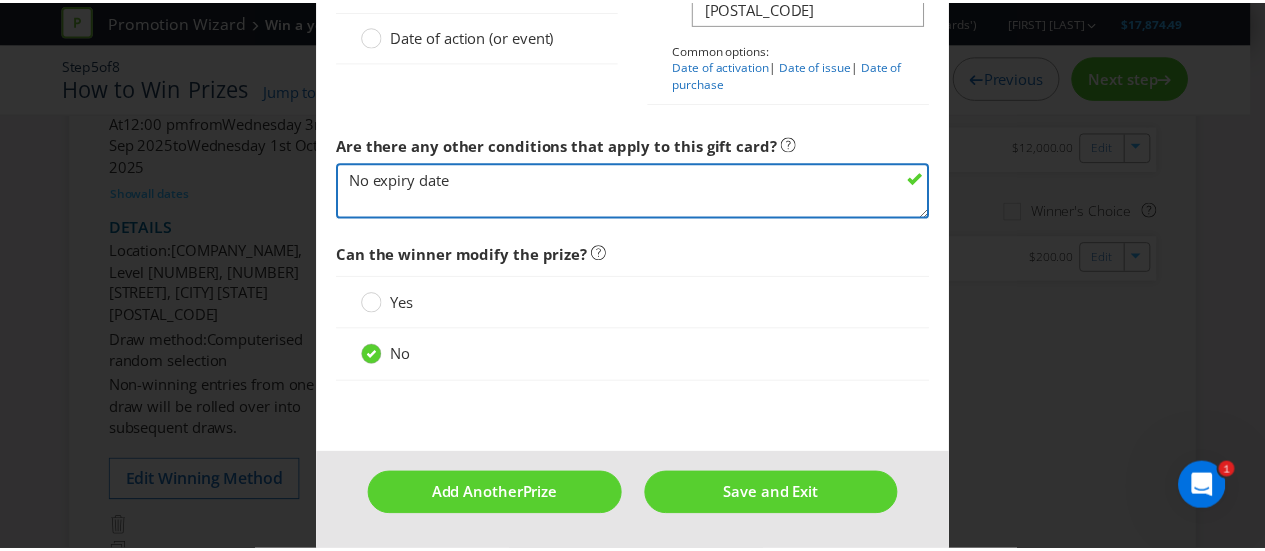 scroll, scrollTop: 3066, scrollLeft: 0, axis: vertical 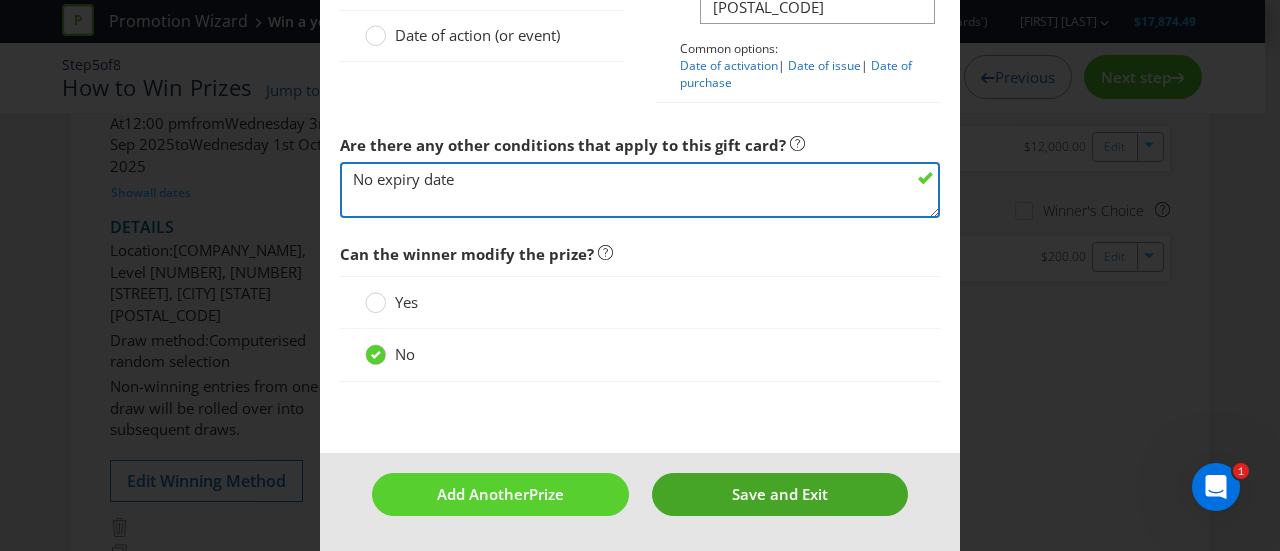 type on "No expiry date" 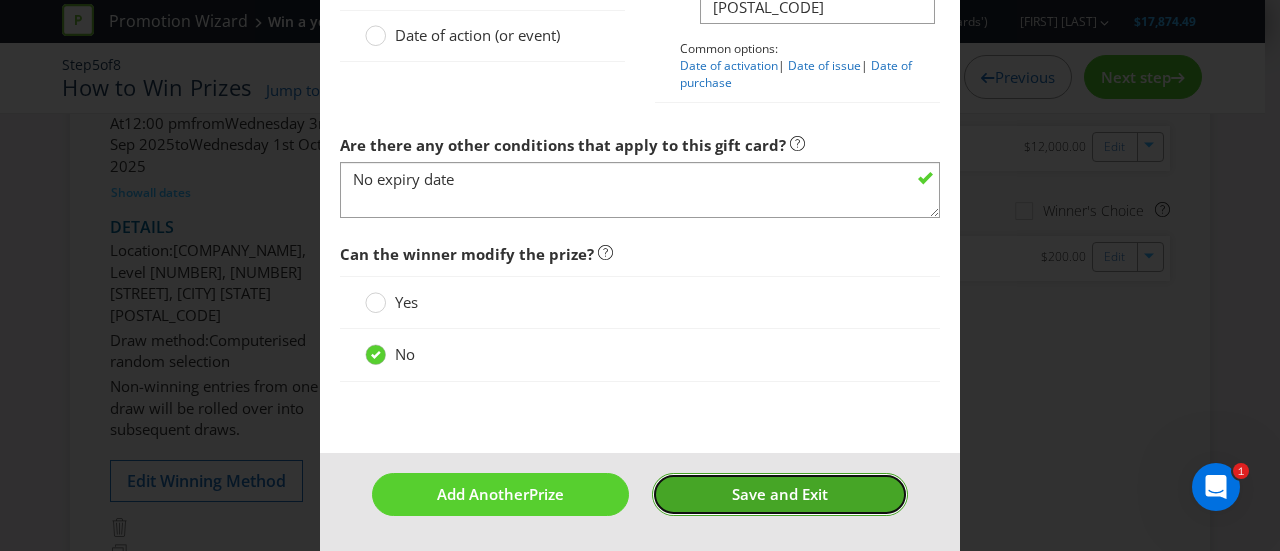 click on "Save and Exit" at bounding box center (780, 494) 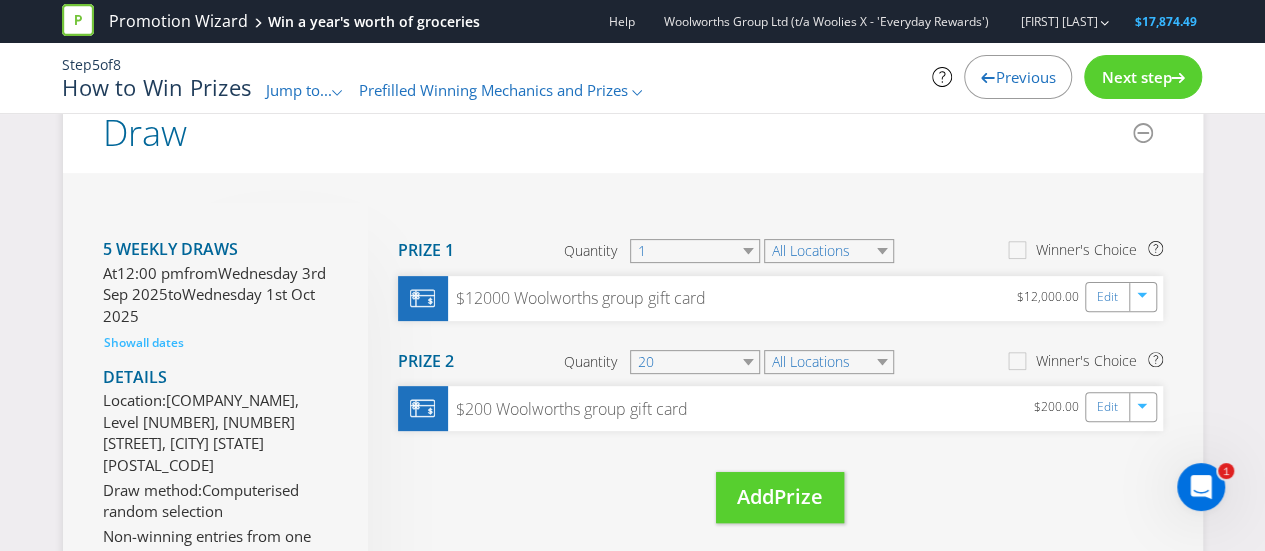 scroll, scrollTop: 191, scrollLeft: 0, axis: vertical 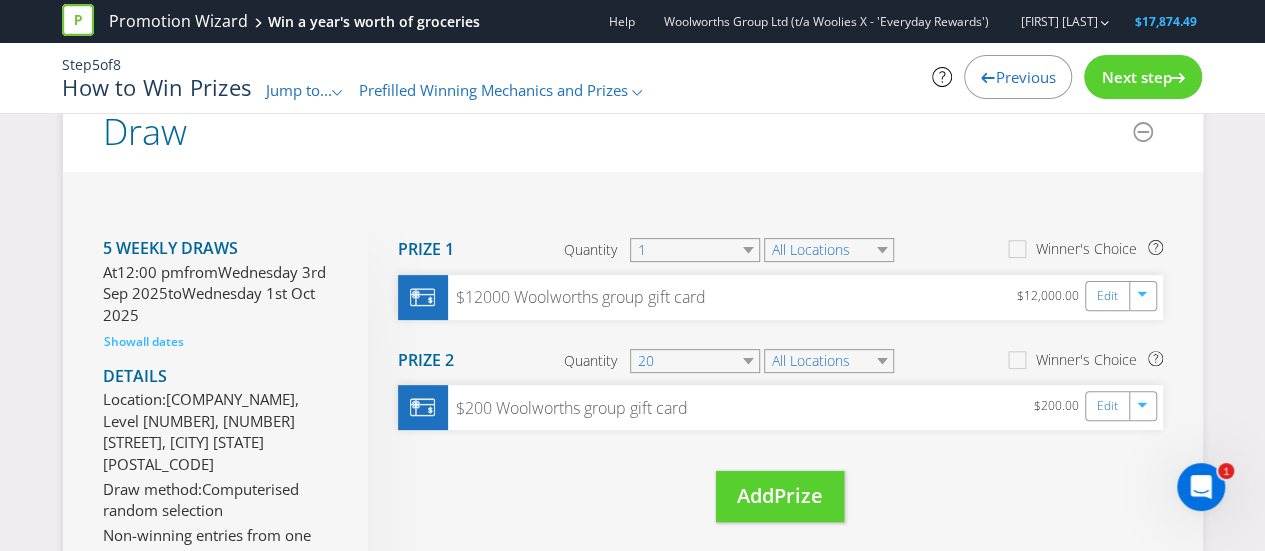 click on "Next step" at bounding box center (1136, 77) 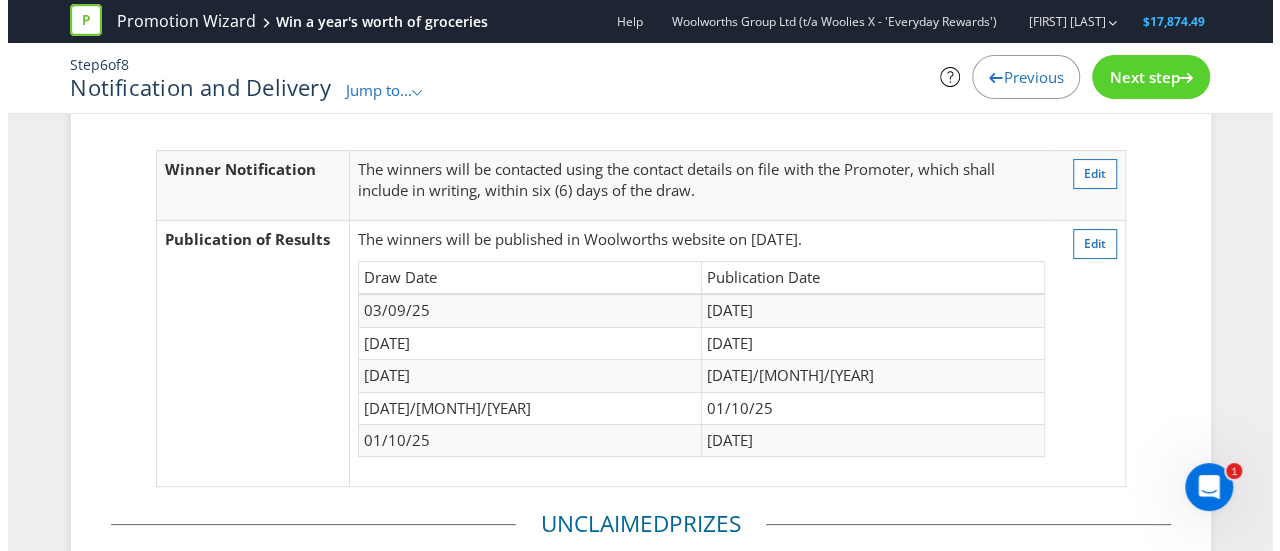 scroll, scrollTop: 109, scrollLeft: 0, axis: vertical 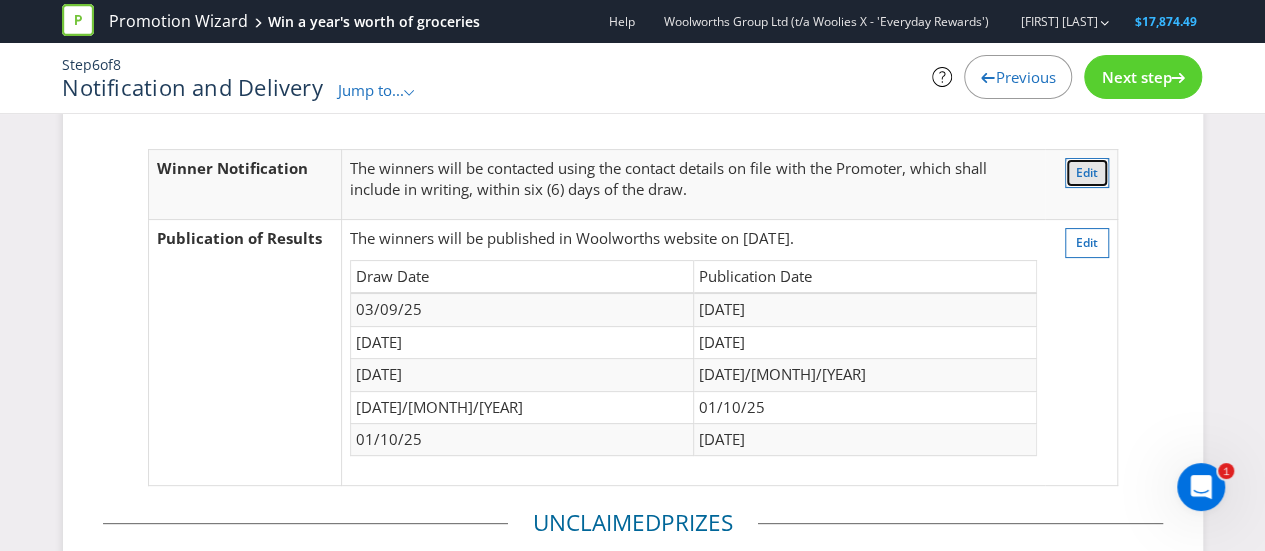 click on "Edit" at bounding box center (1087, 173) 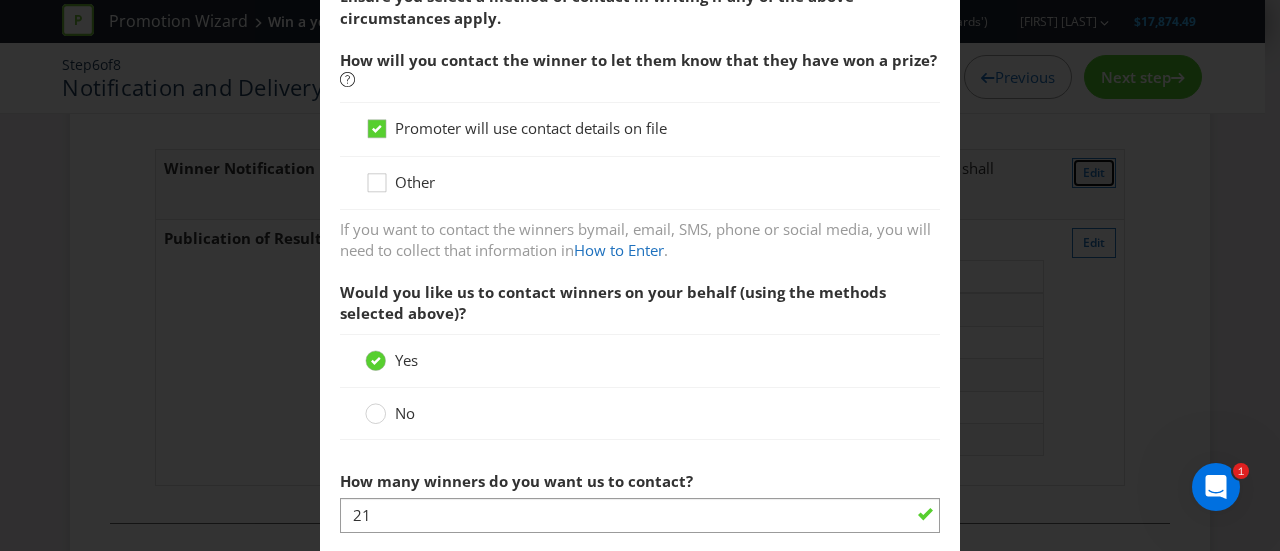 scroll, scrollTop: 563, scrollLeft: 0, axis: vertical 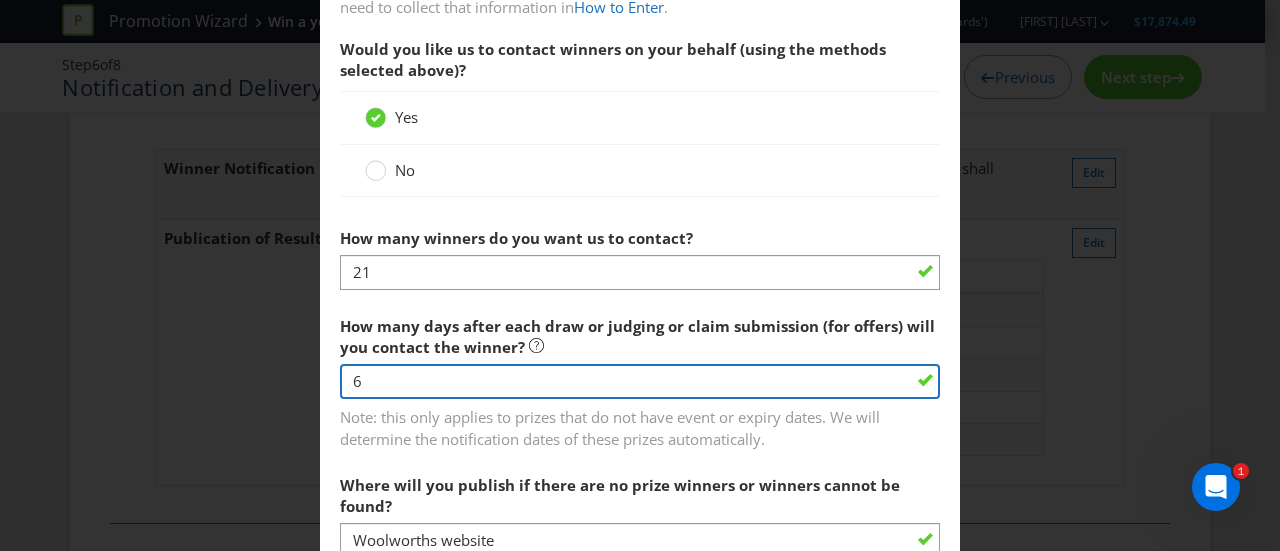 click on "6" at bounding box center (640, 381) 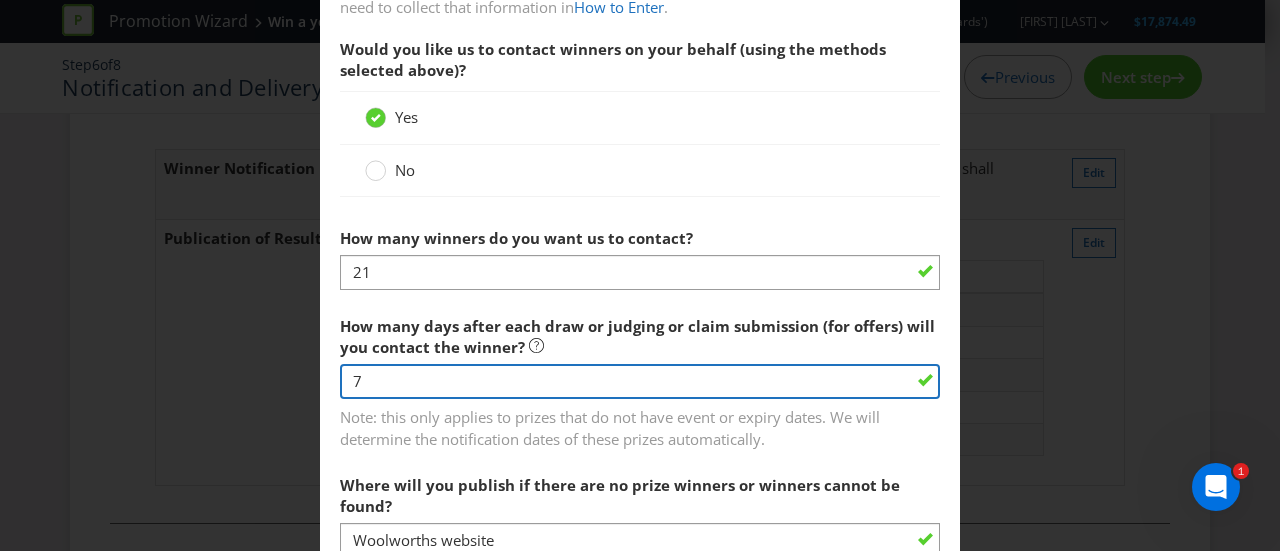 type on "7" 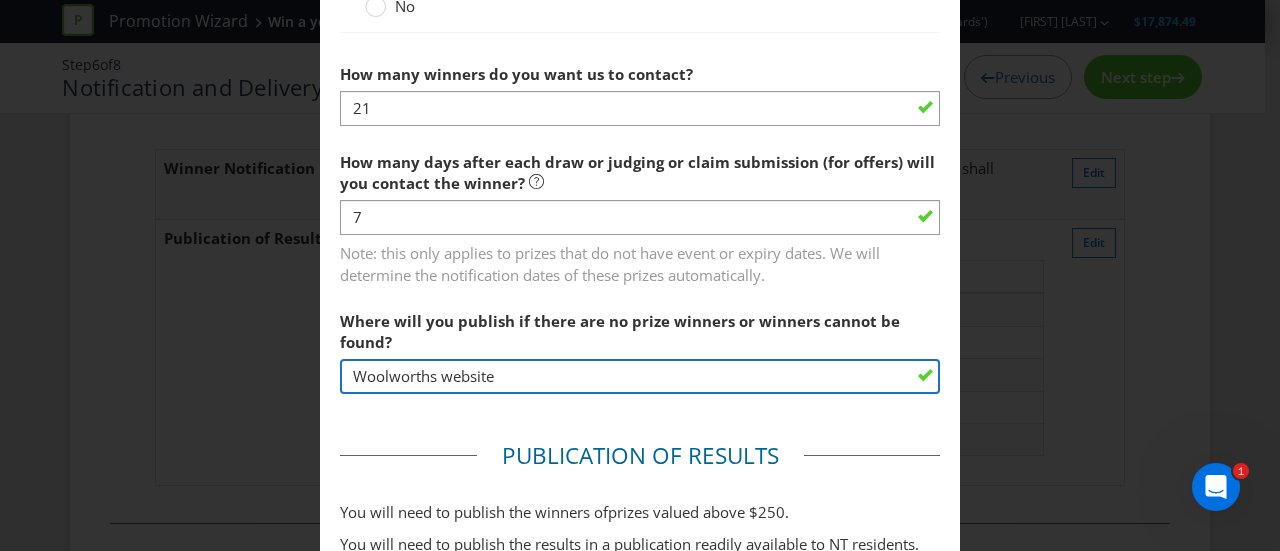 scroll, scrollTop: 728, scrollLeft: 0, axis: vertical 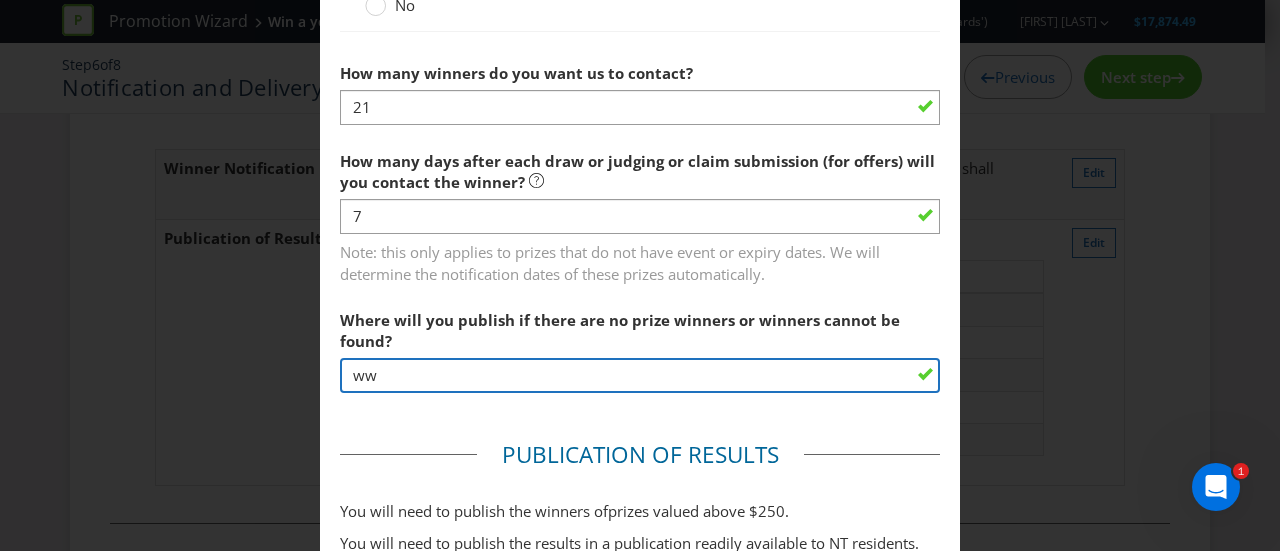 type on "w" 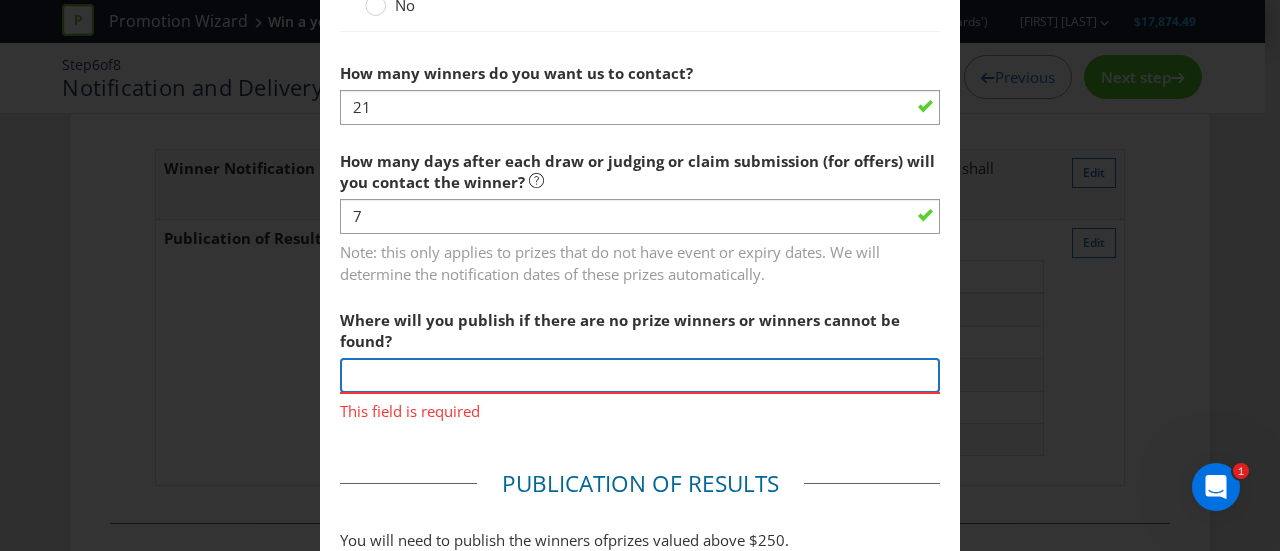 paste on "https://www.woolworthsrewards.com.au/competition-winners.html" 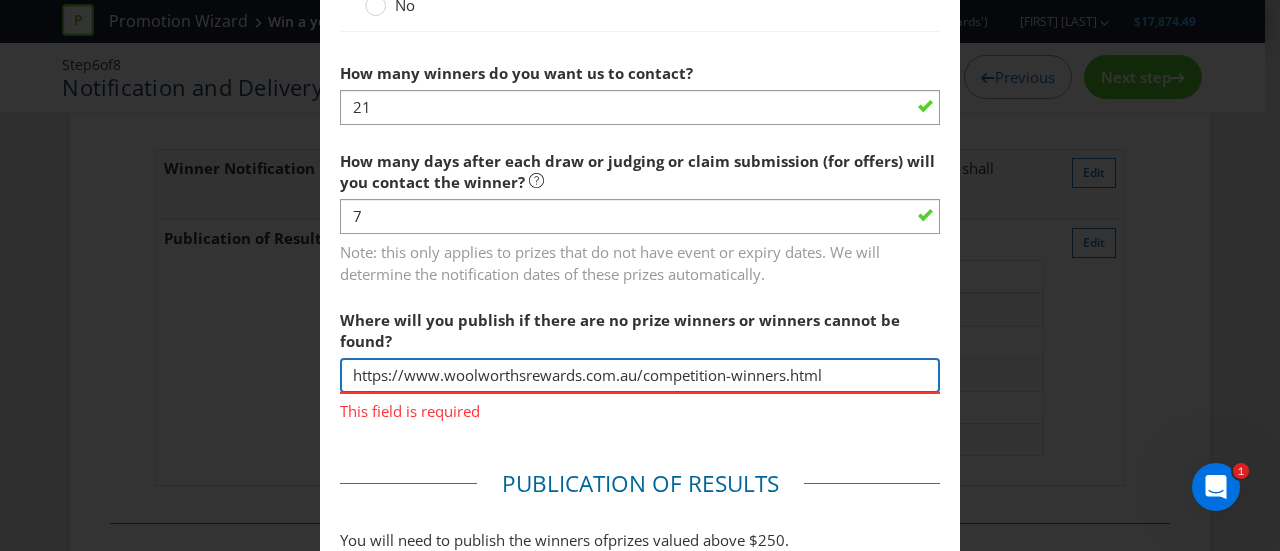 type on "https://www.woolworthsrewards.com.au/competition-winners.html" 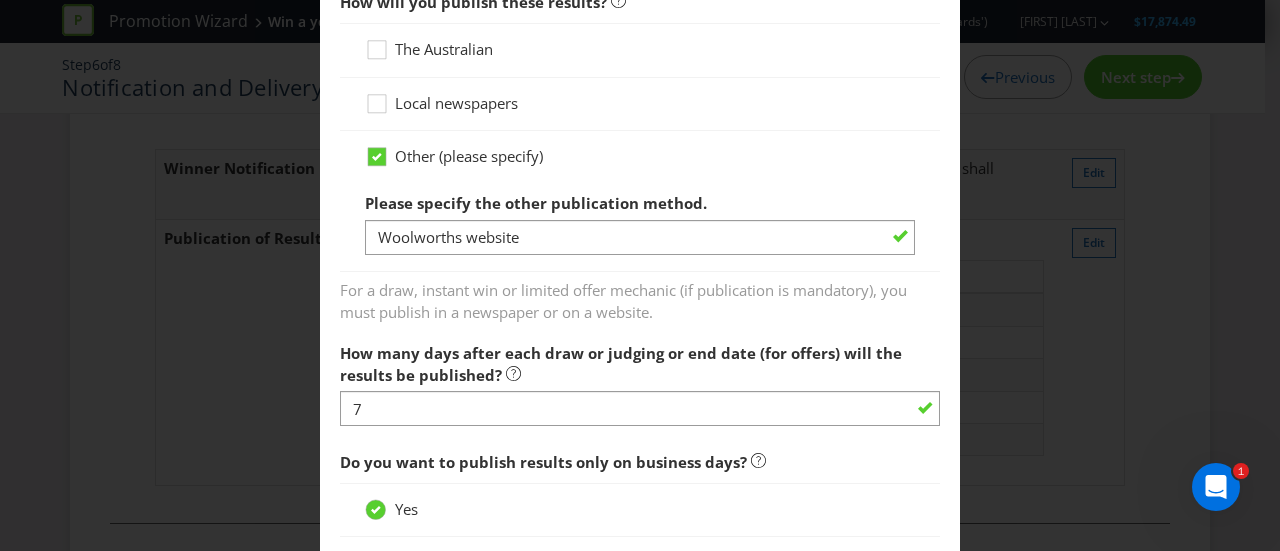scroll, scrollTop: 1312, scrollLeft: 0, axis: vertical 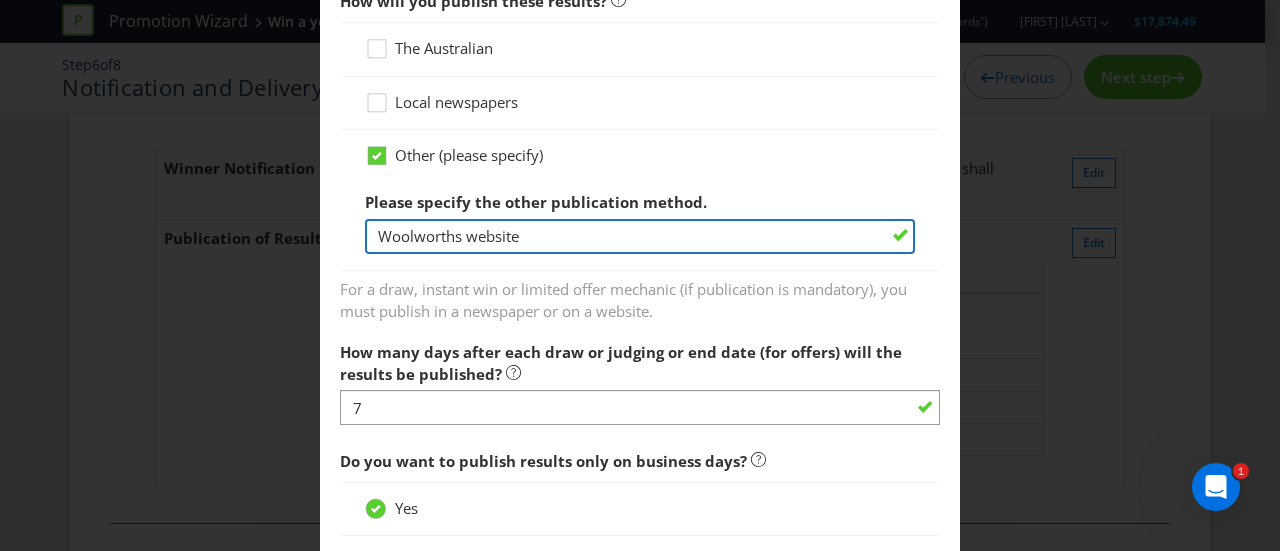 click on "Woolworths website" at bounding box center (640, 236) 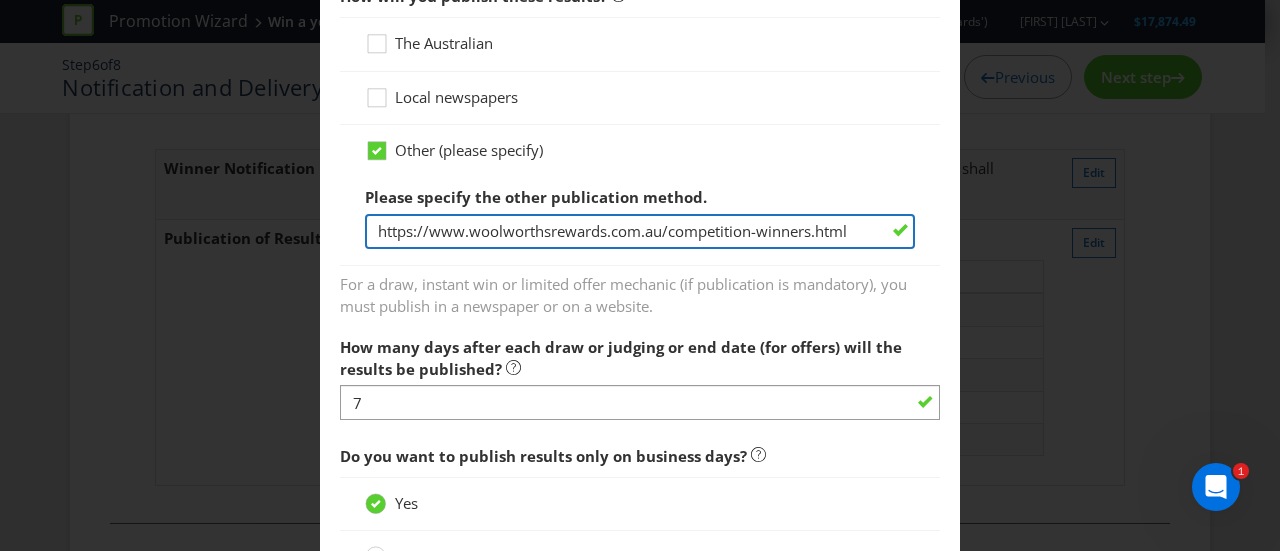 scroll, scrollTop: 1316, scrollLeft: 0, axis: vertical 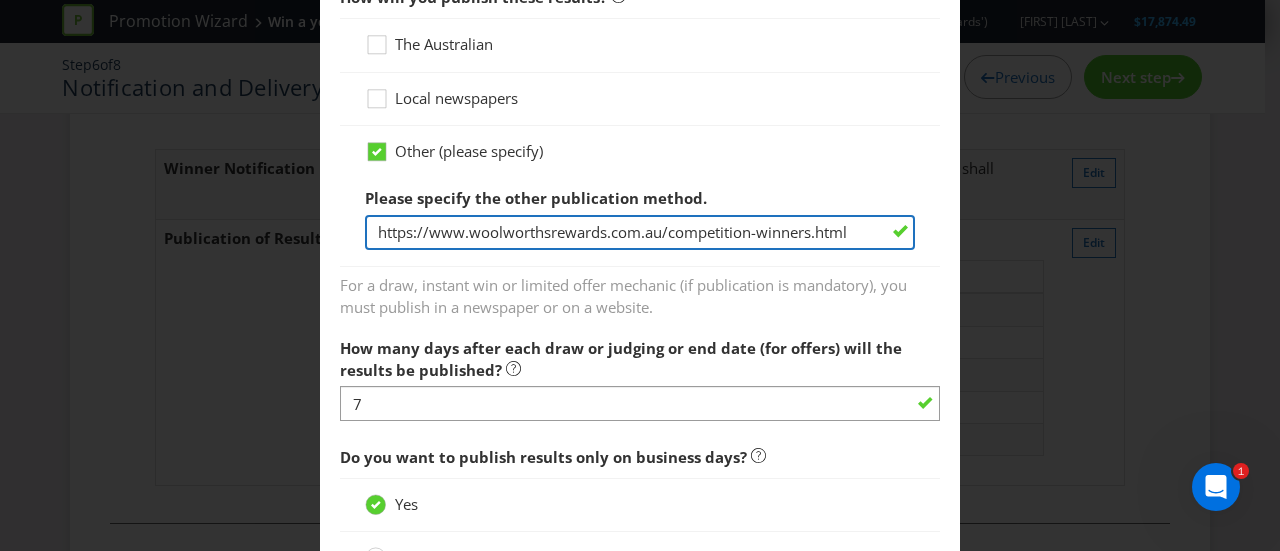 click on "https://www.woolworthsrewards.com.au/competition-winners.html" at bounding box center (640, 232) 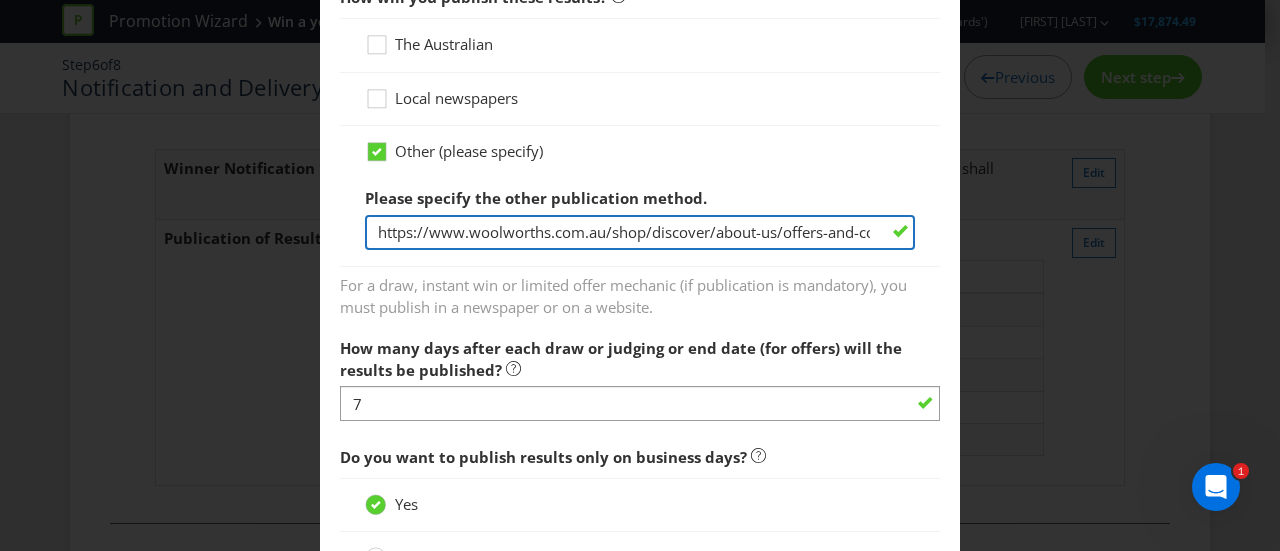 scroll, scrollTop: 0, scrollLeft: 88, axis: horizontal 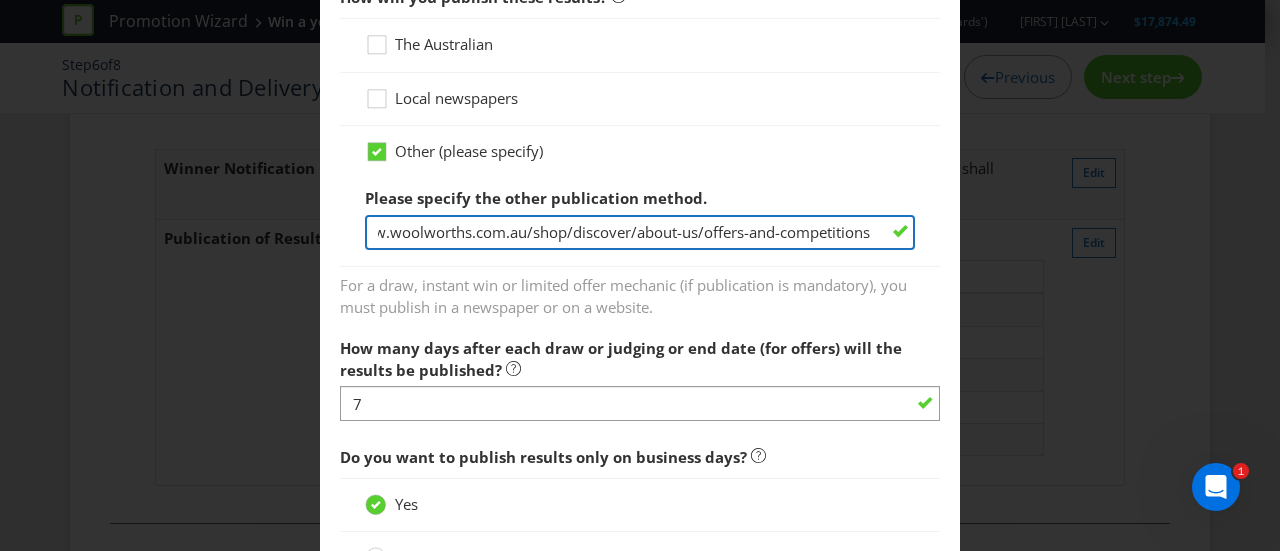 type on "https://www.woolworths.com.au/shop/discover/about-us/offers-and-competitions" 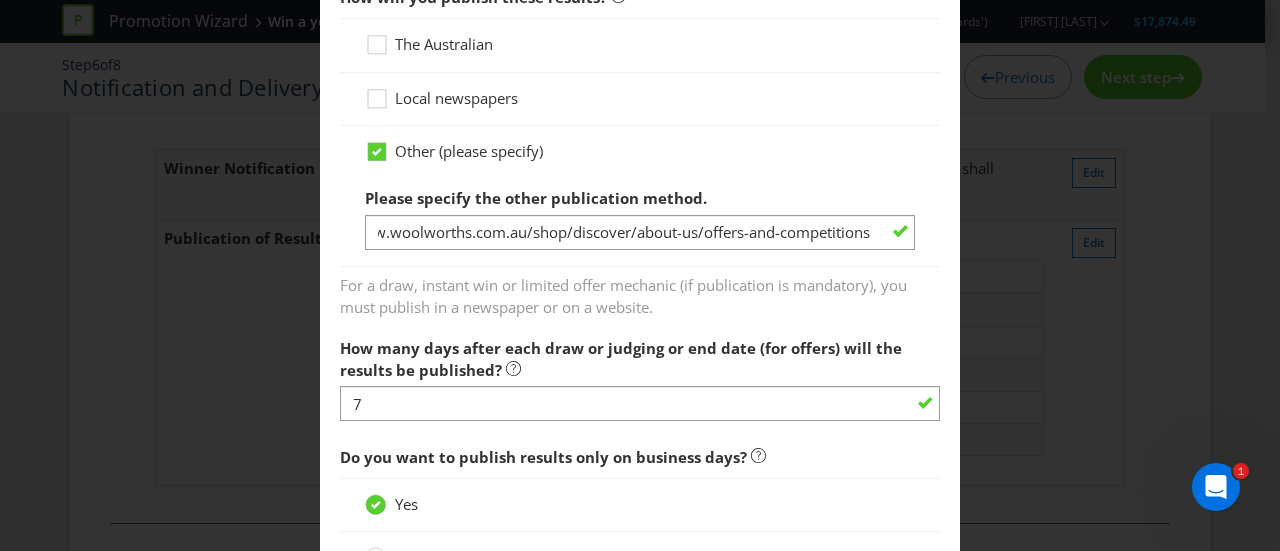 scroll, scrollTop: 0, scrollLeft: 0, axis: both 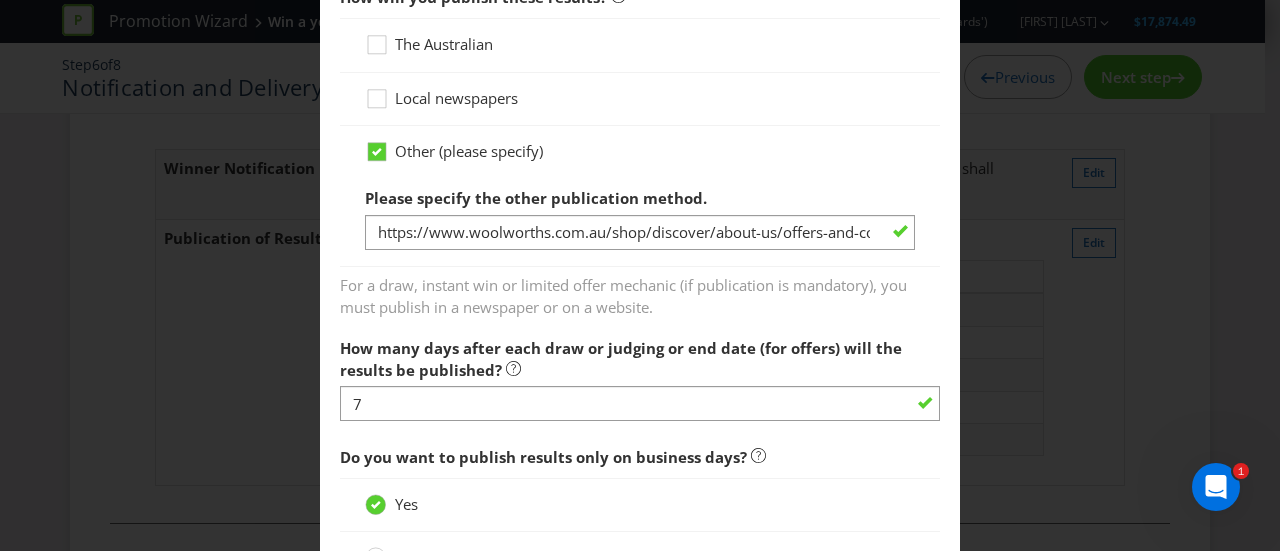 click at bounding box center (640, 162) 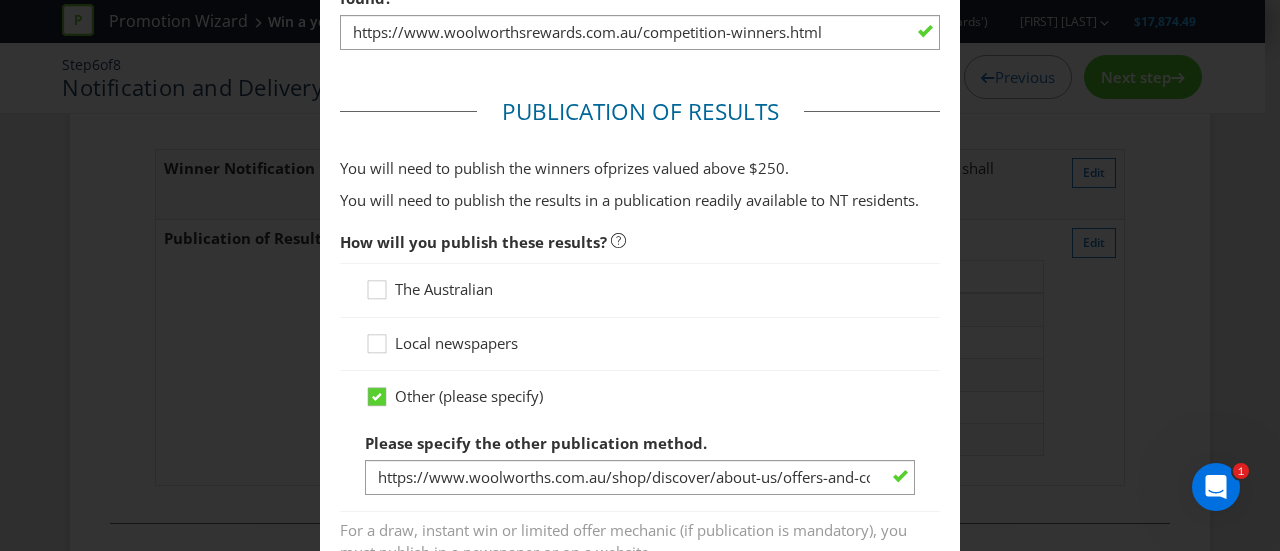 scroll, scrollTop: 733, scrollLeft: 0, axis: vertical 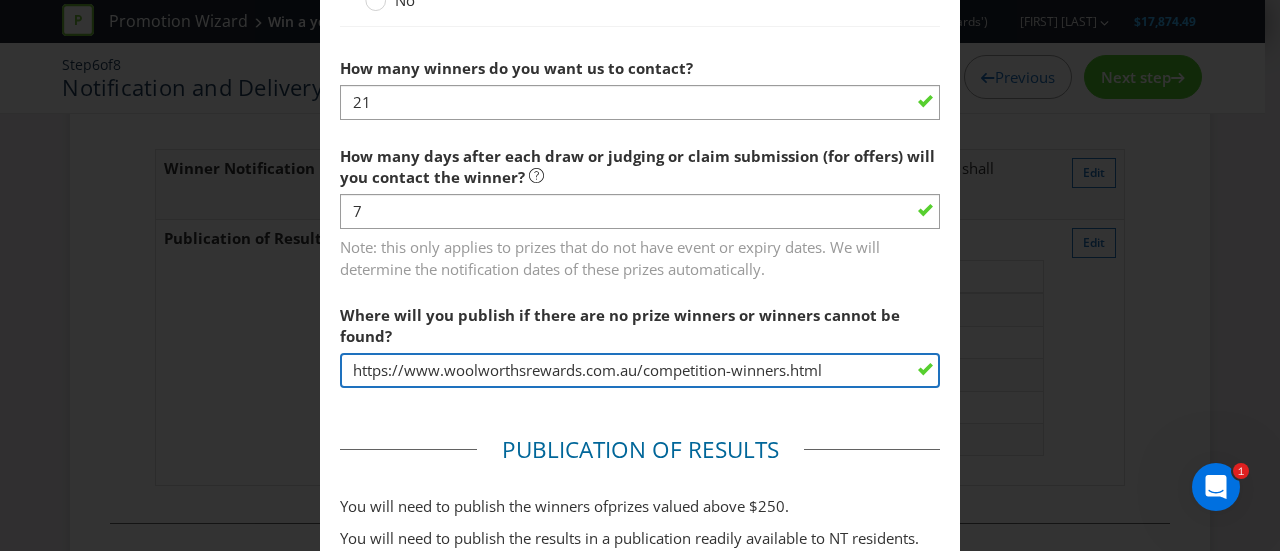 click on "https://www.woolworthsrewards.com.au/competition-winners.html" at bounding box center [640, 370] 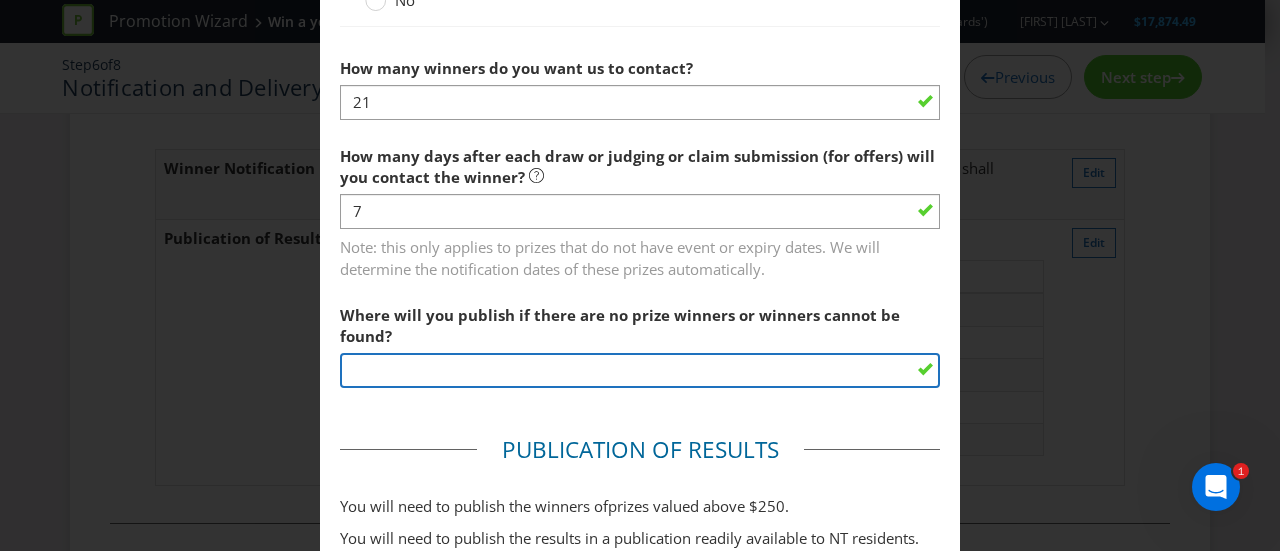 paste on "https://www.woolworths.com.au/shop/discover/about-us/offers-and-competitions" 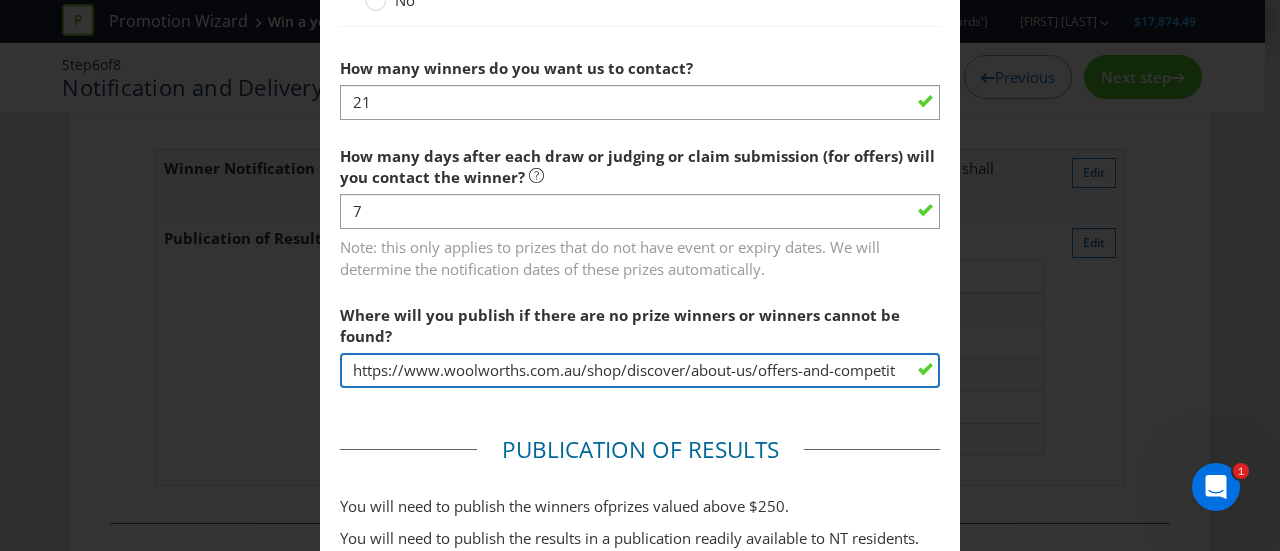 scroll, scrollTop: 0, scrollLeft: 38, axis: horizontal 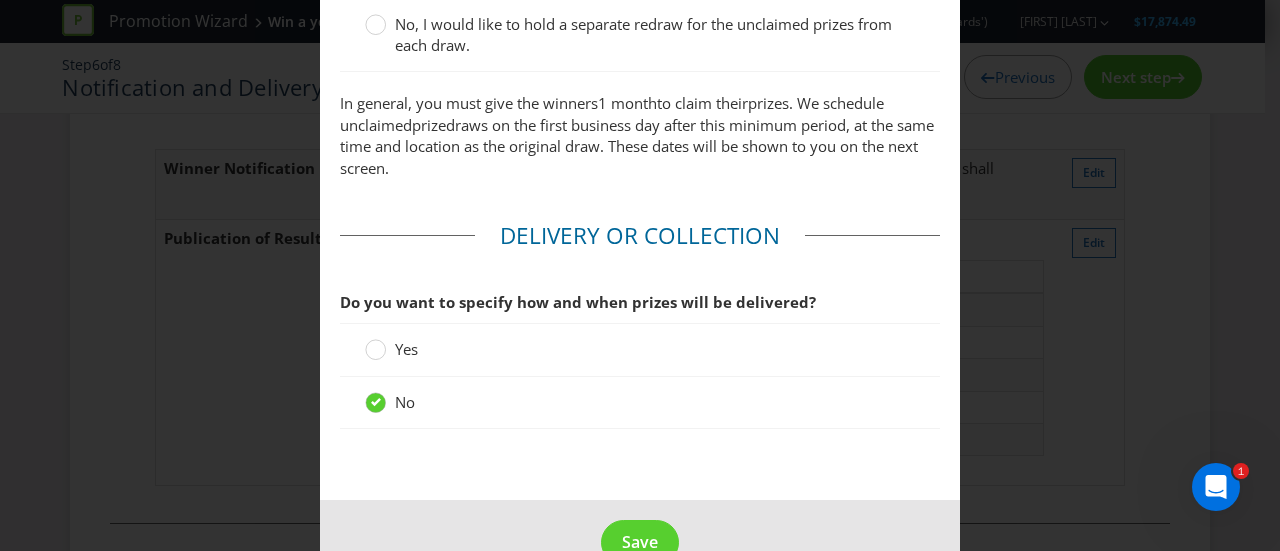 type on "https://www.woolworths.com.au/shop/discover/about-us/offers-and-competitions" 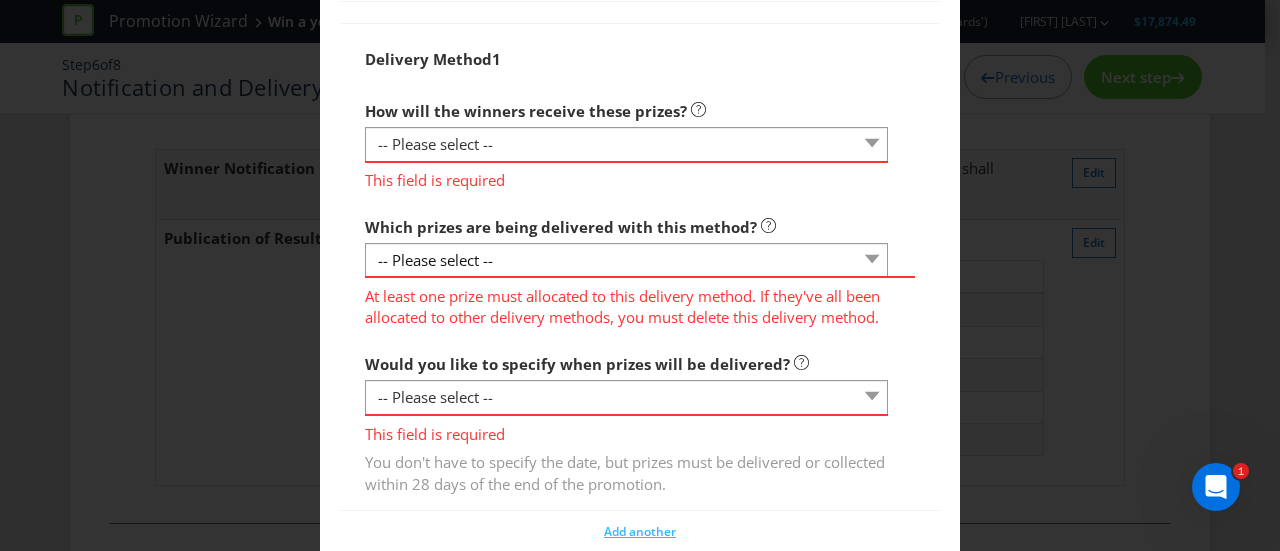 scroll, scrollTop: 2591, scrollLeft: 0, axis: vertical 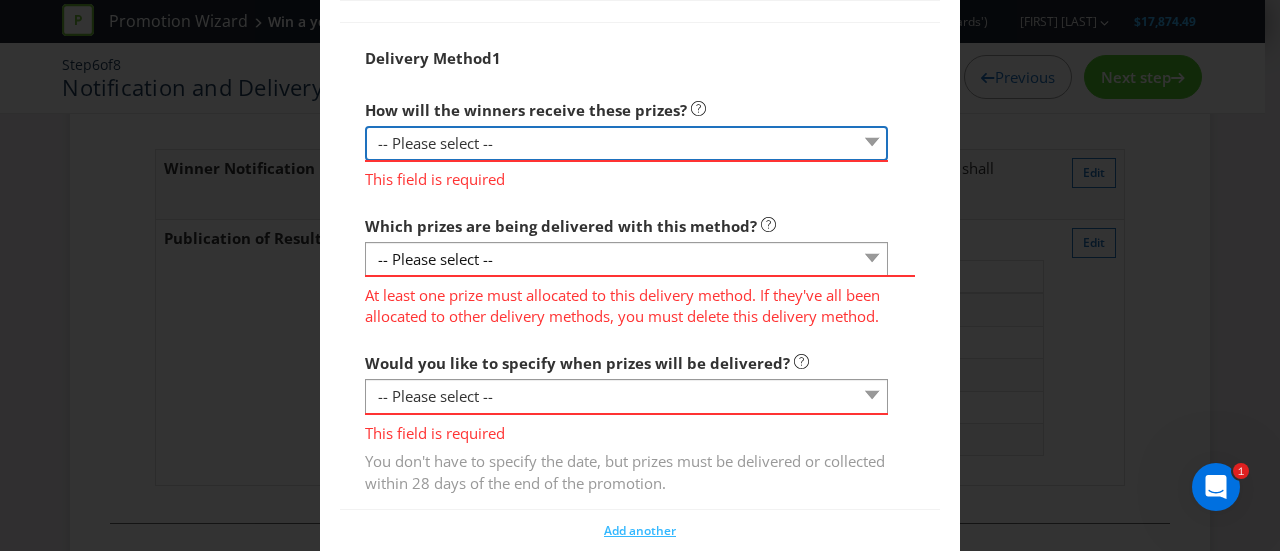 click on "-- Please select -- Delivered by mail Delivered by email Delivered in-person Collected from specific address Collected from participating venues Collected from event venue Contact Promoter to organise delivery Collect from participating venue where purchase was made Other (please specify)" at bounding box center [626, 143] 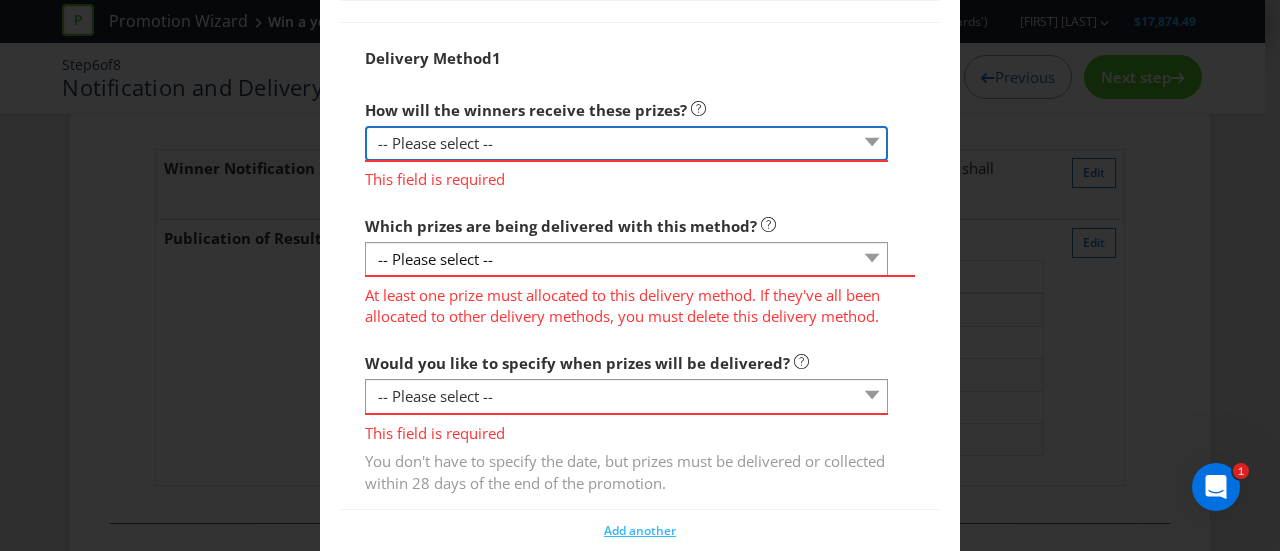 select on "EMAIL" 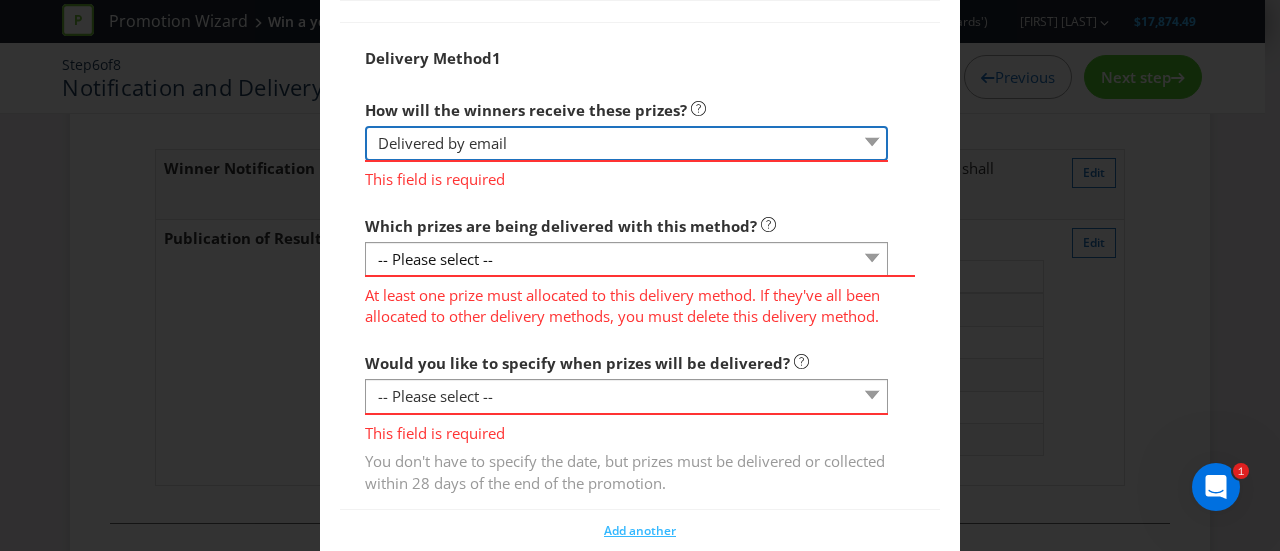 click on "-- Please select -- Delivered by mail Delivered by email Delivered in-person Collected from specific address Collected from participating venues Collected from event venue Contact Promoter to organise delivery Collect from participating venue where purchase was made Other (please specify)" at bounding box center [626, 143] 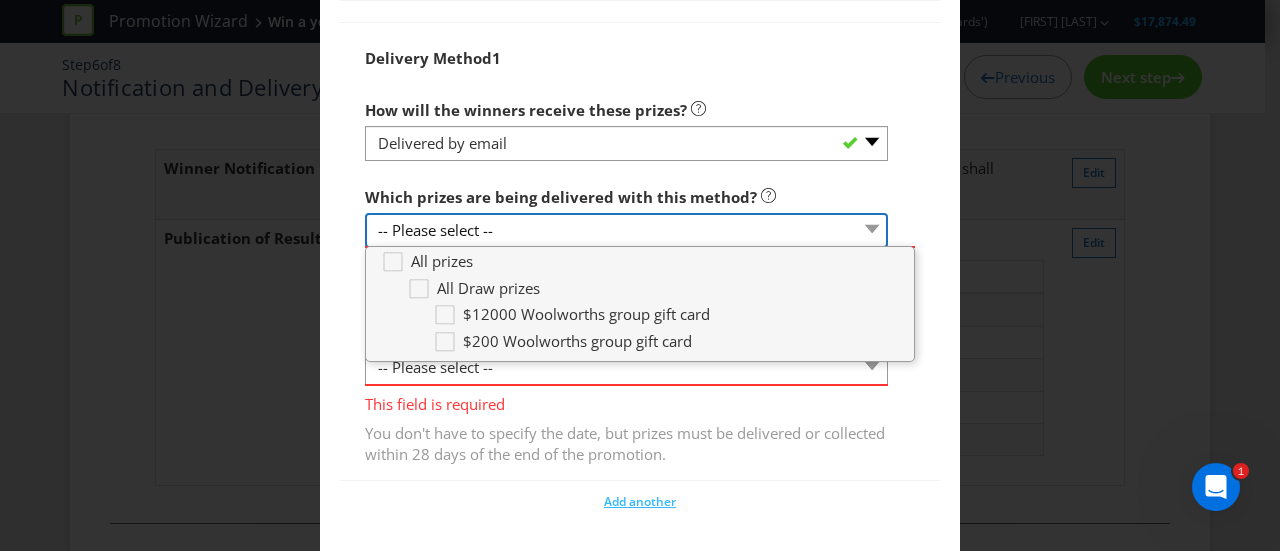 click on "-- Please select --" at bounding box center [626, 230] 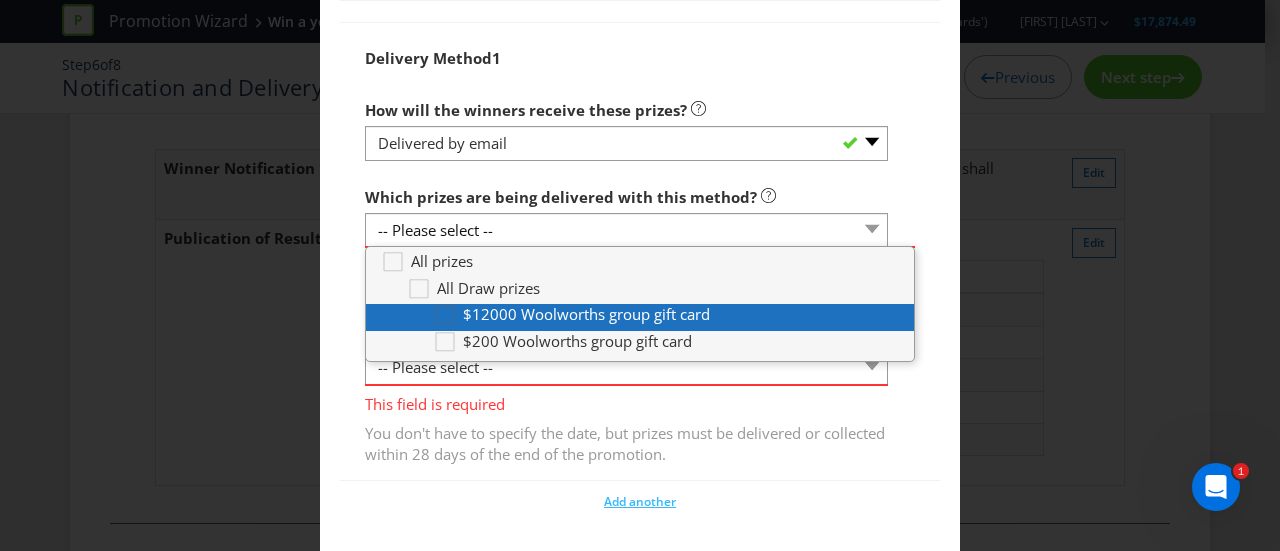 click 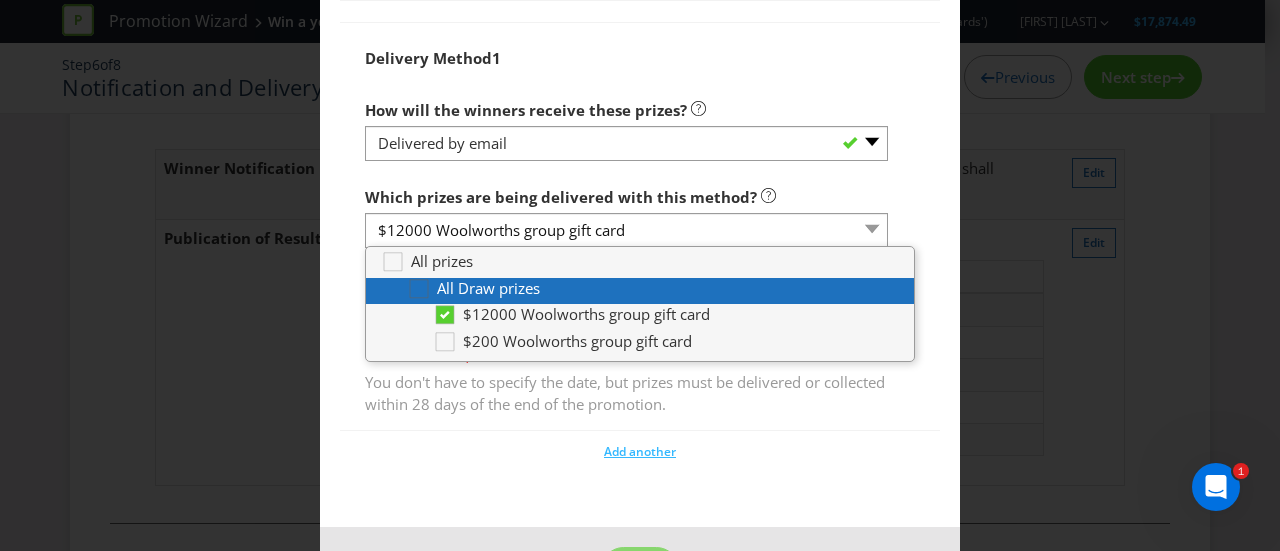 click 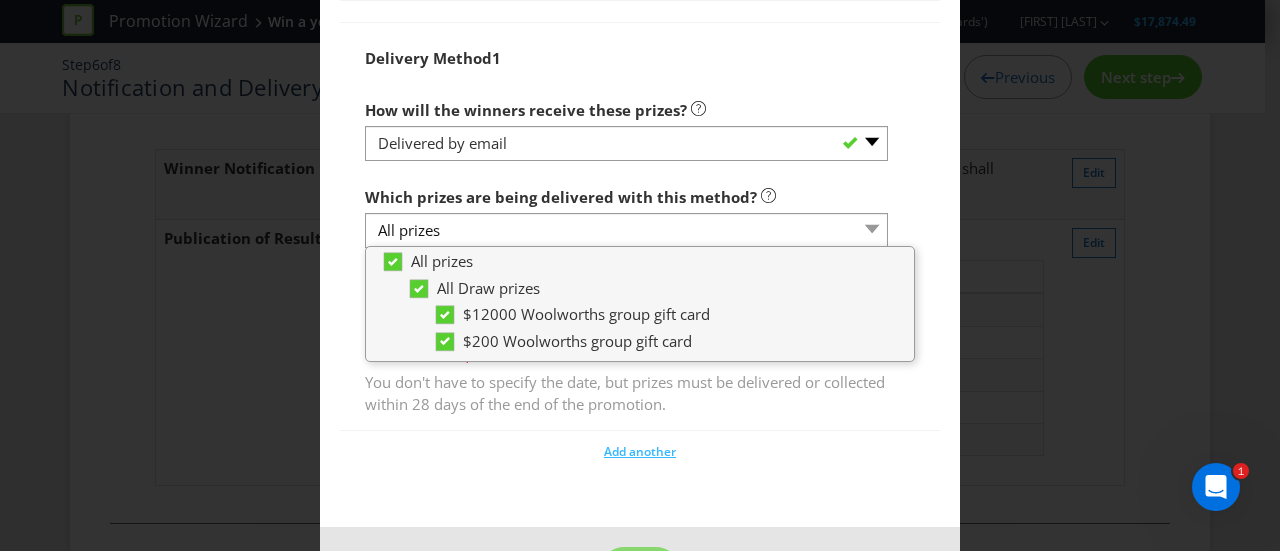 click on "Notification and Delivery Winner Notification You  may  be required to notify winners in writing. Winners must be notified in writing (e.g. via email, mail, etc) in the following circumstances, based on where the promotion is running and mechanic type: Limited Offer: ACT (if an individual has to send their claim for a gift via mail) Standard Game of Chance (e.g. draw, instant win): ACT, SA and/or VIC Ensure you select a method of contact in writing if any of the above circumstances apply. How will you contact the winner to let them know that they have won a prize?   Promoter will use contact details on file    Other     If you want to contact the winners by  mail, email, SMS, phone or social media , you will need to collect that information in  How to Enter .   Would you like us to contact winners on your behalf (using the methods selected above)?   Yes   No       How many winners do you want us to contact?   21   7 Where will you publish if there are no prize winners or winners cannot be found?   250" at bounding box center (640, 275) 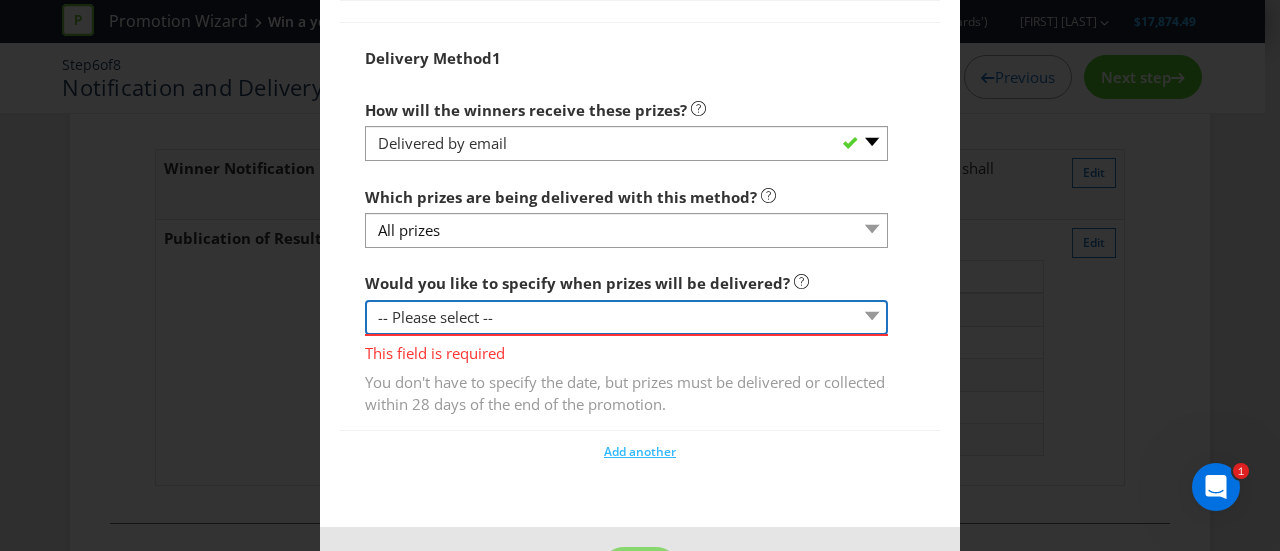 click on "-- Please select -- Yes, specific date (please specify) Yes, within a certain period No" at bounding box center (626, 317) 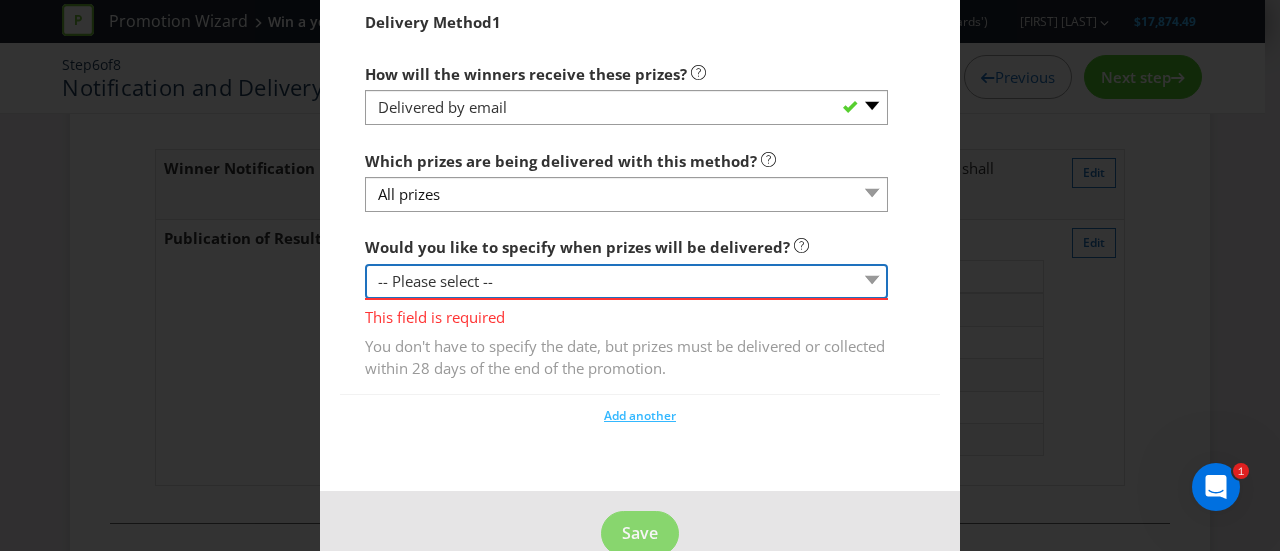 scroll, scrollTop: 2630, scrollLeft: 0, axis: vertical 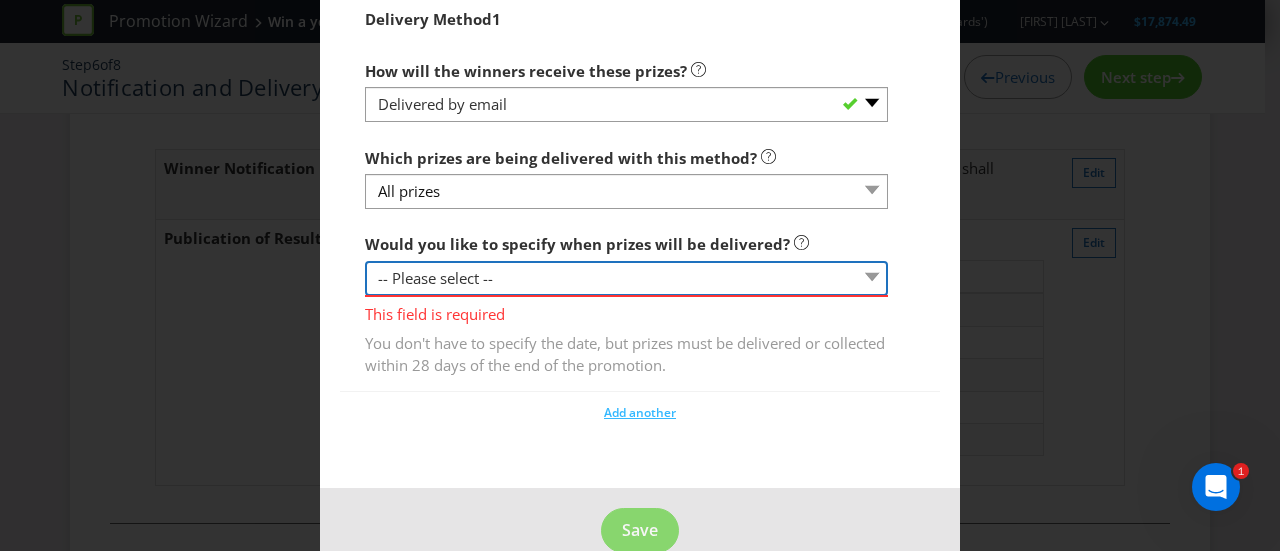click on "-- Please select -- Yes, specific date (please specify) Yes, within a certain period No" at bounding box center [626, 278] 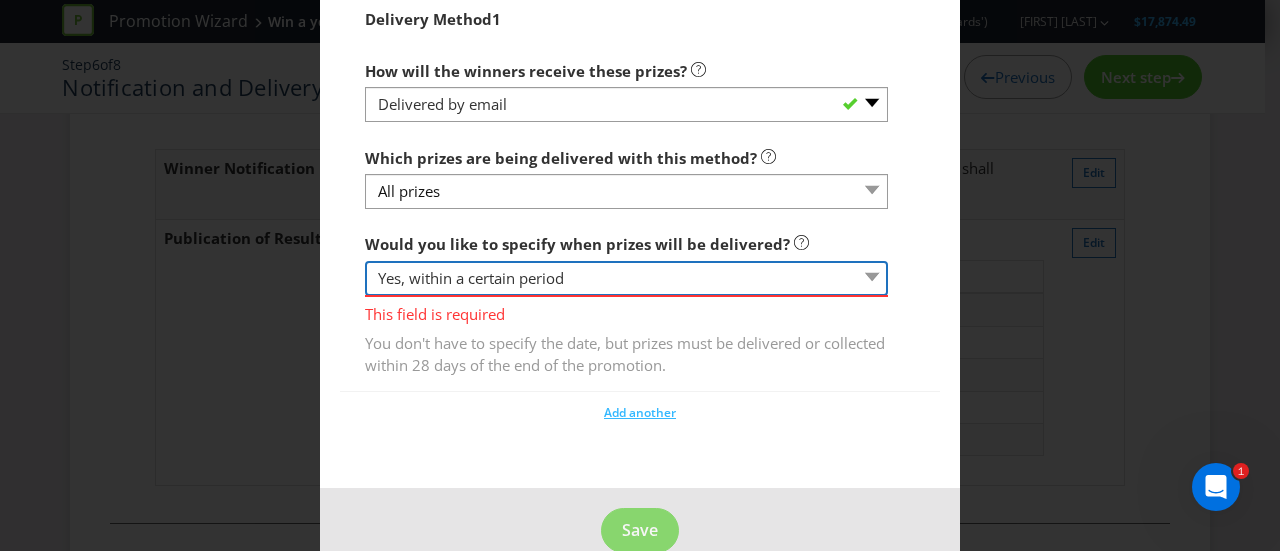 click on "-- Please select -- Yes, specific date (please specify) Yes, within a certain period No" at bounding box center (626, 278) 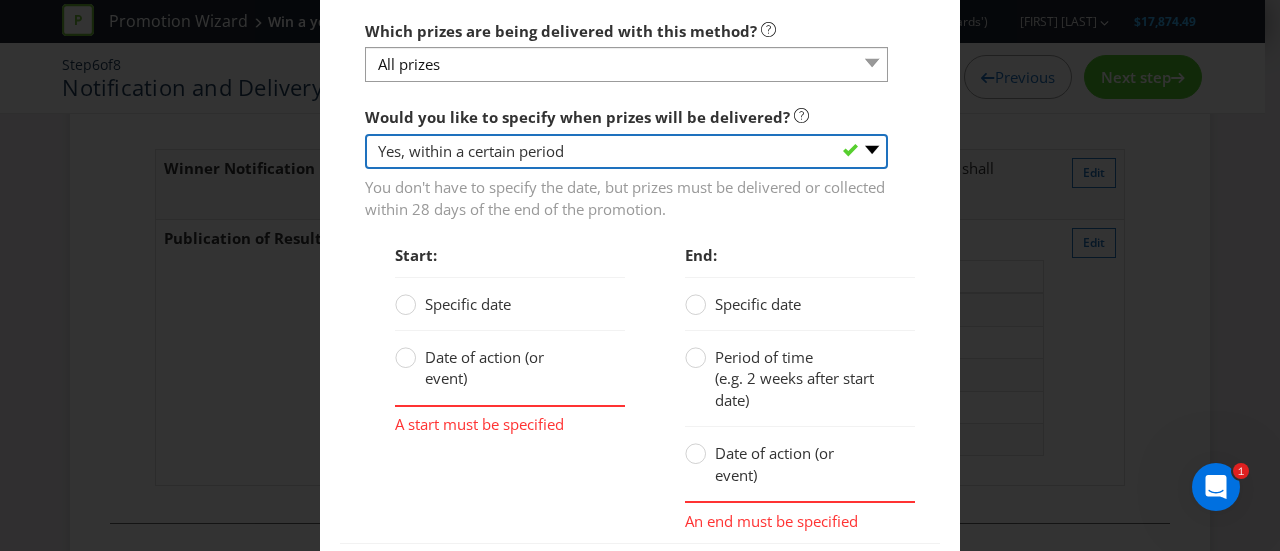 scroll, scrollTop: 2758, scrollLeft: 0, axis: vertical 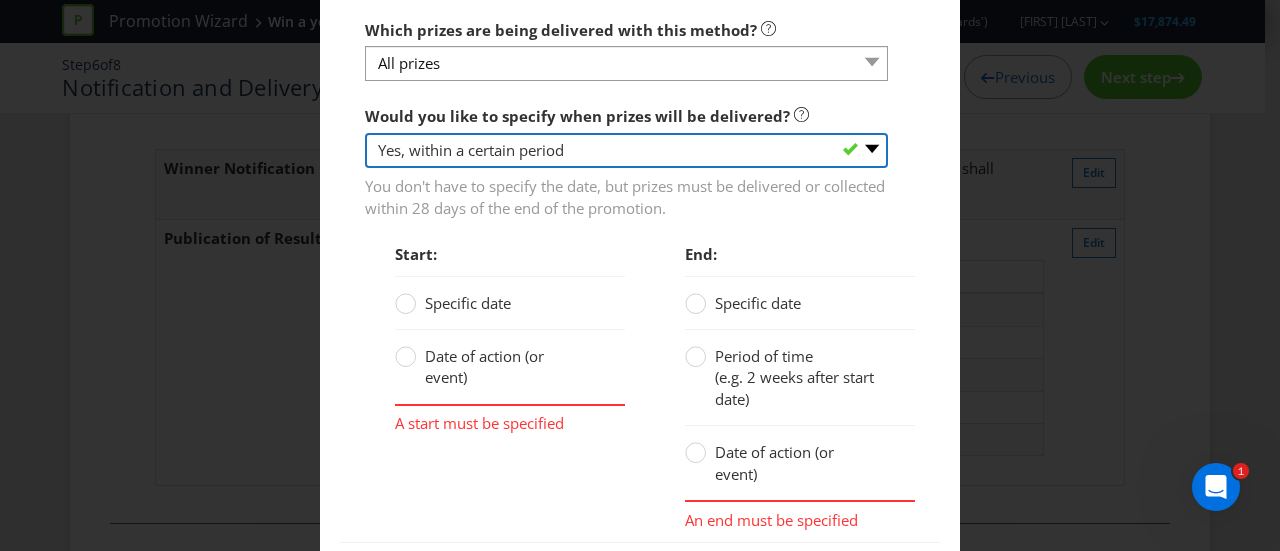 click on "-- Please select -- Yes, specific date (please specify) Yes, within a certain period No" at bounding box center [626, 150] 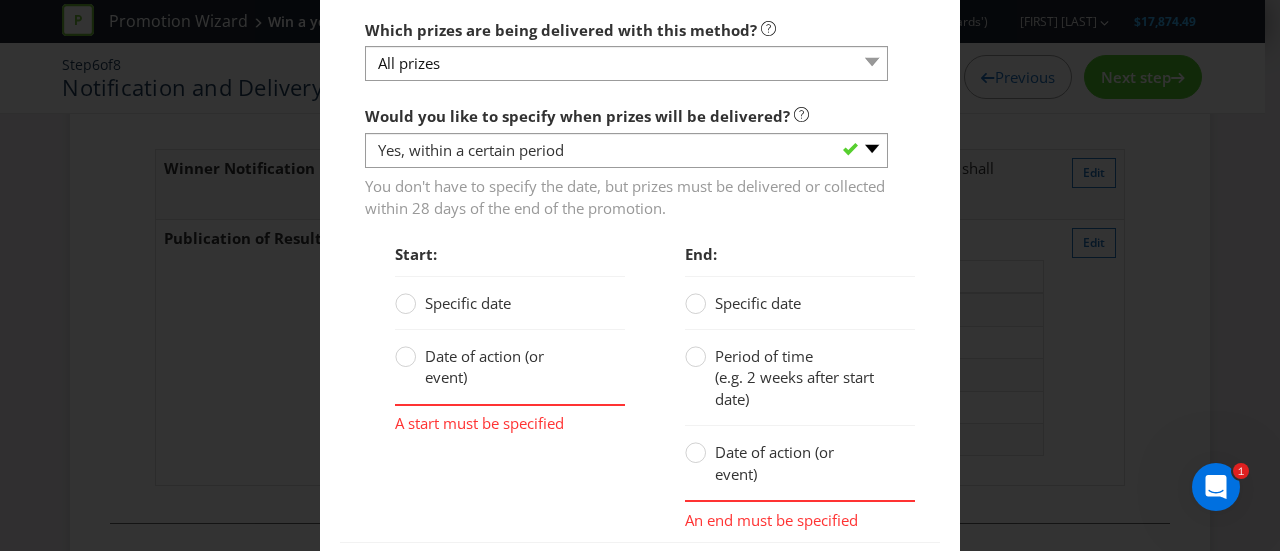 click on "Period of time" at bounding box center (764, 356) 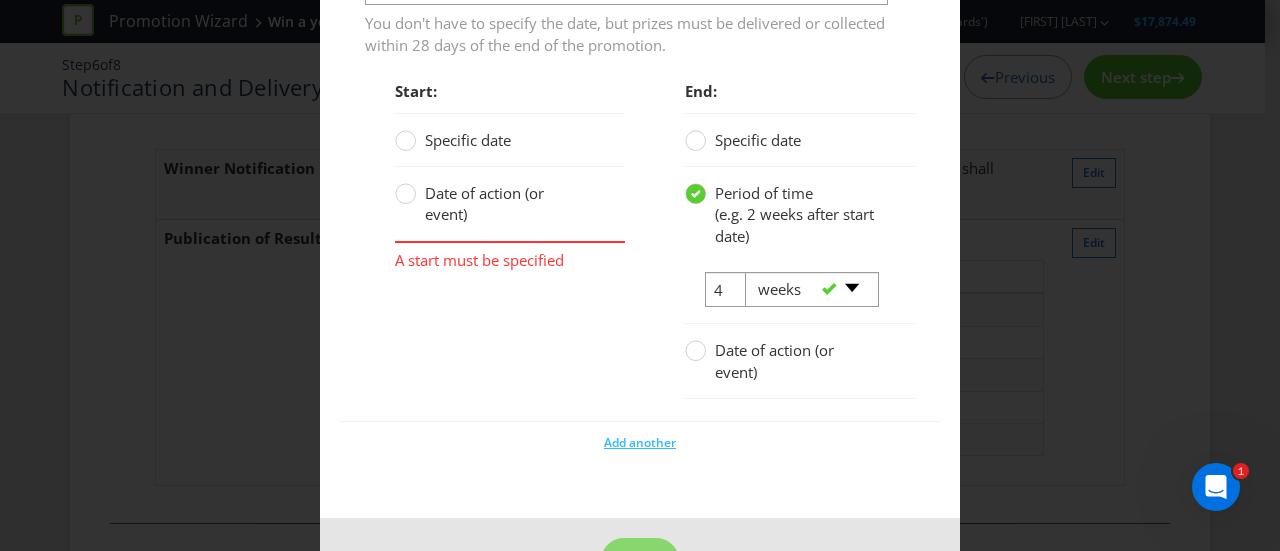 scroll, scrollTop: 2979, scrollLeft: 0, axis: vertical 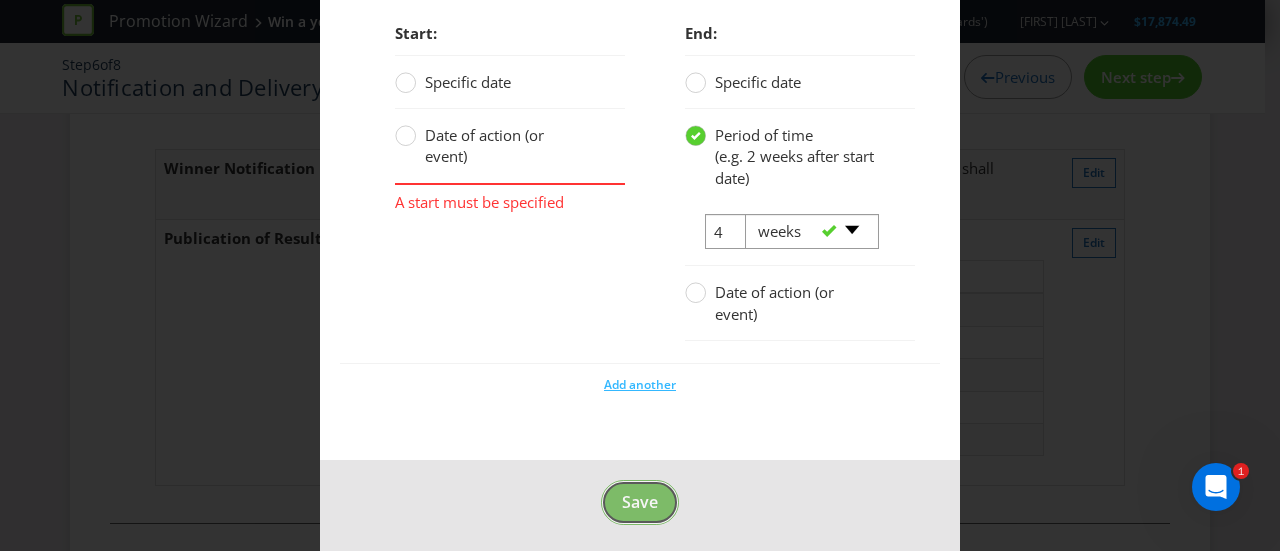 click on "Save" at bounding box center [640, 502] 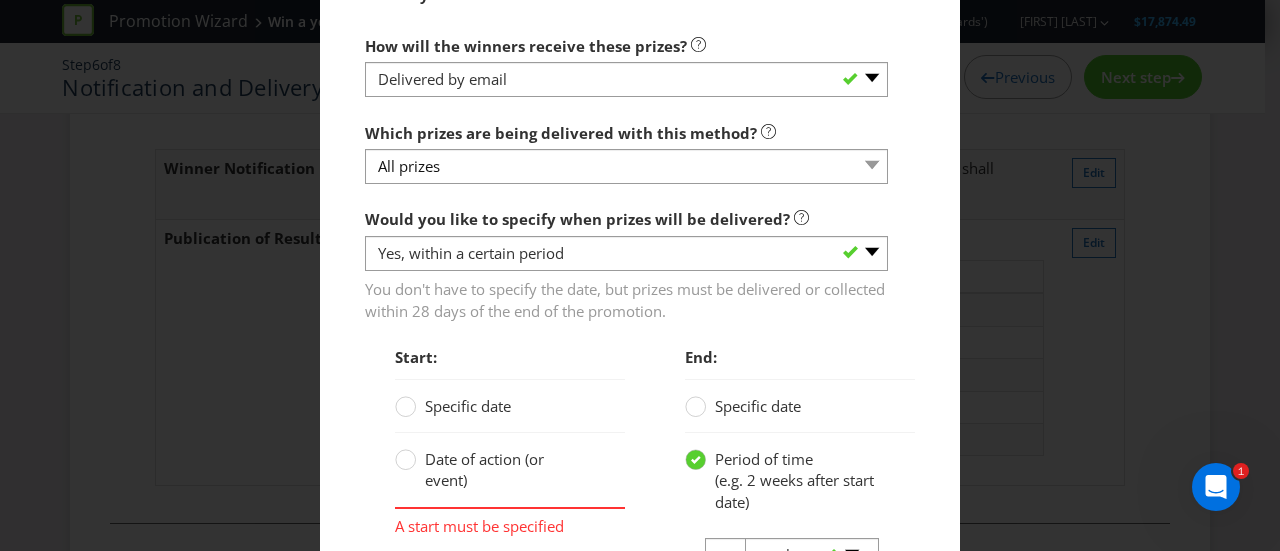 scroll, scrollTop: 2766, scrollLeft: 0, axis: vertical 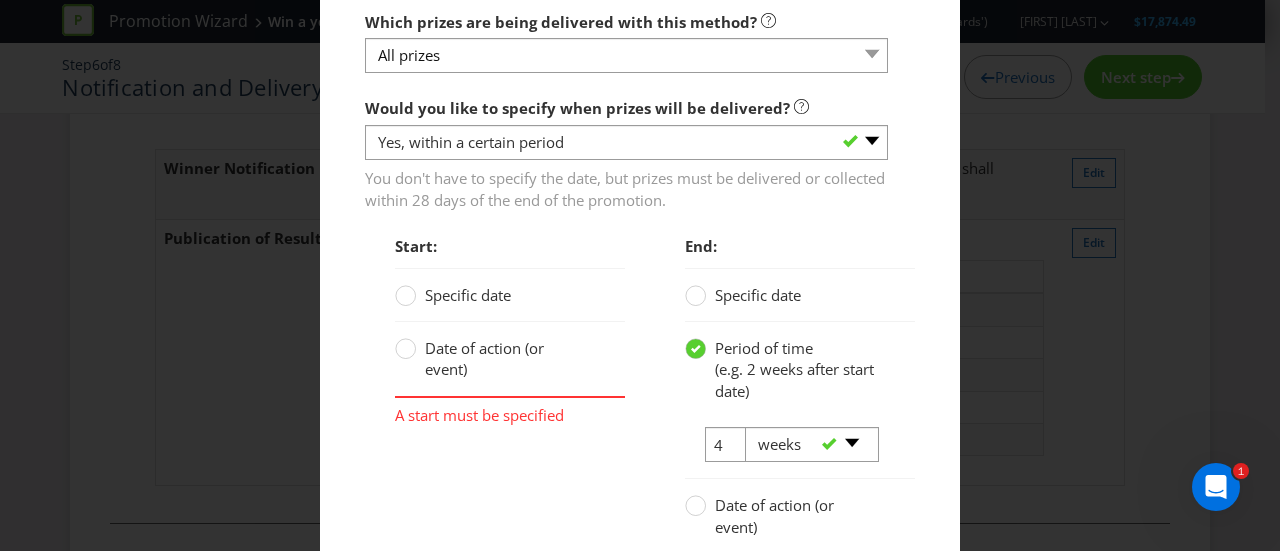 click on "Date of action (or event)" at bounding box center (484, 358) 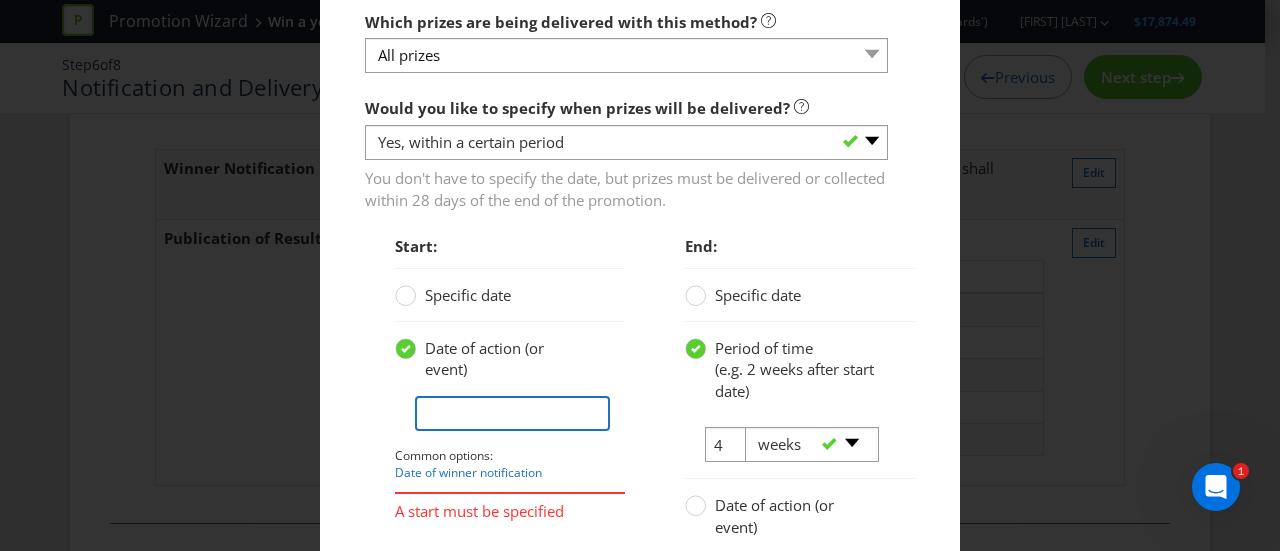 click at bounding box center [512, 413] 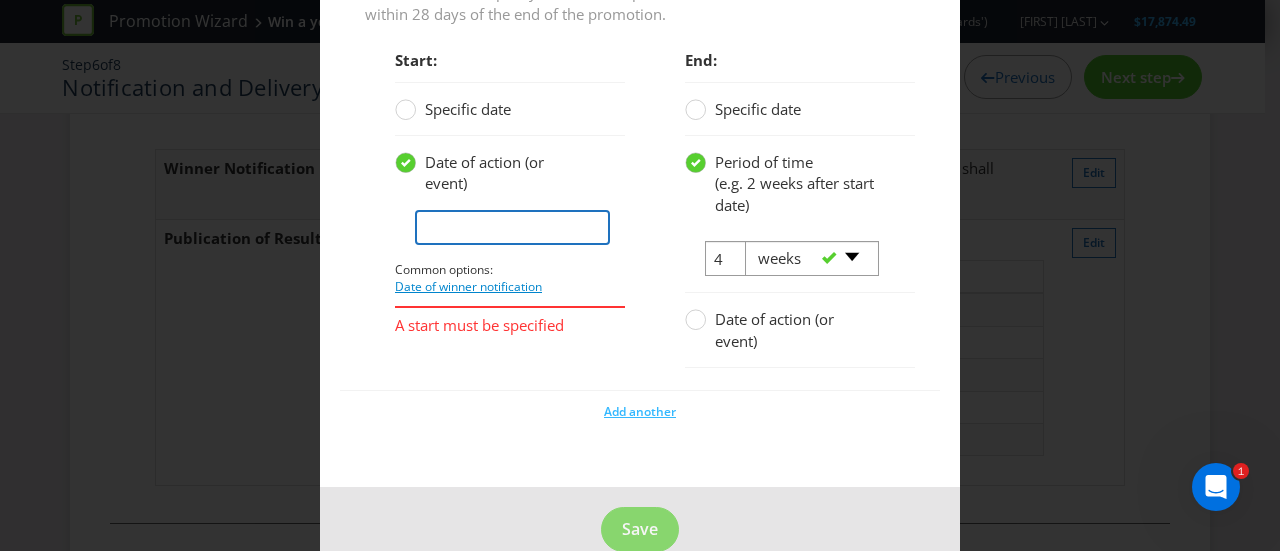 scroll, scrollTop: 2953, scrollLeft: 0, axis: vertical 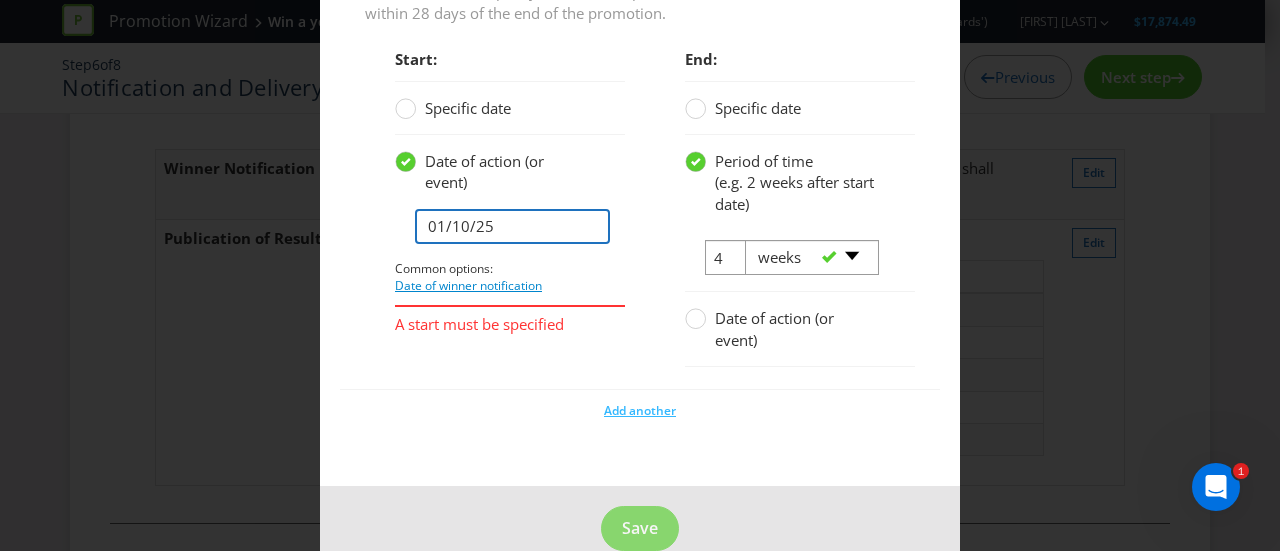 type on "01/10/25" 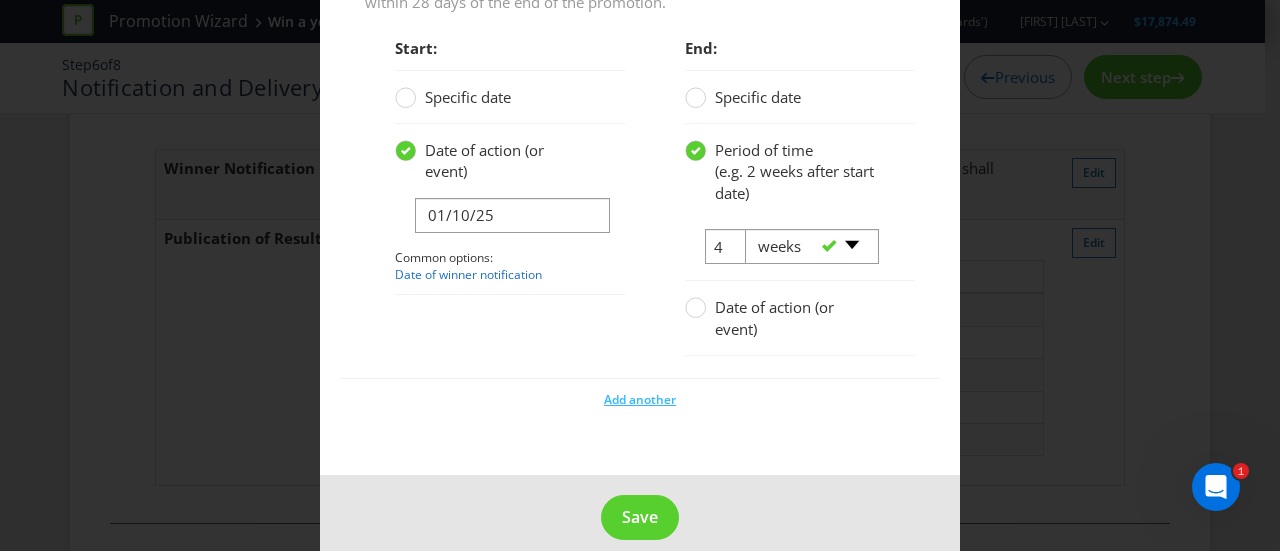 scroll, scrollTop: 2966, scrollLeft: 0, axis: vertical 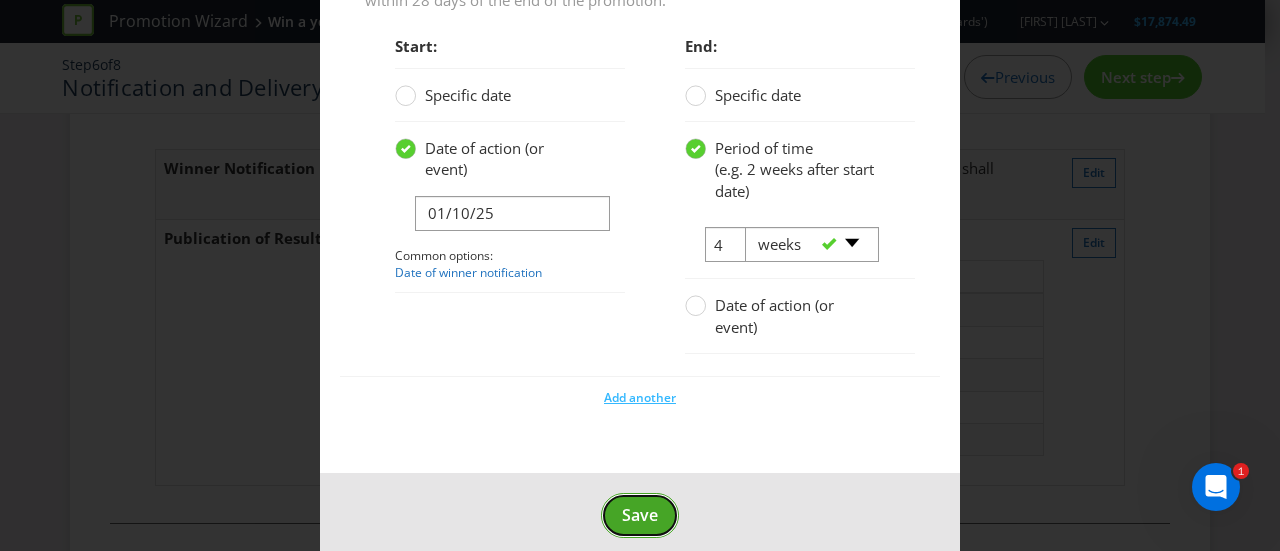 click on "Save" at bounding box center [640, 515] 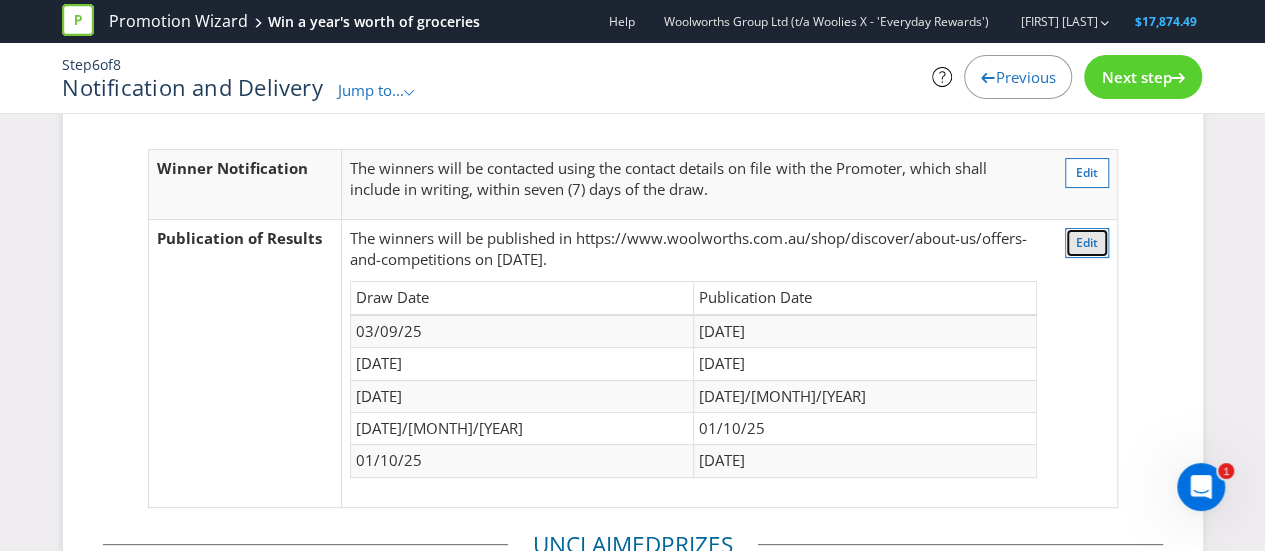 click on "Edit" at bounding box center (1087, 242) 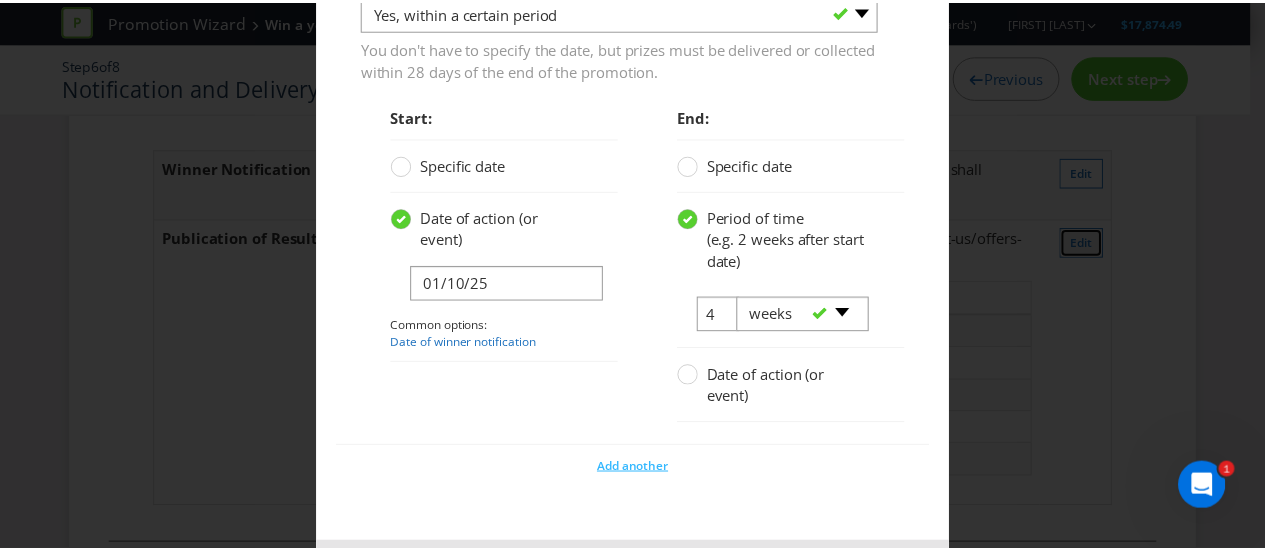 scroll, scrollTop: 2979, scrollLeft: 0, axis: vertical 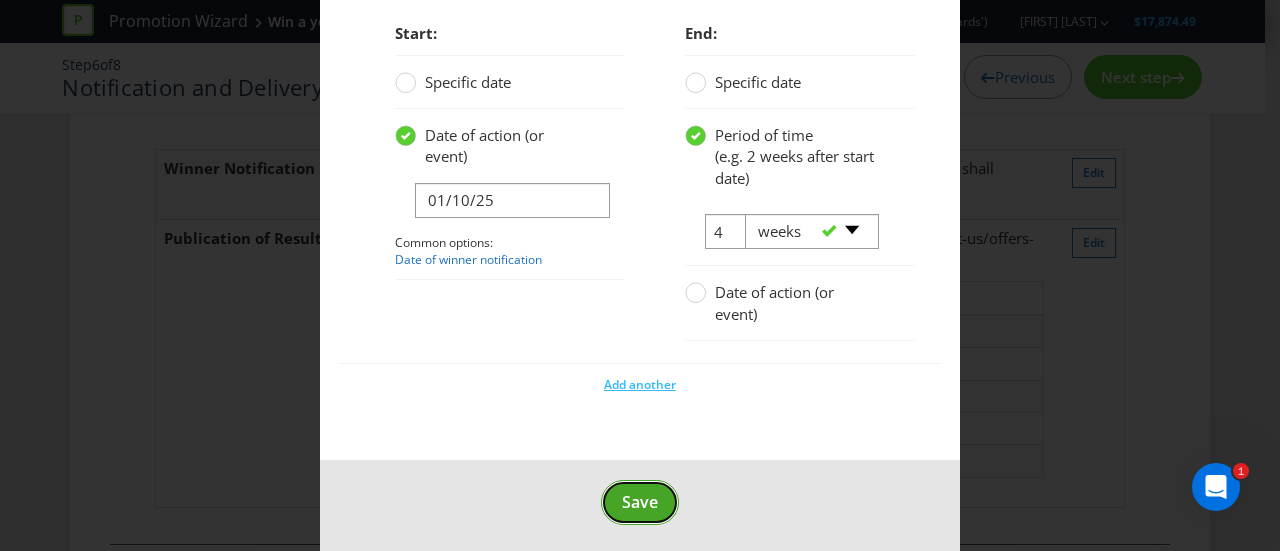 click on "Save" at bounding box center [640, 502] 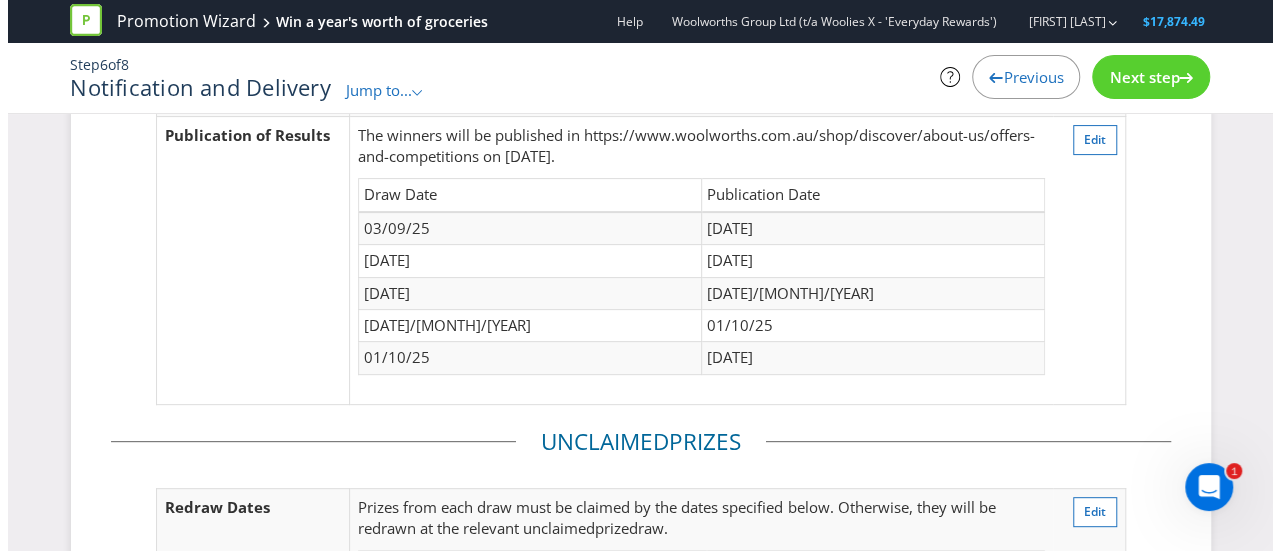 scroll, scrollTop: 208, scrollLeft: 0, axis: vertical 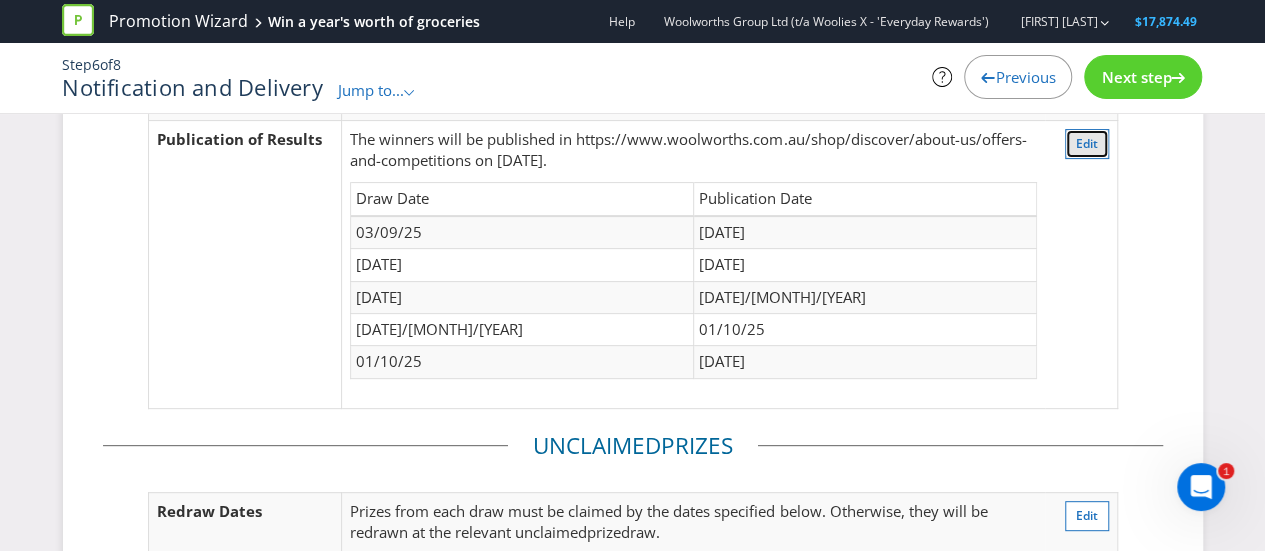 click on "Edit" at bounding box center (1087, 143) 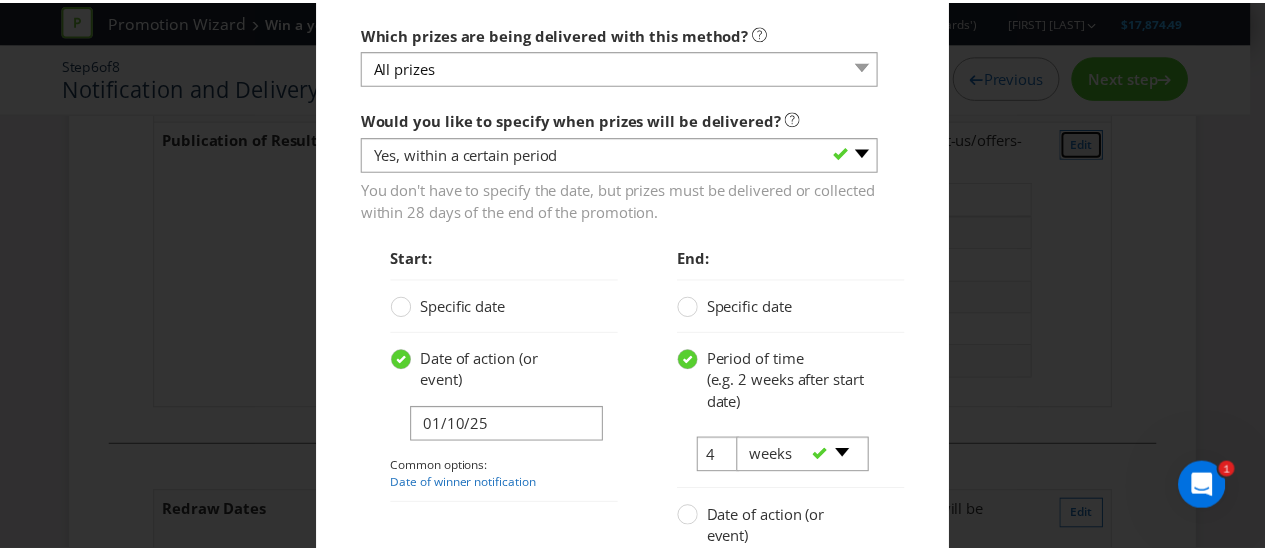 scroll, scrollTop: 2979, scrollLeft: 0, axis: vertical 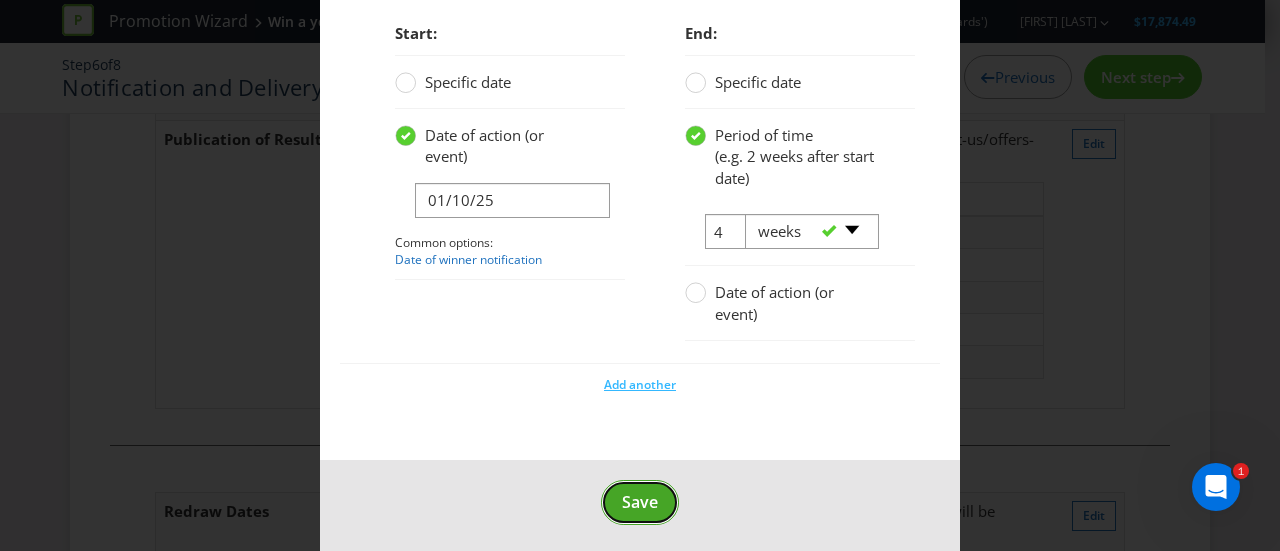 click on "Save" at bounding box center [640, 502] 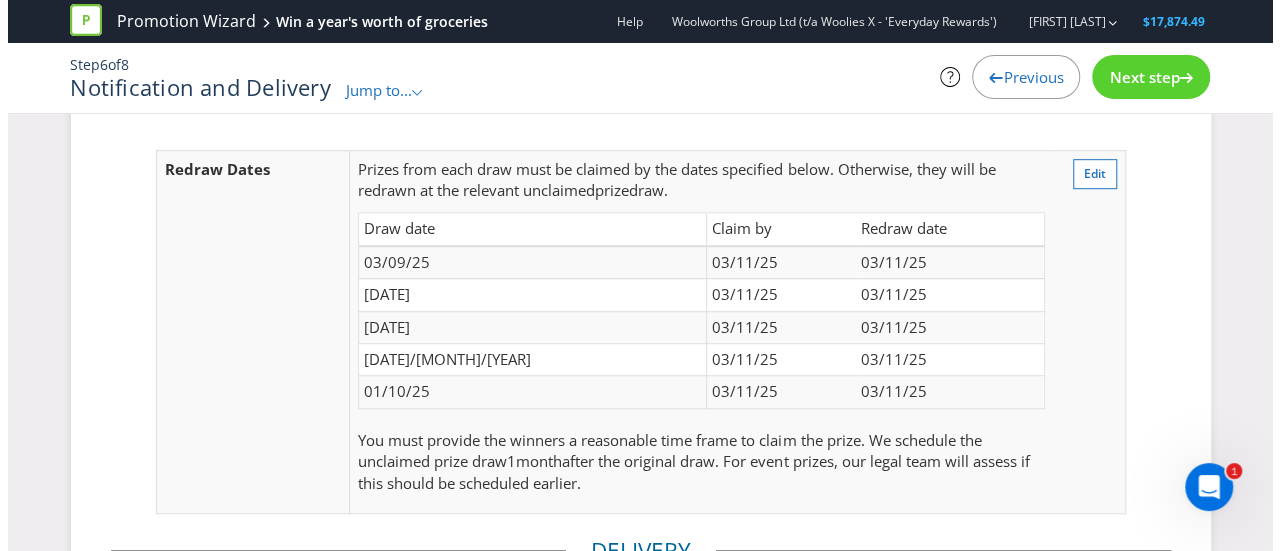 scroll, scrollTop: 548, scrollLeft: 0, axis: vertical 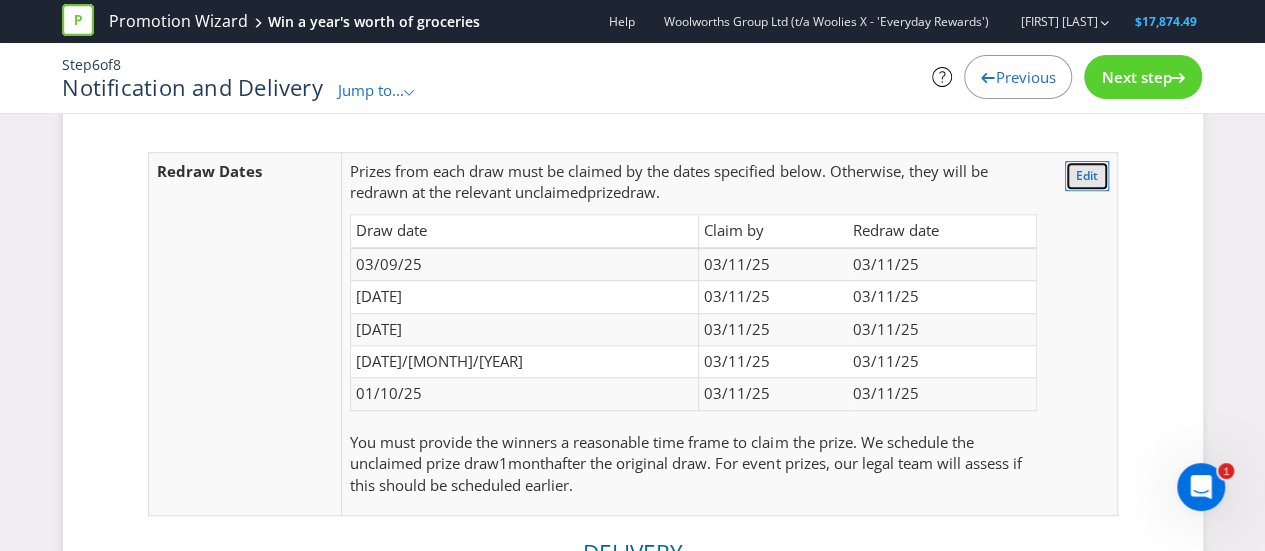 click on "Edit" at bounding box center [1087, 175] 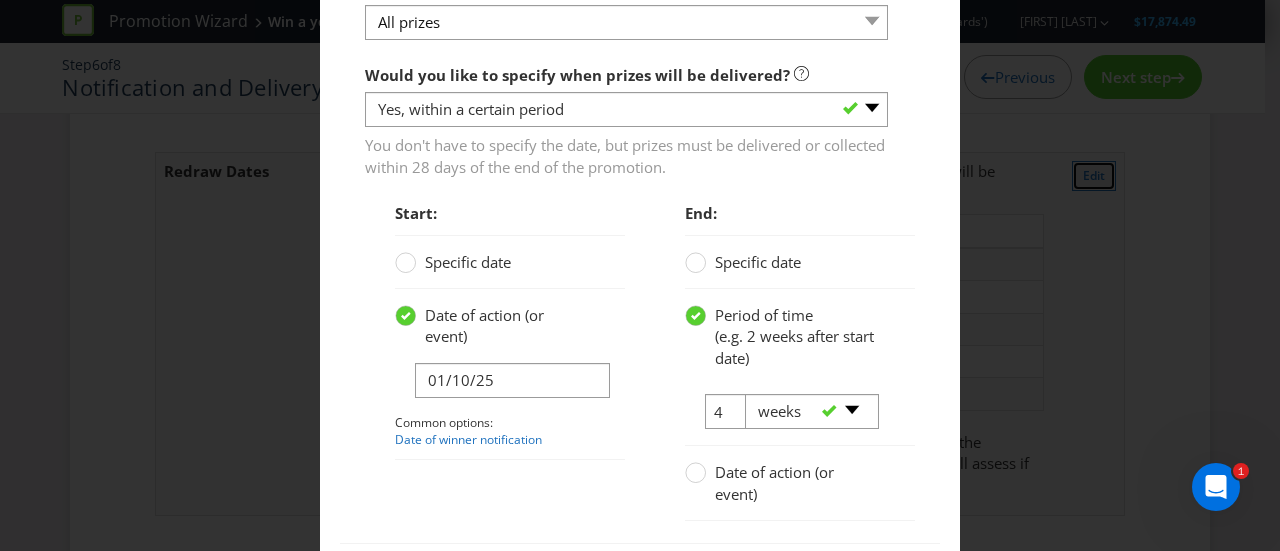 scroll, scrollTop: 2799, scrollLeft: 0, axis: vertical 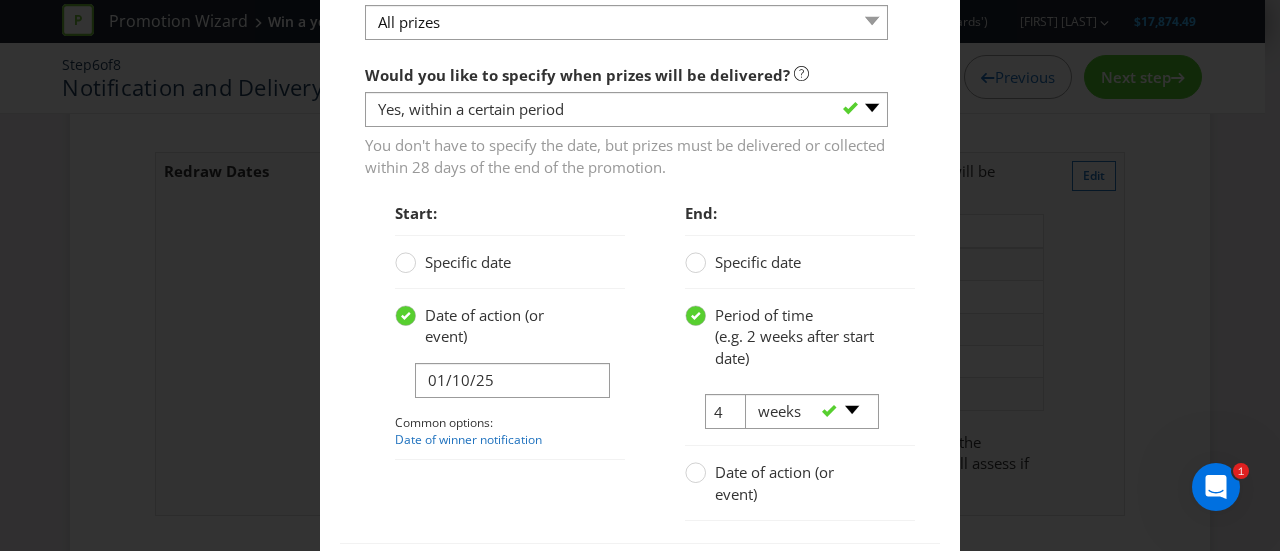 click on "Specific date" at bounding box center (468, 262) 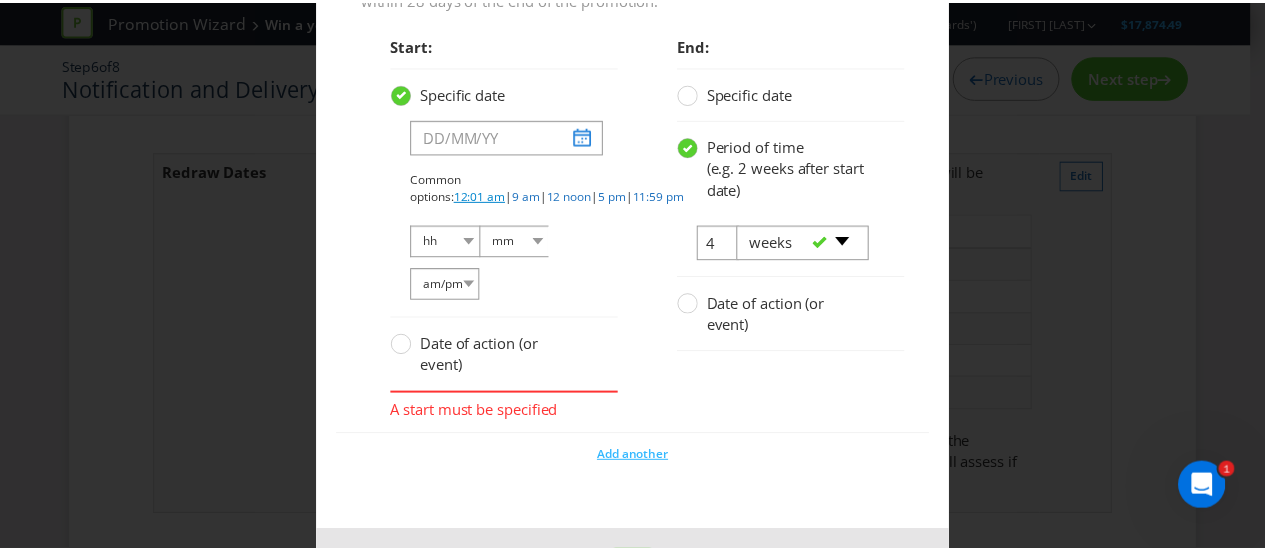 scroll, scrollTop: 2969, scrollLeft: 0, axis: vertical 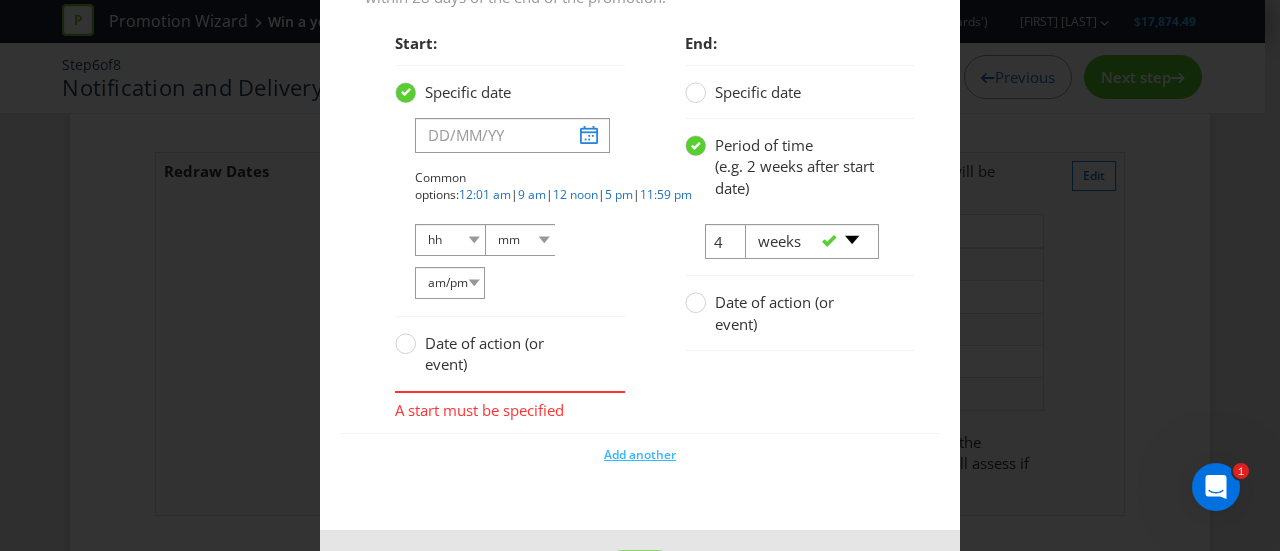 click on "Date of action (or event)" at bounding box center (484, 353) 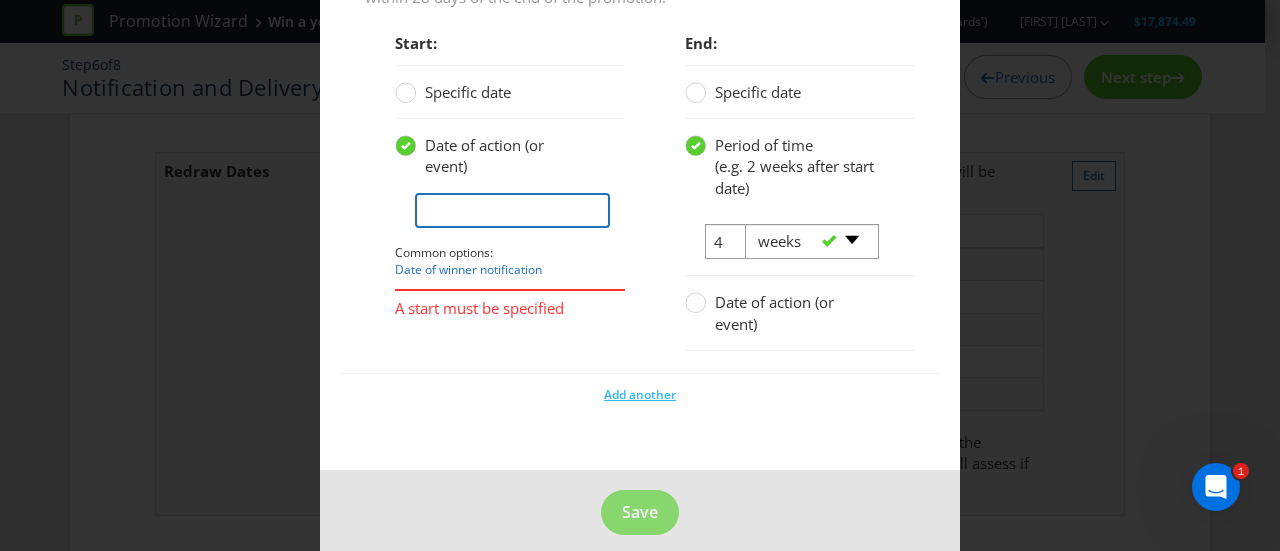 click at bounding box center (512, 210) 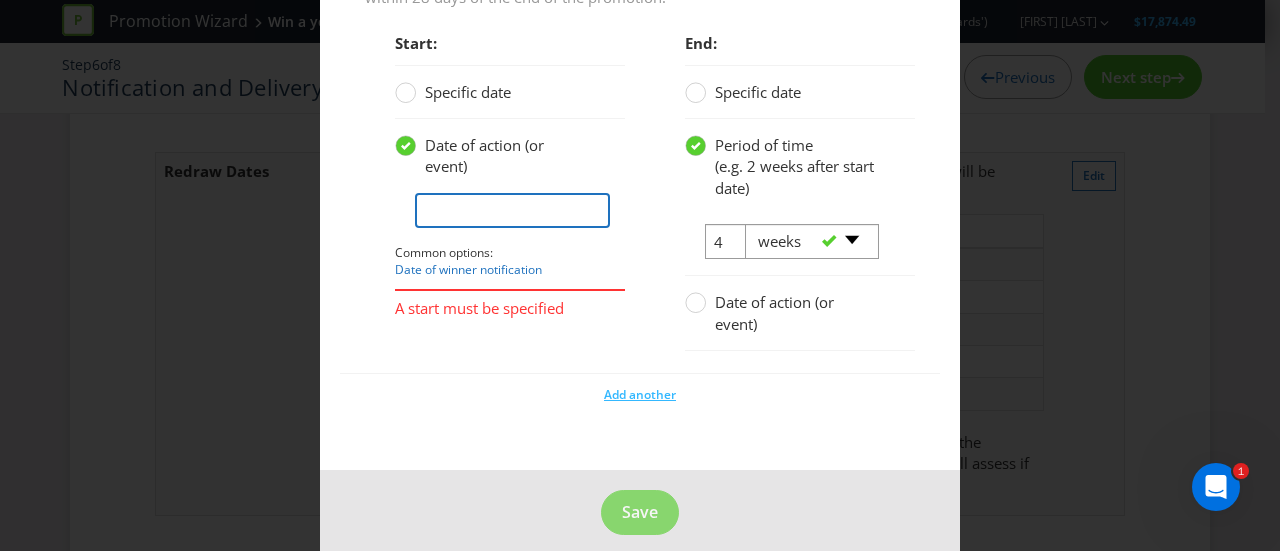 type on "01/10/25" 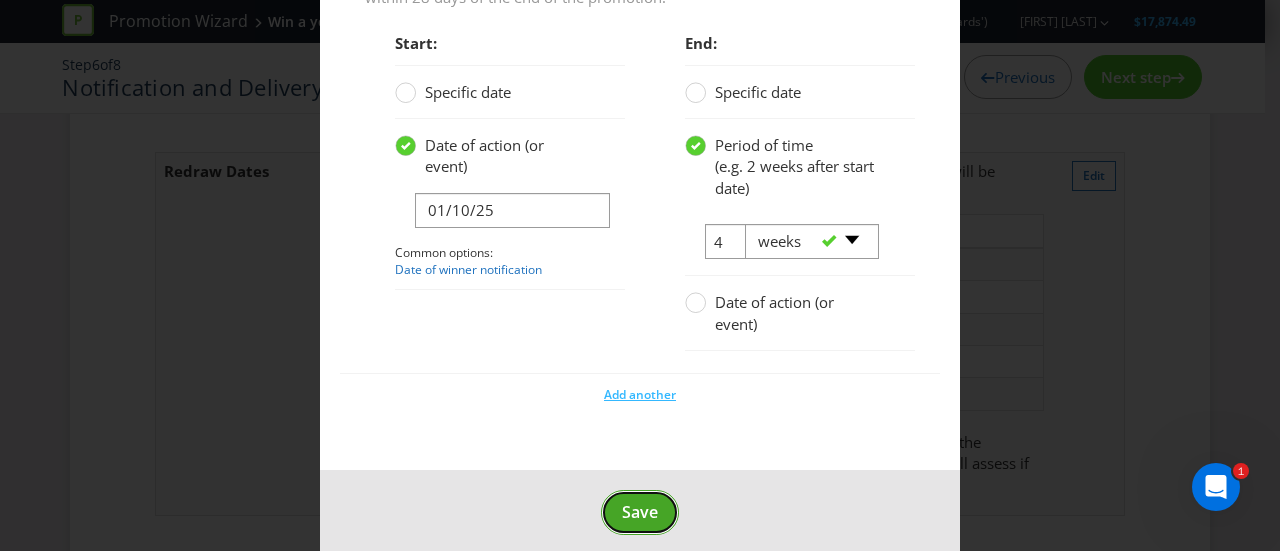 click on "Save" at bounding box center [640, 512] 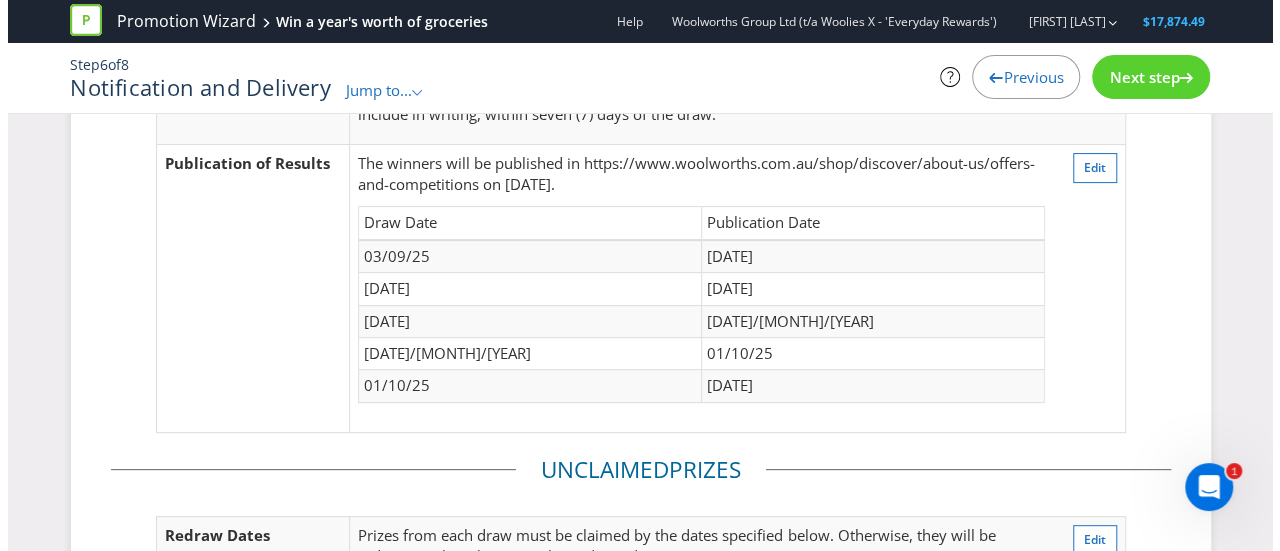 scroll, scrollTop: 117, scrollLeft: 0, axis: vertical 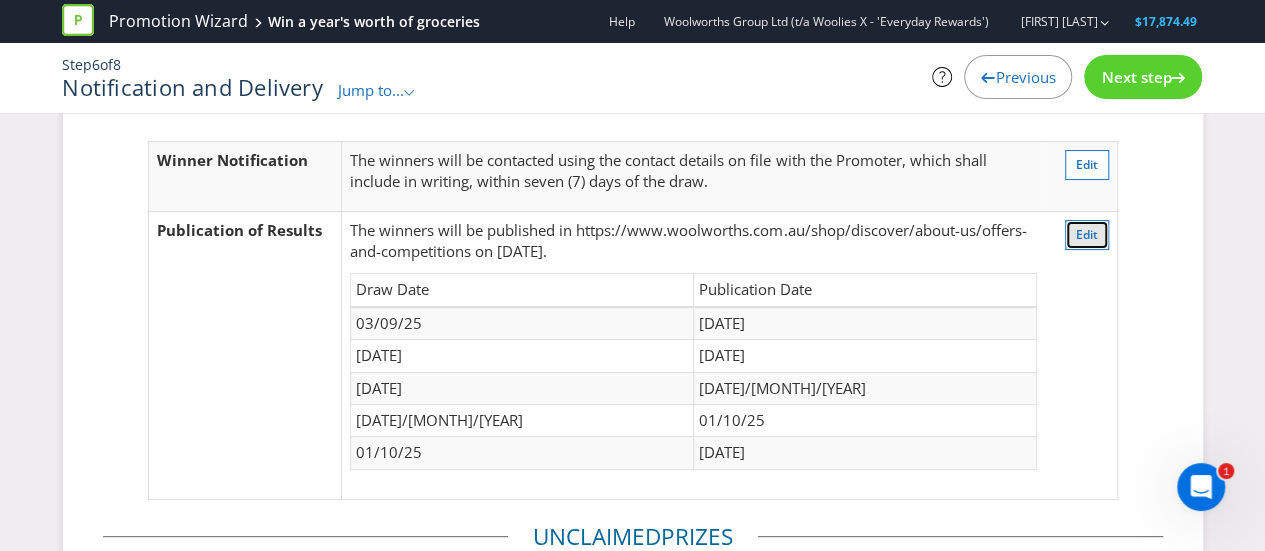 click on "Edit" at bounding box center (1087, 234) 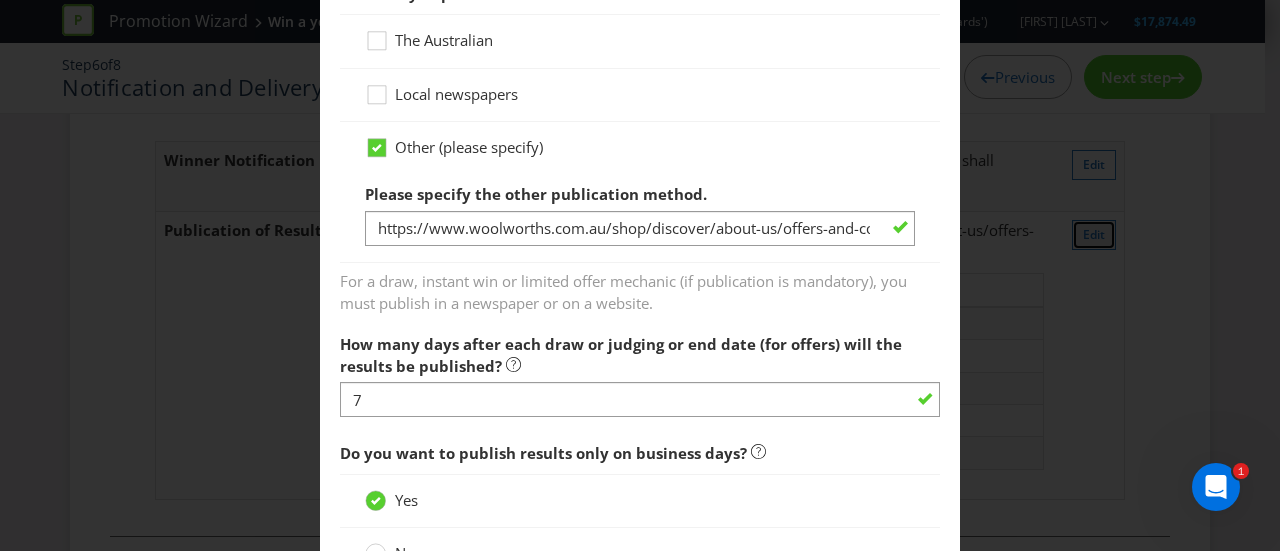 scroll, scrollTop: 1332, scrollLeft: 0, axis: vertical 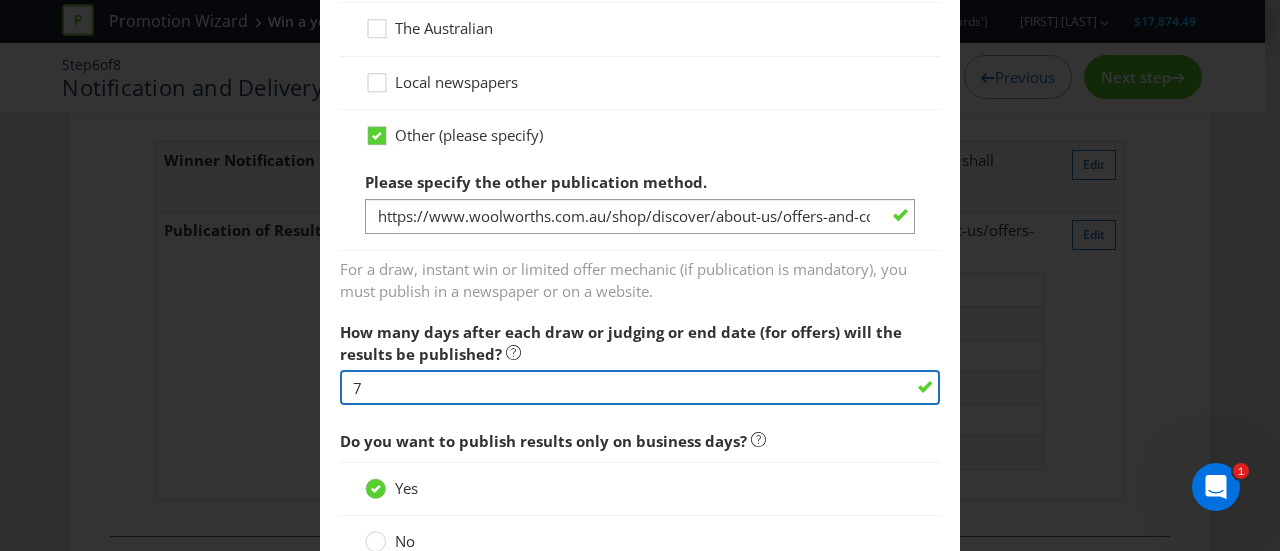 click on "7" at bounding box center [640, 387] 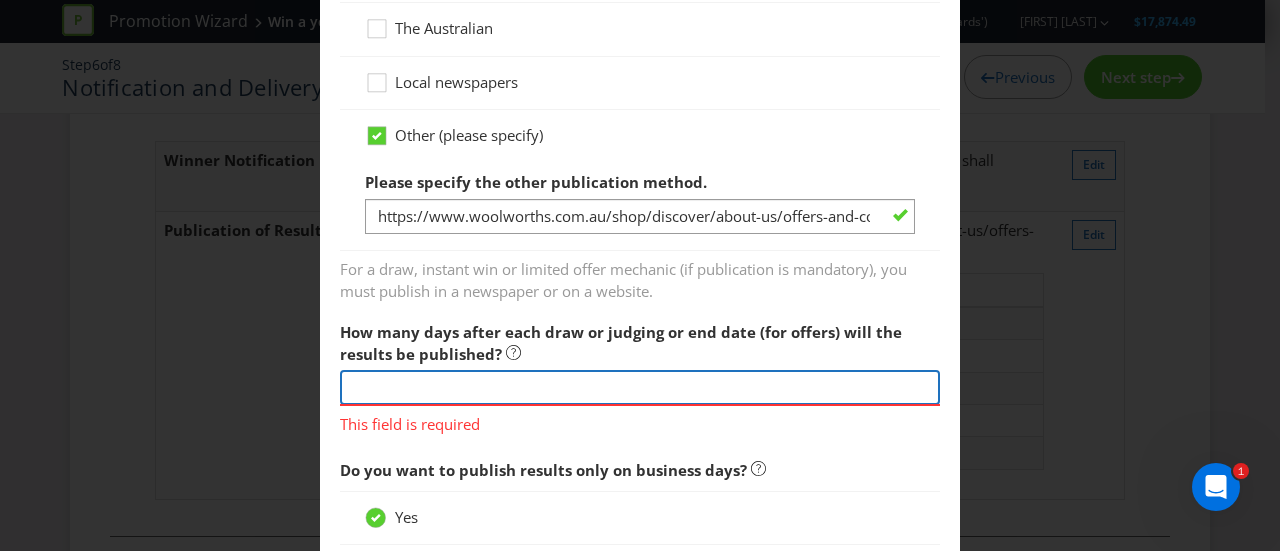 click at bounding box center (640, 387) 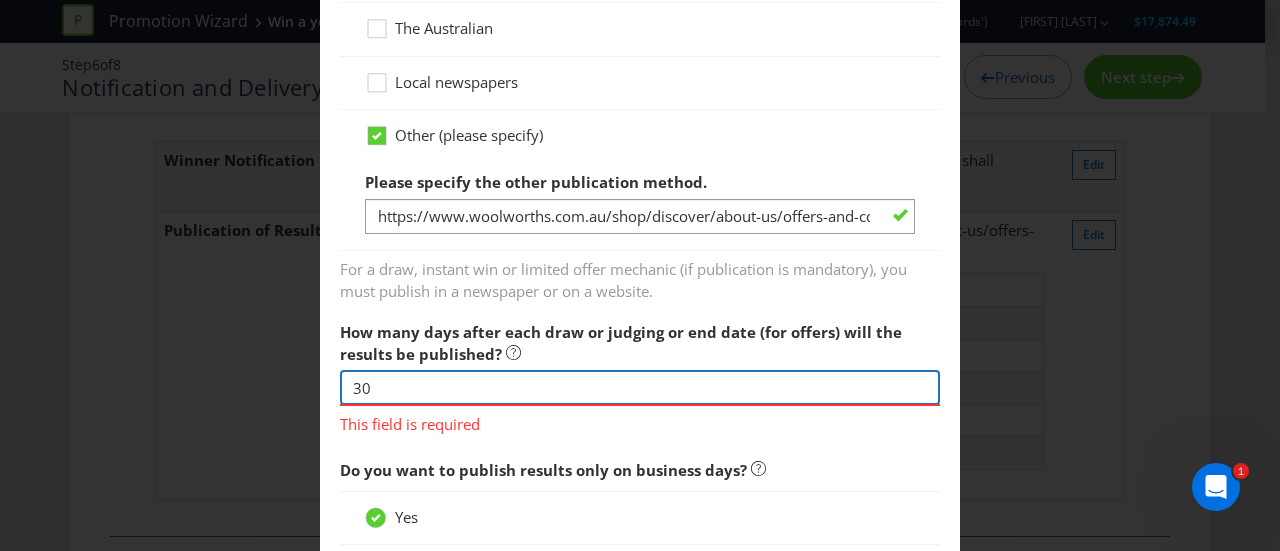 type on "30" 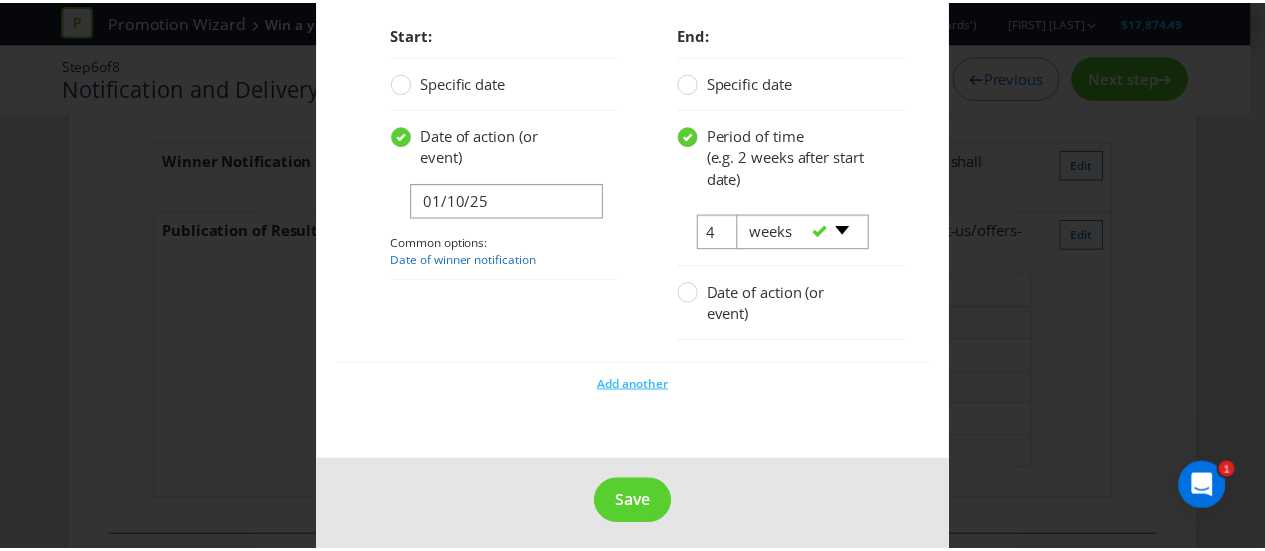 scroll, scrollTop: 2978, scrollLeft: 0, axis: vertical 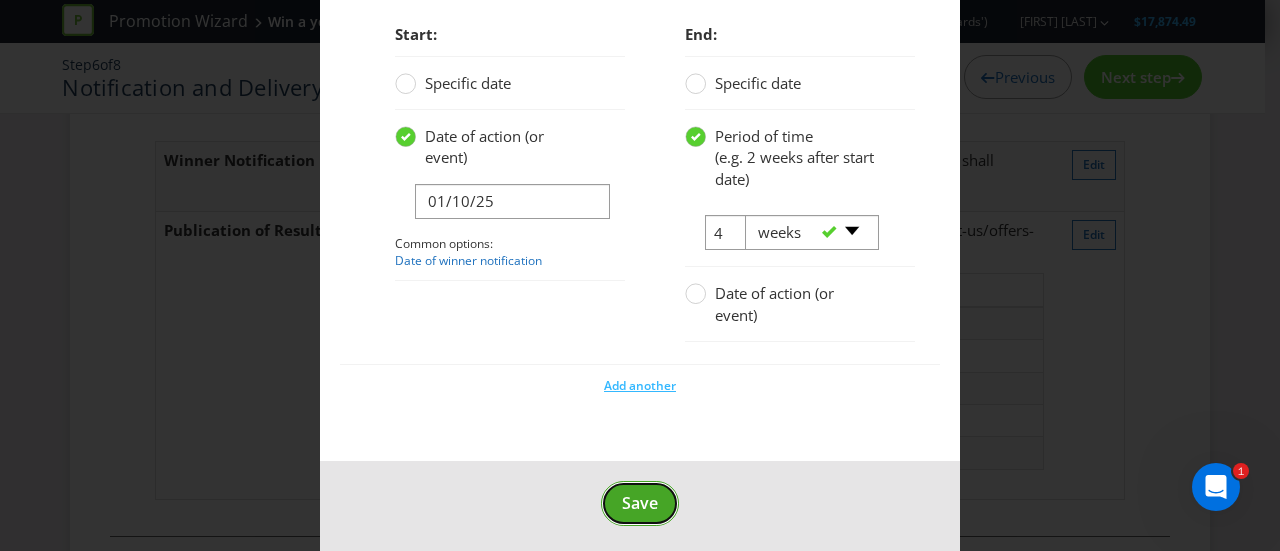 click on "Save" at bounding box center (640, 503) 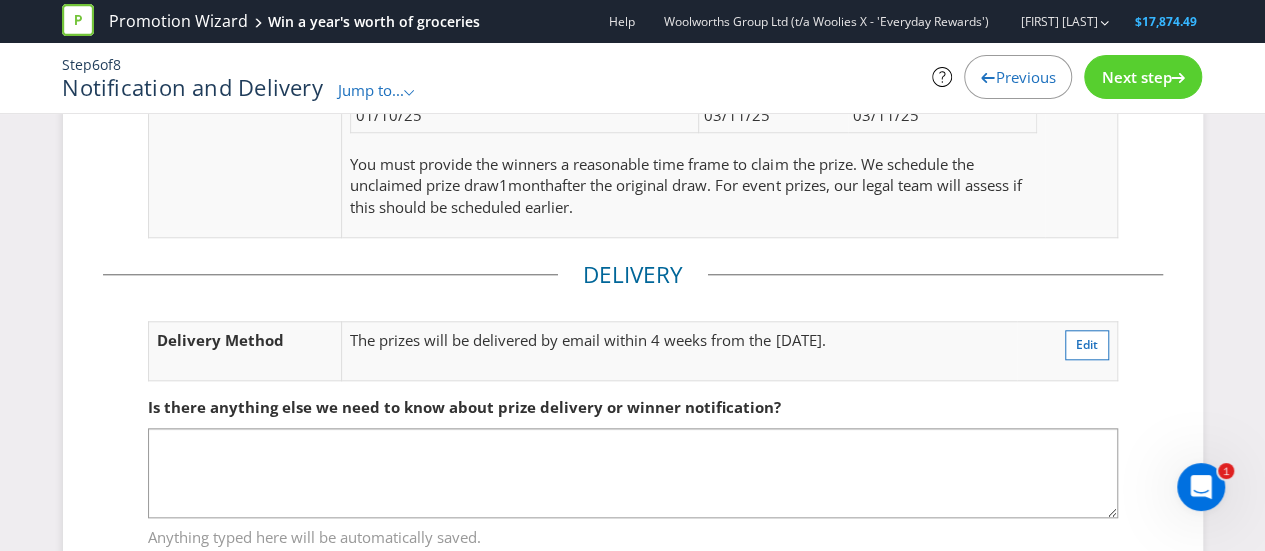 scroll, scrollTop: 889, scrollLeft: 0, axis: vertical 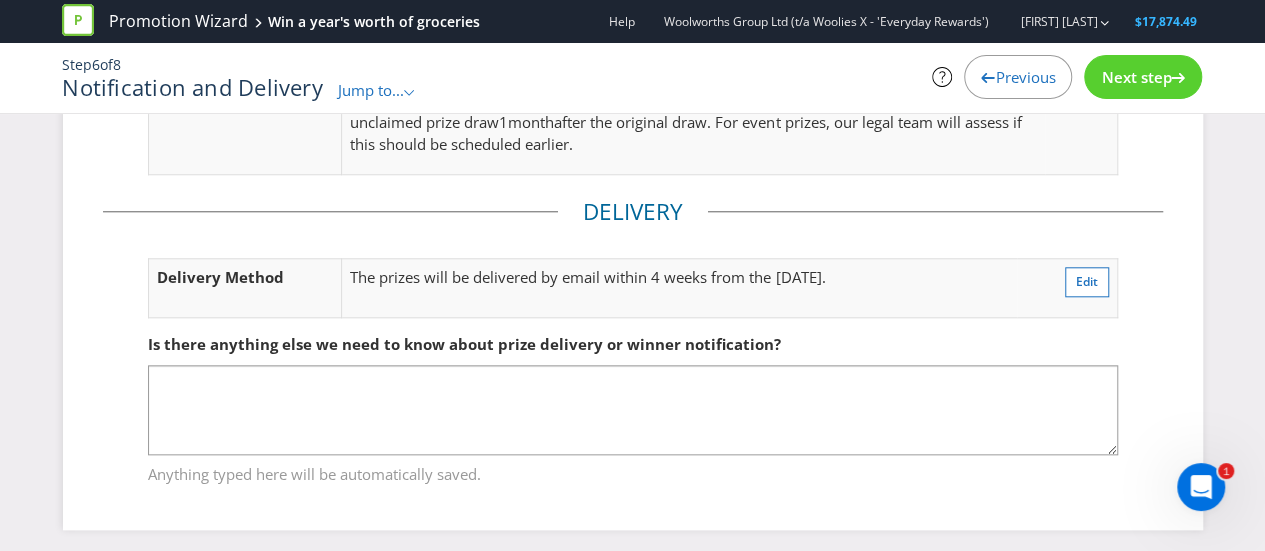 click on "Next step" at bounding box center (1136, 77) 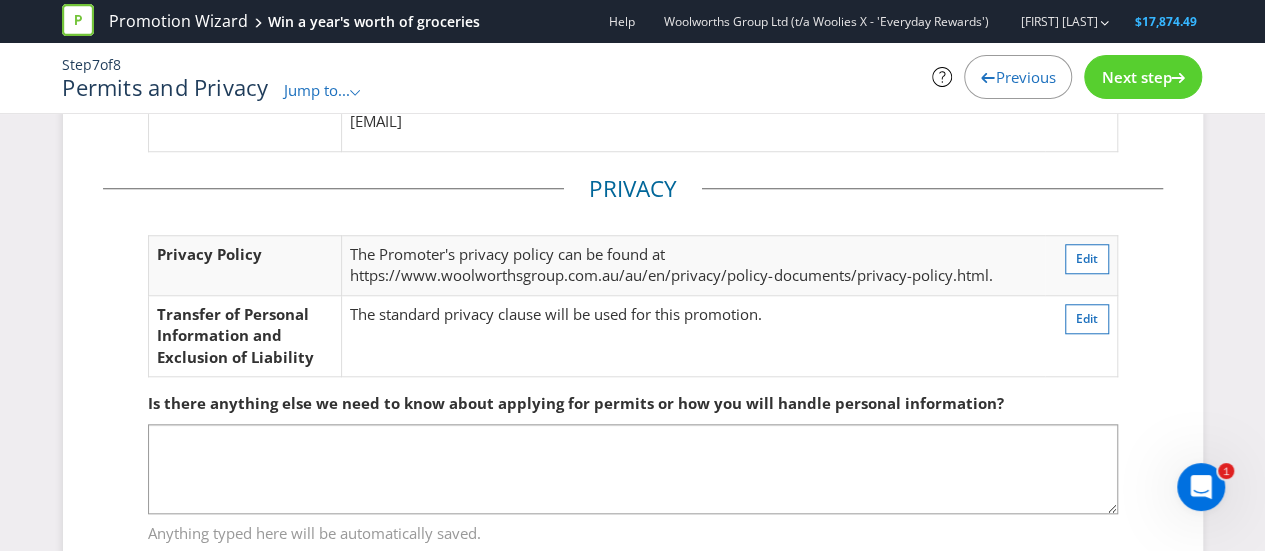 scroll, scrollTop: 760, scrollLeft: 0, axis: vertical 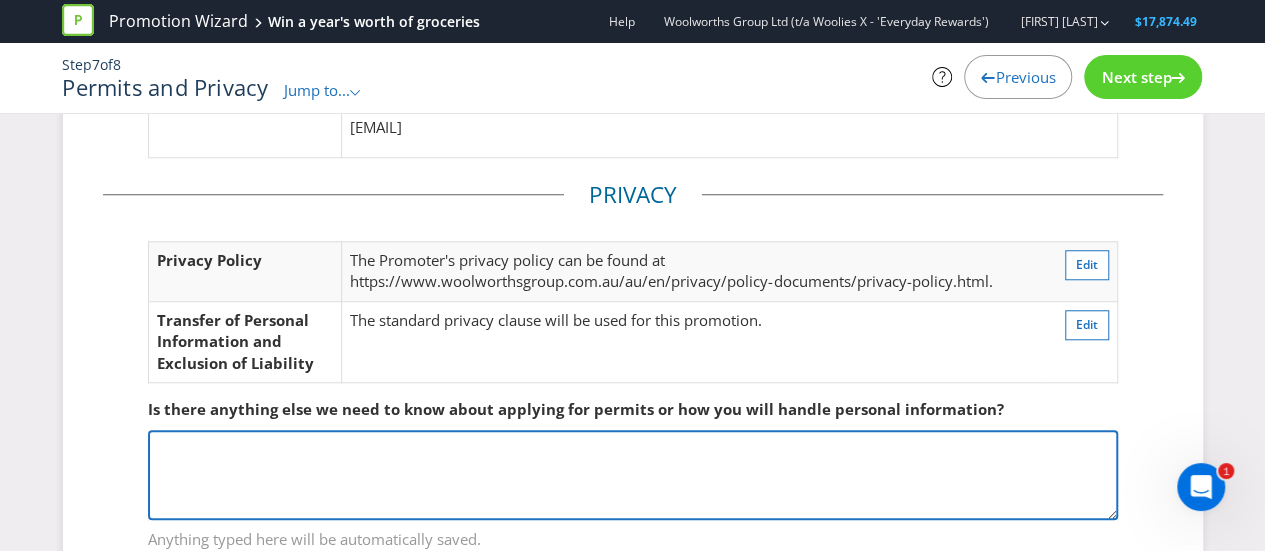 click at bounding box center (633, 475) 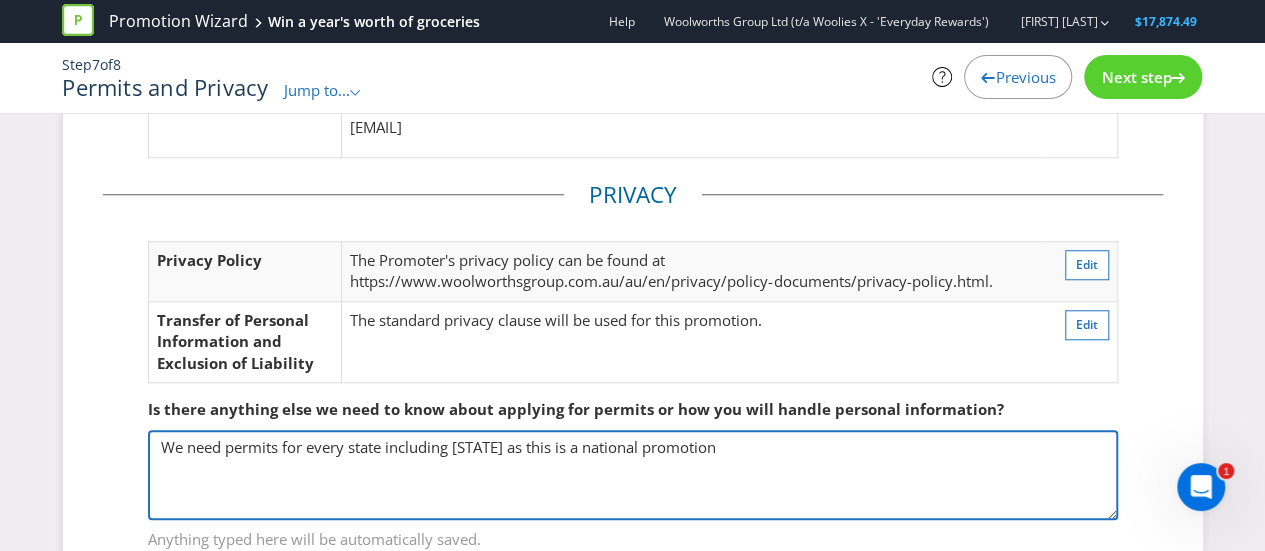 scroll, scrollTop: 828, scrollLeft: 0, axis: vertical 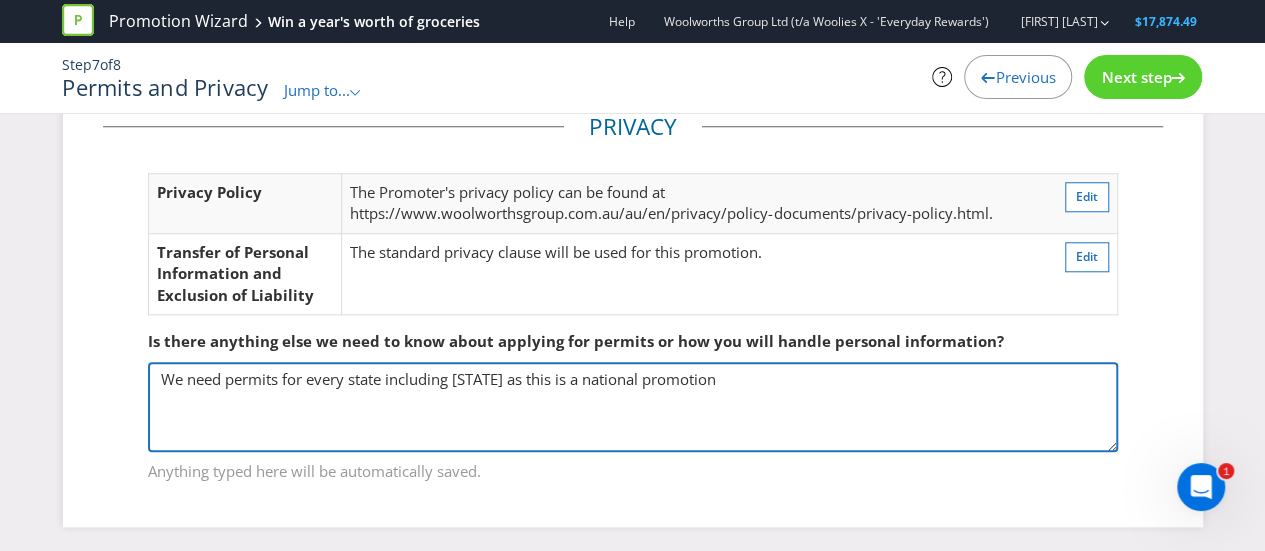 type on "We need permits for every state including [STATE] as this is a national promotion" 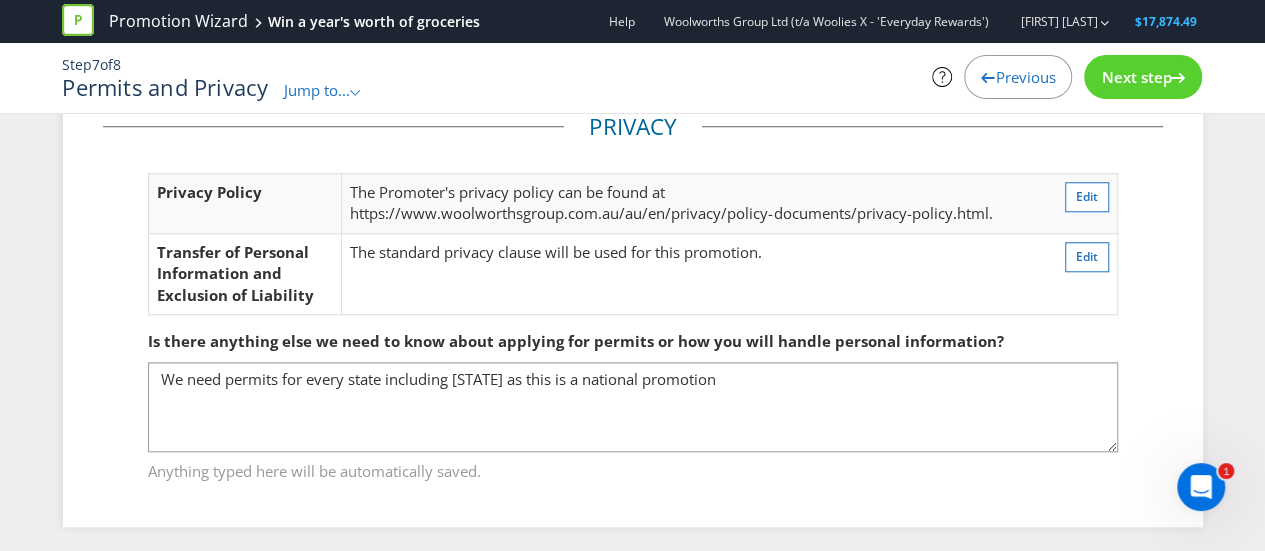 click on "Next step" at bounding box center (1136, 77) 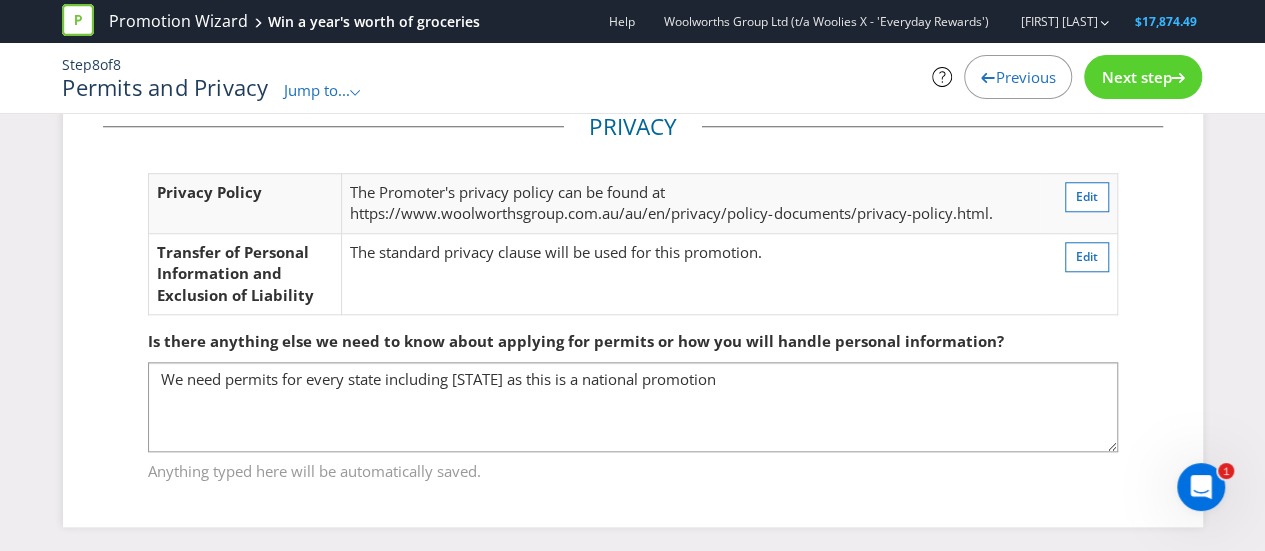 click on "Next step" at bounding box center (1136, 77) 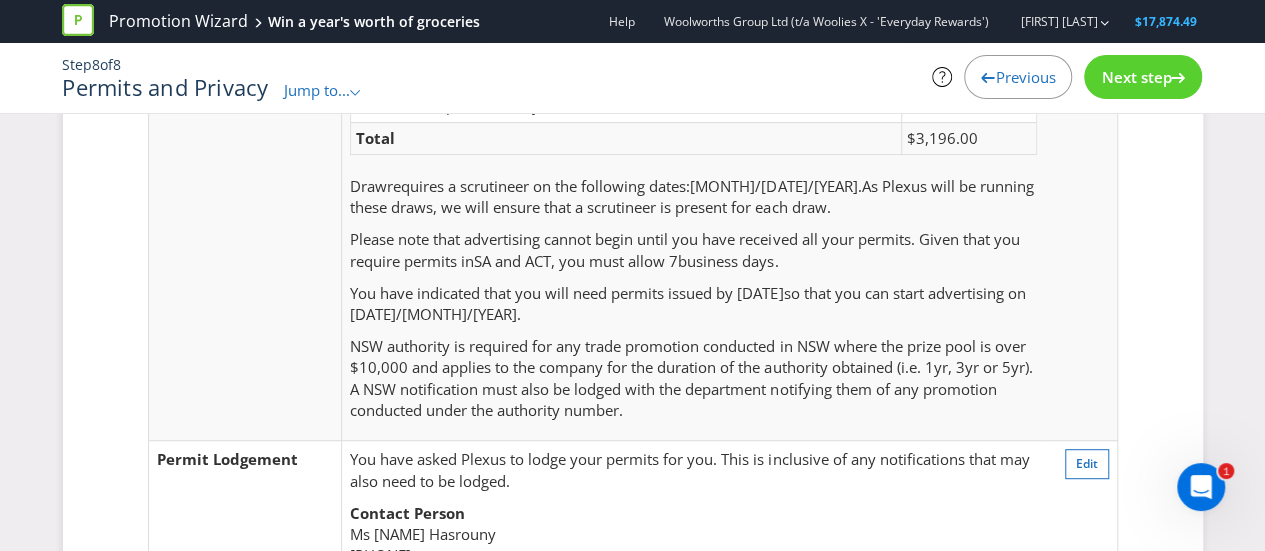 scroll, scrollTop: 0, scrollLeft: 0, axis: both 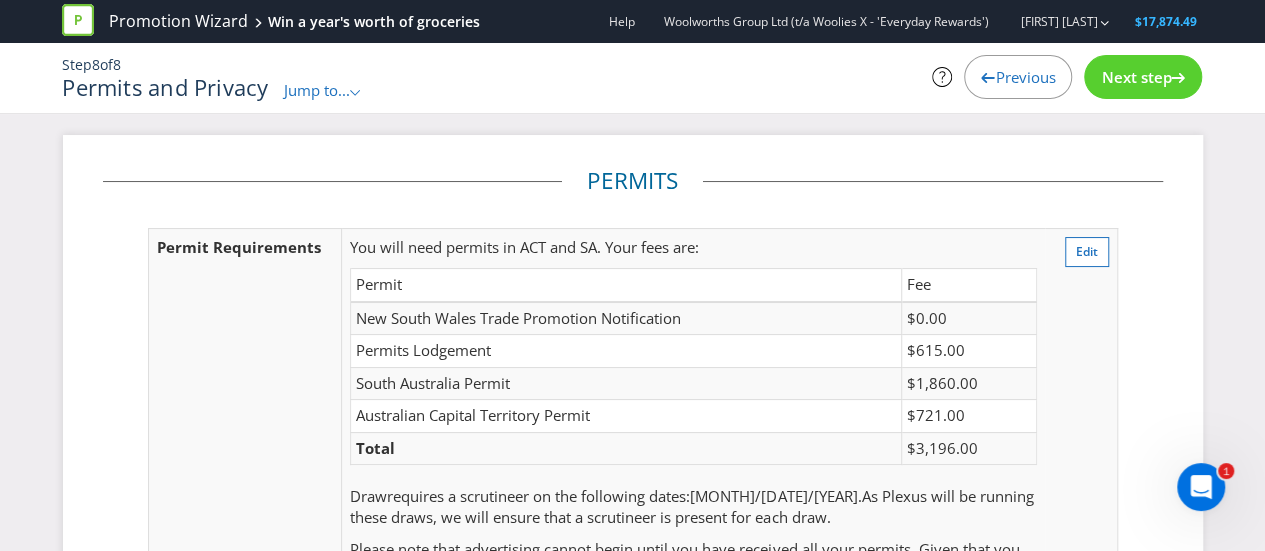 click on "Next step" at bounding box center [1136, 77] 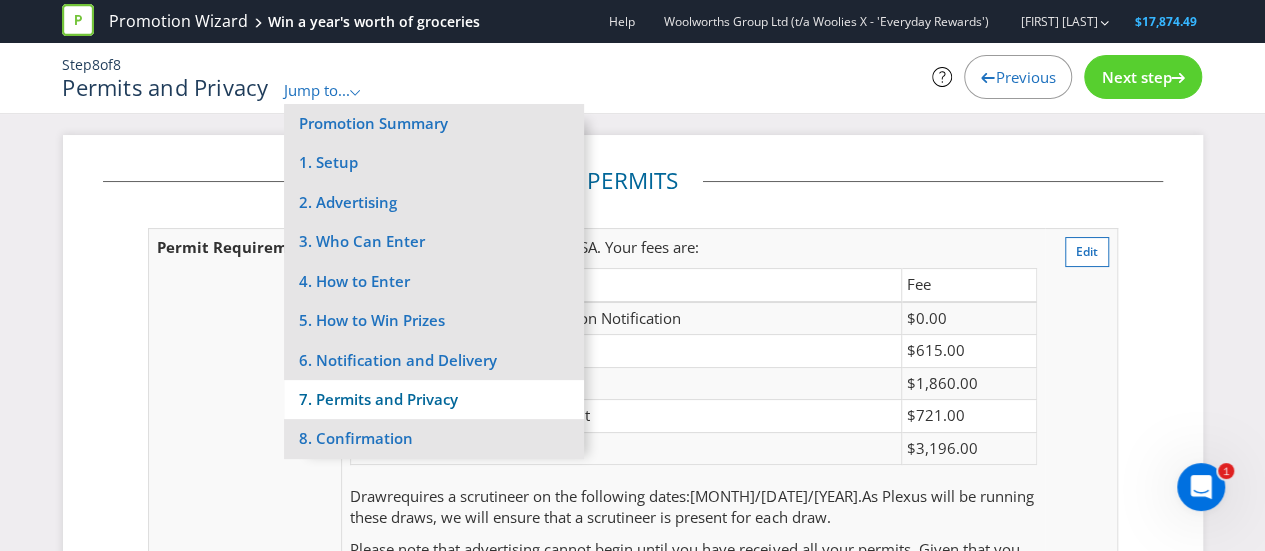 click on "7. Permits and Privacy" at bounding box center (434, 399) 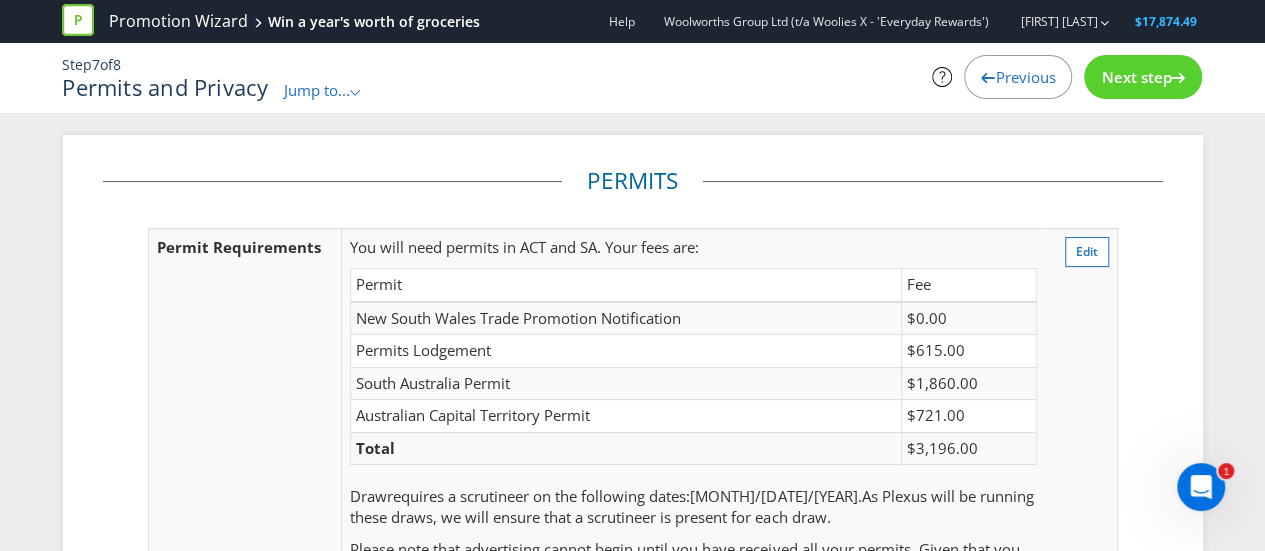 click on "Jump to..." at bounding box center (317, 90) 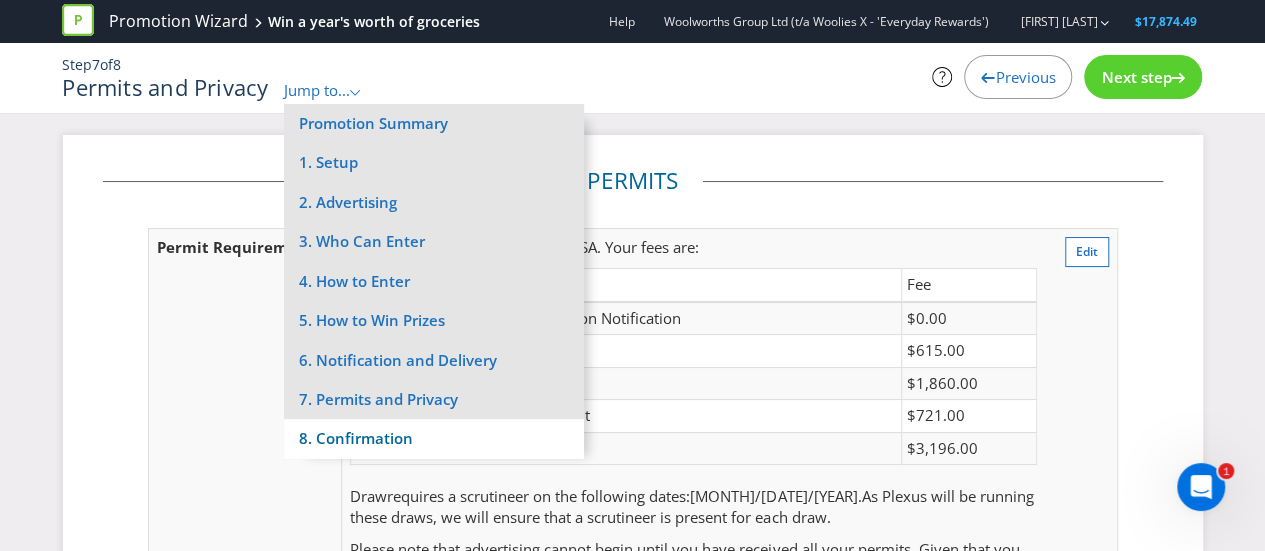 click on "8. Confirmation" at bounding box center [434, 438] 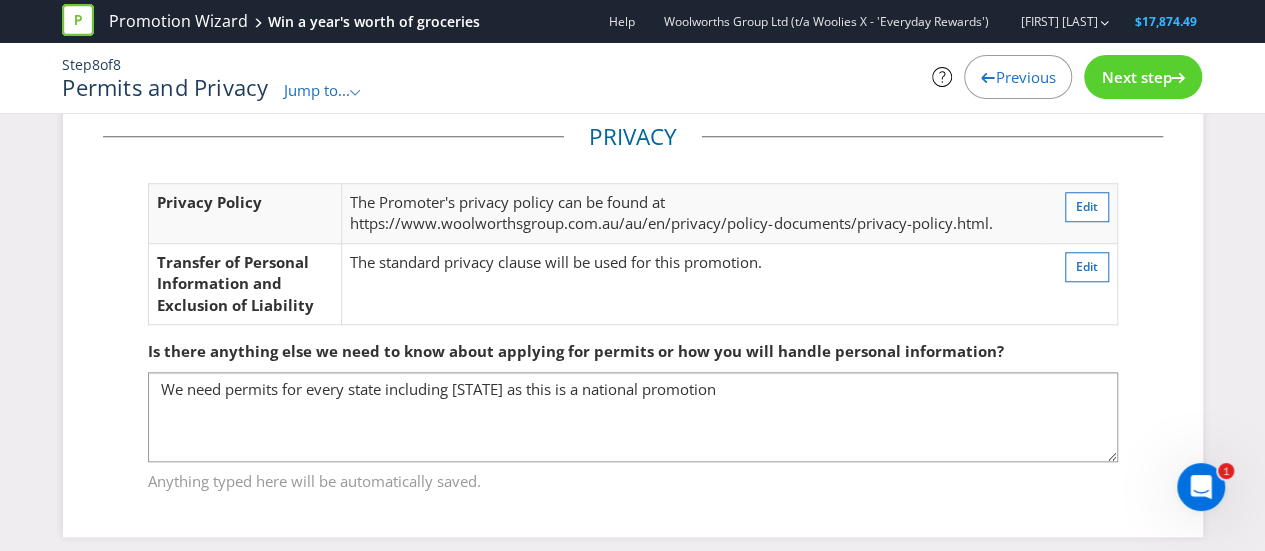 scroll, scrollTop: 828, scrollLeft: 0, axis: vertical 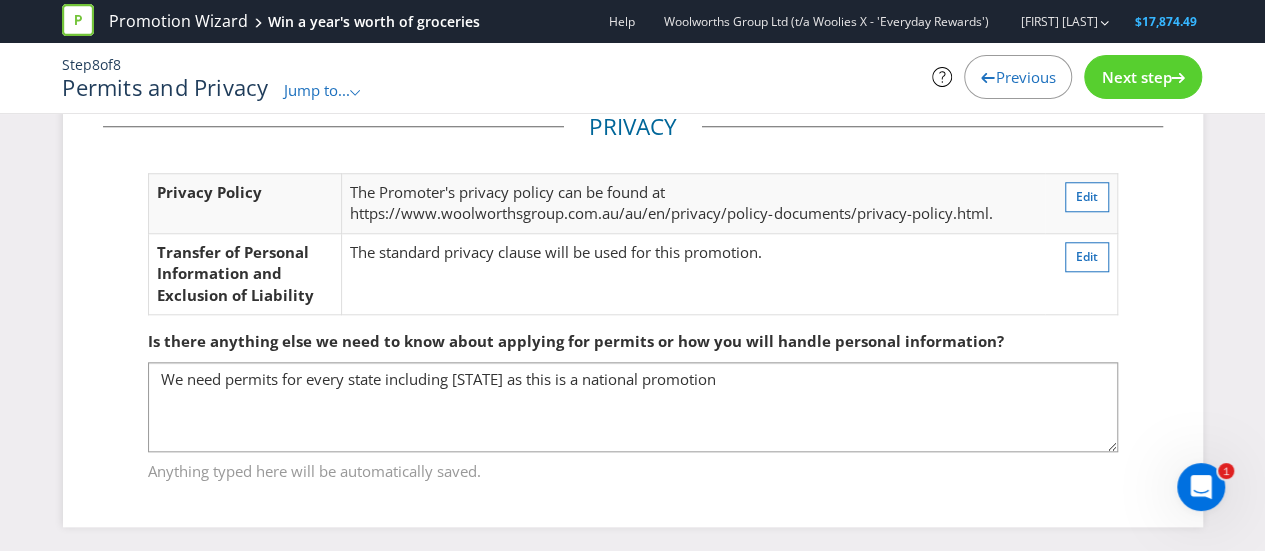click on "Previous" at bounding box center [1018, 77] 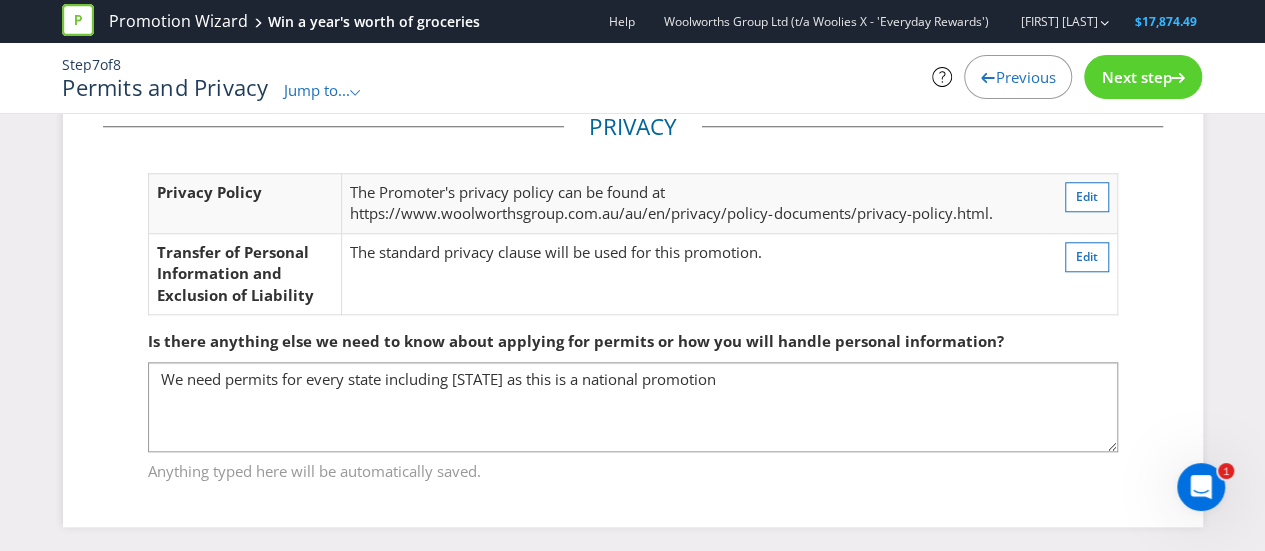 click on "Next step" at bounding box center (1143, 77) 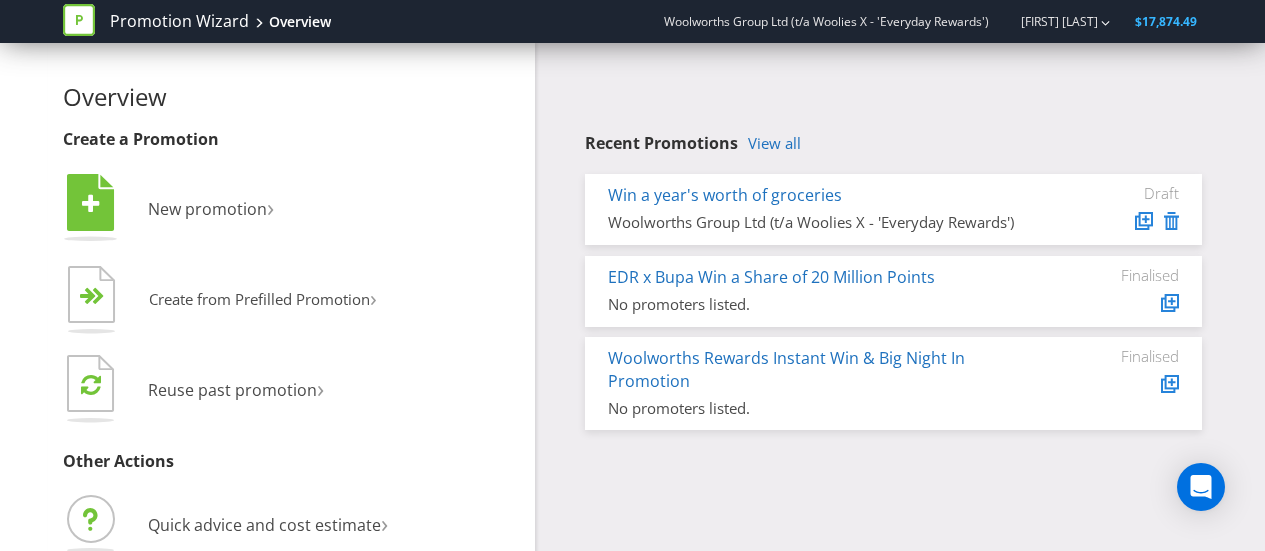 scroll, scrollTop: 0, scrollLeft: 0, axis: both 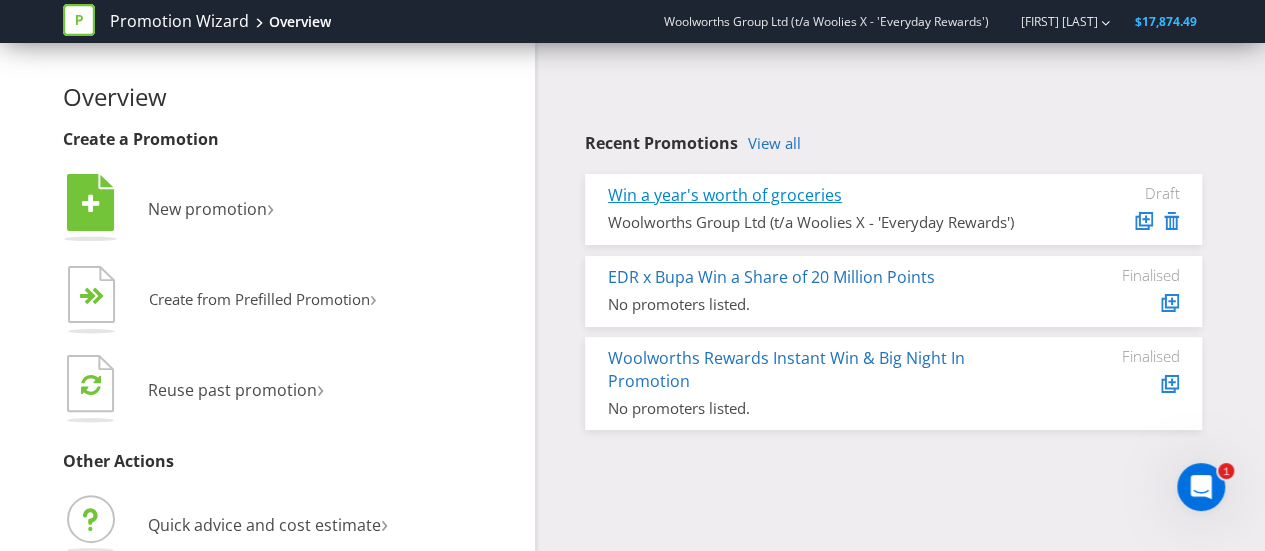 click on "Win a year's worth of groceries" at bounding box center [725, 195] 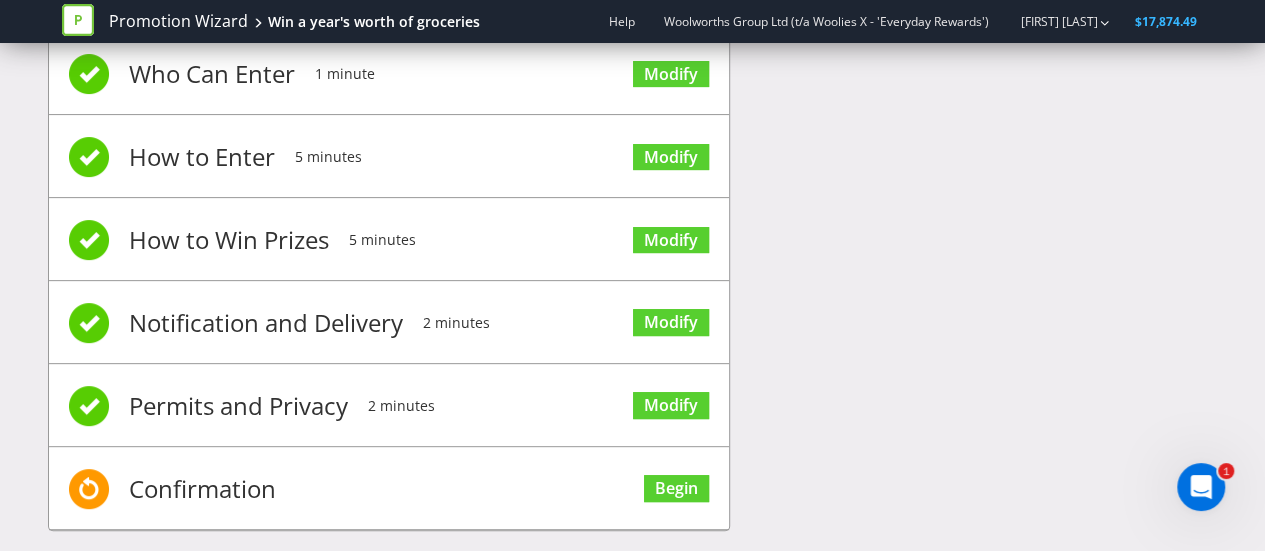 scroll, scrollTop: 250, scrollLeft: 0, axis: vertical 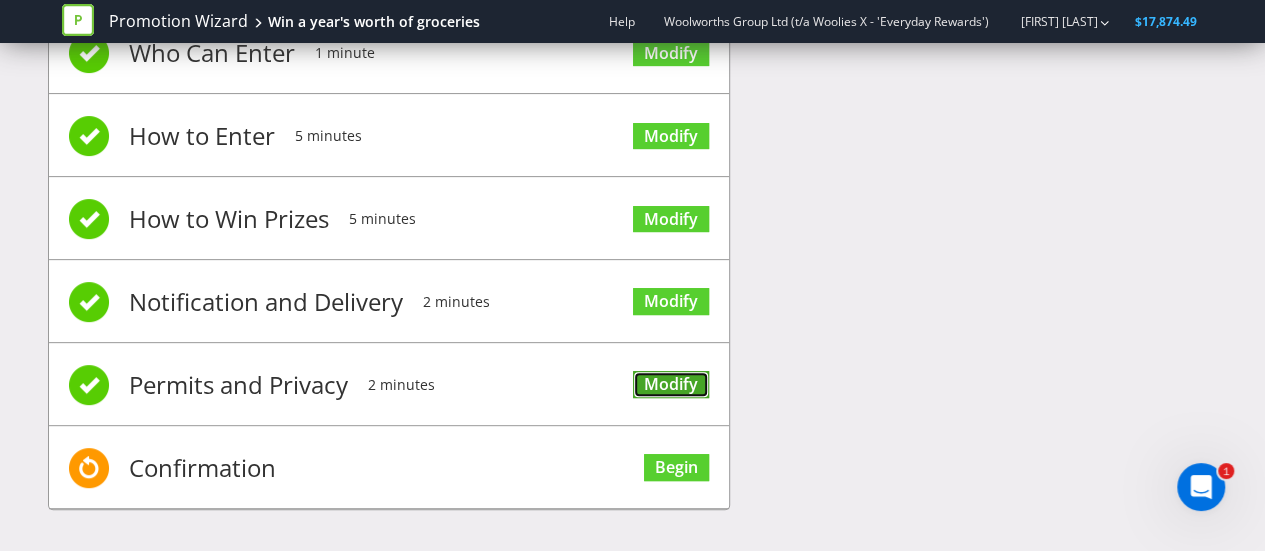 click on "Modify" at bounding box center (671, 384) 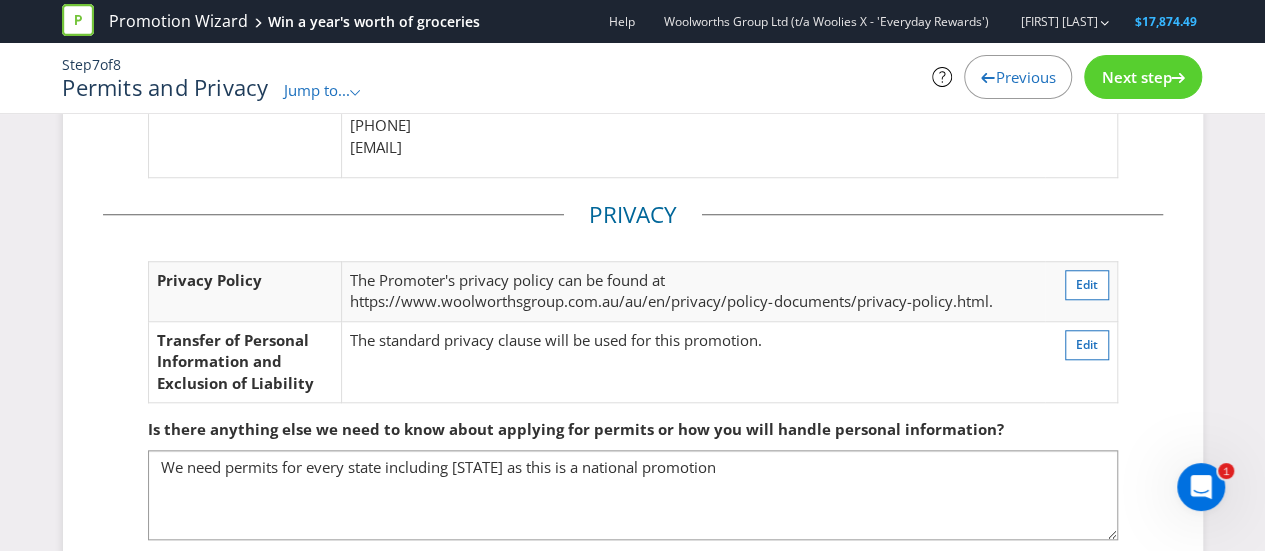 scroll, scrollTop: 828, scrollLeft: 0, axis: vertical 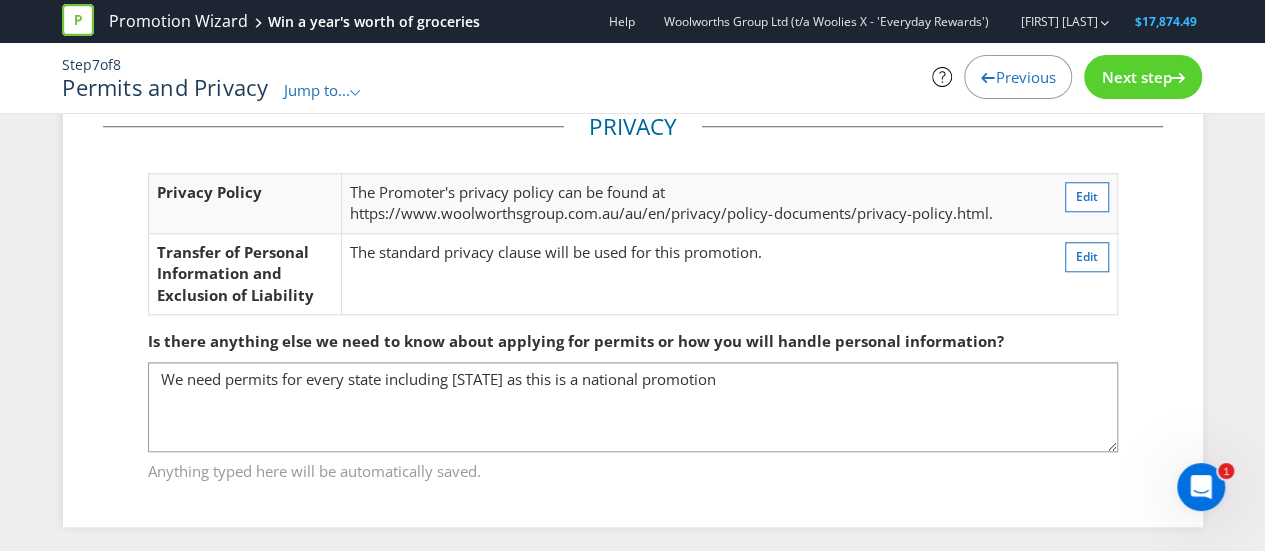 click on "Next step" at bounding box center (1136, 77) 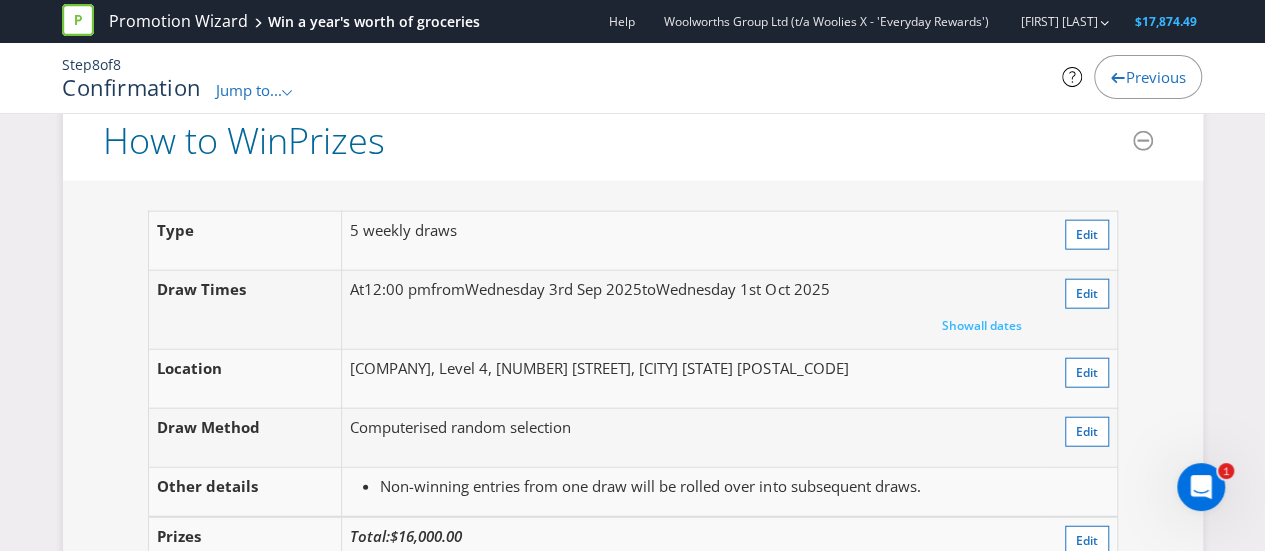 scroll, scrollTop: 2312, scrollLeft: 0, axis: vertical 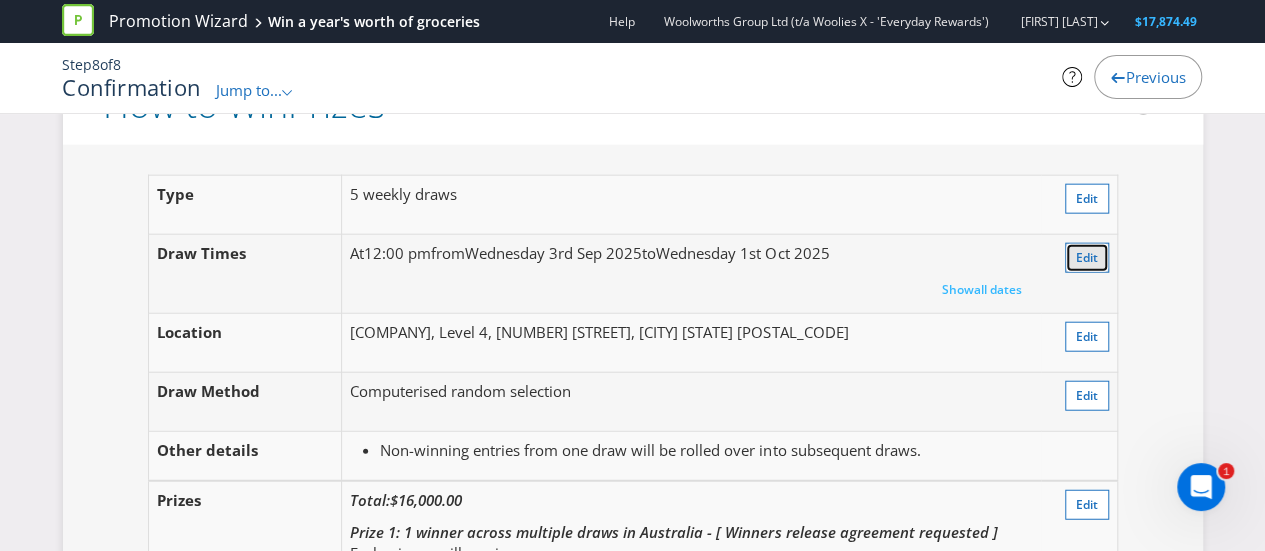 click on "Edit" at bounding box center [1087, 258] 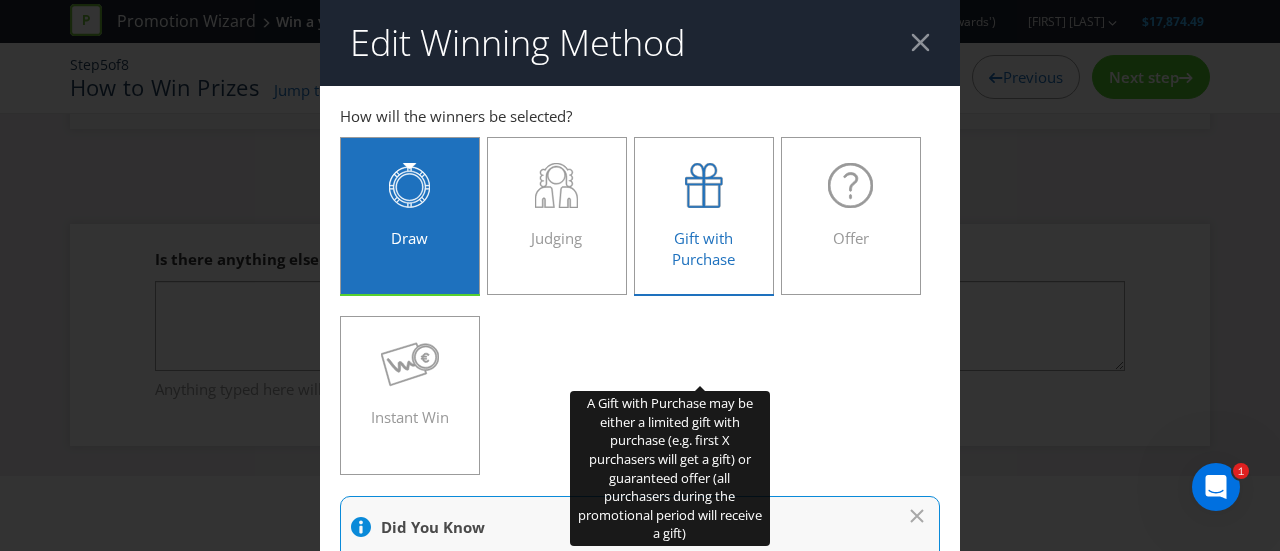 scroll, scrollTop: 785, scrollLeft: 0, axis: vertical 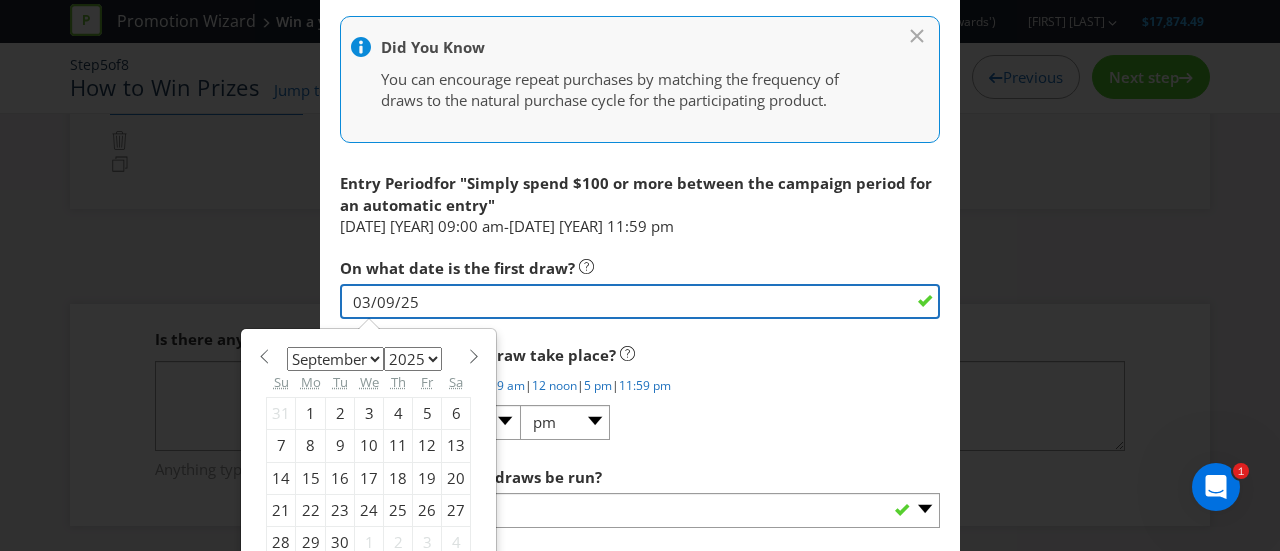 click on "03/09/25" at bounding box center [640, 301] 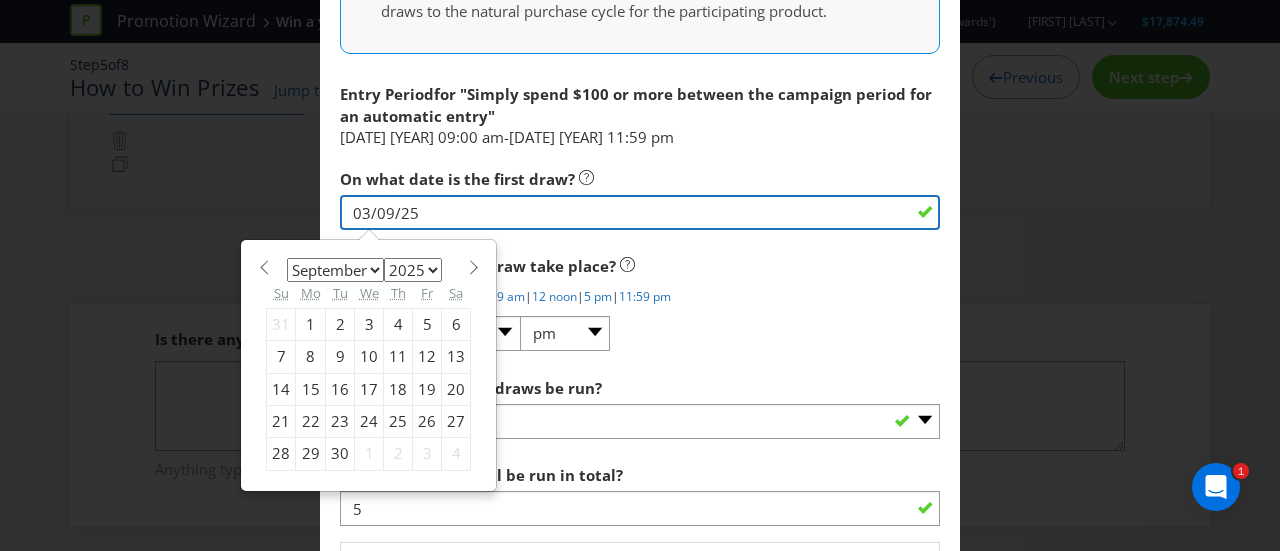 scroll, scrollTop: 1426, scrollLeft: 0, axis: vertical 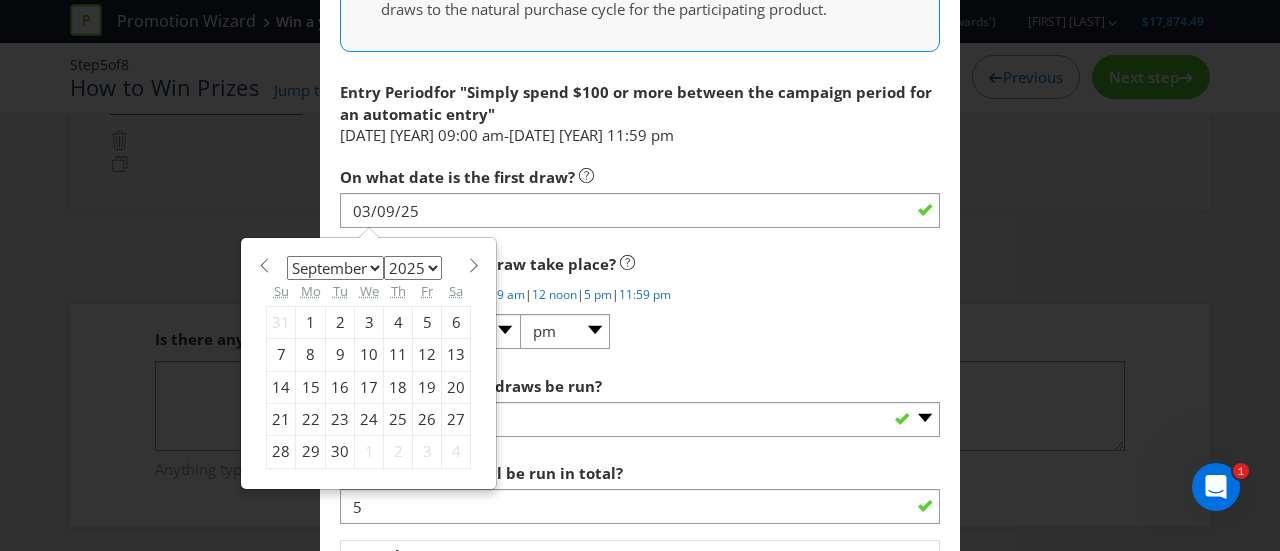 click on "January February March April May June July August September October November December" at bounding box center (335, 268) 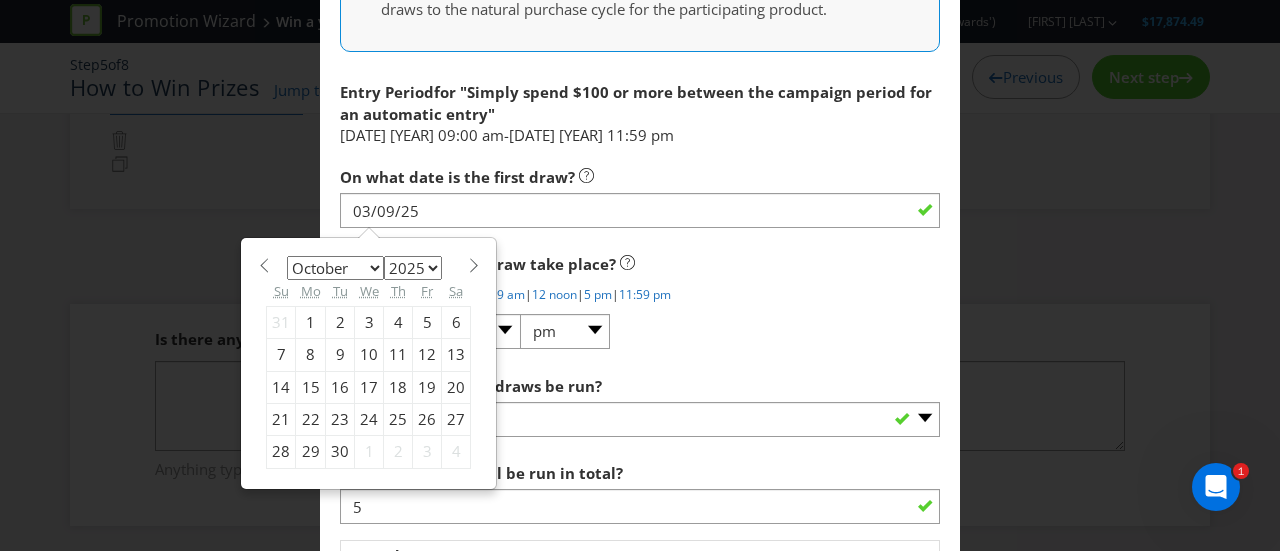 click on "January February March April May June July August September October November December" at bounding box center [335, 268] 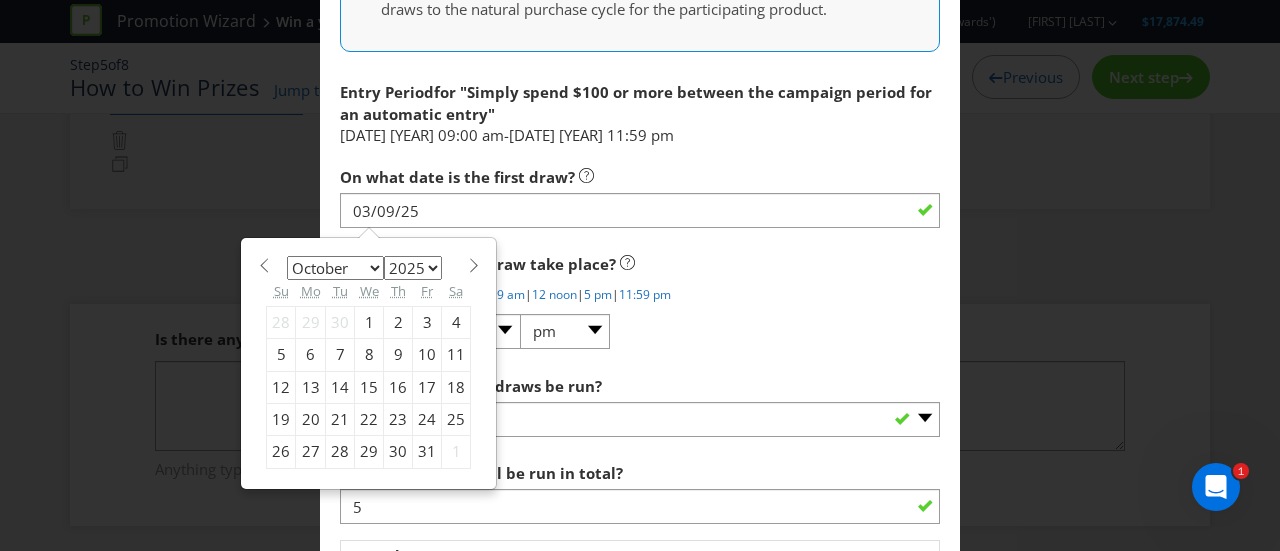 click on "1" at bounding box center [369, 322] 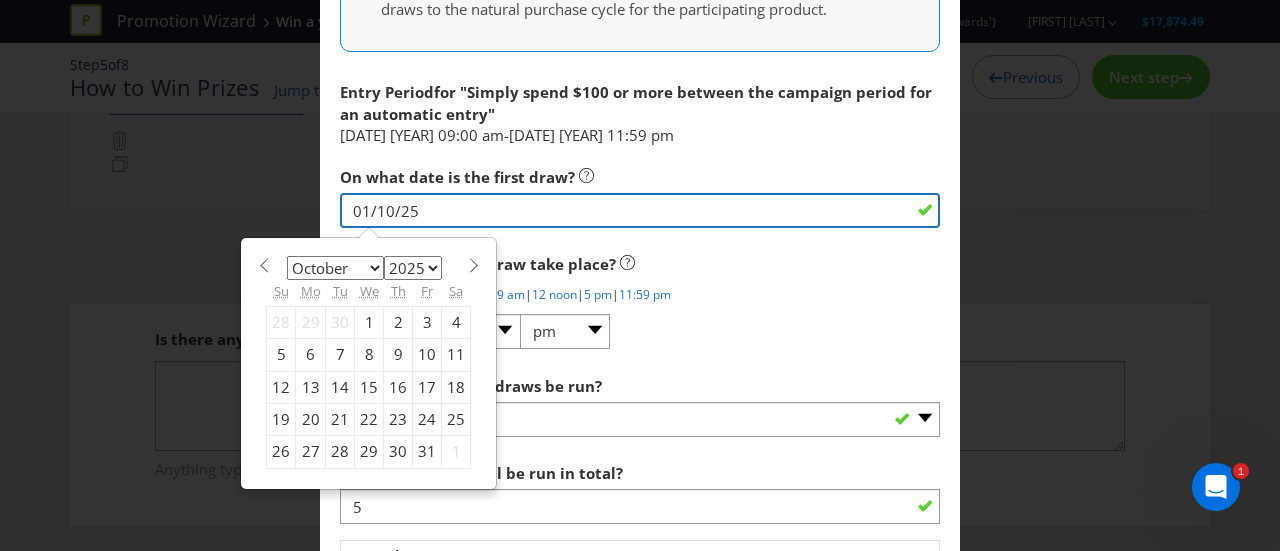 click on "01/10/25" at bounding box center (640, 210) 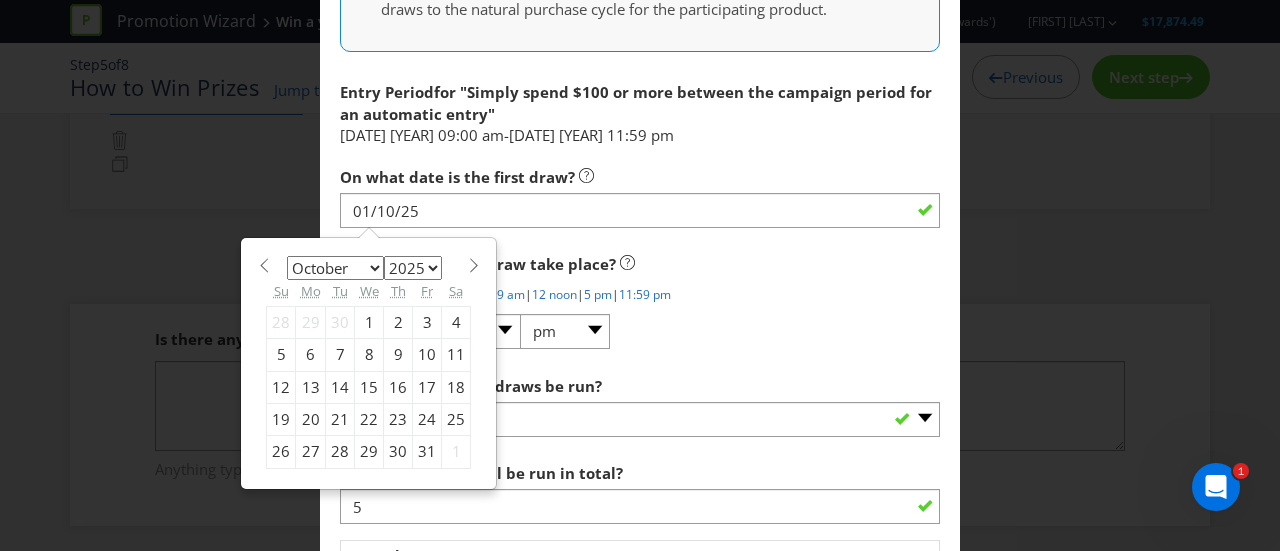 click on "8" at bounding box center (369, 355) 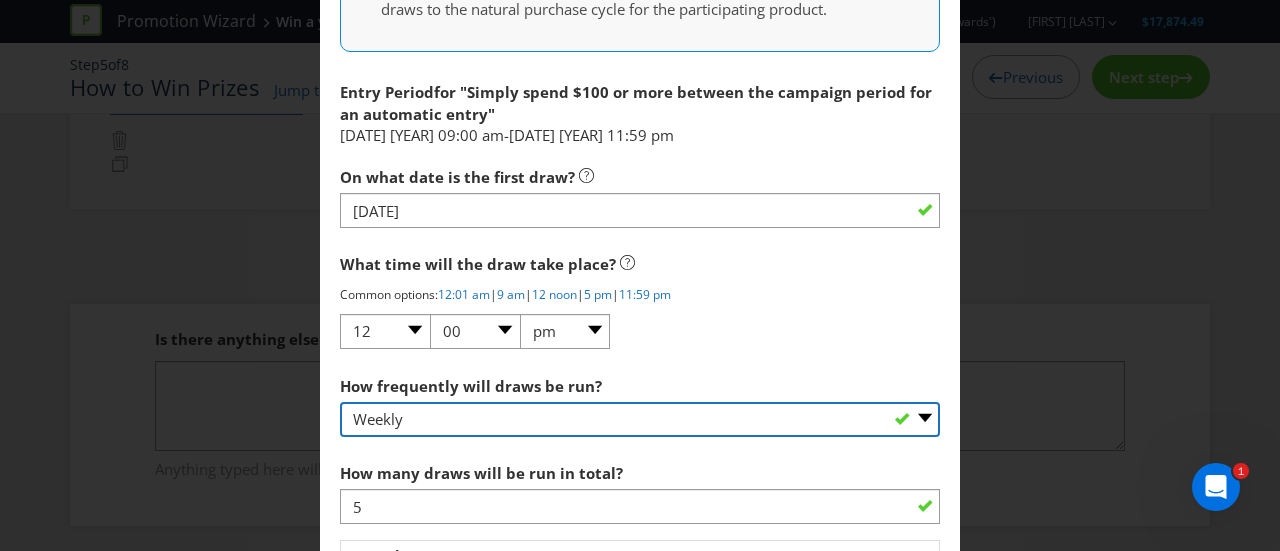 click on "-- Please select -- Hourly Daily Weekly Fortnightly Monthly Every 3 Months Irregular" at bounding box center [640, 419] 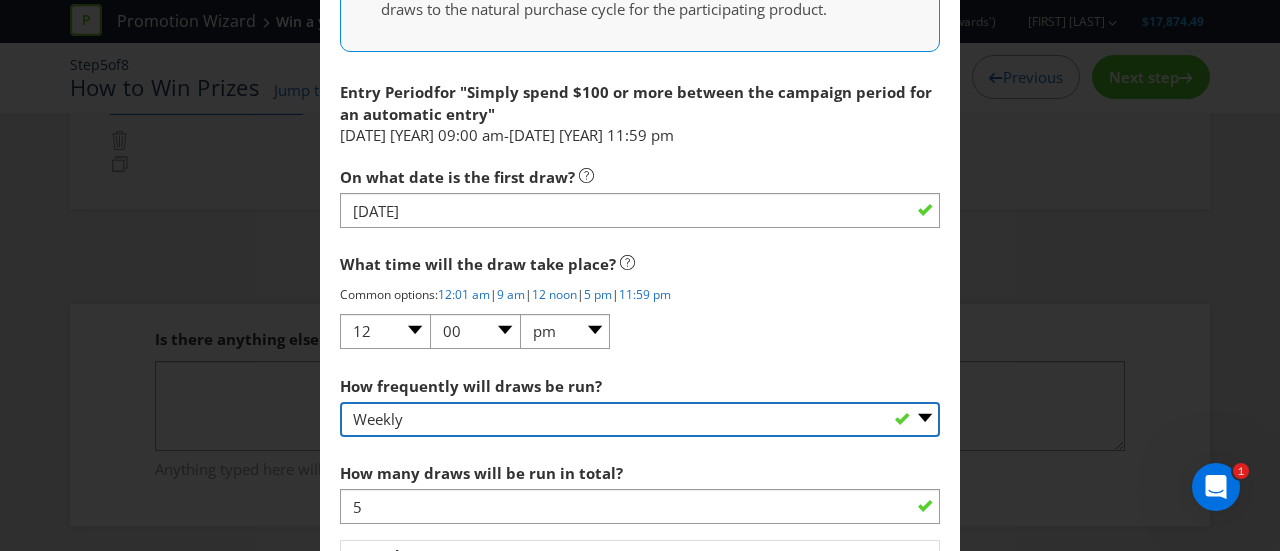 select on "MONTHLY" 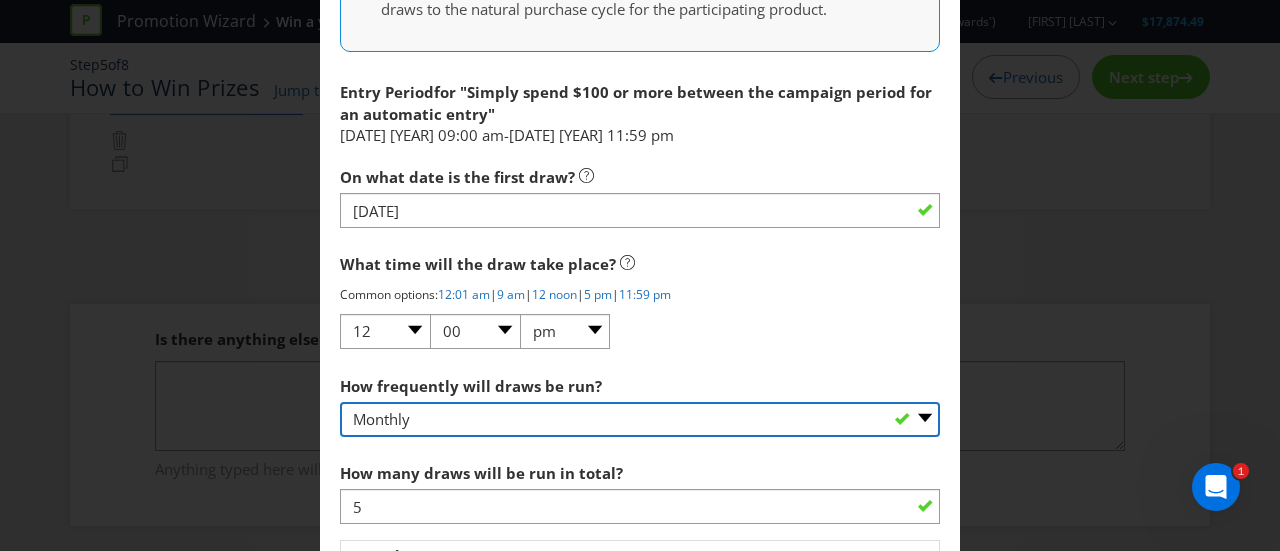 click on "-- Please select -- Hourly Daily Weekly Fortnightly Monthly Every 3 Months Irregular" at bounding box center (640, 419) 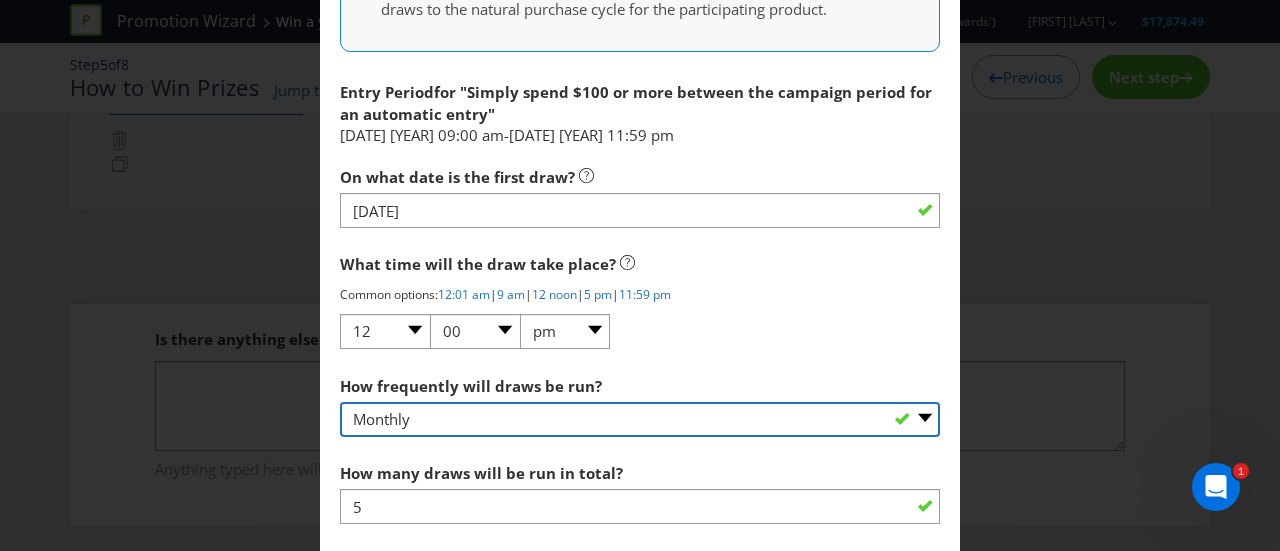 scroll, scrollTop: 1670, scrollLeft: 0, axis: vertical 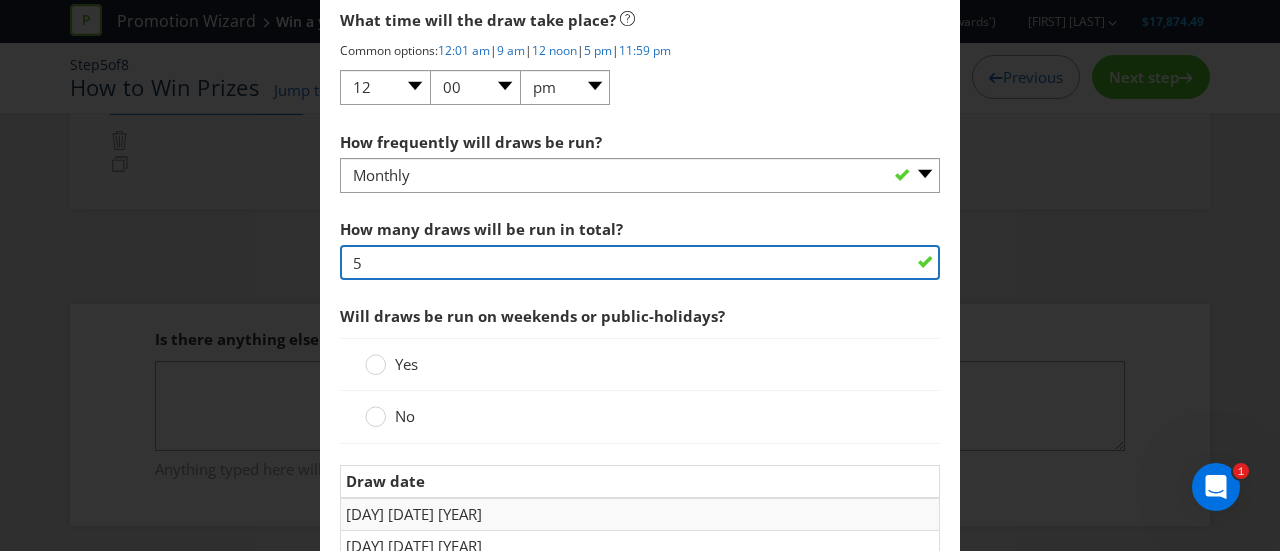 click on "5" at bounding box center (640, 262) 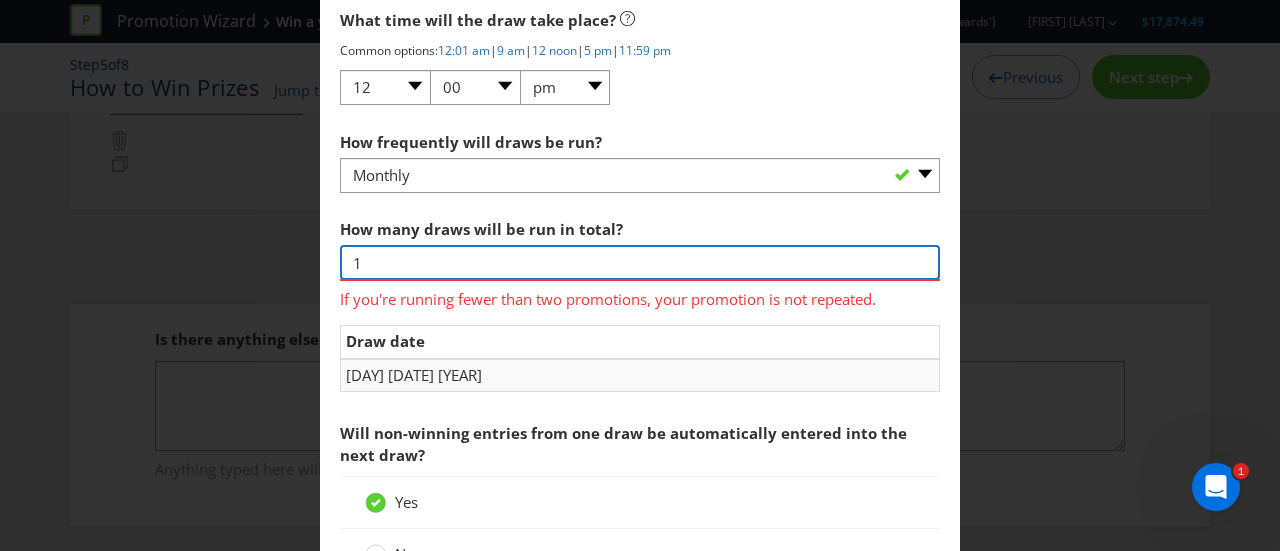 type on "1" 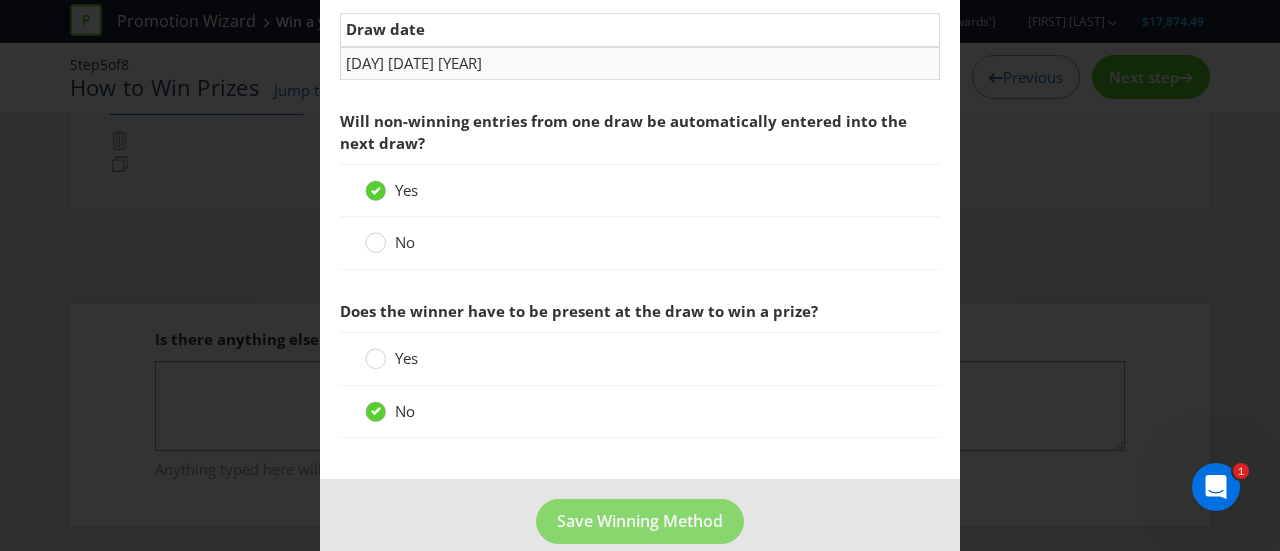 scroll, scrollTop: 2002, scrollLeft: 0, axis: vertical 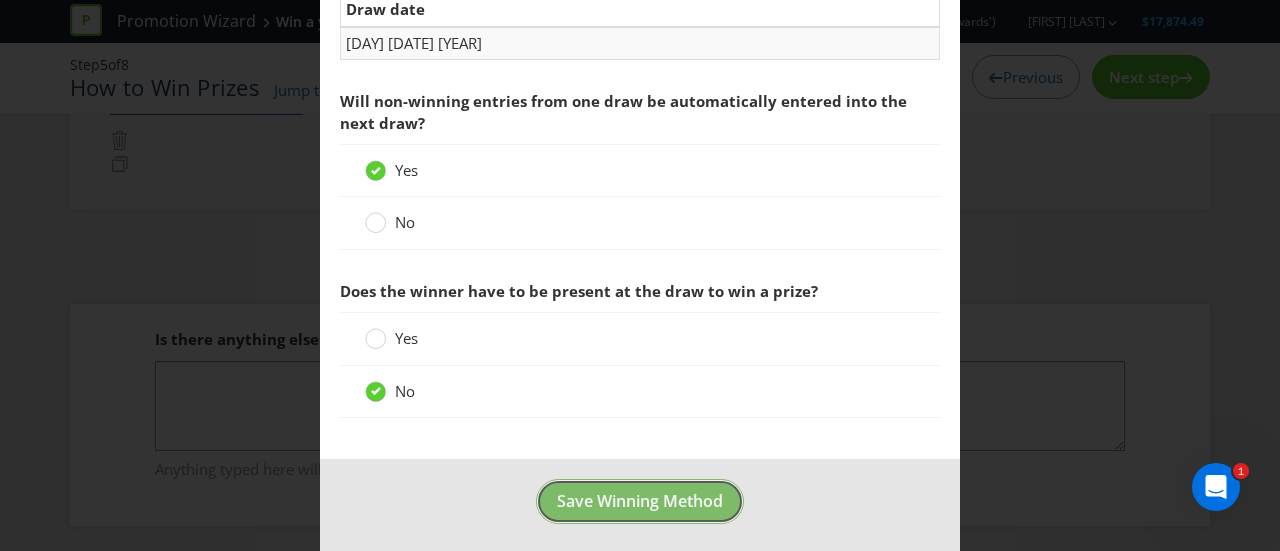 click on "Save Winning Method" at bounding box center [640, 501] 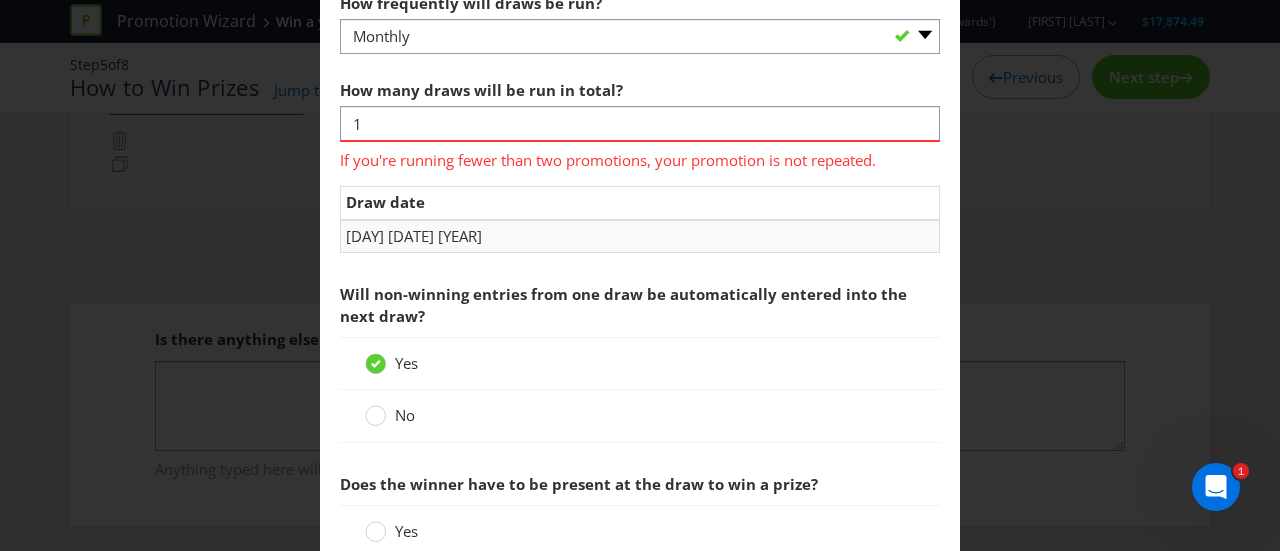 scroll, scrollTop: 1807, scrollLeft: 0, axis: vertical 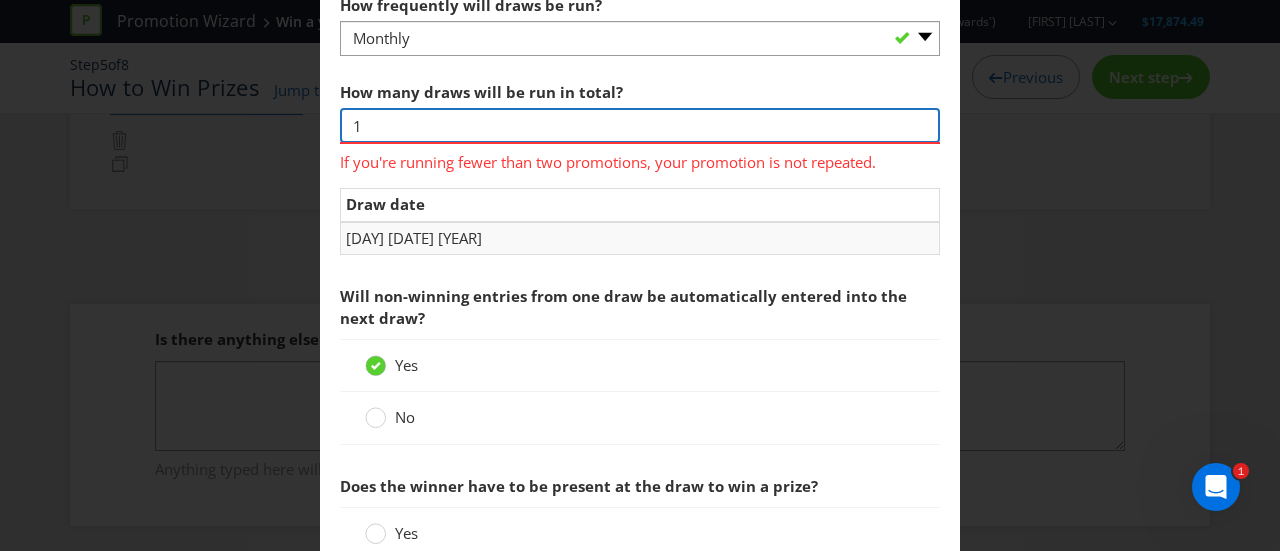 click on "1" at bounding box center (640, 125) 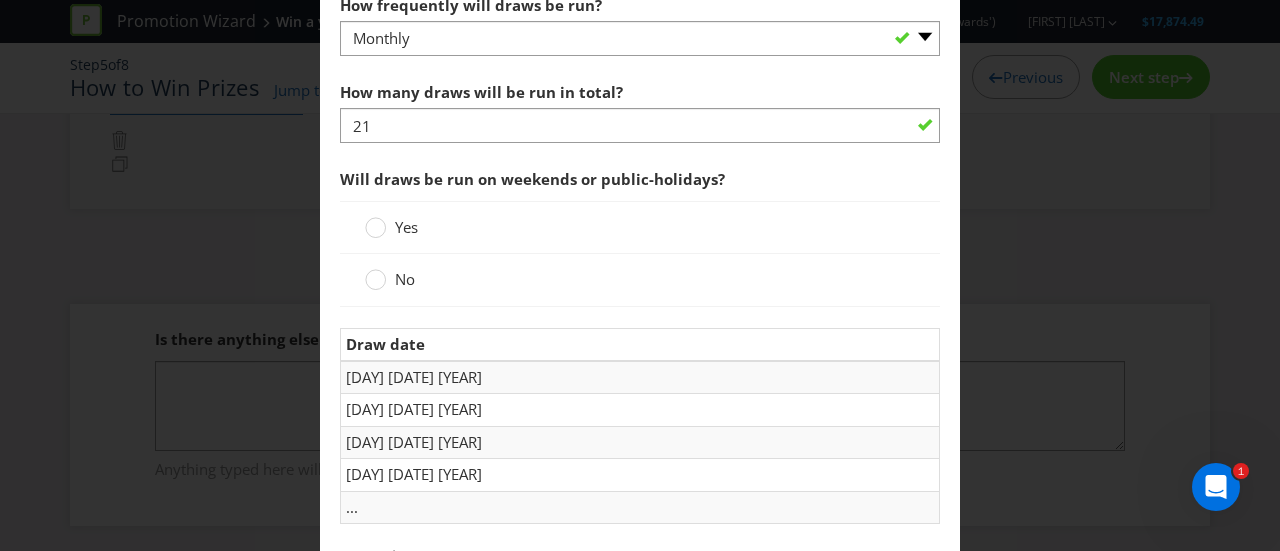 click on "No" at bounding box center [405, 279] 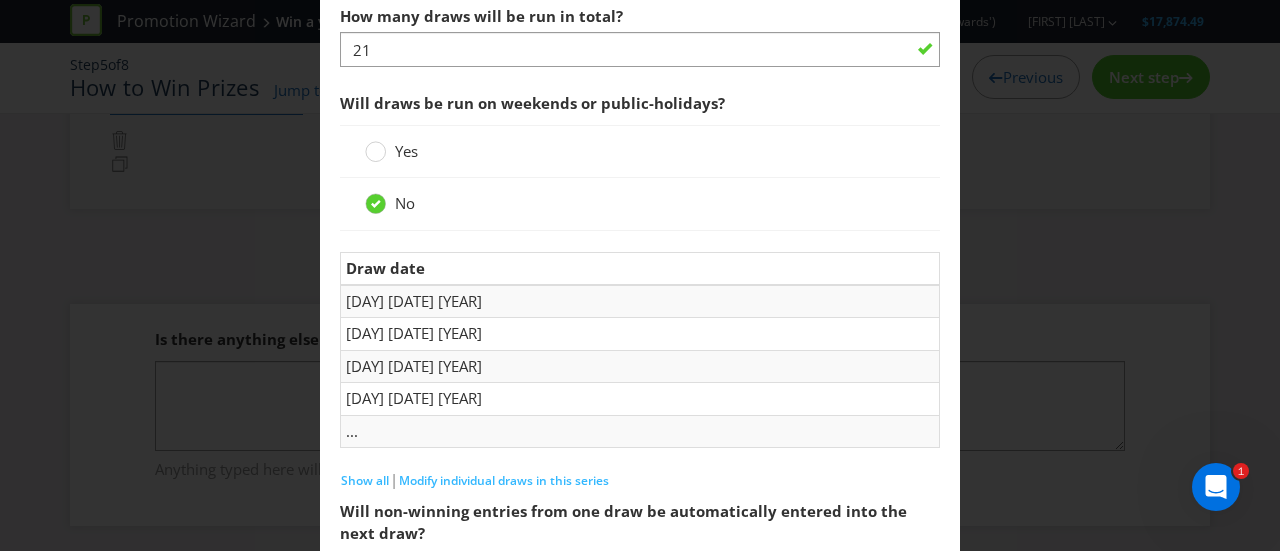 scroll, scrollTop: 1882, scrollLeft: 0, axis: vertical 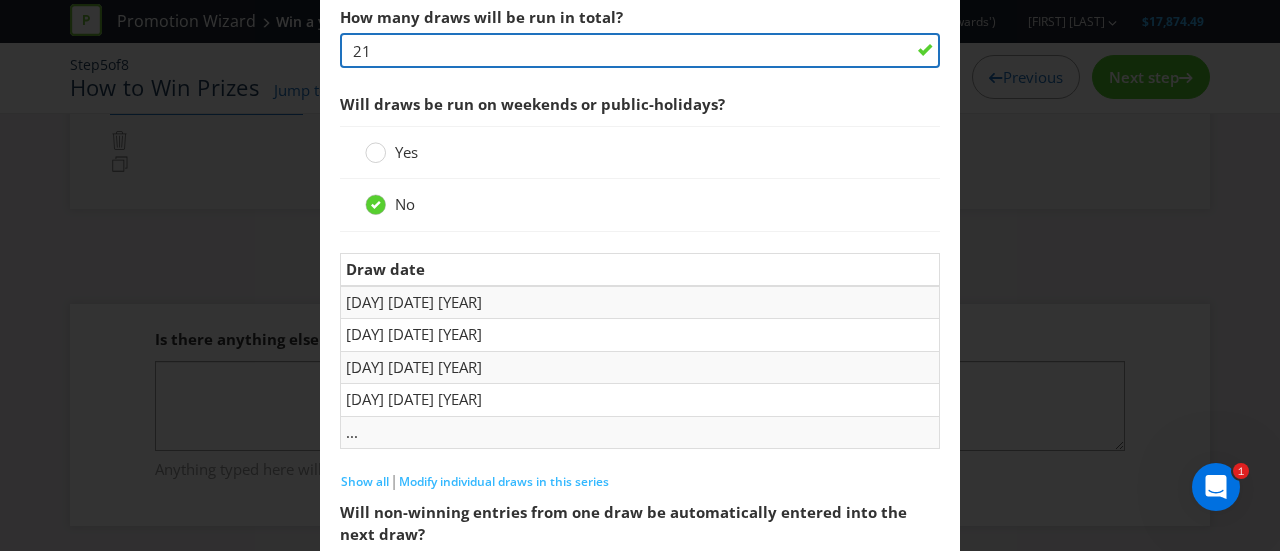click on "21" at bounding box center [640, 50] 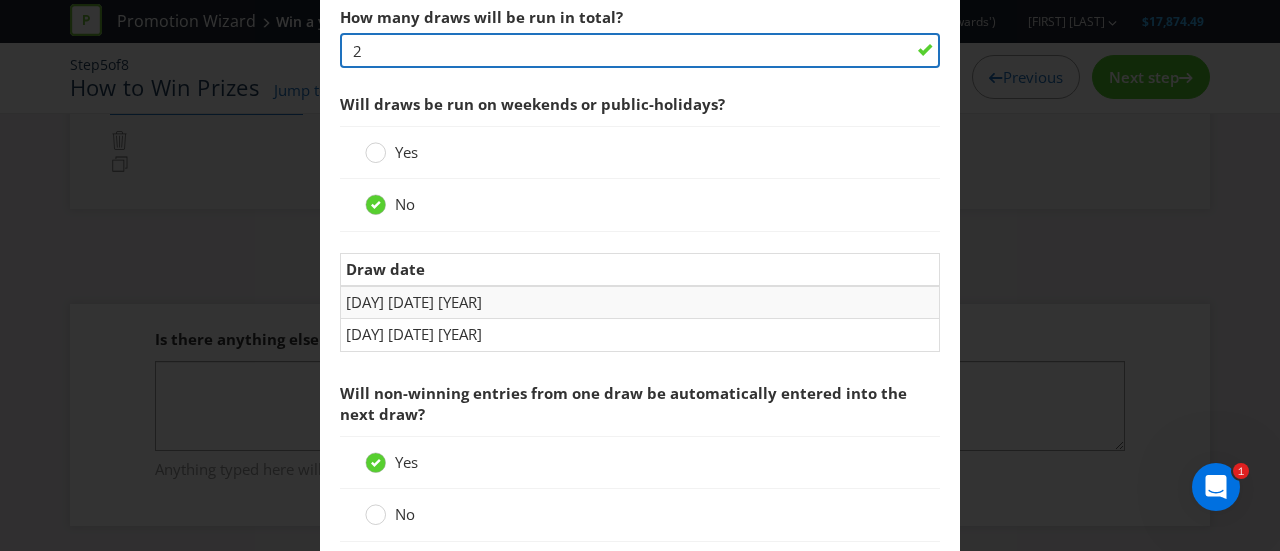 type on "2" 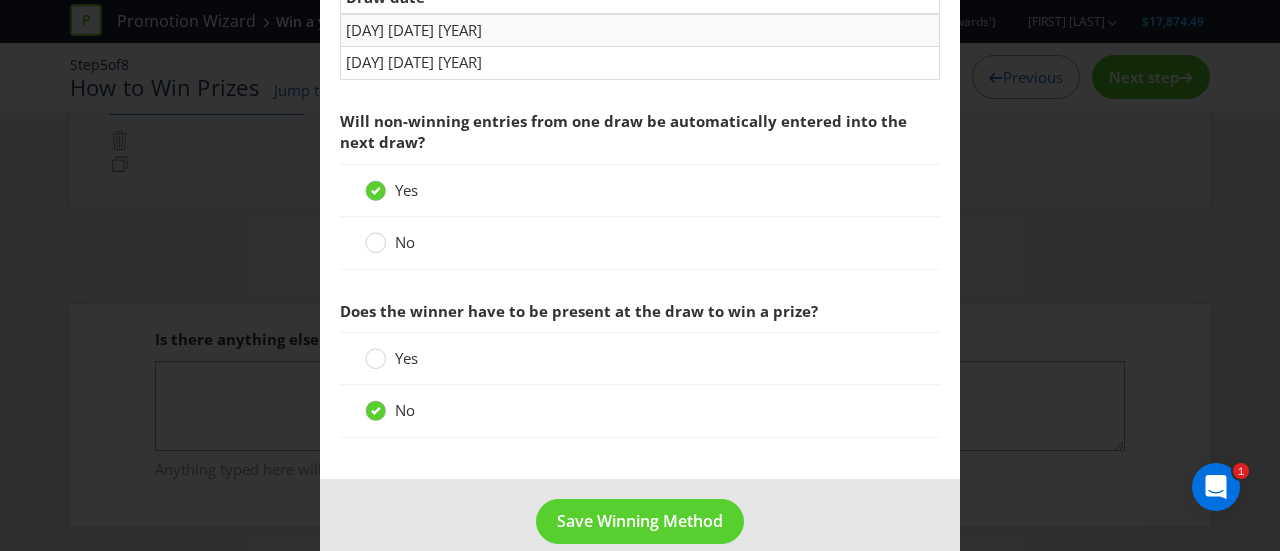 scroll, scrollTop: 2172, scrollLeft: 0, axis: vertical 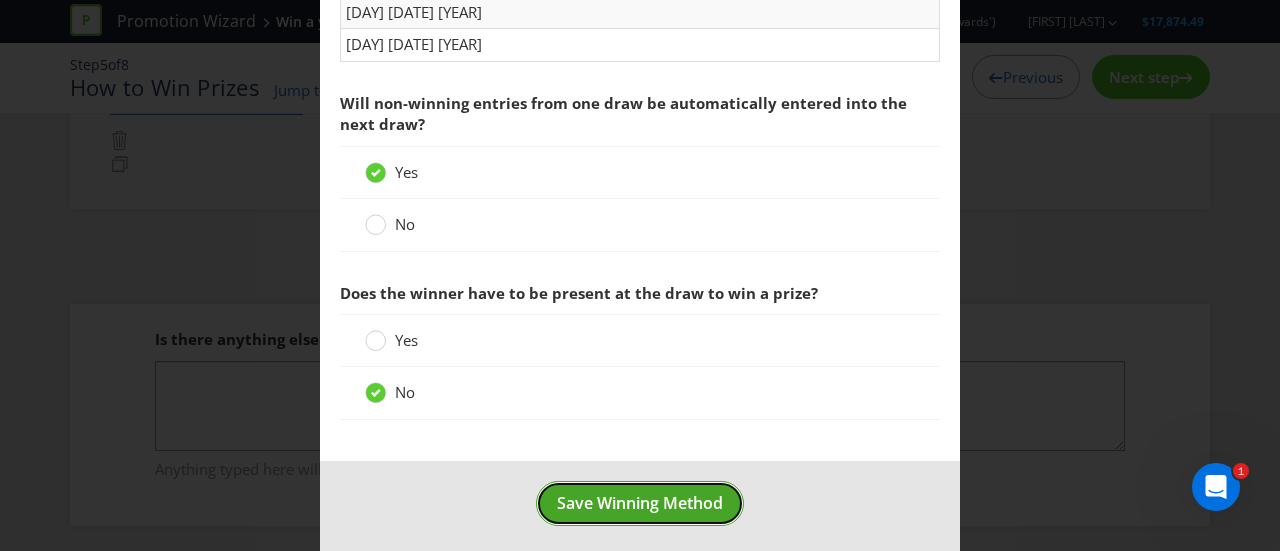 click on "Save Winning Method" at bounding box center (640, 503) 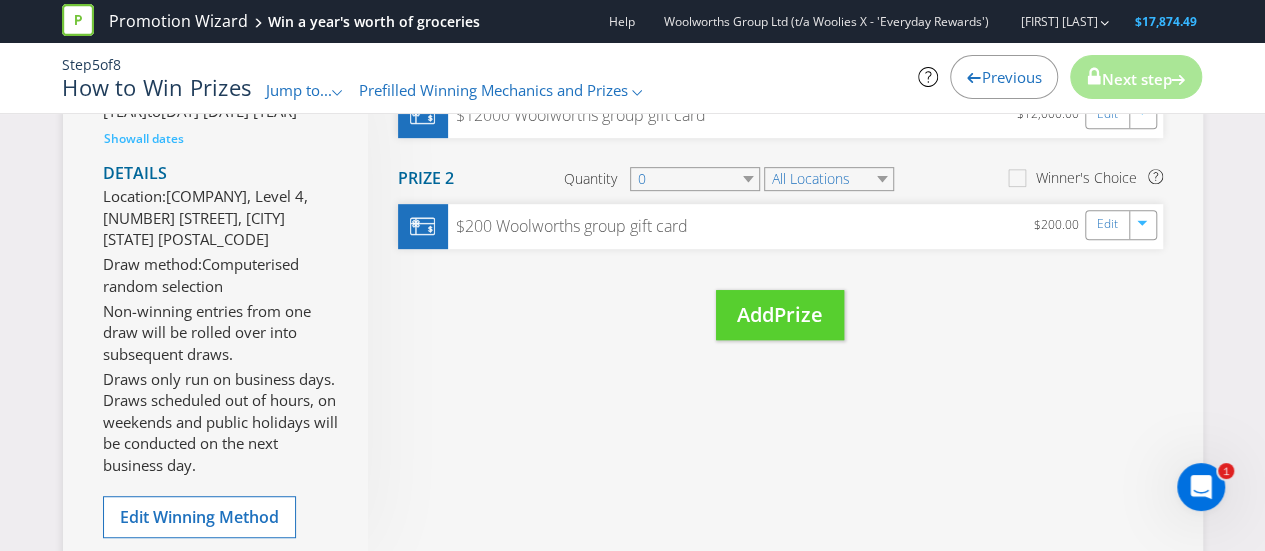 scroll, scrollTop: 394, scrollLeft: 0, axis: vertical 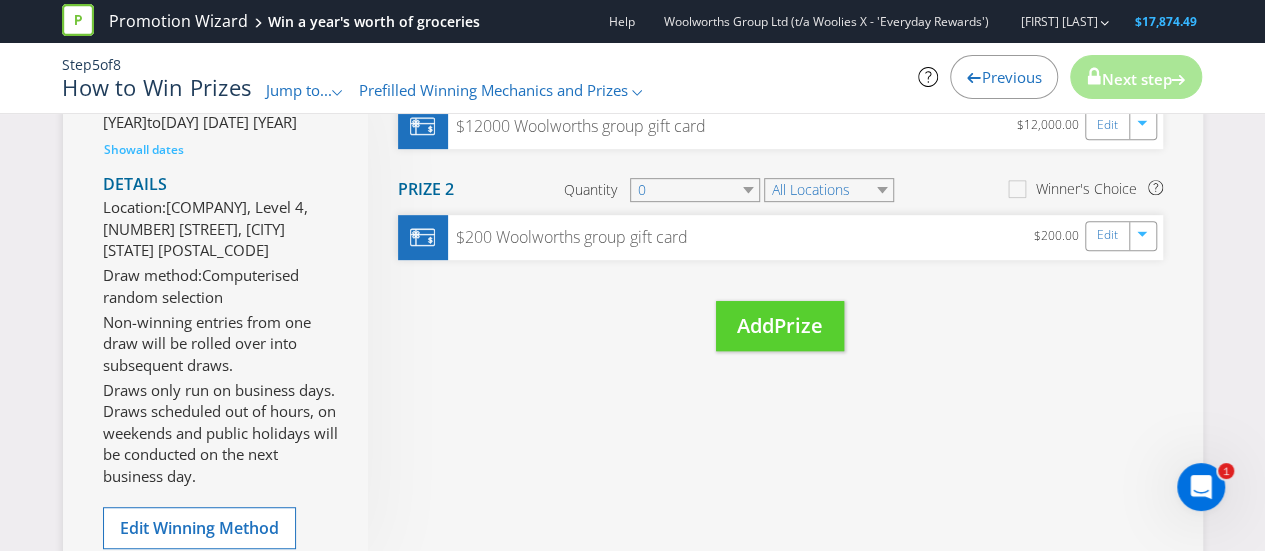 click on ".st0{fill-rule:evenodd;clip-rule:evenodd;}" at bounding box center (338, 90) 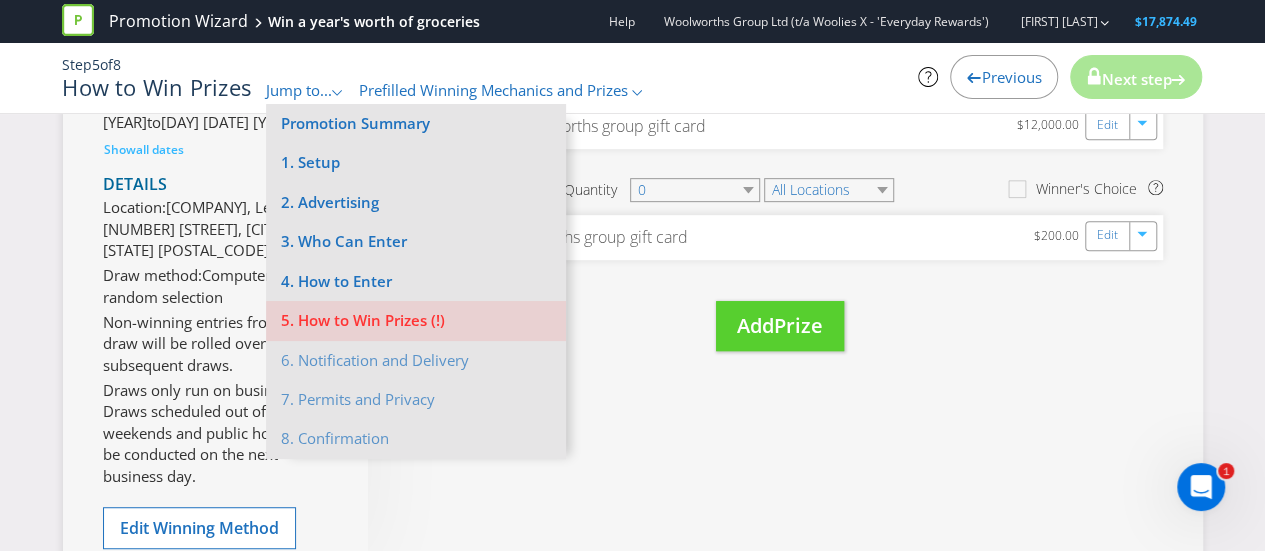 click on "6. Notification and Delivery" at bounding box center [416, 360] 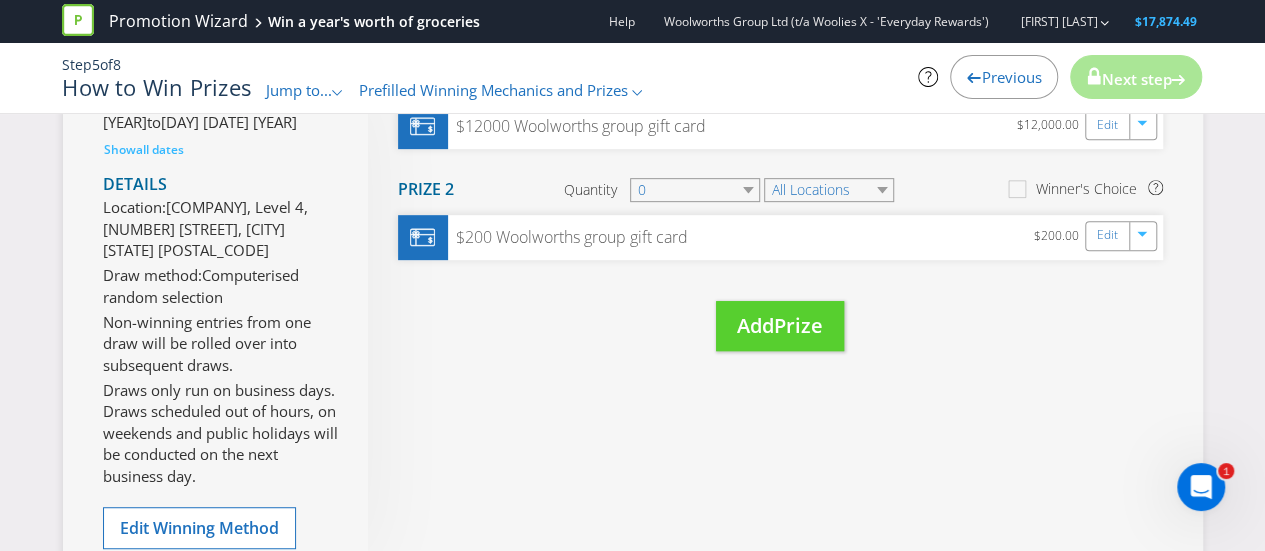 click on "Jump to..." at bounding box center (299, 90) 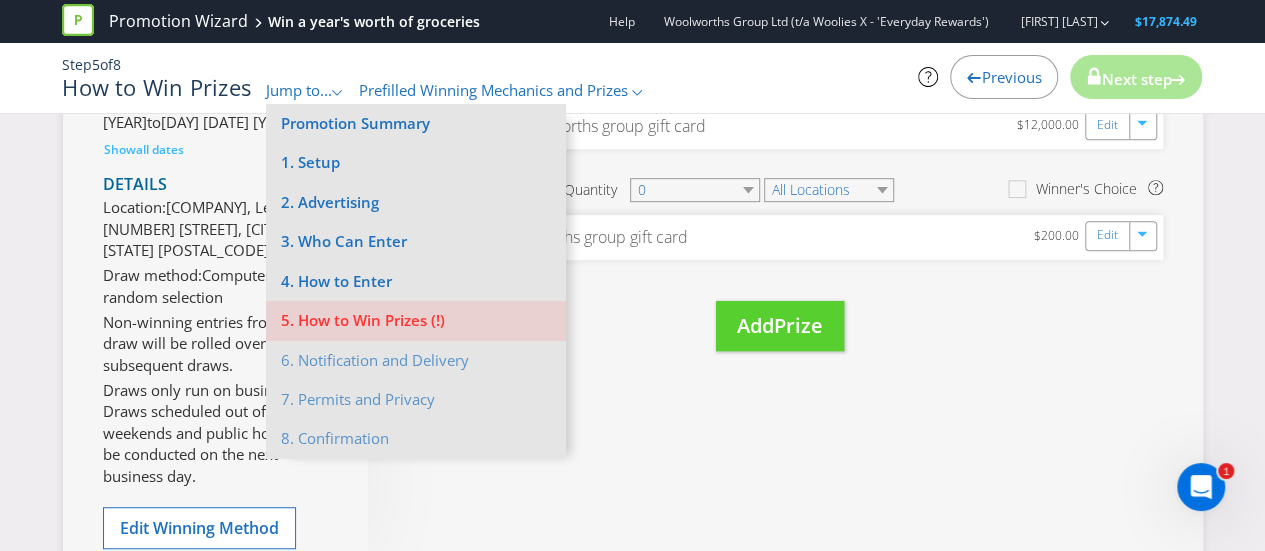 click on "7. Permits and Privacy" at bounding box center (416, 399) 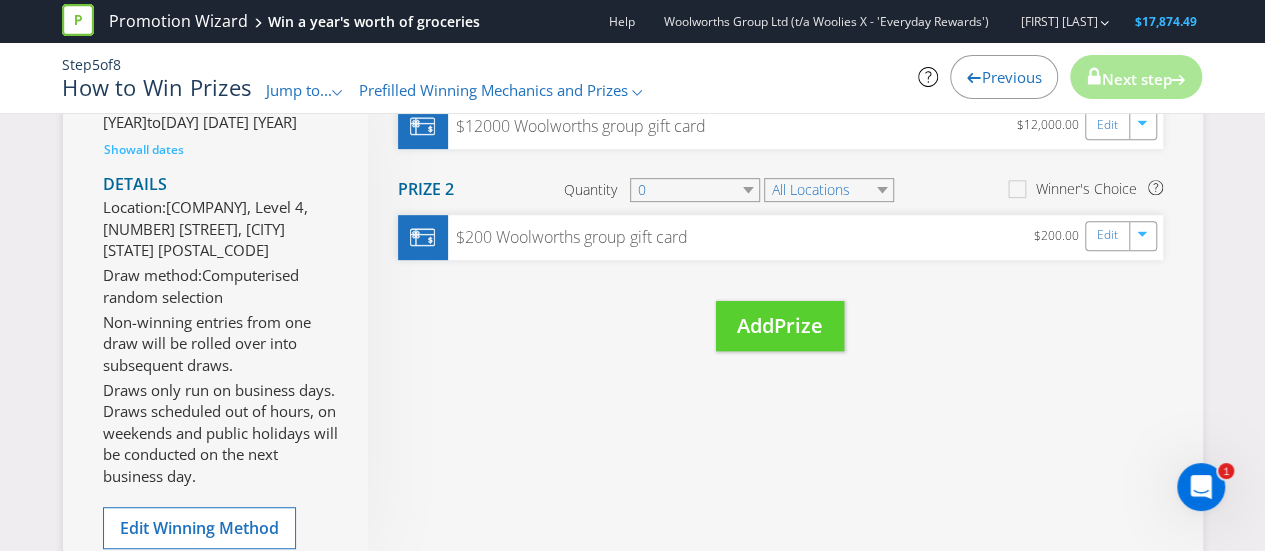 click on "Jump to..." at bounding box center (299, 90) 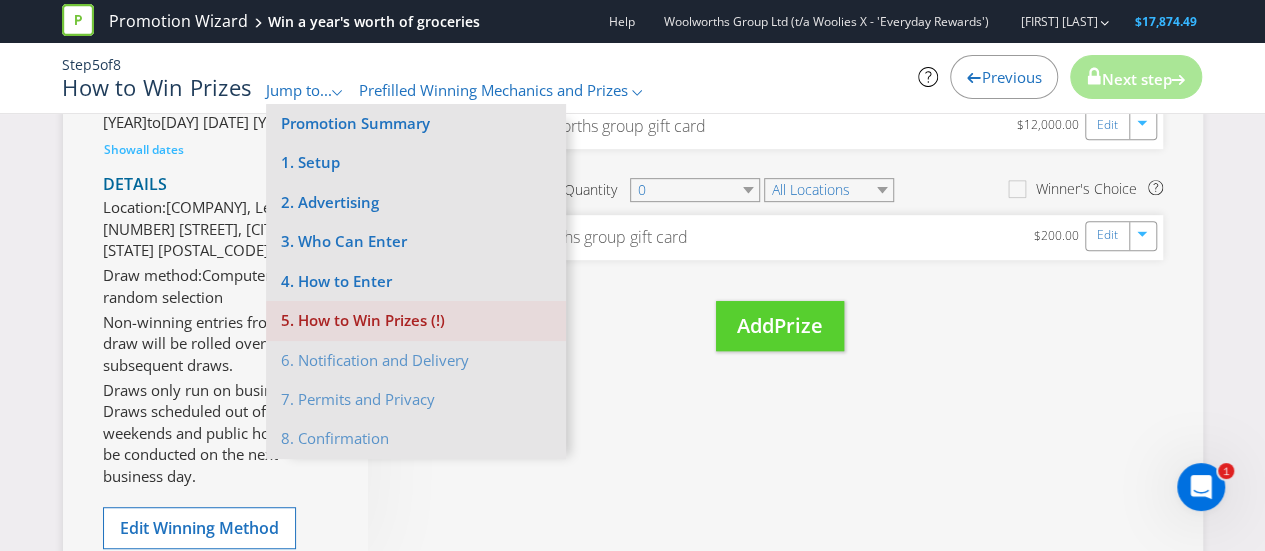 click on "5. How to Win Prizes (!)" at bounding box center [416, 320] 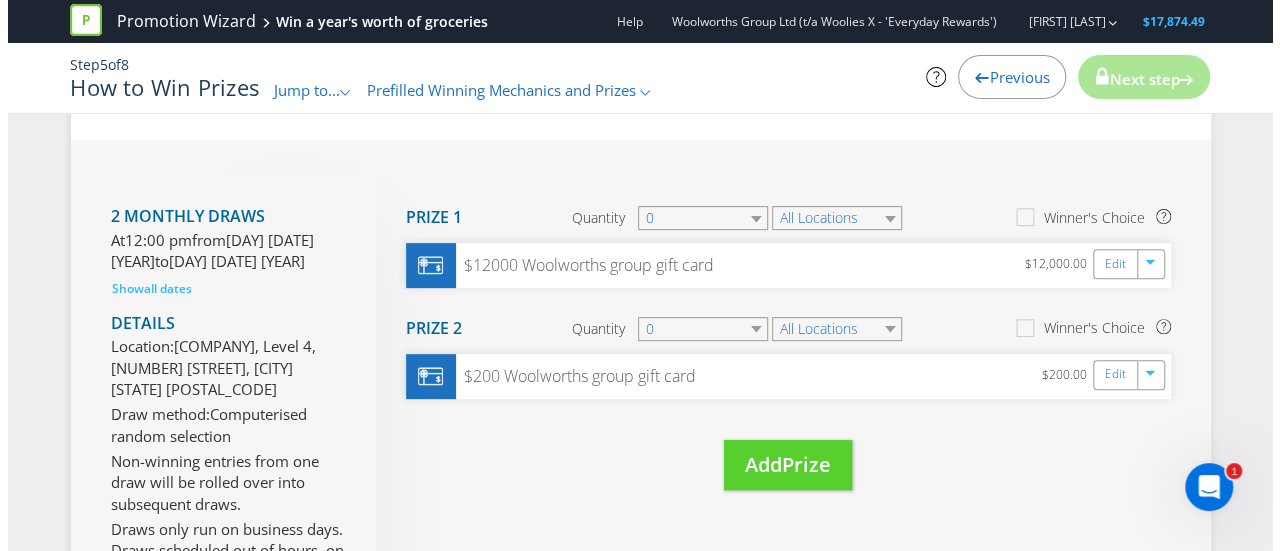 scroll, scrollTop: 256, scrollLeft: 0, axis: vertical 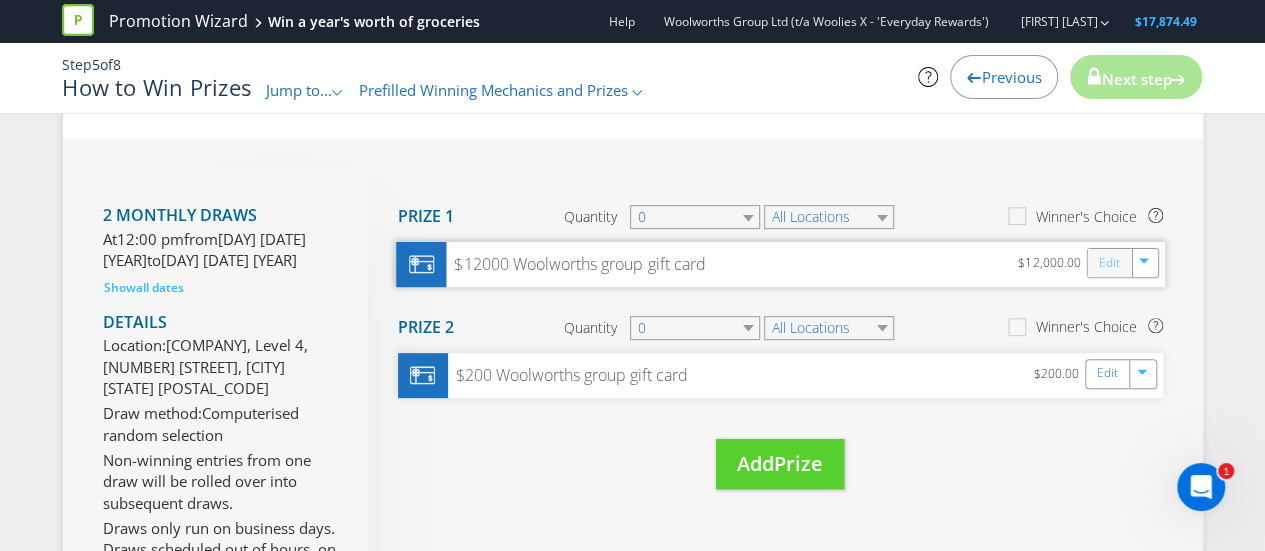 click on "Edit" at bounding box center (1108, 263) 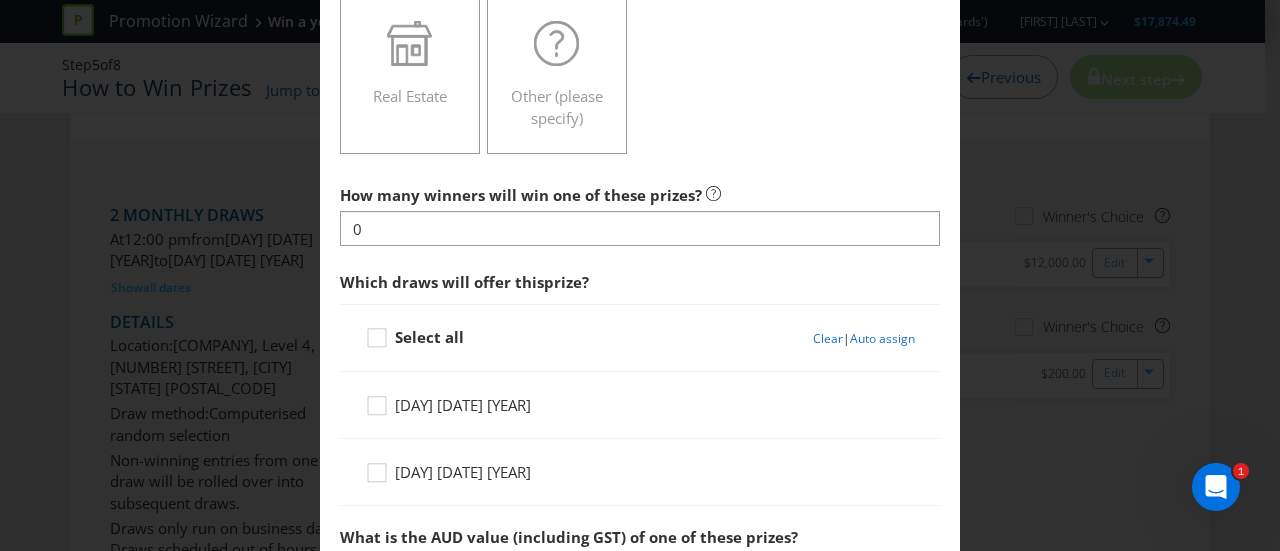 scroll, scrollTop: 681, scrollLeft: 0, axis: vertical 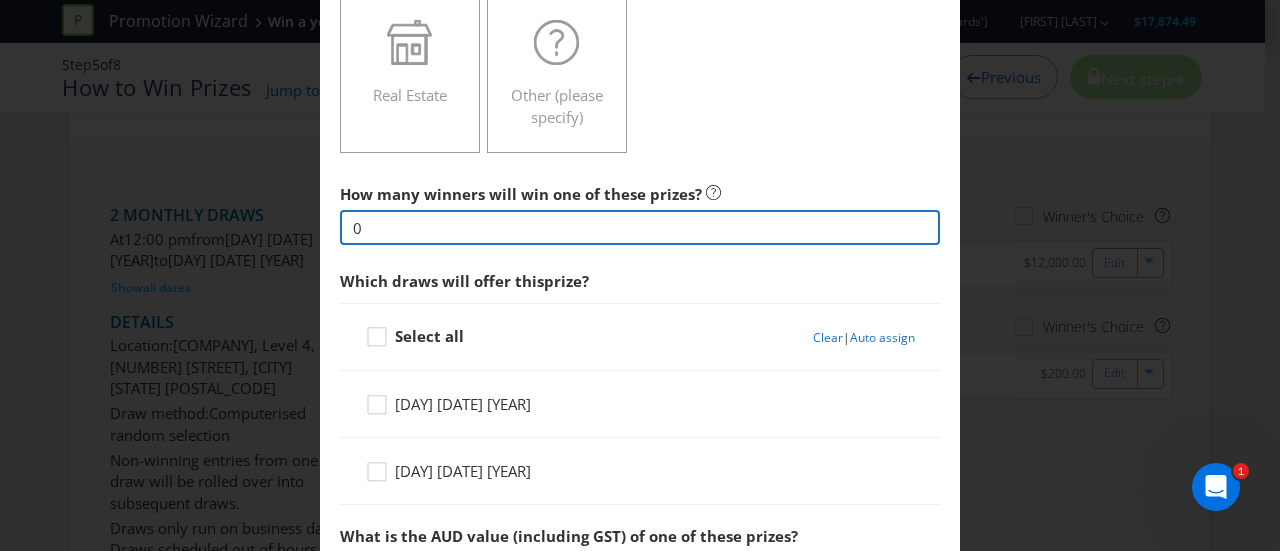 click on "0" at bounding box center (640, 227) 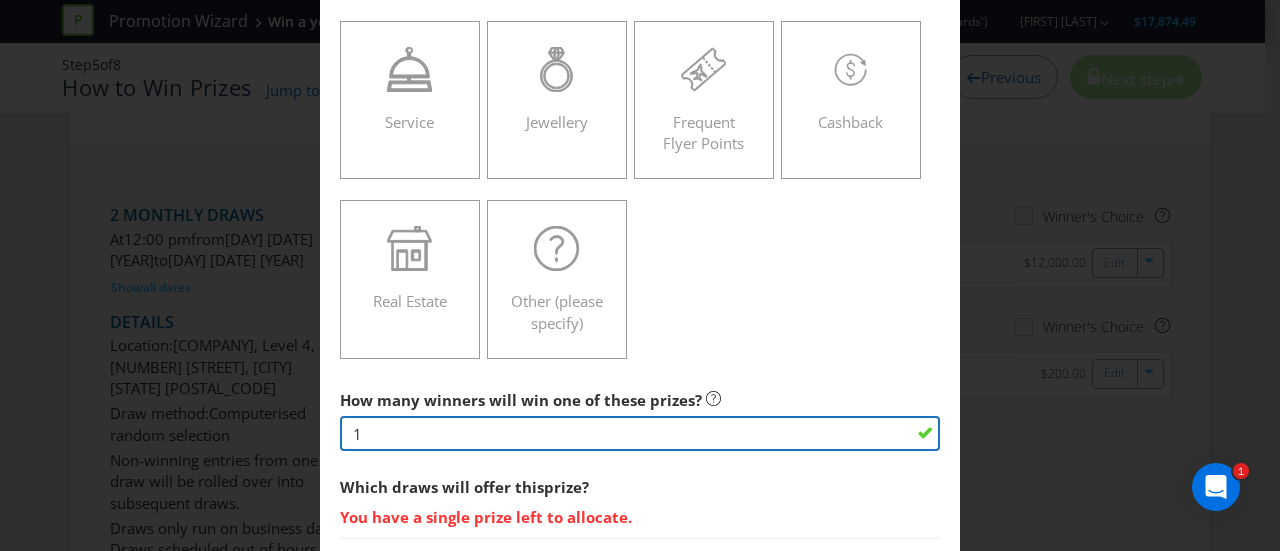 scroll, scrollTop: 476, scrollLeft: 0, axis: vertical 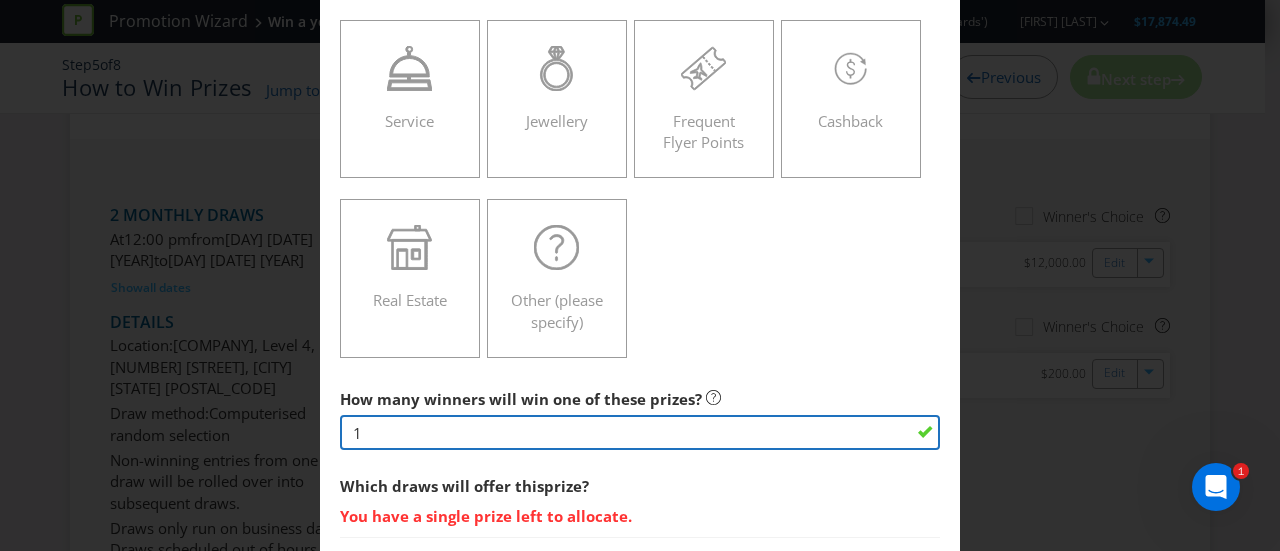 type on "1" 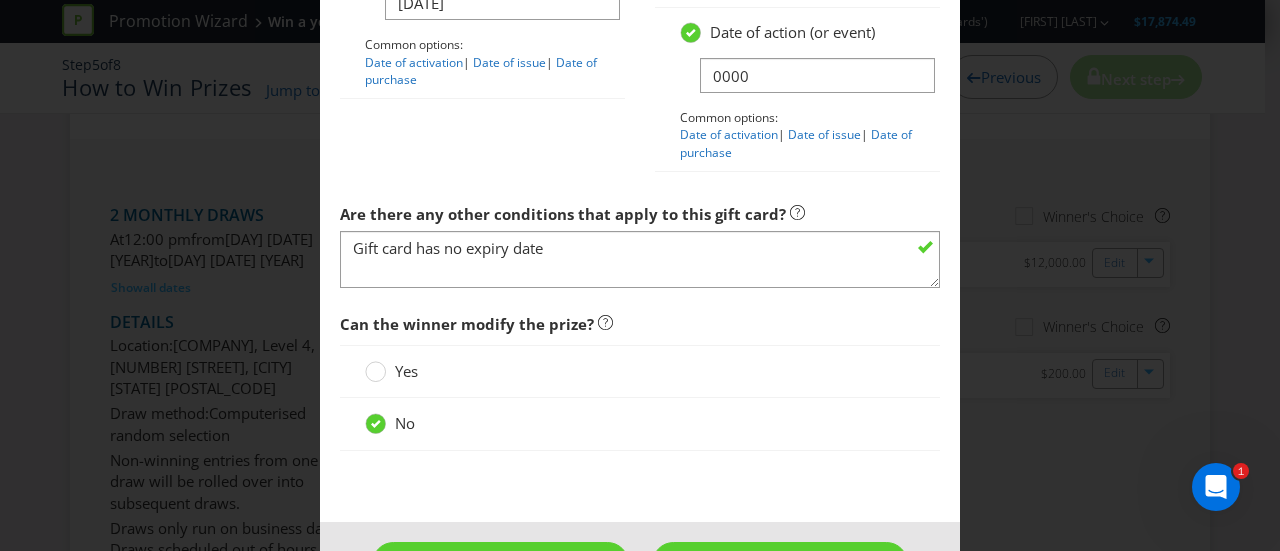 scroll, scrollTop: 3256, scrollLeft: 0, axis: vertical 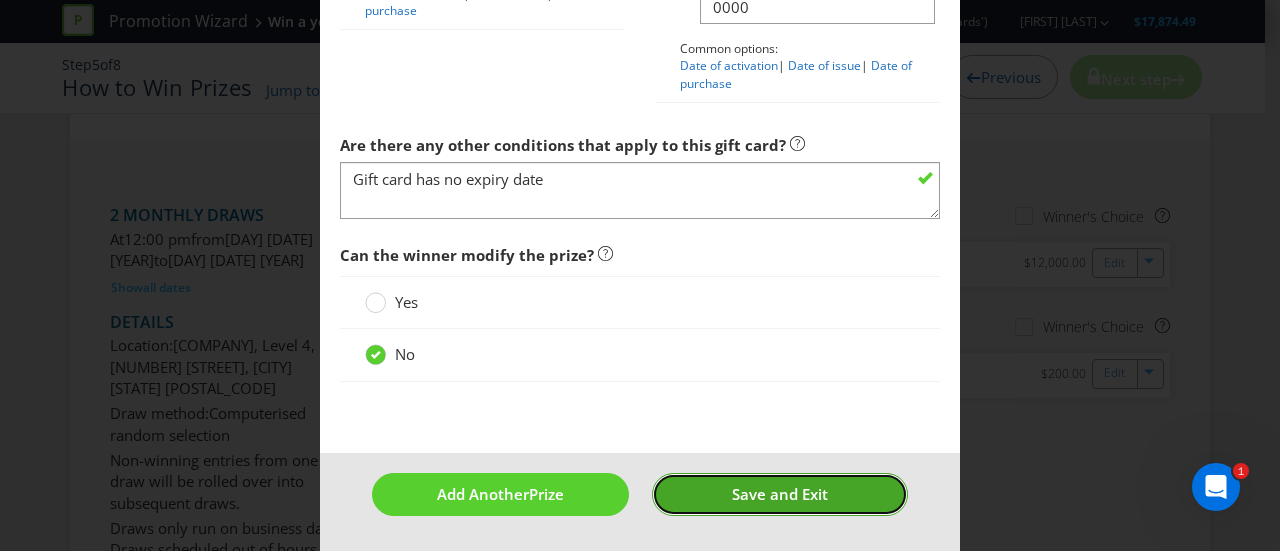 click on "Save and Exit" at bounding box center [780, 494] 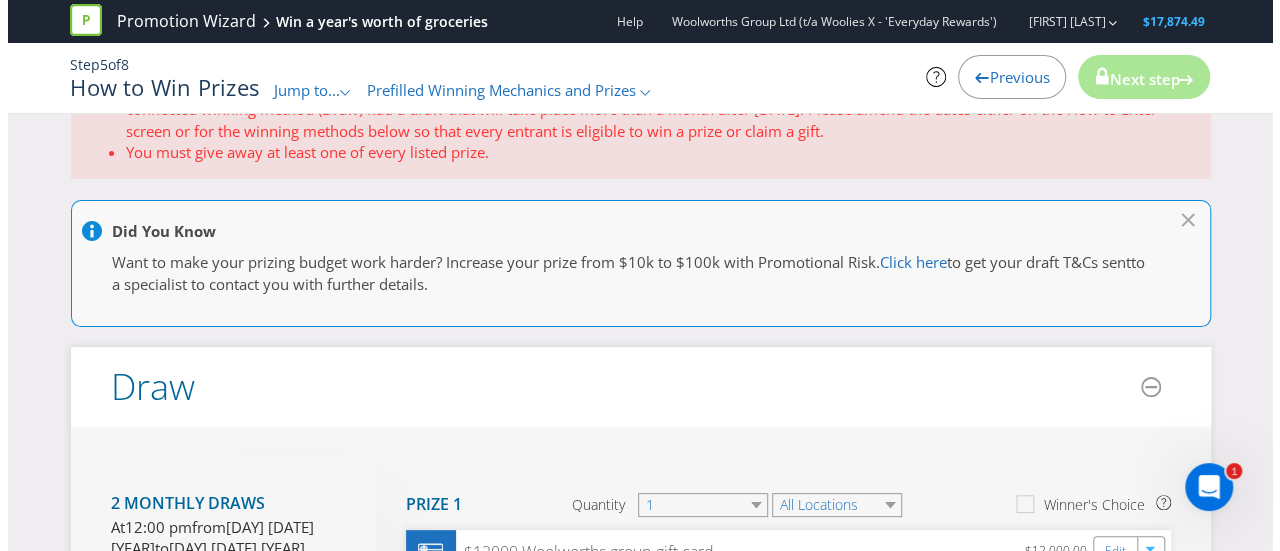 scroll, scrollTop: 0, scrollLeft: 0, axis: both 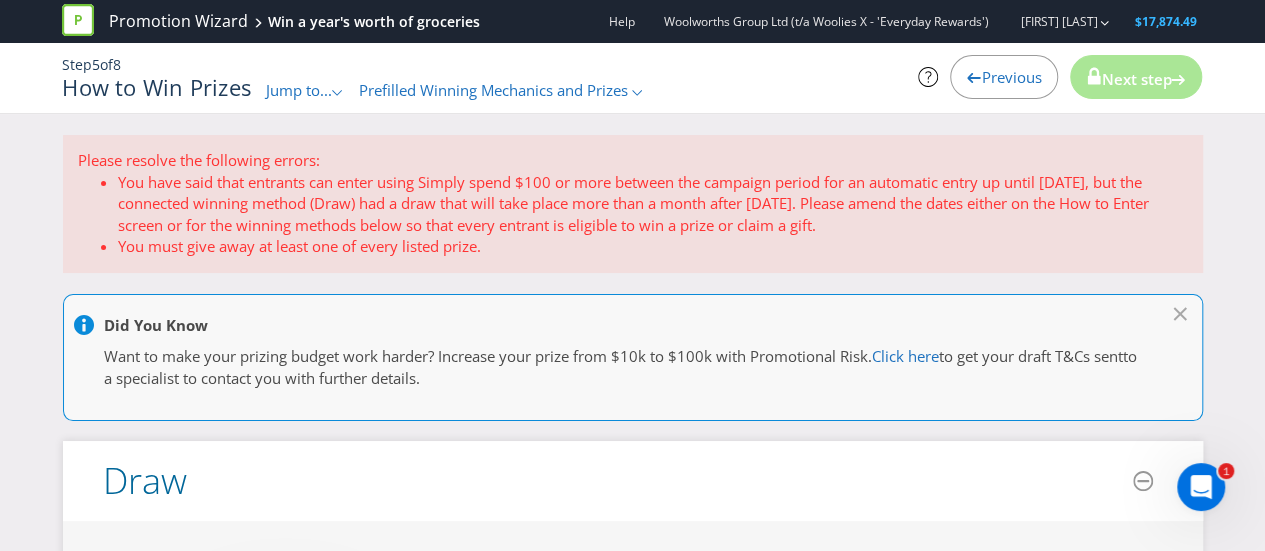 click on "Previous" at bounding box center (1004, 77) 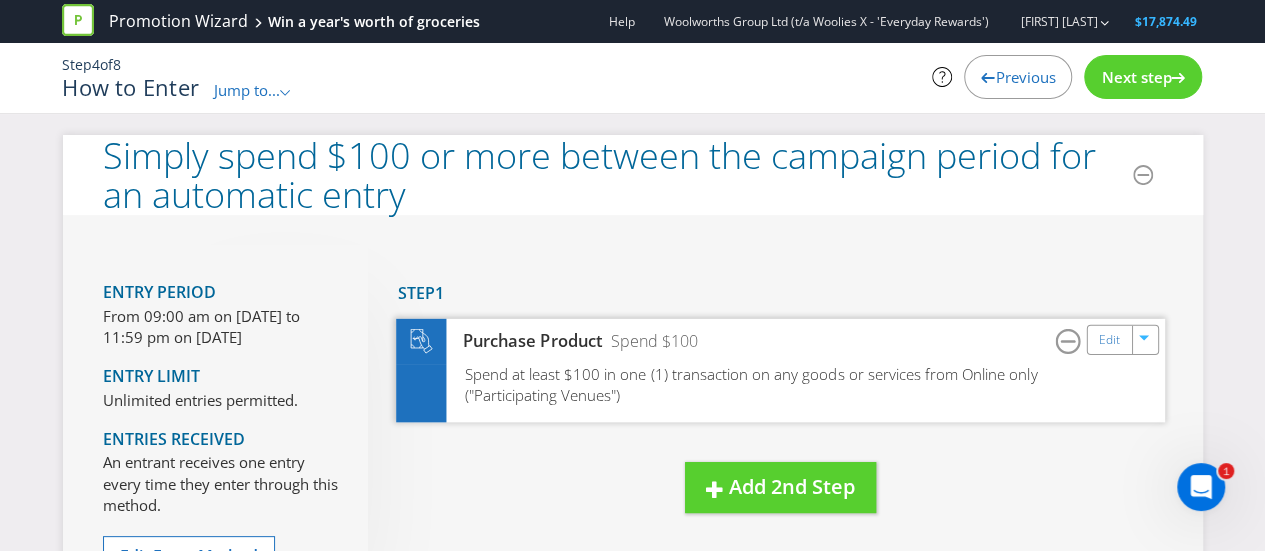 click on "Spend at least $100 in one (1) transaction on any goods or services from Online only  ("Participating Venues")" at bounding box center (780, 392) 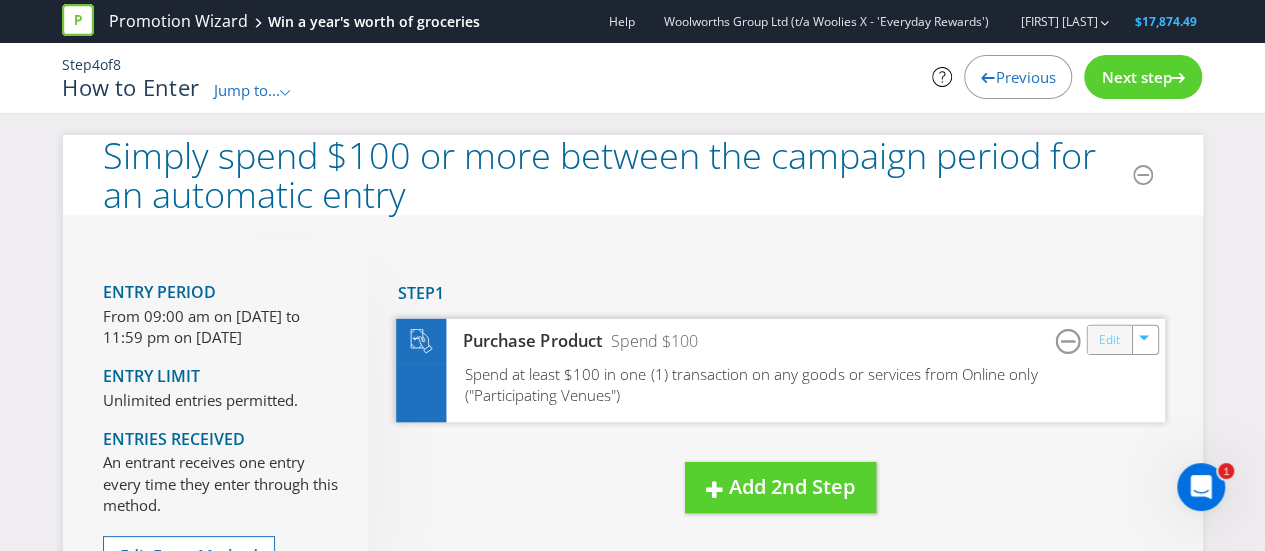 click on "Edit" at bounding box center (1108, 339) 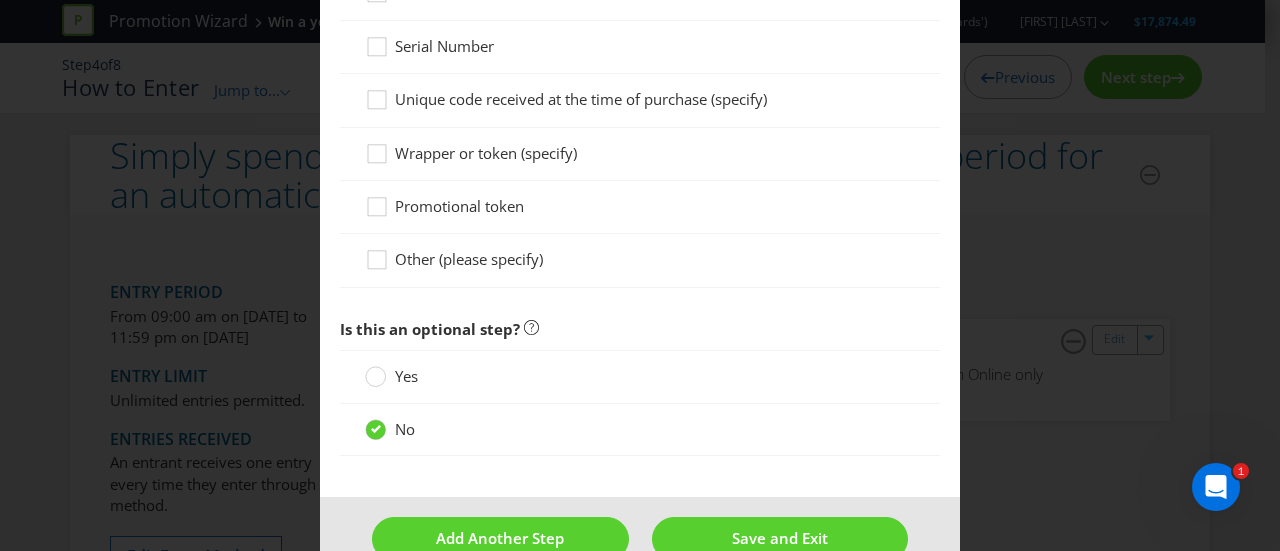 scroll, scrollTop: 1780, scrollLeft: 0, axis: vertical 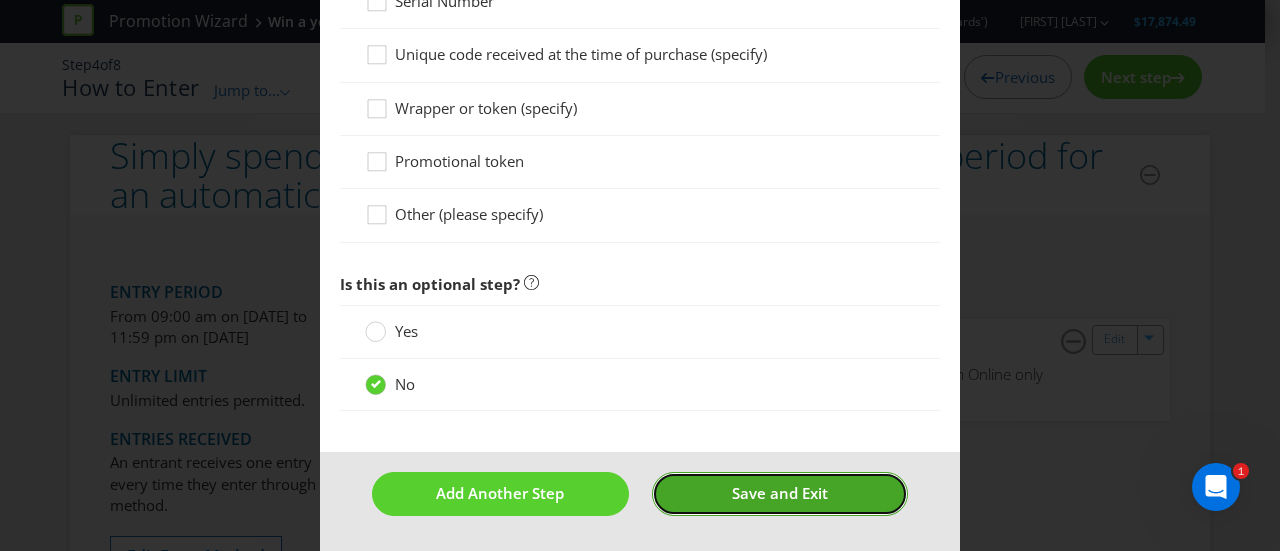 click on "Save and Exit" at bounding box center (780, 493) 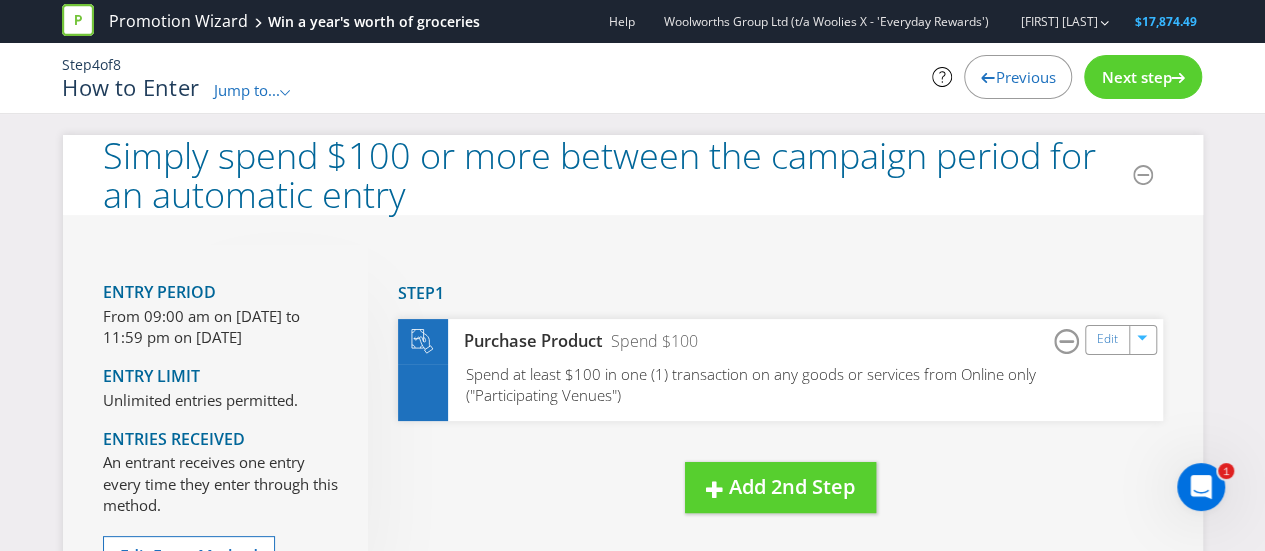 click on "Jump to..." at bounding box center (247, 90) 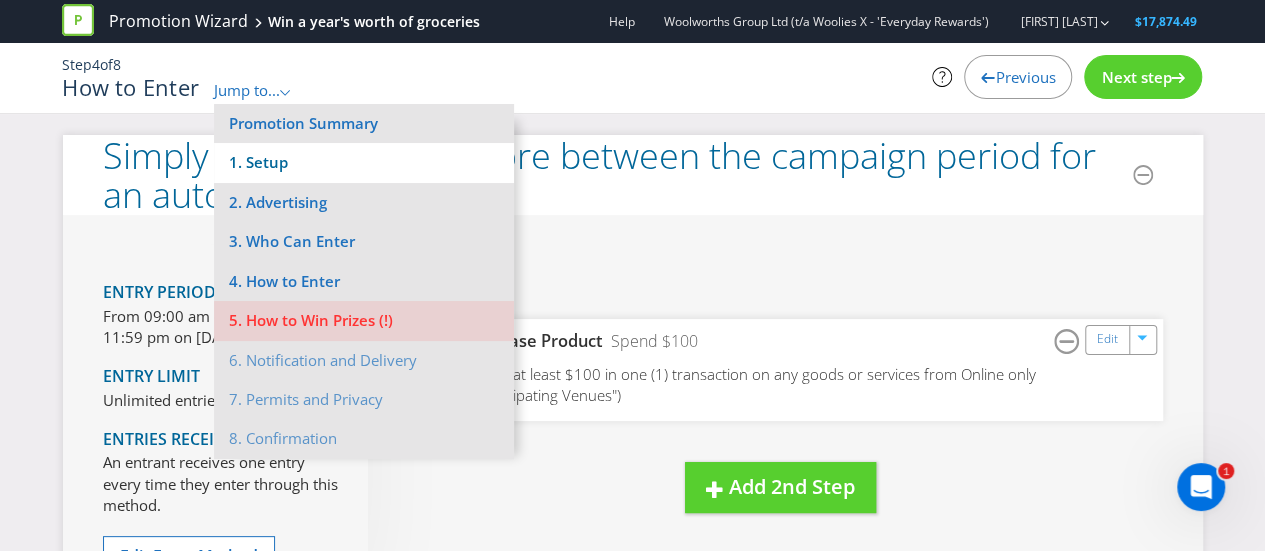 click on "1. Setup" at bounding box center [364, 162] 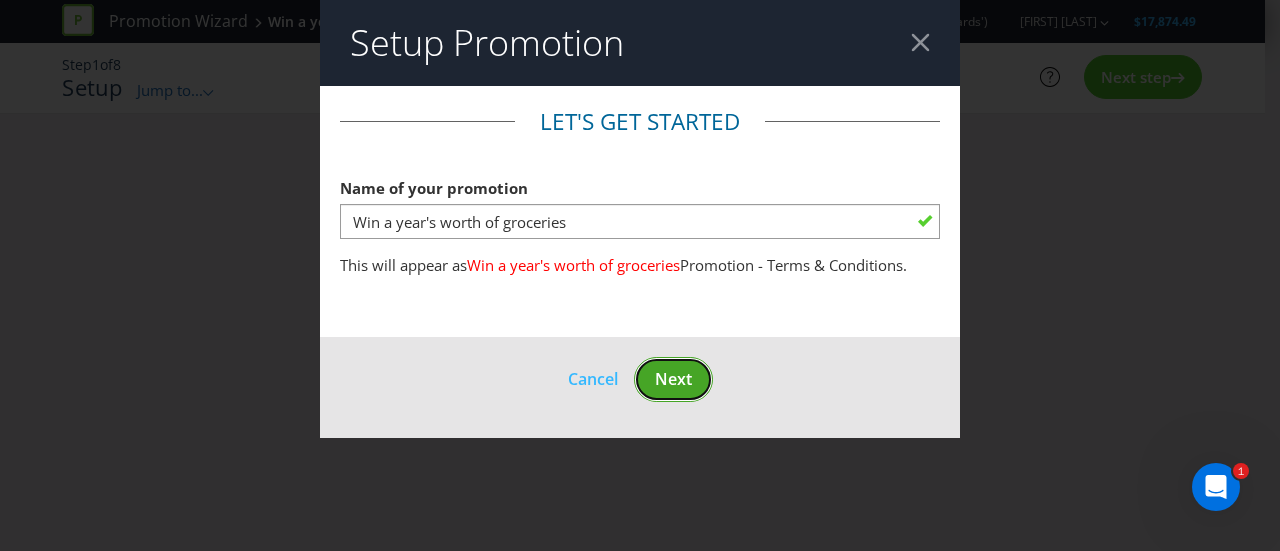 click on "Next" at bounding box center (673, 379) 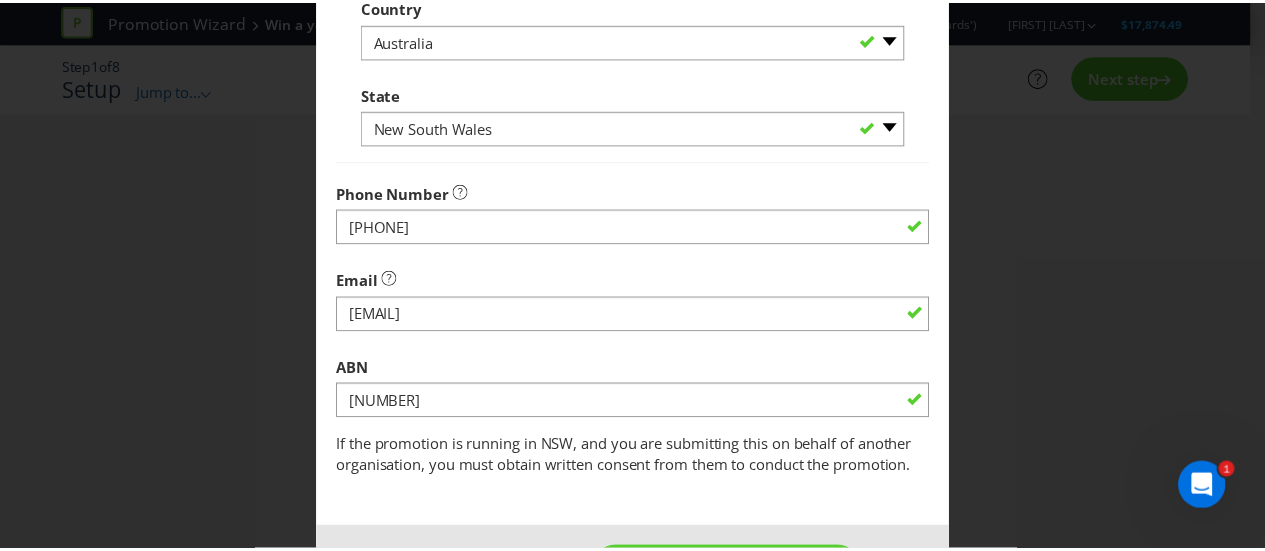 scroll, scrollTop: 752, scrollLeft: 0, axis: vertical 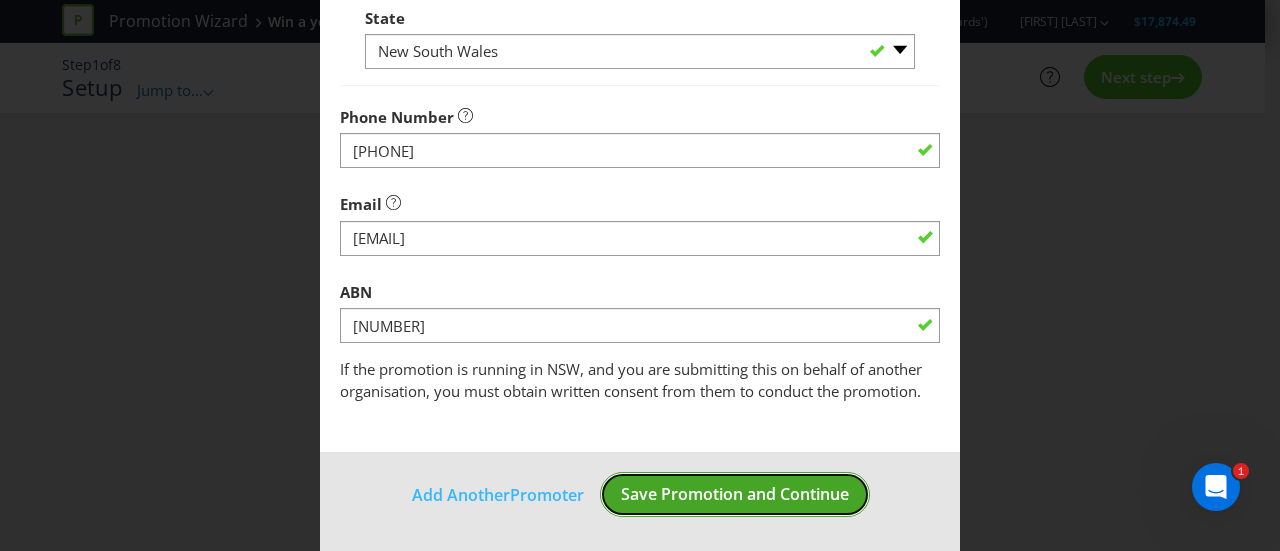 click on "Save Promotion and Continue" at bounding box center (735, 494) 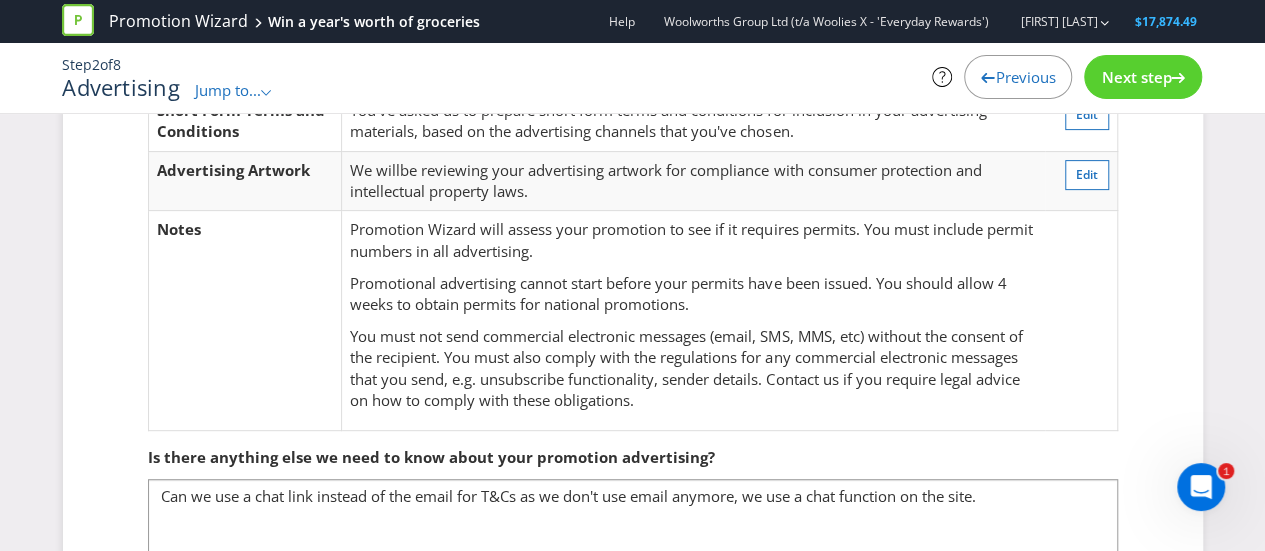 scroll, scrollTop: 401, scrollLeft: 0, axis: vertical 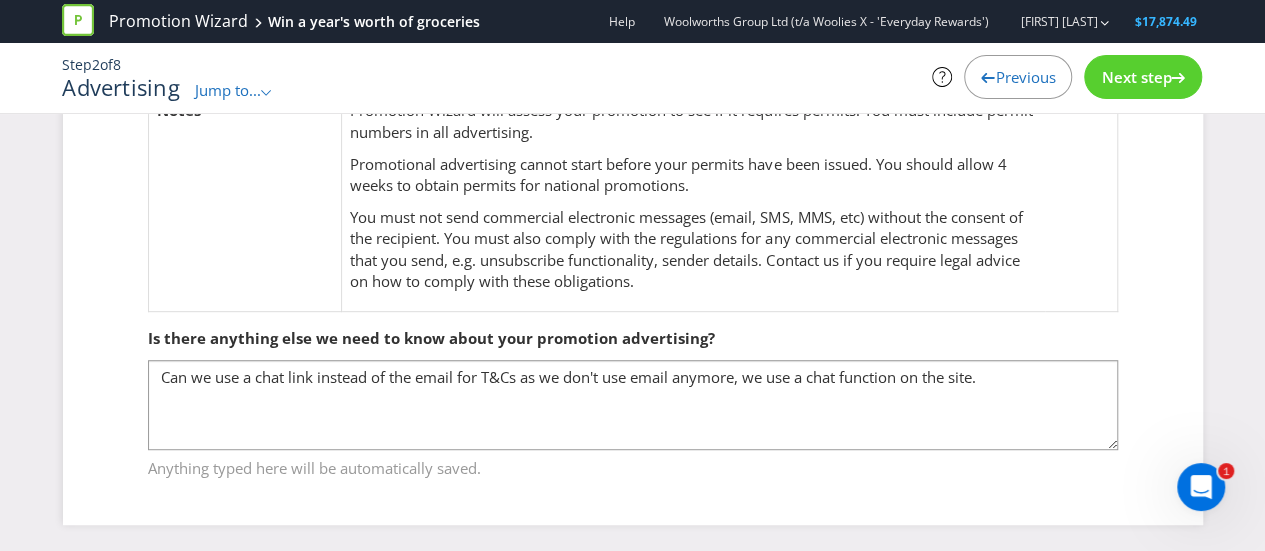 click on "Next step" at bounding box center (1136, 77) 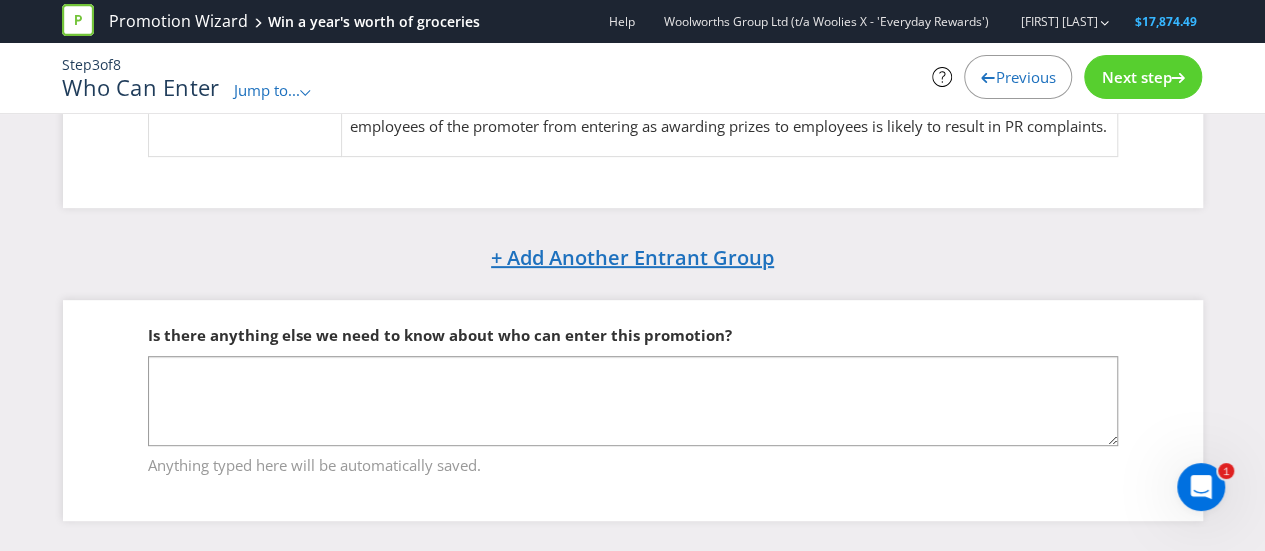 scroll, scrollTop: 294, scrollLeft: 0, axis: vertical 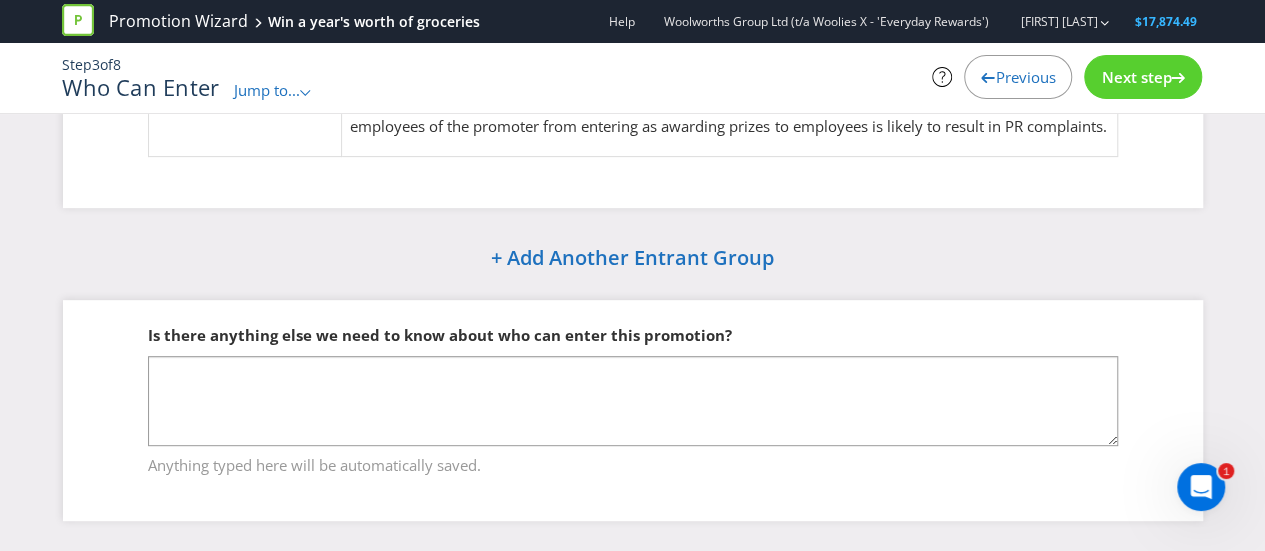 click on "Next step" at bounding box center [1136, 77] 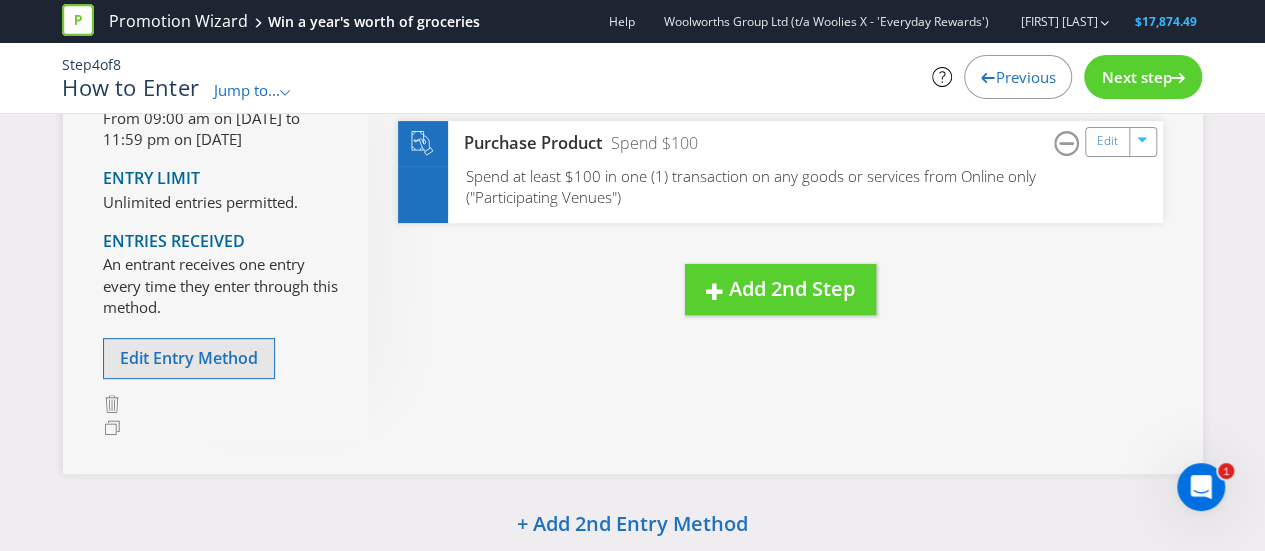 scroll, scrollTop: 0, scrollLeft: 0, axis: both 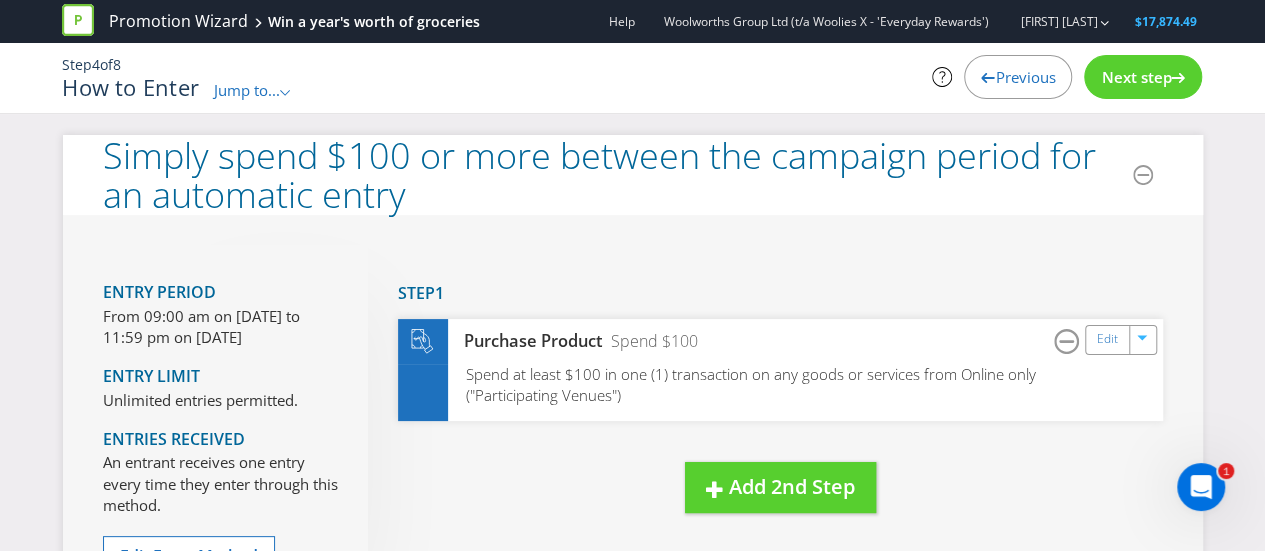 click on "Next step" at bounding box center (1136, 77) 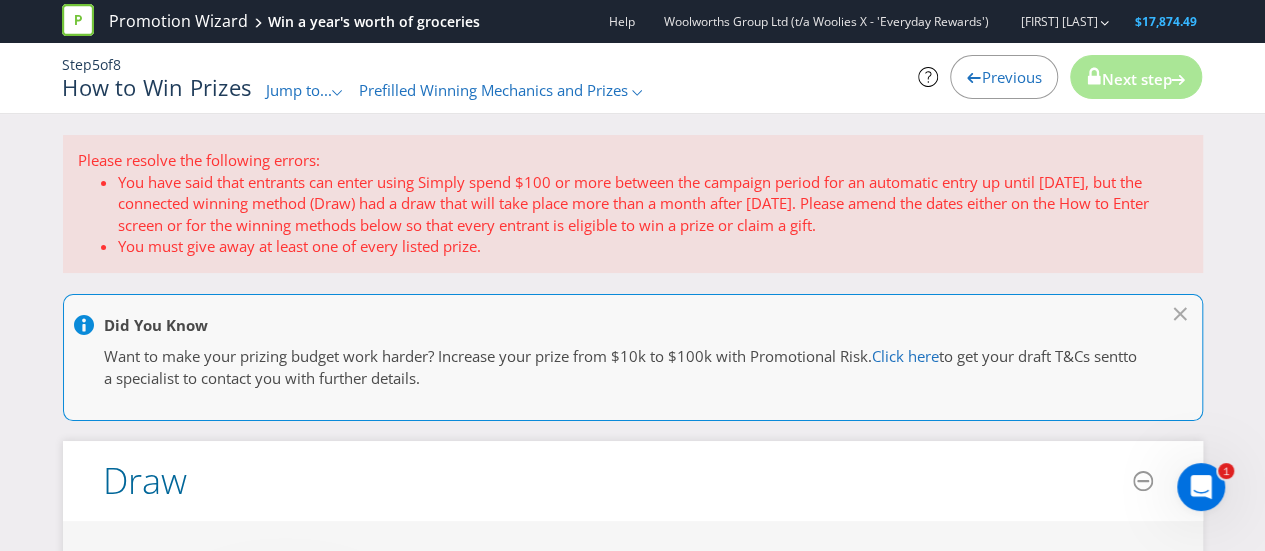 click on "Prefilled Winning Mechanics and Prizes" at bounding box center (493, 90) 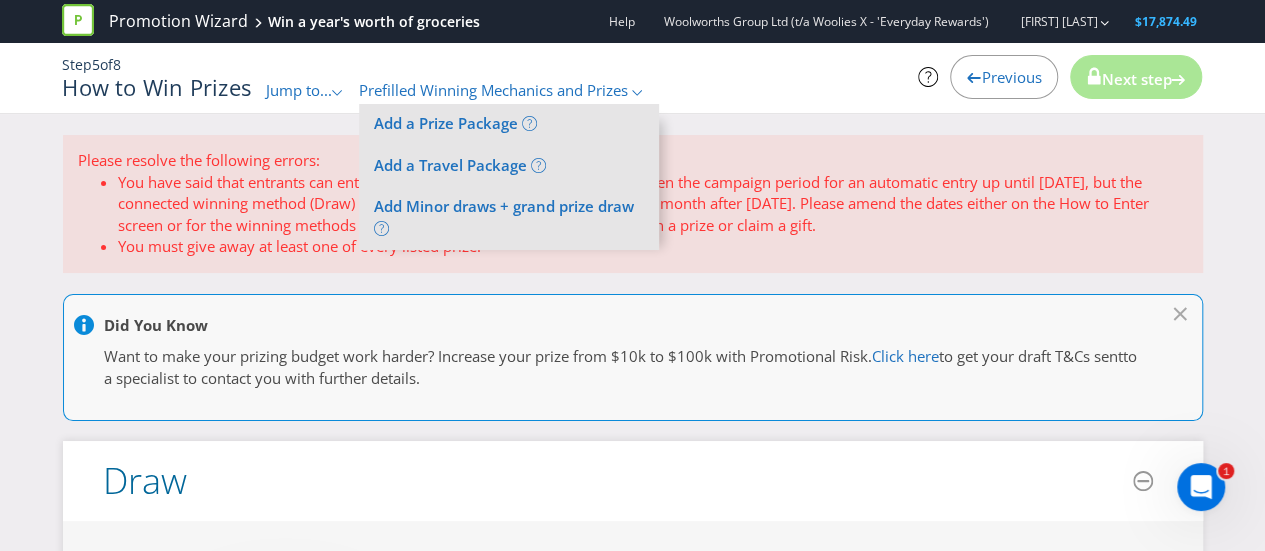 click on "Please resolve the following errors: You have said that entrants can enter using Simply spend $100 or more between the campaign period for an automatic entry  up until 23/09/25, but the connected winning method (Draw) had a draw that will take place more than a month after 23/09/25. Please amend the dates either on the How to Enter screen or for the winning methods below so that every entrant is eligible to win a prize or claim a gift. You must give away at least one of every listed prize." at bounding box center [633, 203] 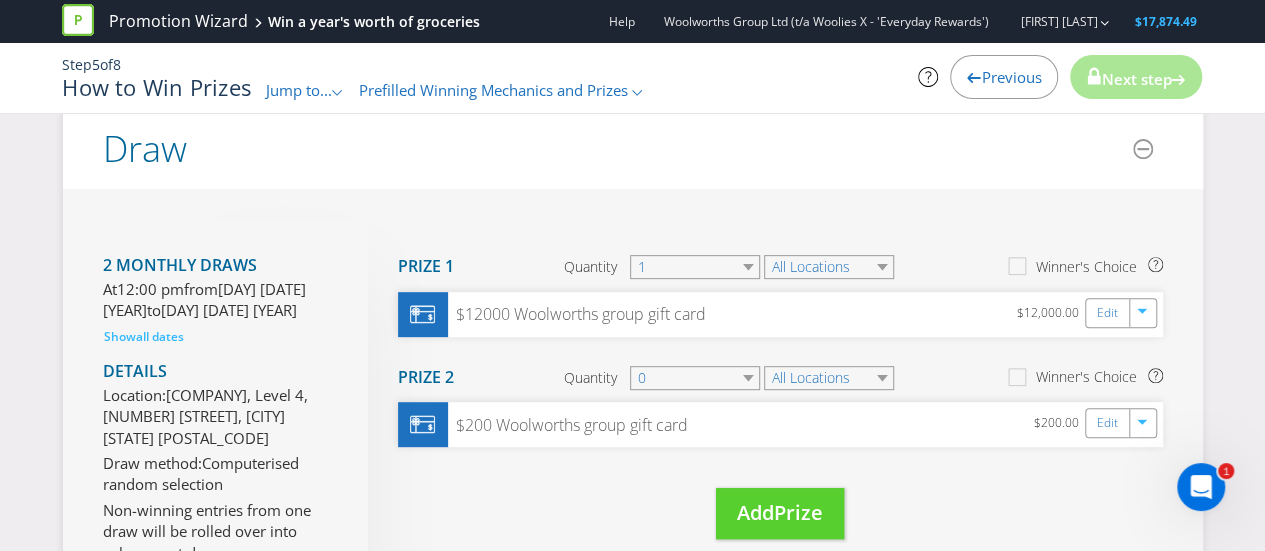 scroll, scrollTop: 333, scrollLeft: 0, axis: vertical 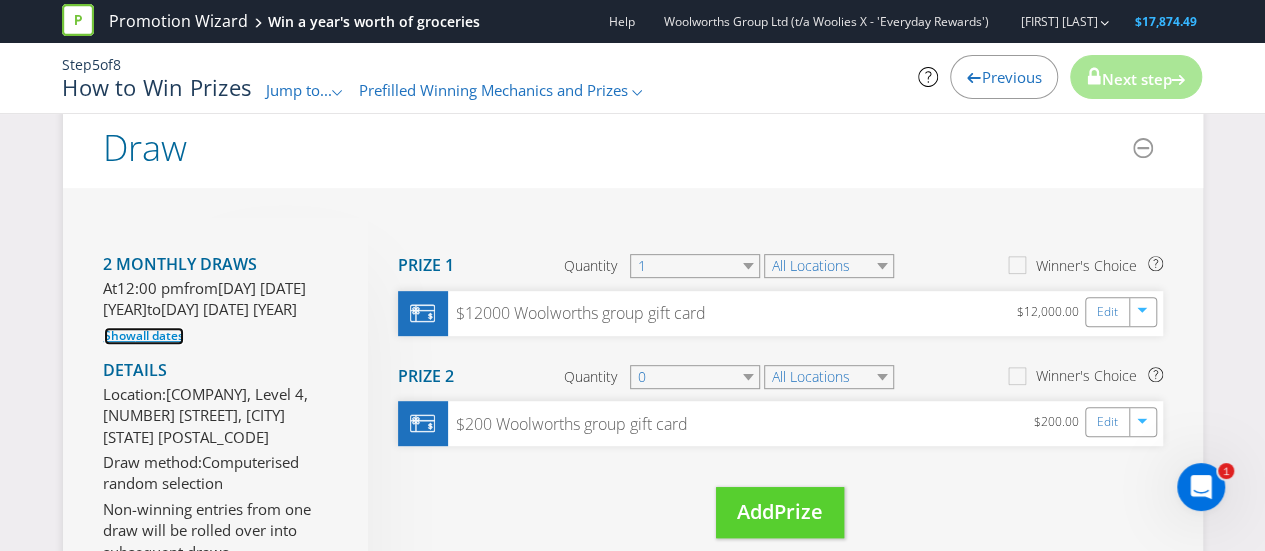 click on "all dates" at bounding box center [160, 335] 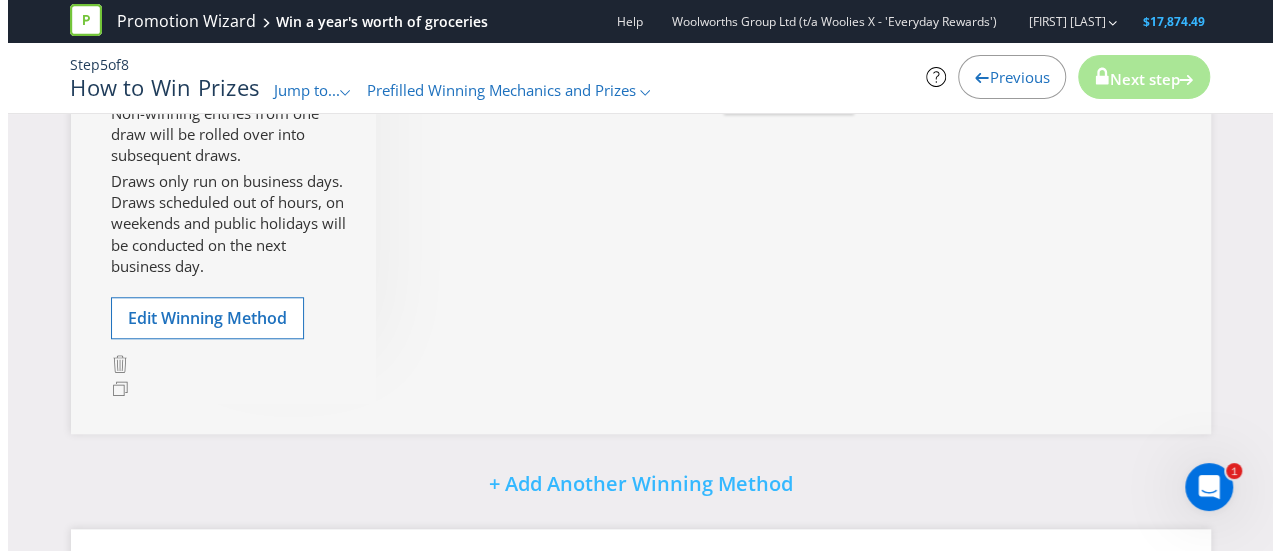 scroll, scrollTop: 759, scrollLeft: 0, axis: vertical 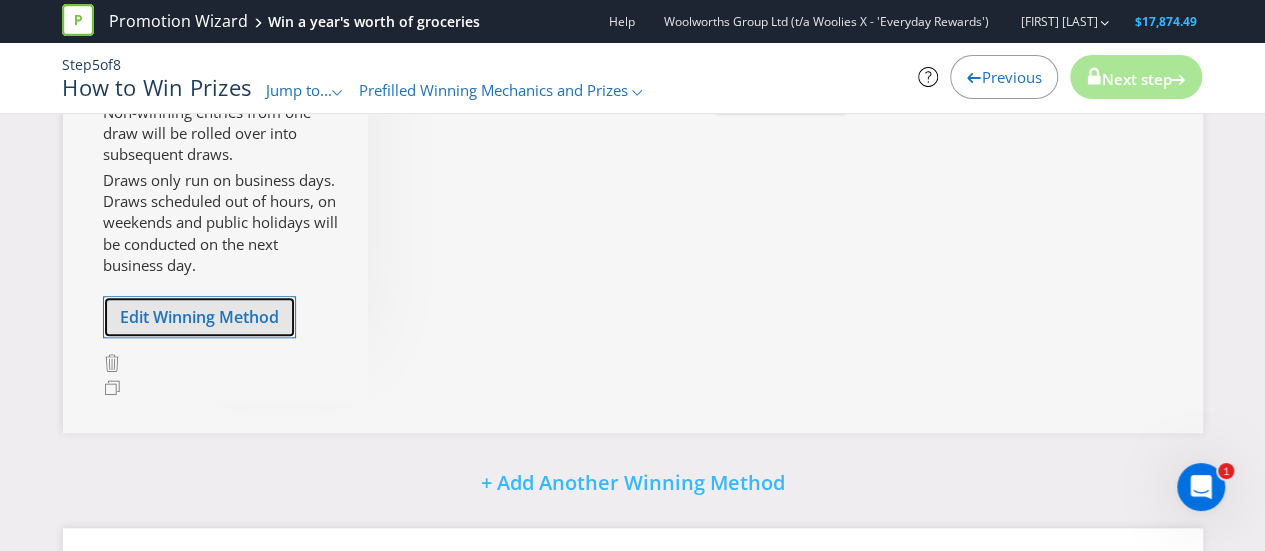 click on "Edit Winning Method" at bounding box center [199, 317] 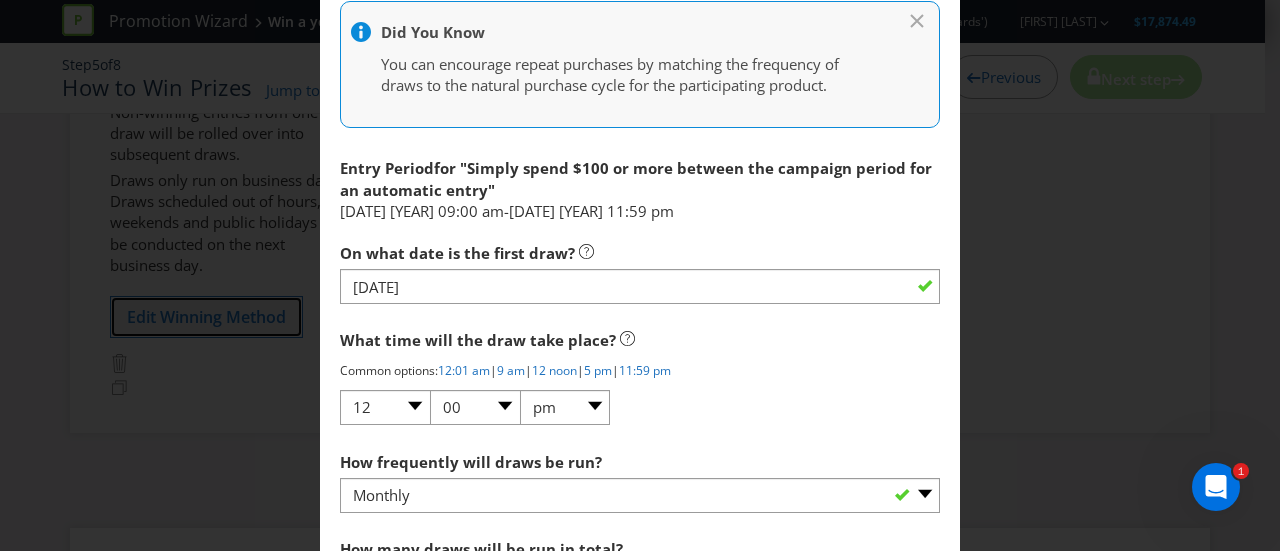 scroll, scrollTop: 1351, scrollLeft: 0, axis: vertical 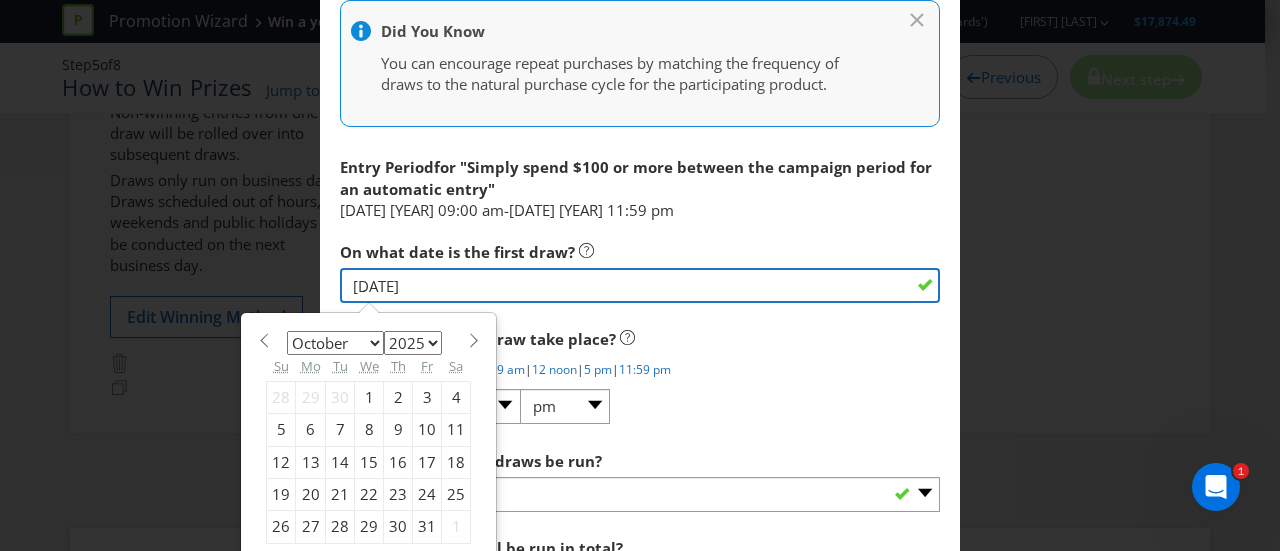 click on "[DATE]" at bounding box center [640, 285] 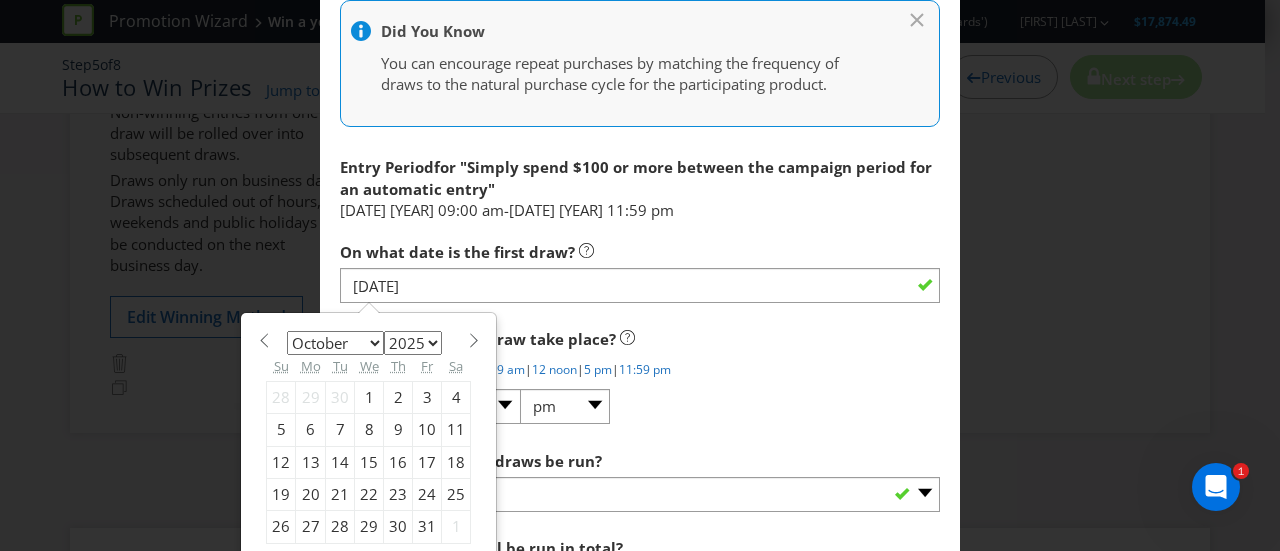 click at bounding box center (263, 340) 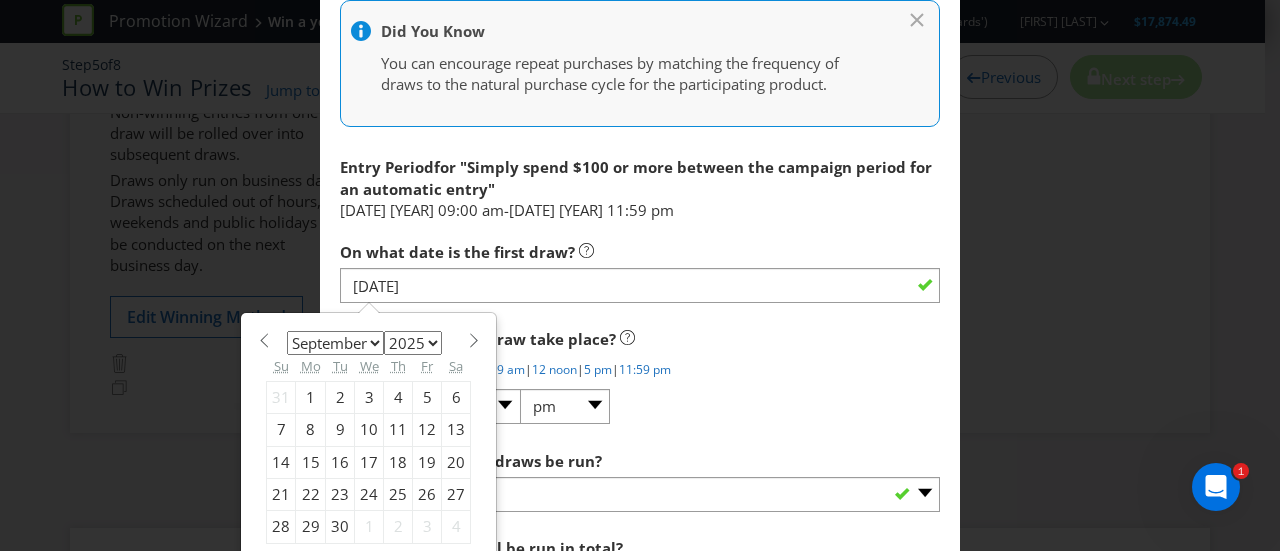 click at bounding box center (473, 340) 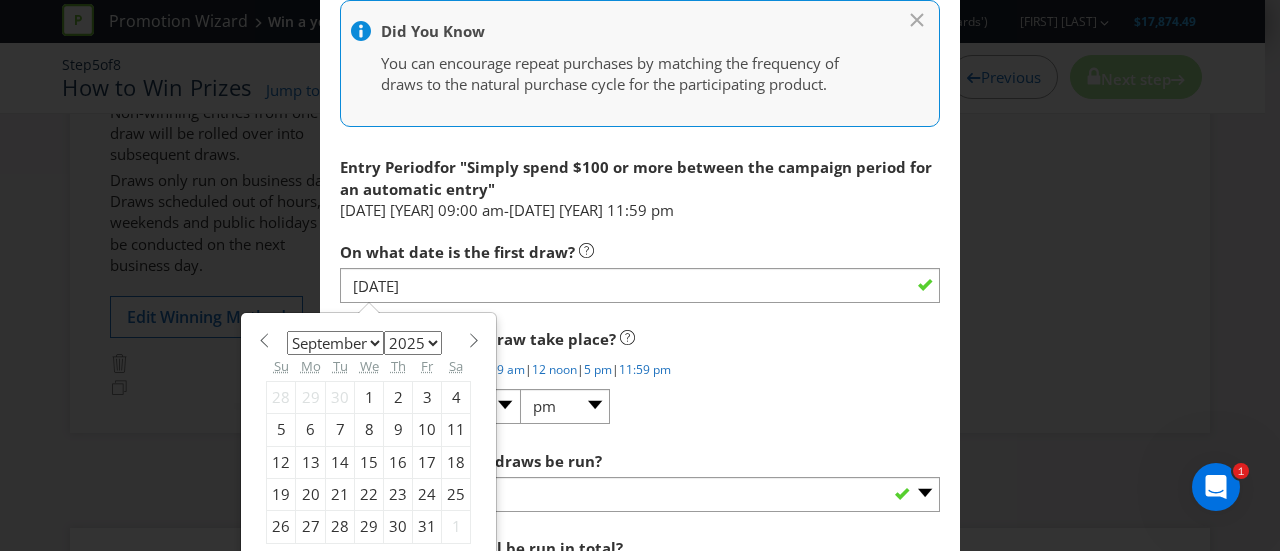 select on "9" 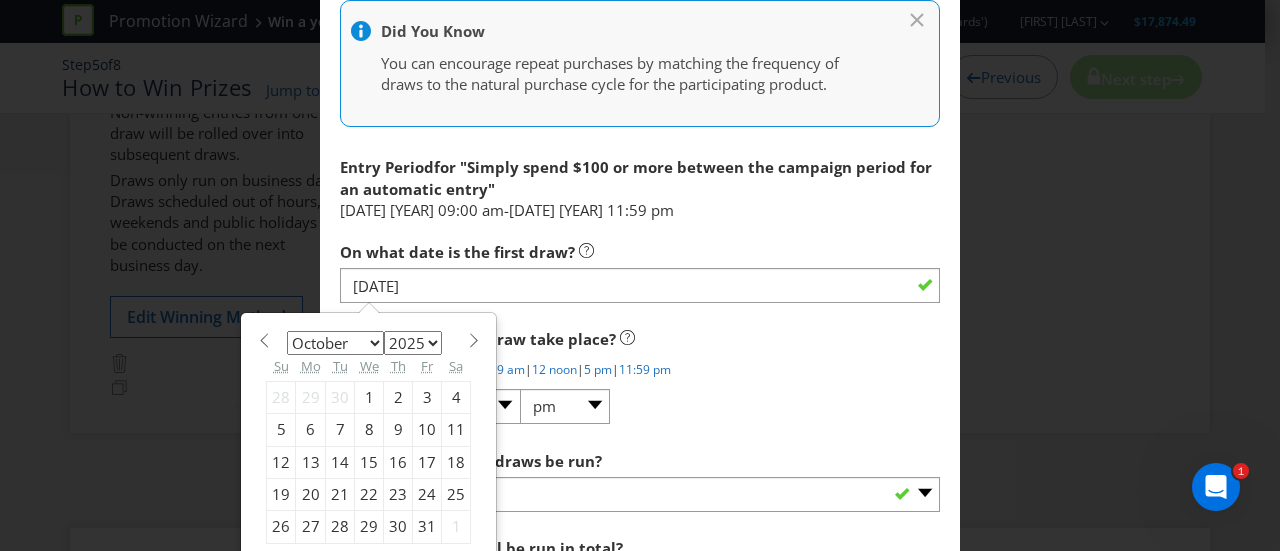 click on "23" at bounding box center (398, 495) 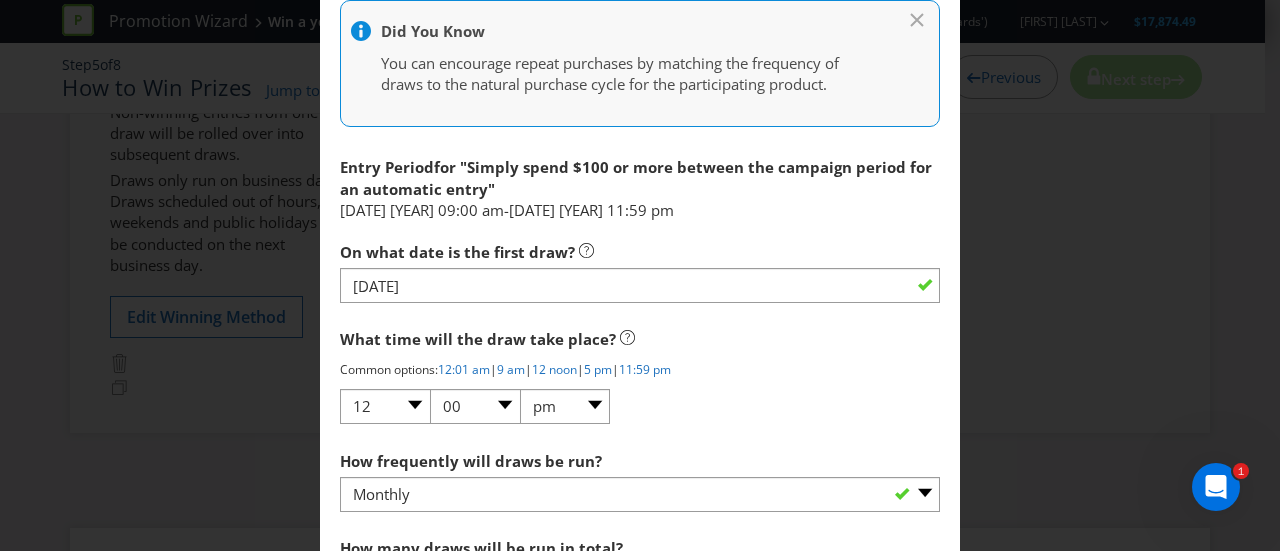 scroll, scrollTop: 1489, scrollLeft: 0, axis: vertical 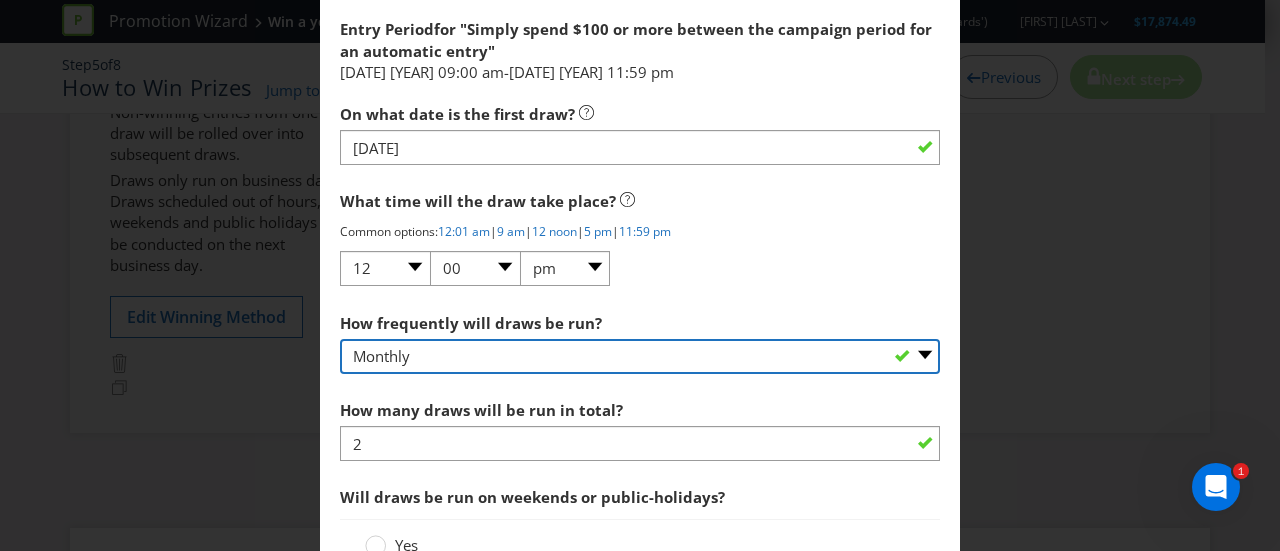 click on "-- Please select -- Hourly Daily Weekly Fortnightly Monthly Every 3 Months Irregular" at bounding box center (640, 356) 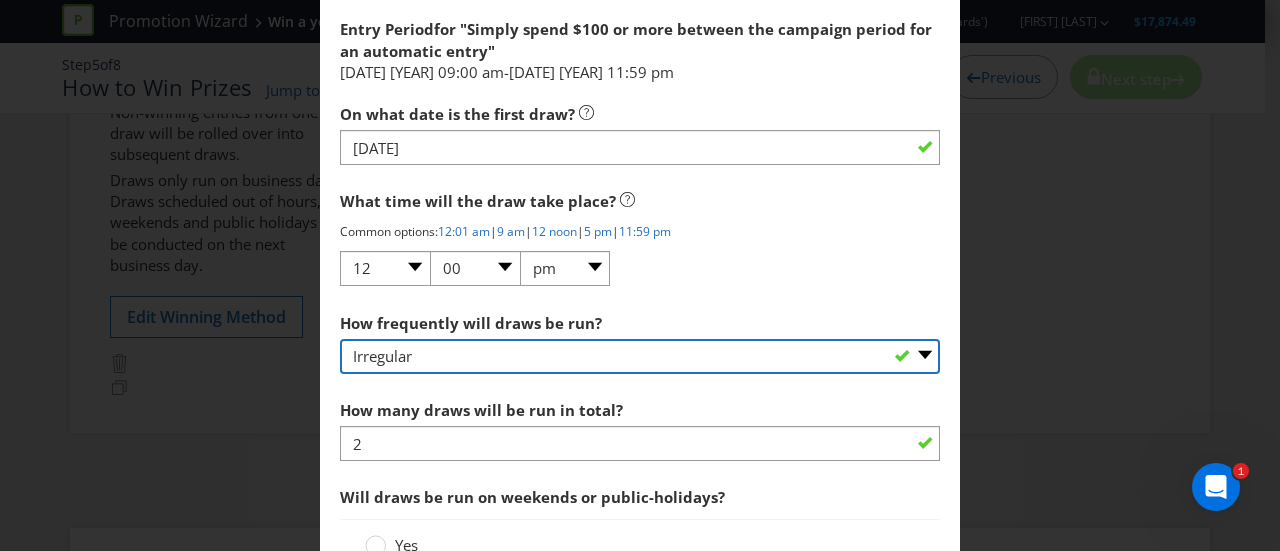 click on "-- Please select -- Hourly Daily Weekly Fortnightly Monthly Every 3 Months Irregular" at bounding box center (640, 356) 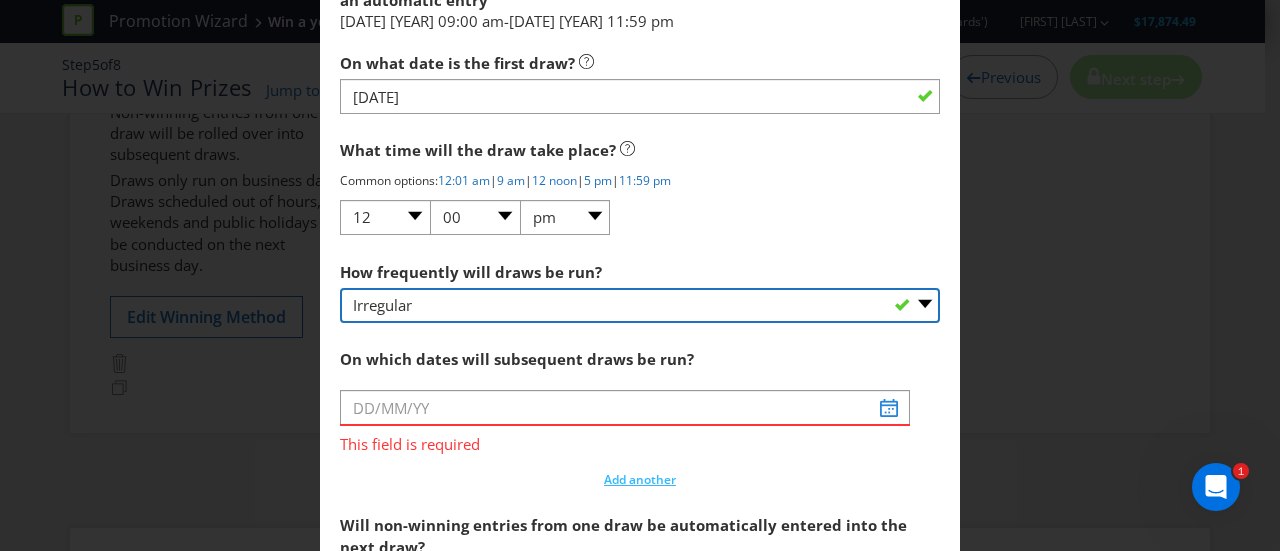 scroll, scrollTop: 1536, scrollLeft: 0, axis: vertical 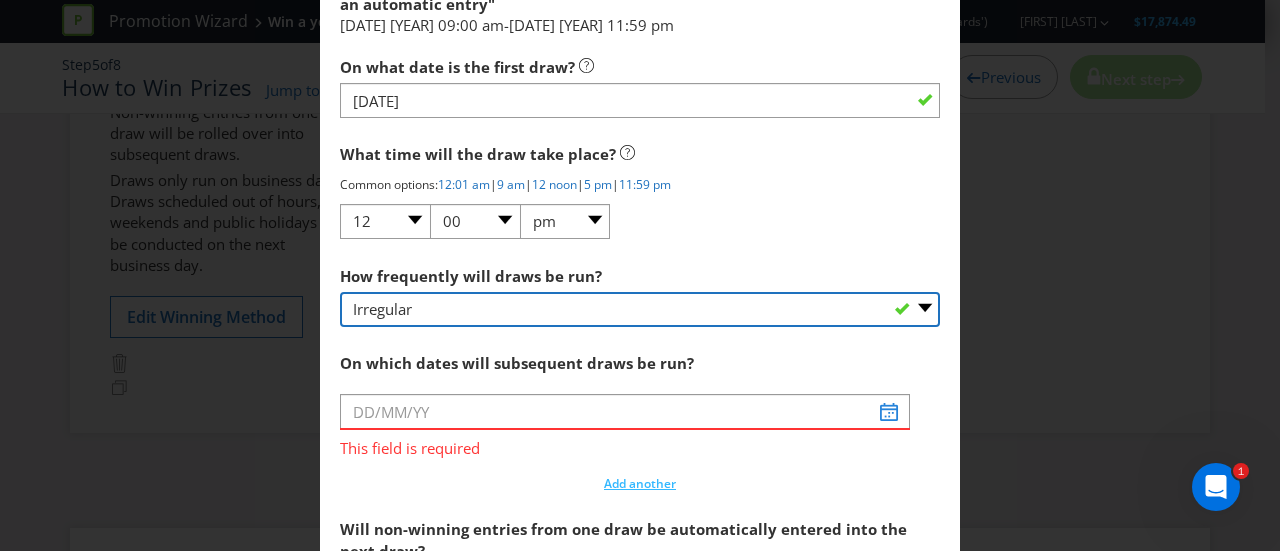 click on "-- Please select -- Hourly Daily Weekly Fortnightly Monthly Every 3 Months Irregular" at bounding box center (640, 309) 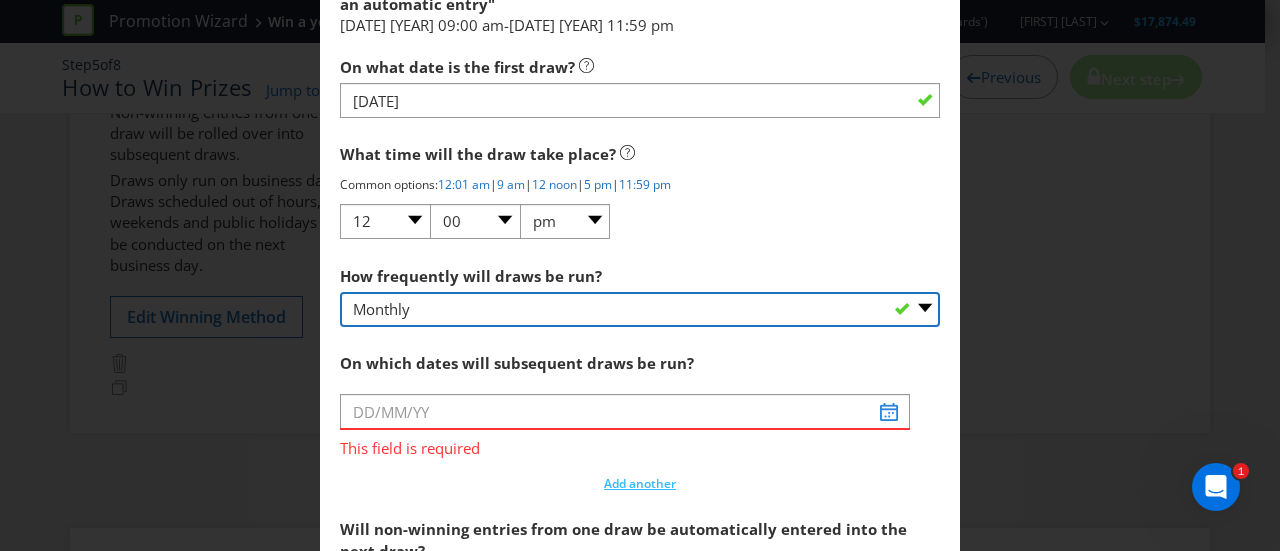 click on "-- Please select -- Hourly Daily Weekly Fortnightly Monthly Every 3 Months Irregular" at bounding box center [640, 309] 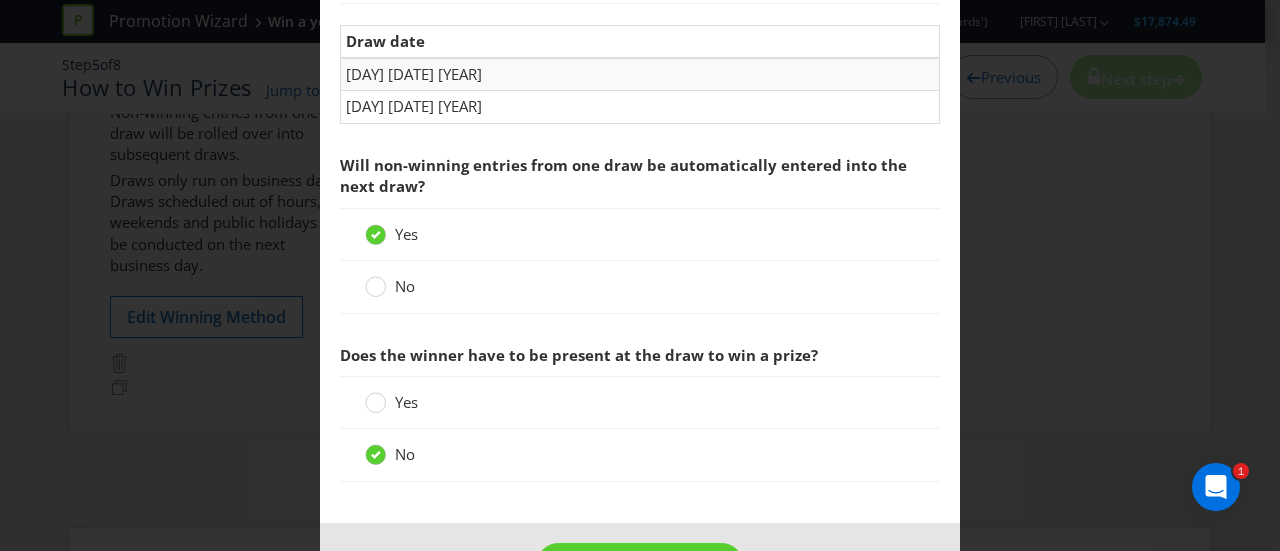 scroll, scrollTop: 2172, scrollLeft: 0, axis: vertical 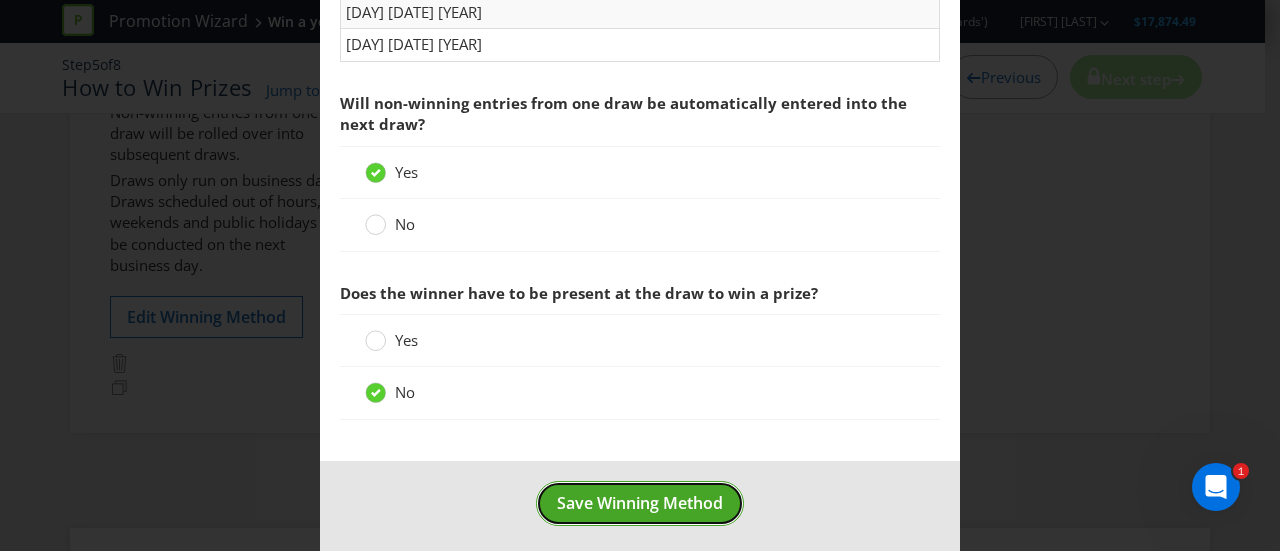 click on "Save Winning Method" at bounding box center [640, 503] 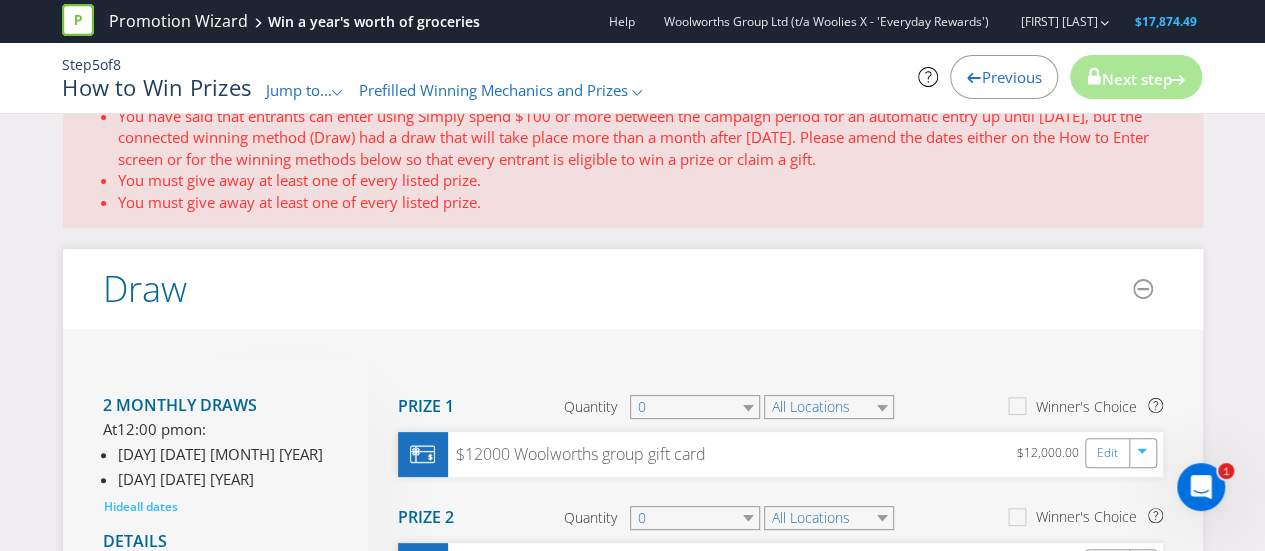 scroll, scrollTop: 0, scrollLeft: 0, axis: both 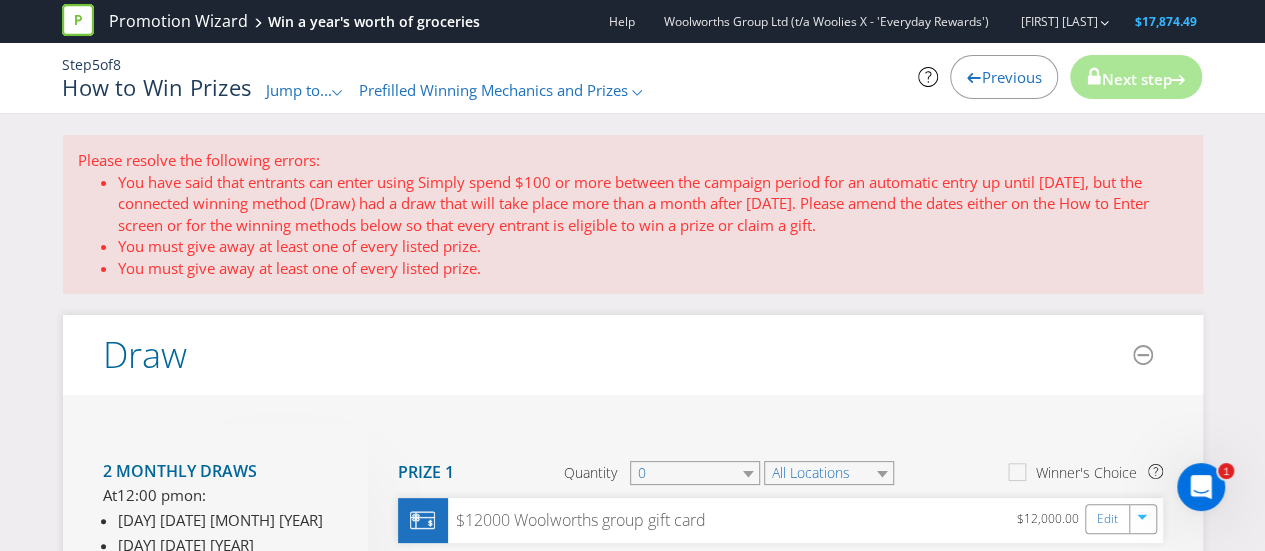 click on "Next step" at bounding box center (1136, 79) 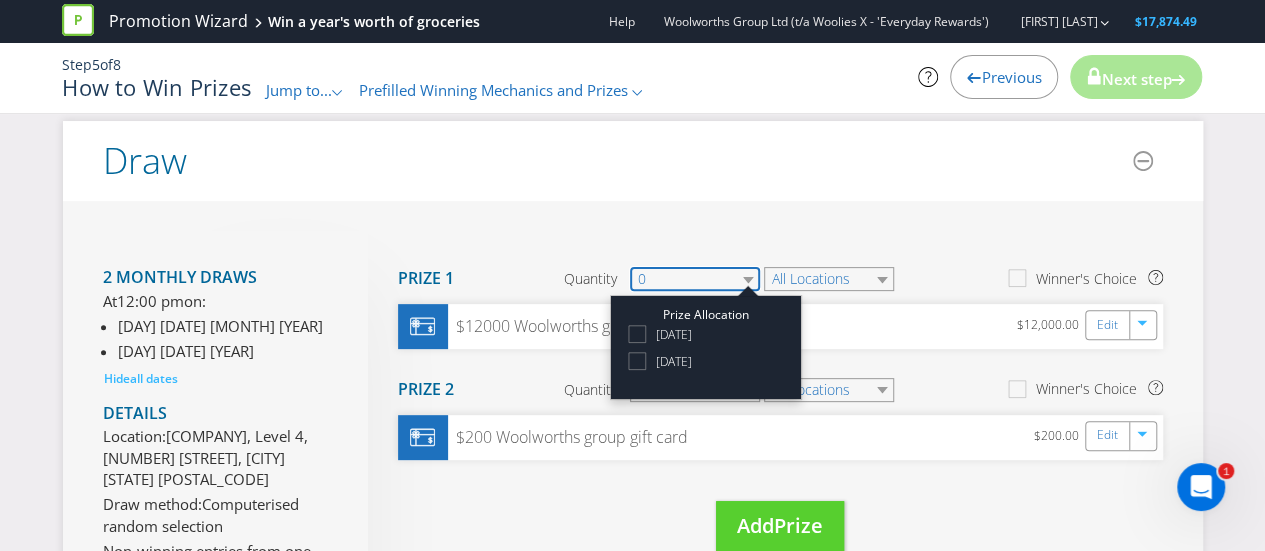 click on "0" at bounding box center [695, 279] 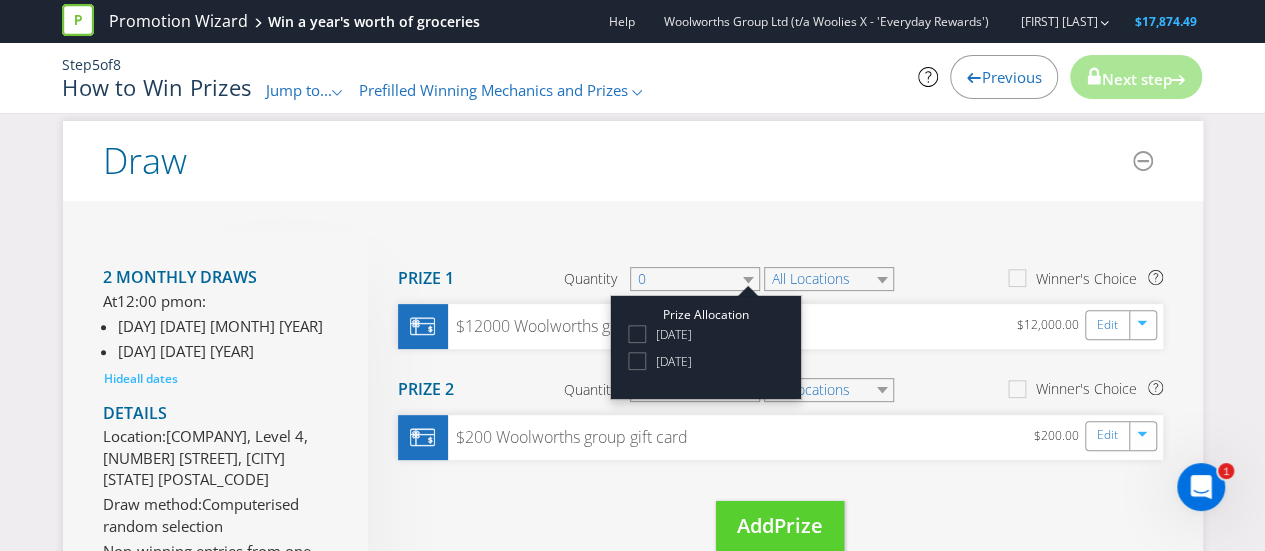 click on "23/10/2025" at bounding box center (674, 334) 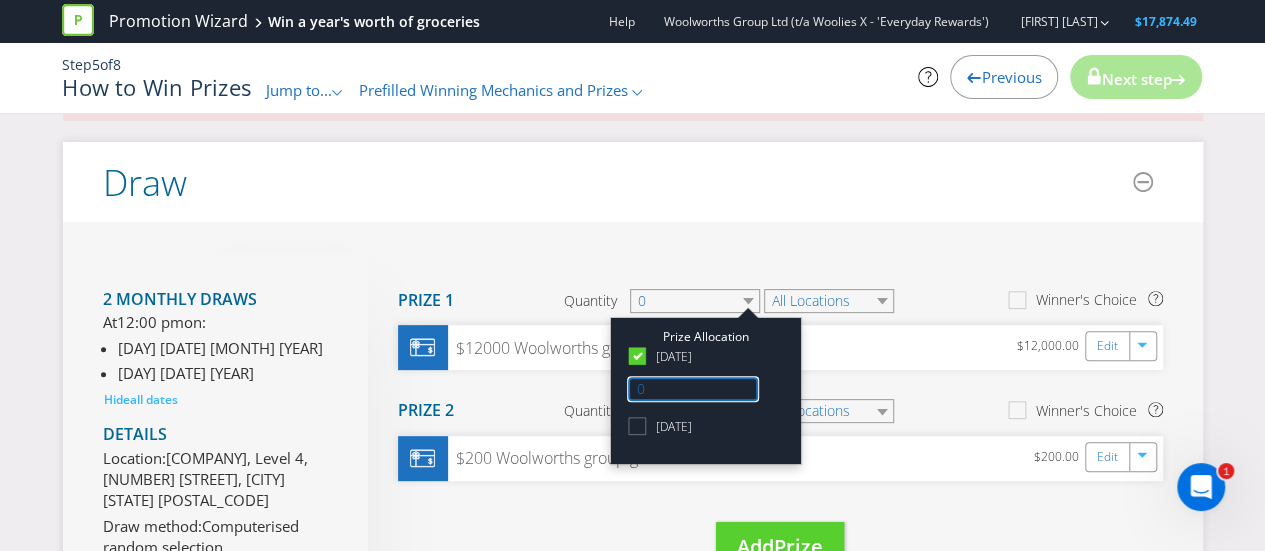 click on "0" at bounding box center [693, 389] 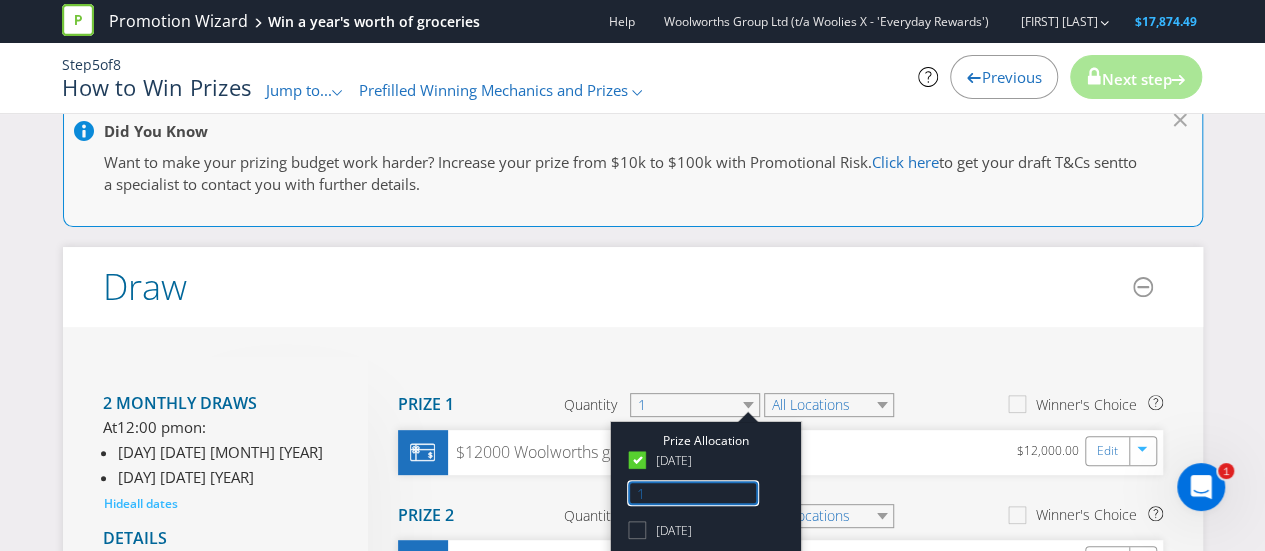 type on "1" 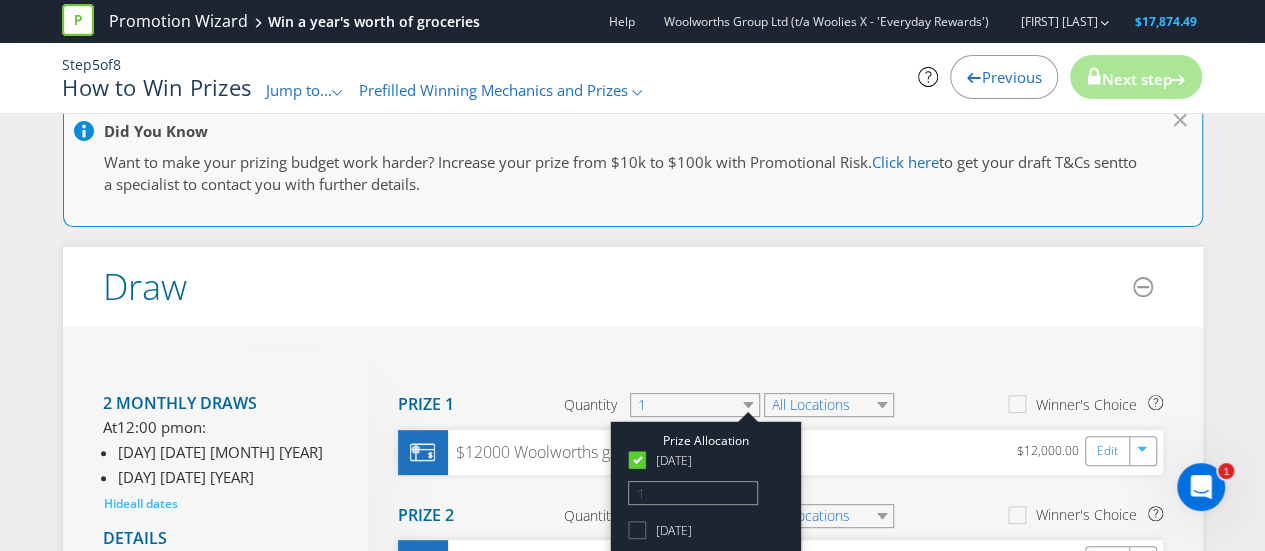 click on "2 monthly draws  At  12:00 pm  on: Thursday 23rd Oct 2025 Monday 24th Nov 2025 Hide  all dates Details Location:  Plexus, Level 4, 411 Collins Street, Melbourne VIC 3000 Draw method:  Computerised random selection Non-winning entries from one draw will be rolled over into subsequent draws. Draws only run on business days. Draws scheduled out of hours, on weekends and public holidays will be conducted on the next business day. Edit Winning Method Move Here Drag here to move prize Prize 1 Quantity   1 Prize Allocation 23/10/2025   1 24/11/2025   All Locations Winner's Choice   $12000 Woolworths group gift card $12,000.00 Edit Move Here Drag here to move prize Prize 2 Quantity   0 All Locations Winner's Choice   $200 Woolworths group gift card $200.00 Edit Move Here Drag here to move prize Add  Prize" at bounding box center [633, 662] 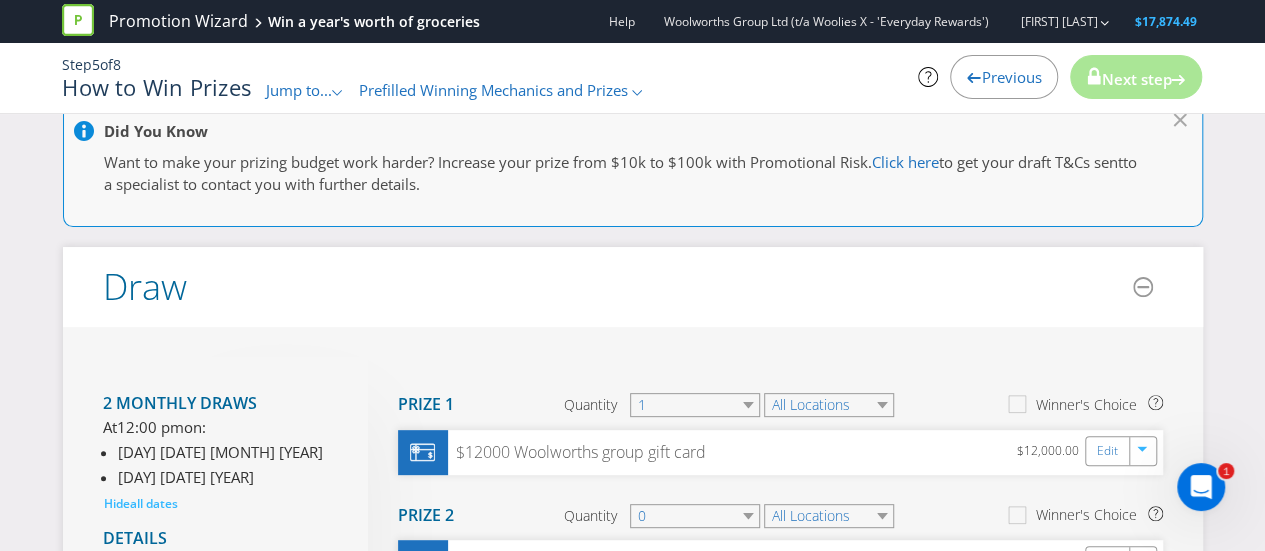 scroll, scrollTop: 280, scrollLeft: 0, axis: vertical 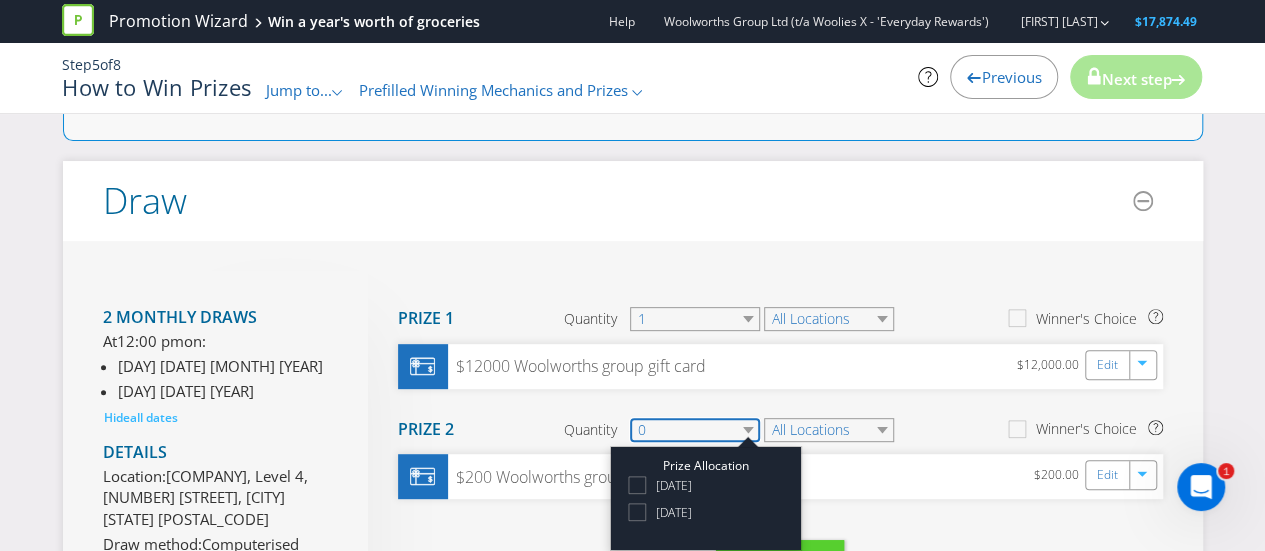 click on "0" at bounding box center (695, 430) 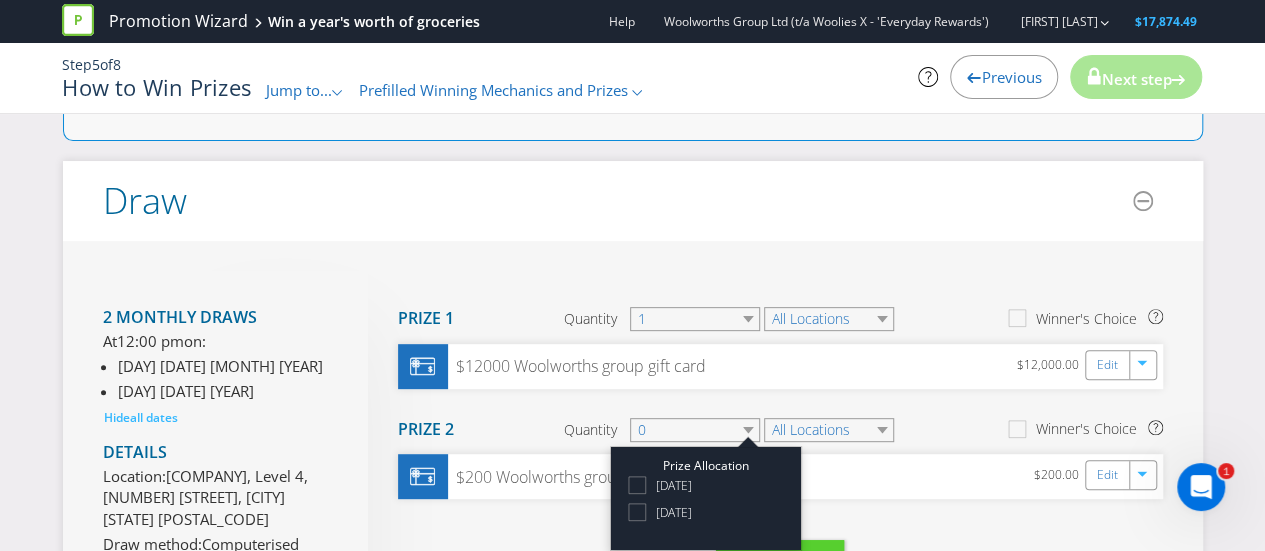 click on "23/10/2025" at bounding box center [674, 485] 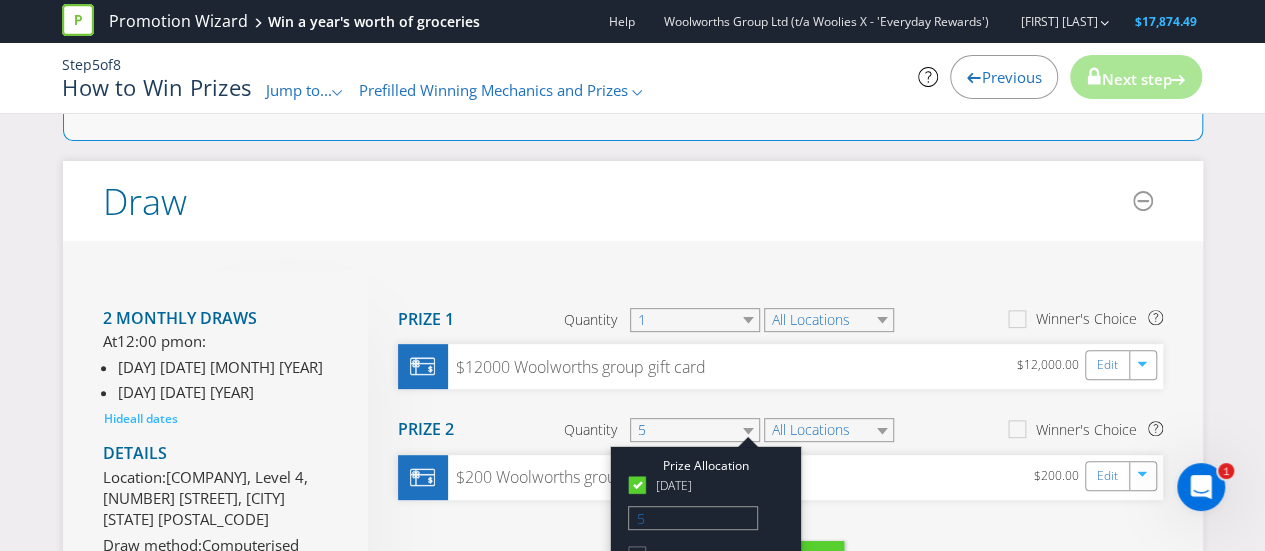 click on "Prize 2 Quantity   5 Prize Allocation 23/10/2025   5 24/11/2025   All Locations Winner's Choice" at bounding box center [780, 430] 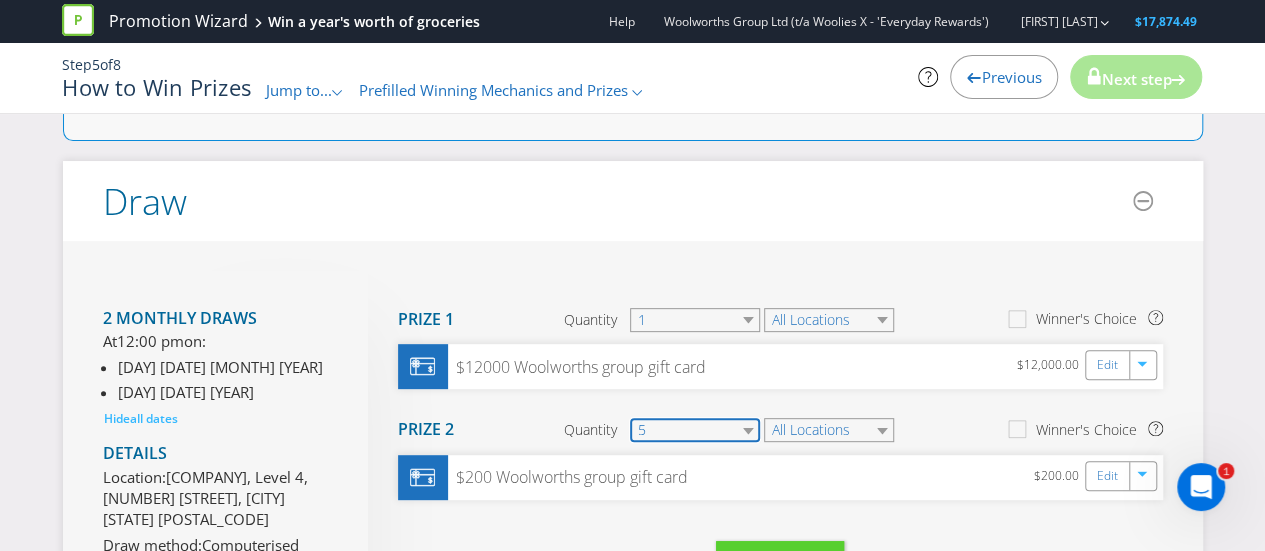 click on "5" at bounding box center (695, 430) 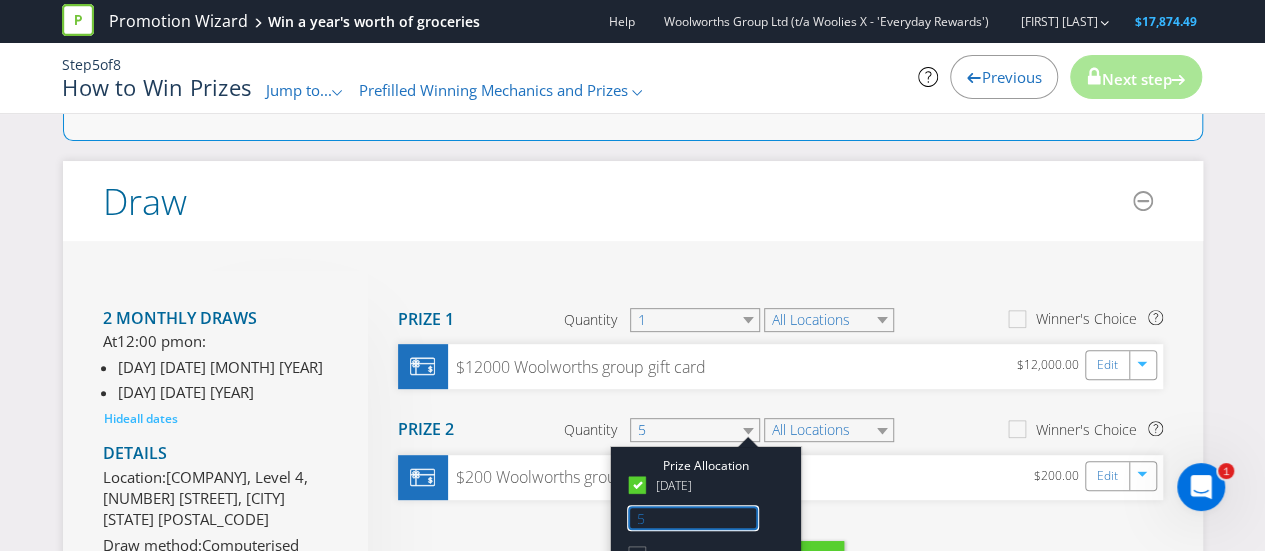 click on "5" at bounding box center (693, 518) 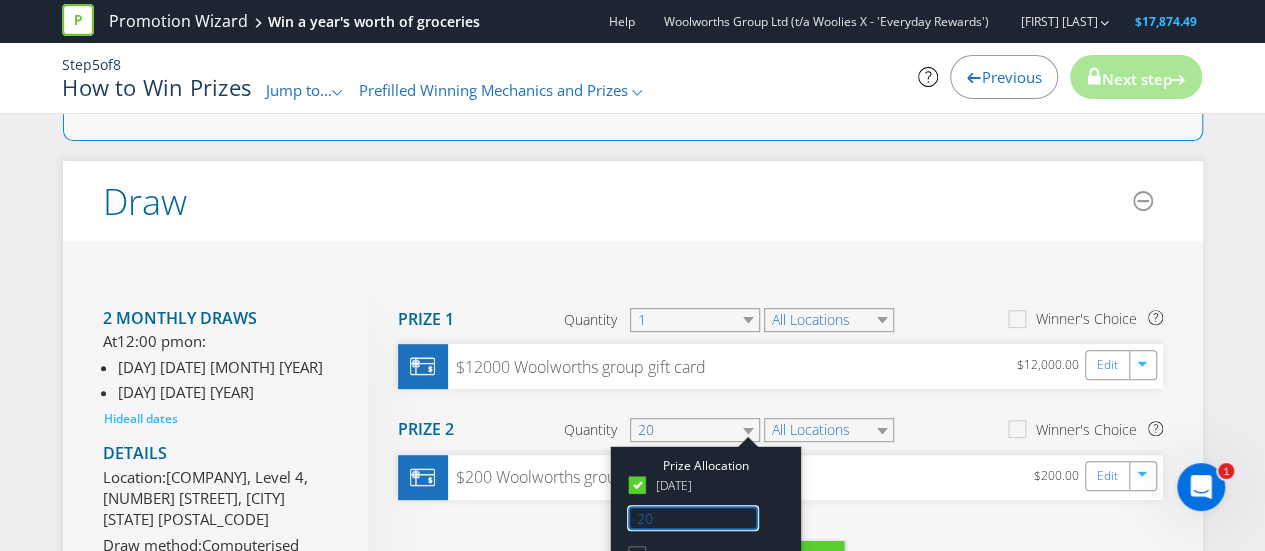 type on "20" 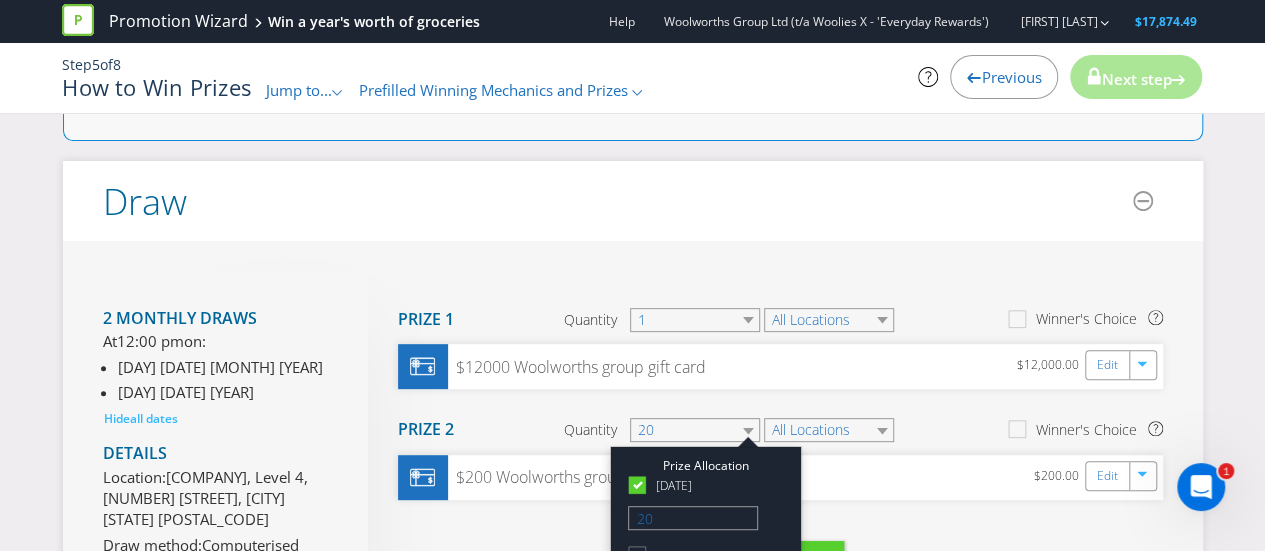 click on "Move Here Drag here to move prize Prize 1 Quantity   1 All Locations Winner's Choice   $12000 Woolworths group gift card $12,000.00 Edit Move Here Drag here to move prize Prize 2 Quantity   20 Prize Allocation 23/10/2025   20 24/11/2025   All Locations Winner's Choice   $200 Woolworths group gift card $200.00 Edit Move Here Drag here to move prize Add  Prize" at bounding box center (765, 451) 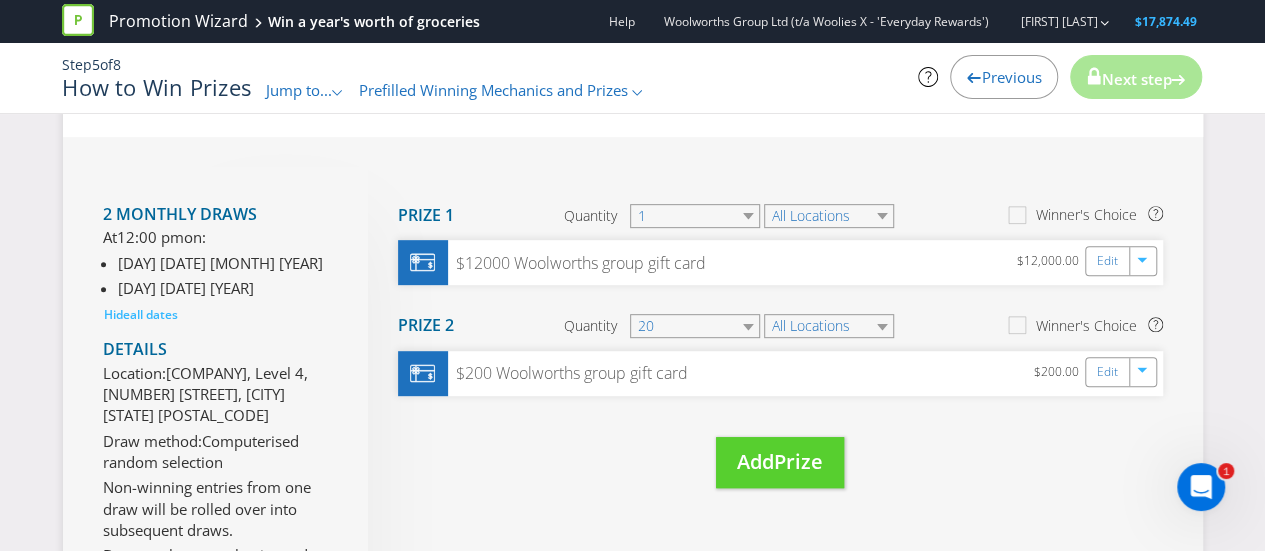 scroll, scrollTop: 360, scrollLeft: 0, axis: vertical 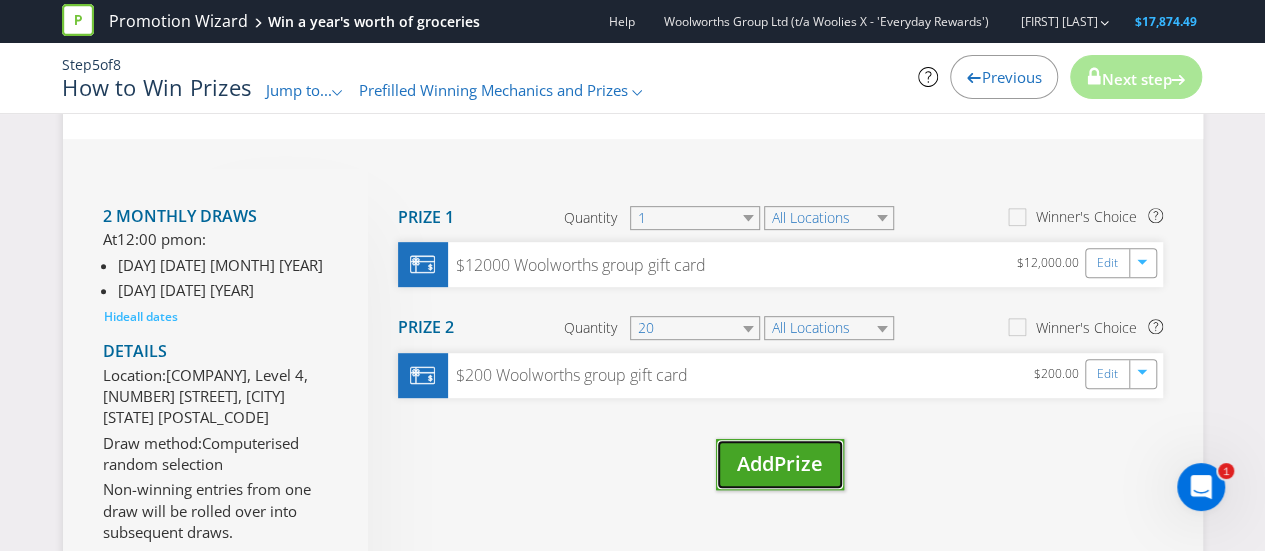 click on "Add  Prize" at bounding box center [780, 464] 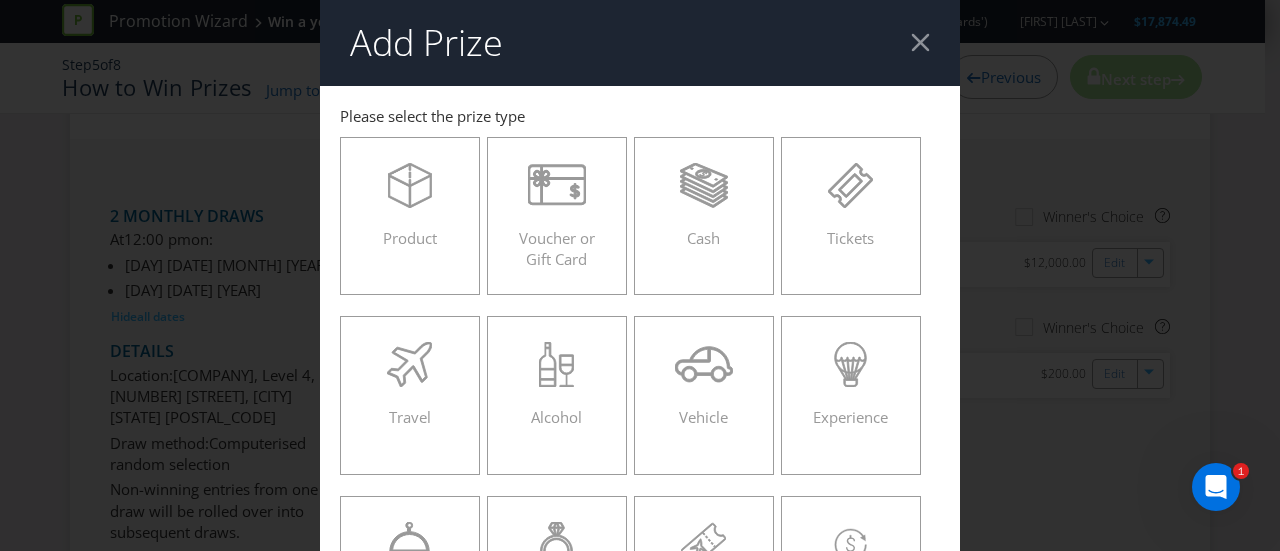 click at bounding box center (920, 42) 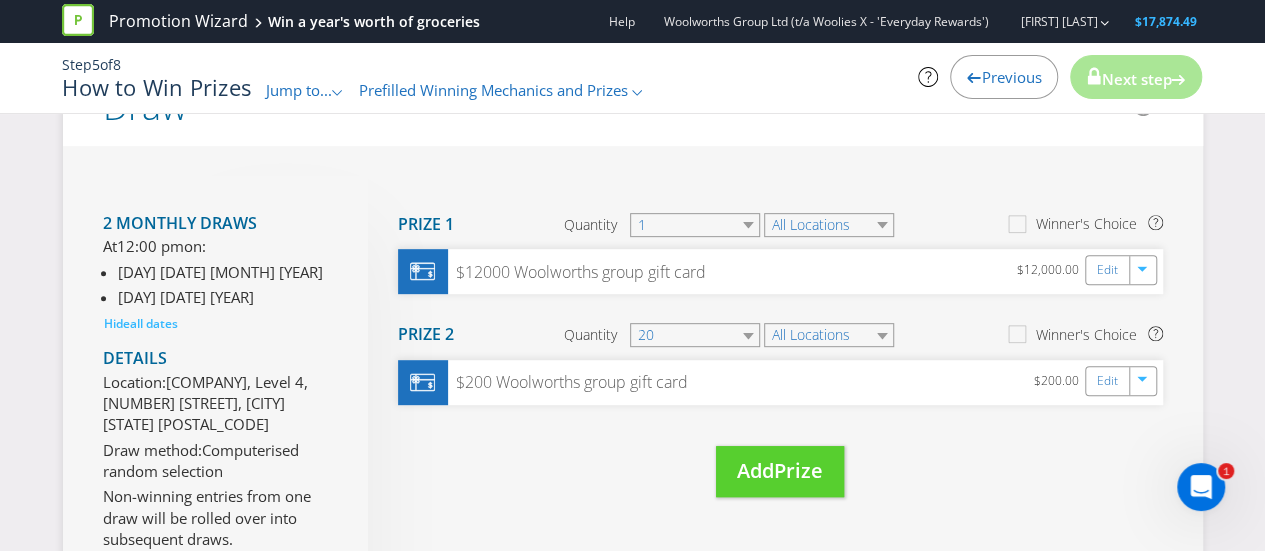 scroll, scrollTop: 352, scrollLeft: 0, axis: vertical 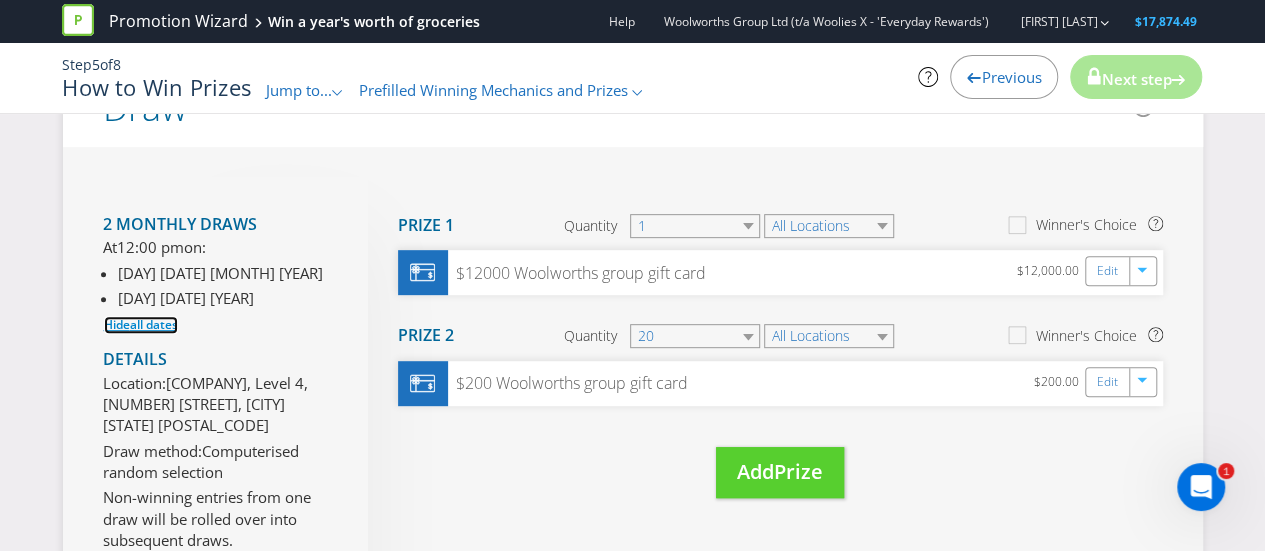 click on "all dates" at bounding box center (154, 324) 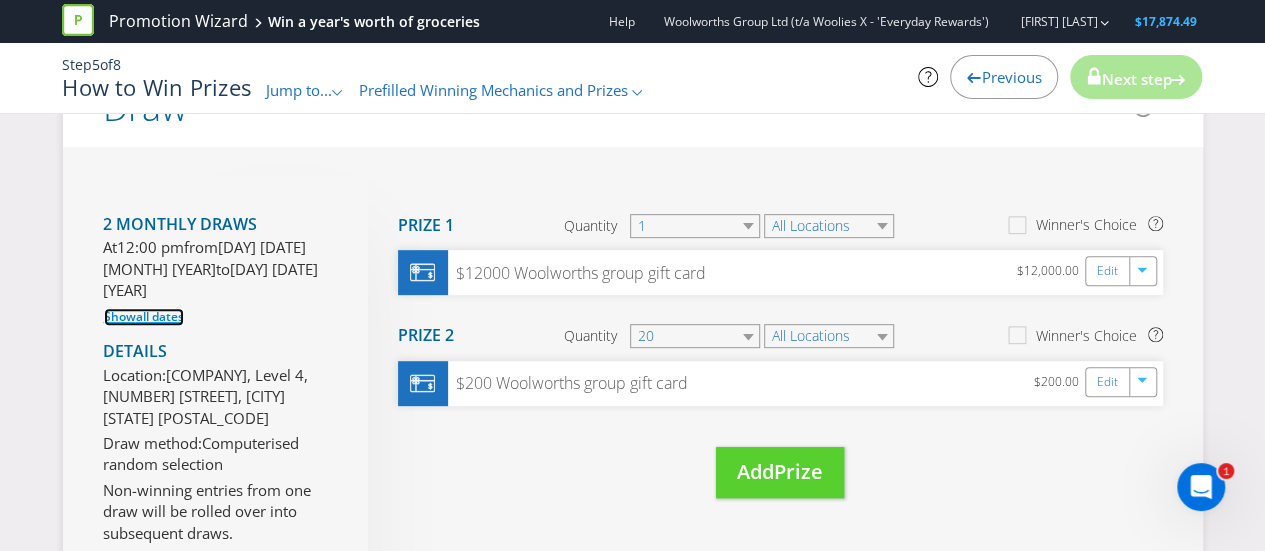click on "all dates" at bounding box center (160, 316) 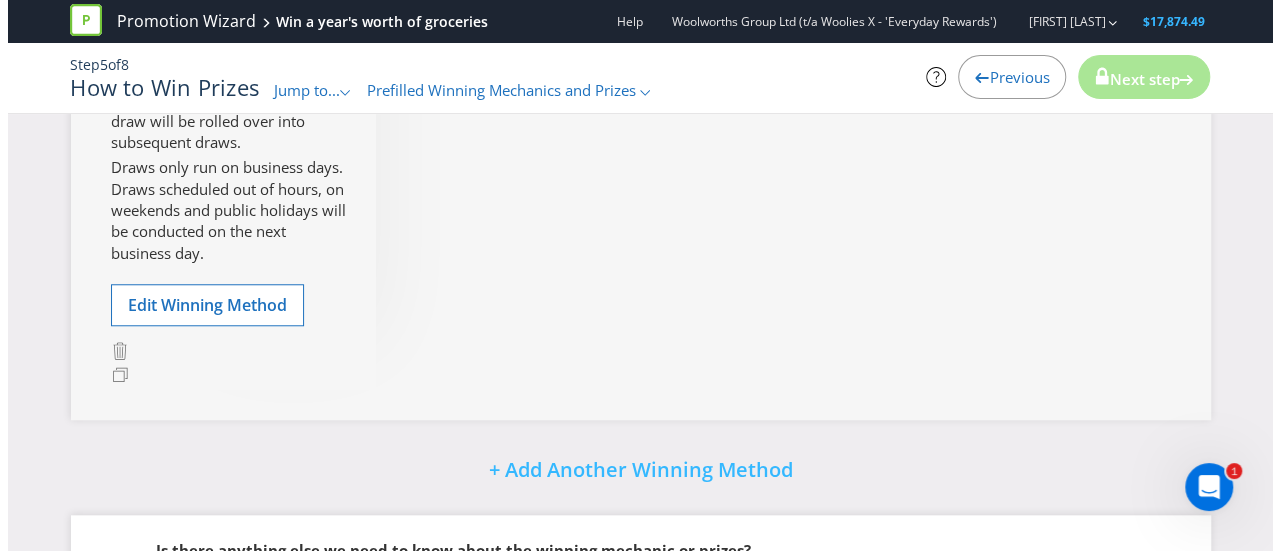 scroll, scrollTop: 751, scrollLeft: 0, axis: vertical 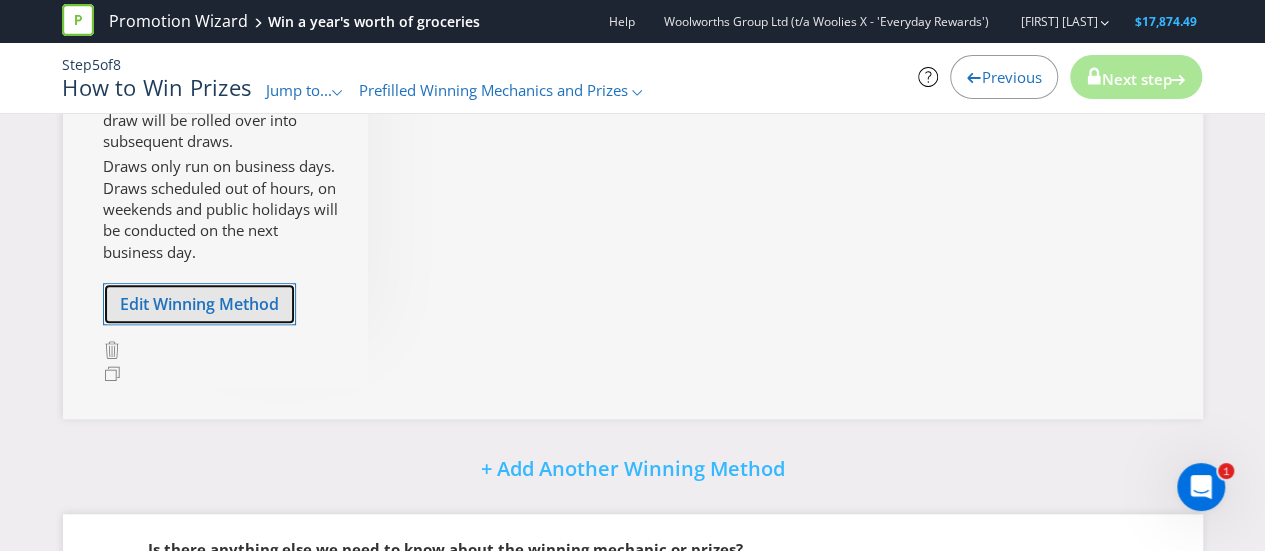 click on "Edit Winning Method" at bounding box center (199, 304) 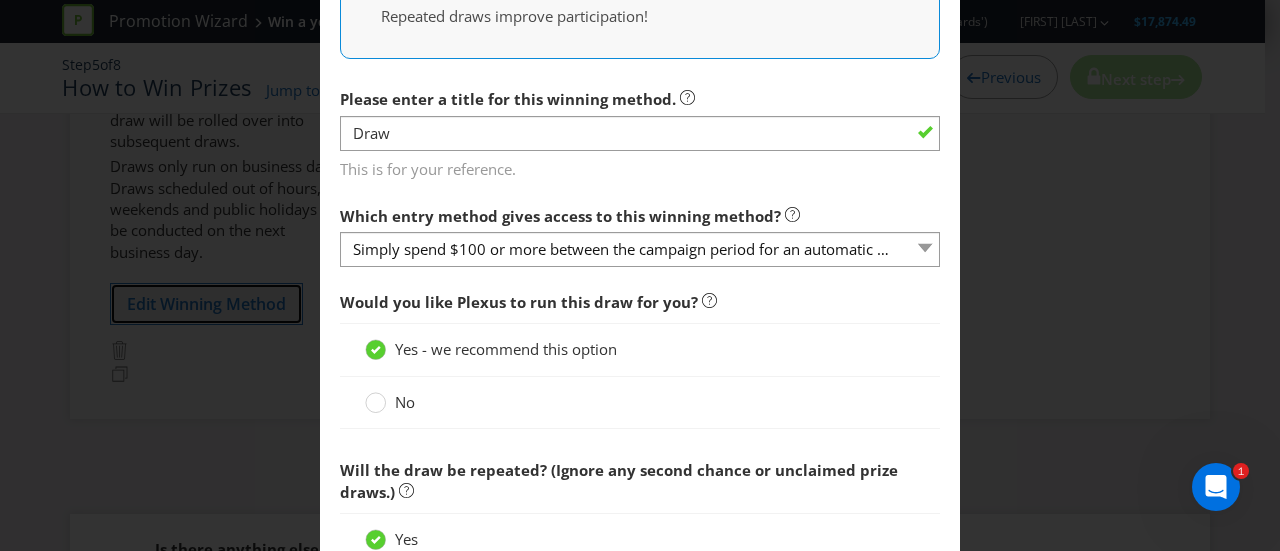 scroll, scrollTop: 712, scrollLeft: 0, axis: vertical 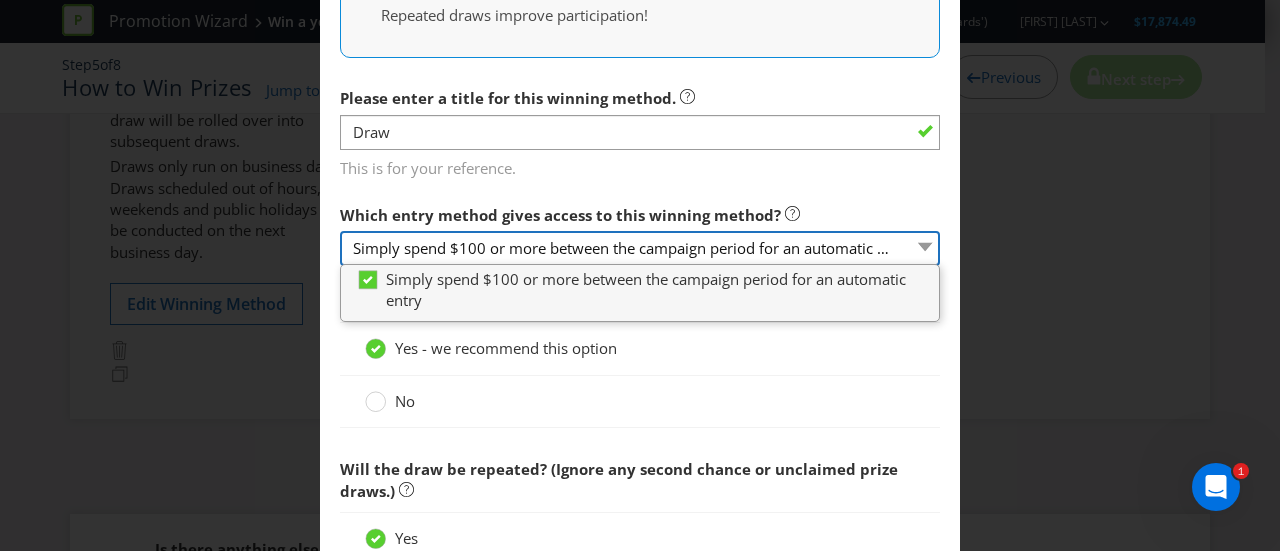 click on "Simply spend $100 or more between the campaign period for an automatic entry" at bounding box center (640, 248) 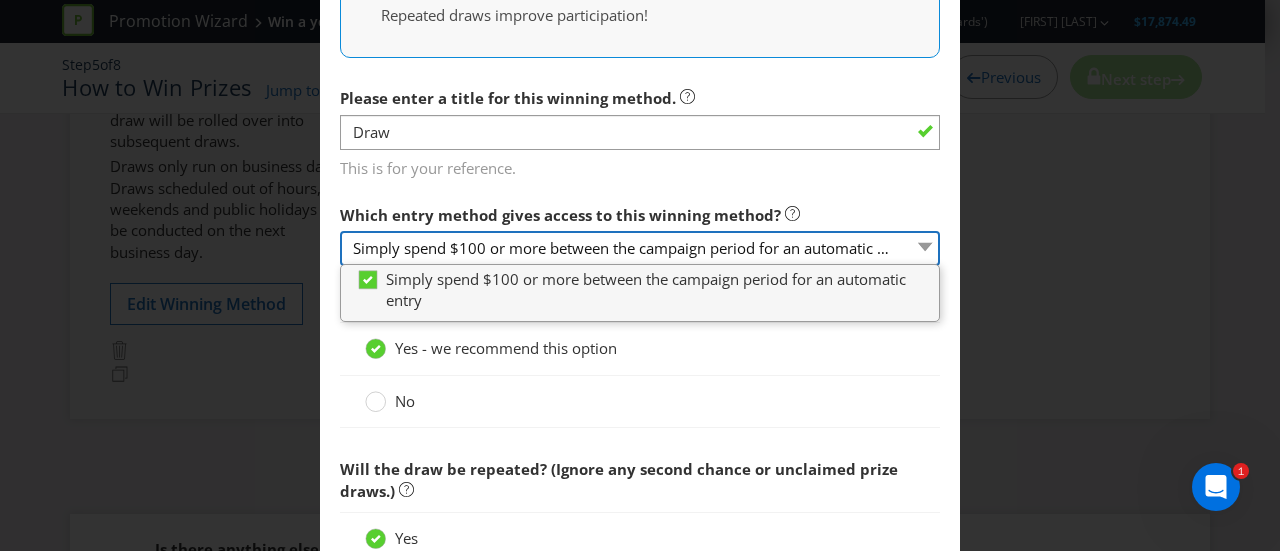 click on "Simply spend $100 or more between the campaign period for an automatic entry" at bounding box center [640, 248] 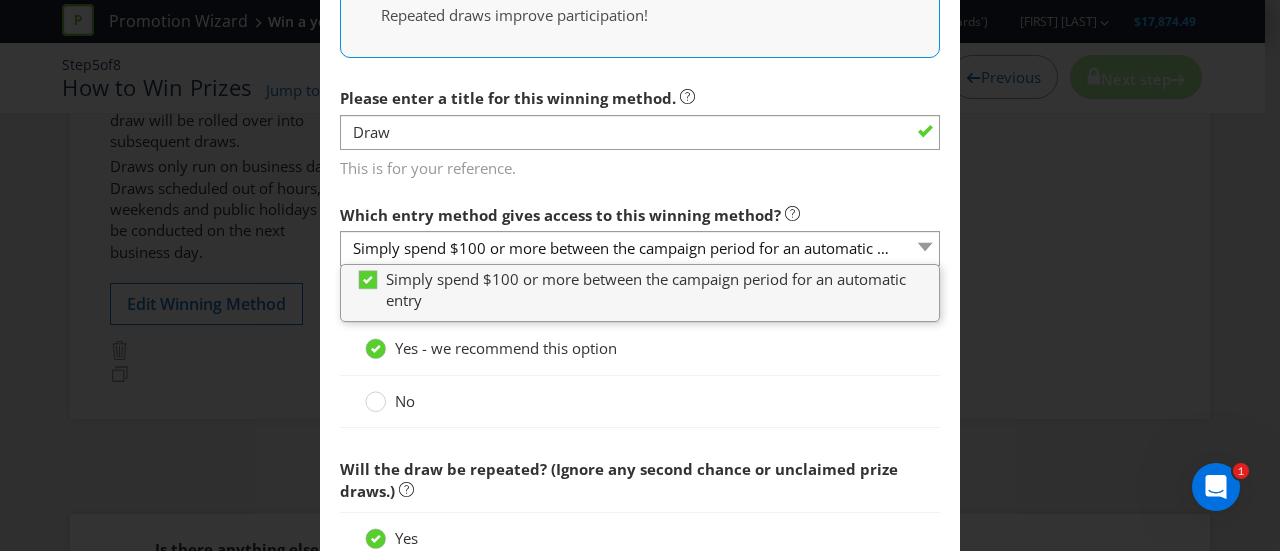 click on "Edit Winning Method   Simply spend $100 or more between the campaign period for an automatic entry    How will the winners be selected? Draw   Judging   Gift with Purchase   Offer   Instant Win     Did You Know For promotions like yours, research shows that the most effective promotions have a pool of instant win prizes or hourly/daily/weekly prize draws.   Did You Know Repeated draws improve participation! Please enter a title for this winning method.   Draw This is for your reference. Which entry method gives access to this winning method?   Simply spend $100 or more between the campaign period for an automatic entry  Simply spend $100 or more between the campaign period for an automatic entry    Simply spend $100 or more between the campaign period for an automatic entry    Would you like Plexus to run this draw for you?   Yes - we recommend this option   No       Will the draw be repeated? (Ignore any second chance or unclaimed prize draws.)   Yes   No         Did You Know Entry Period "" at bounding box center [640, 275] 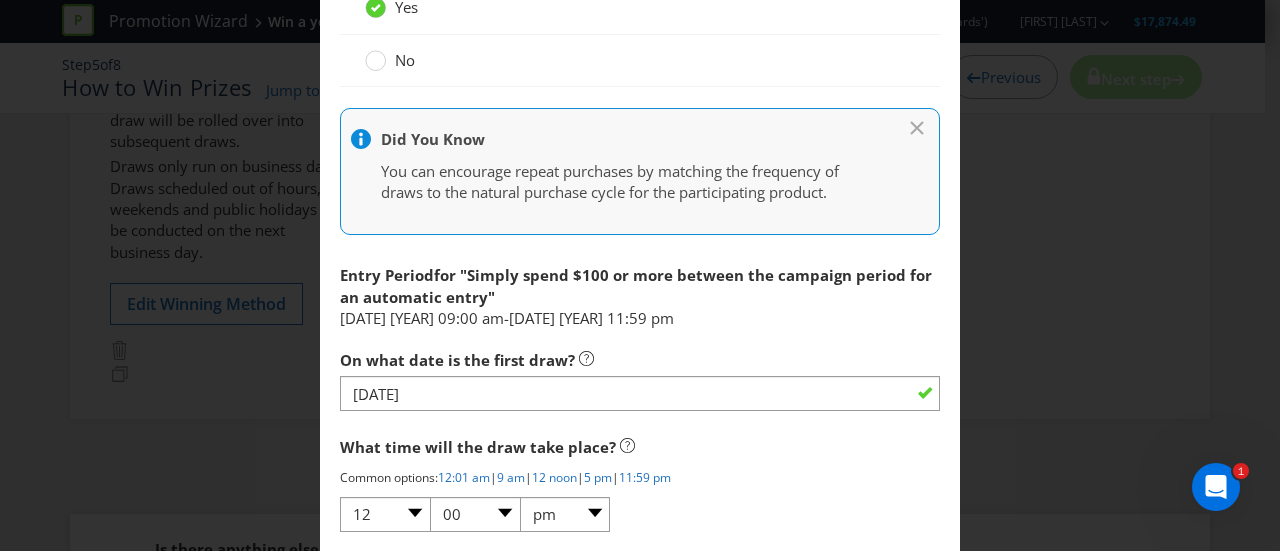 scroll, scrollTop: 1244, scrollLeft: 0, axis: vertical 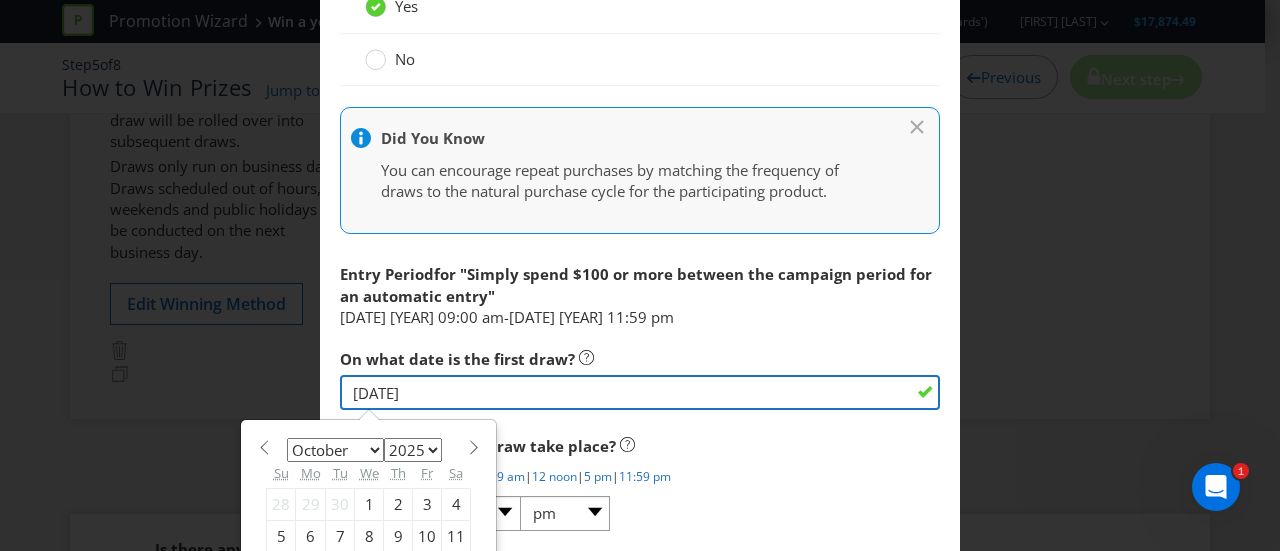click on "23/10/25" at bounding box center (640, 392) 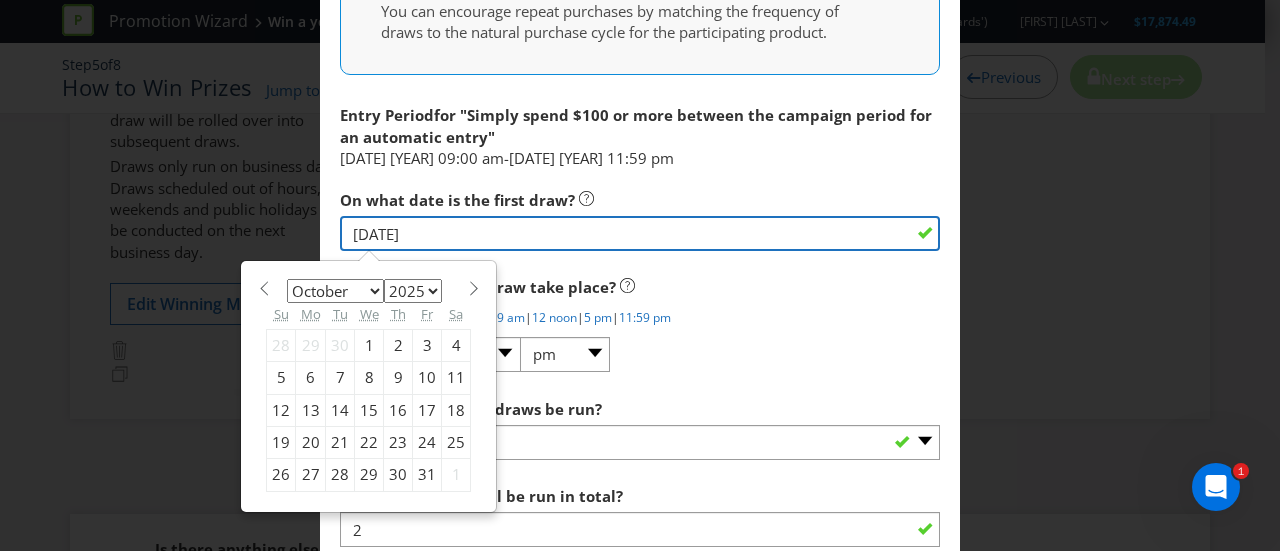 scroll, scrollTop: 1404, scrollLeft: 0, axis: vertical 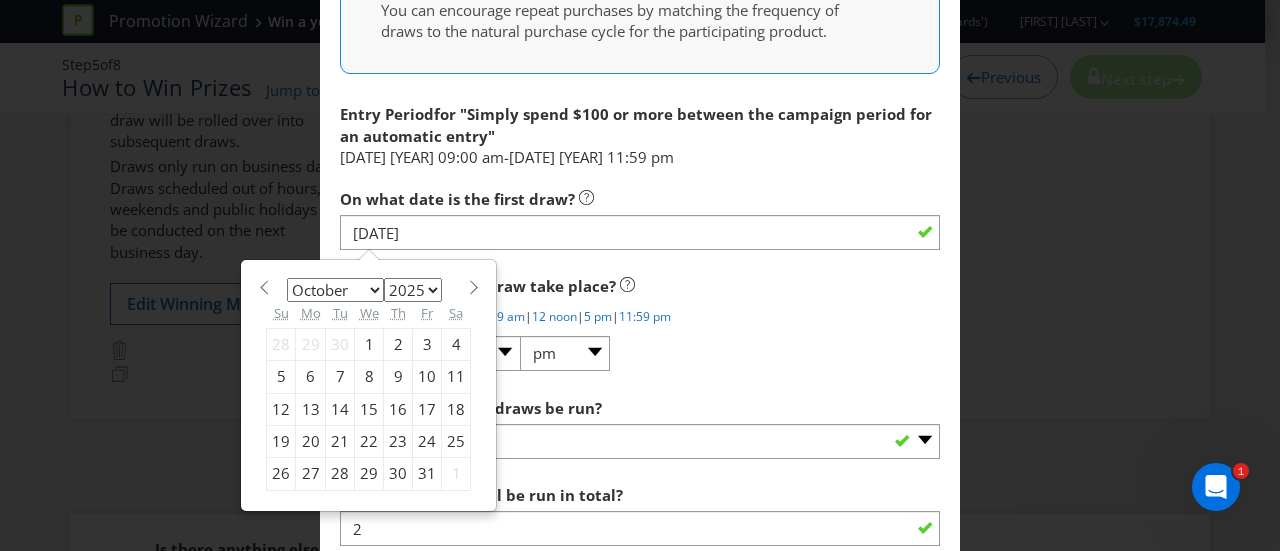 click on "What time will the draw take place?" at bounding box center [640, 286] 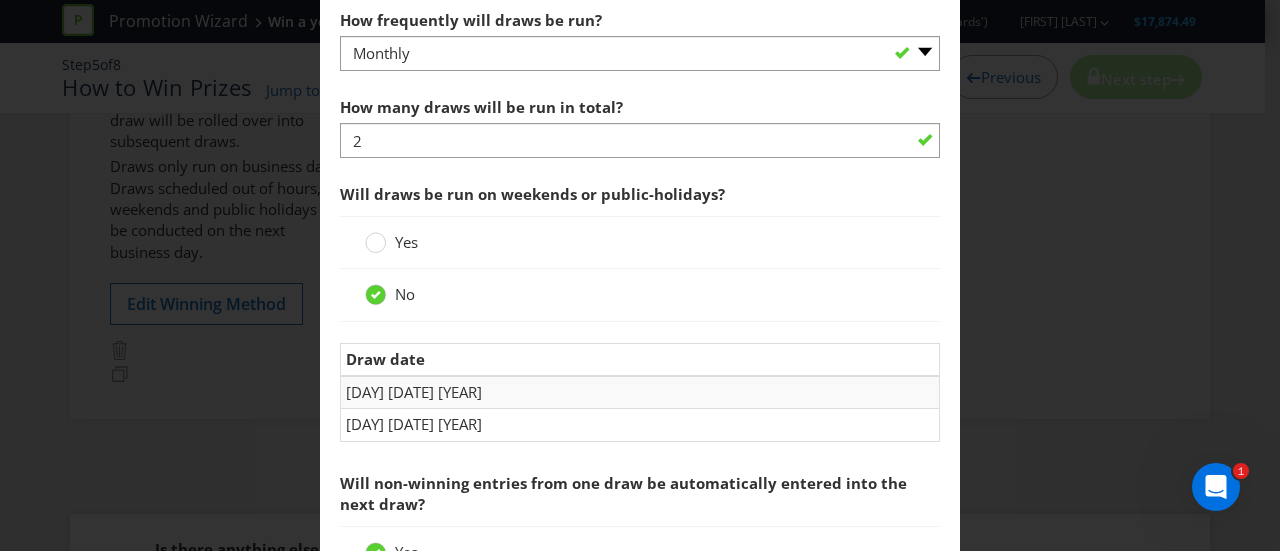 scroll, scrollTop: 1792, scrollLeft: 0, axis: vertical 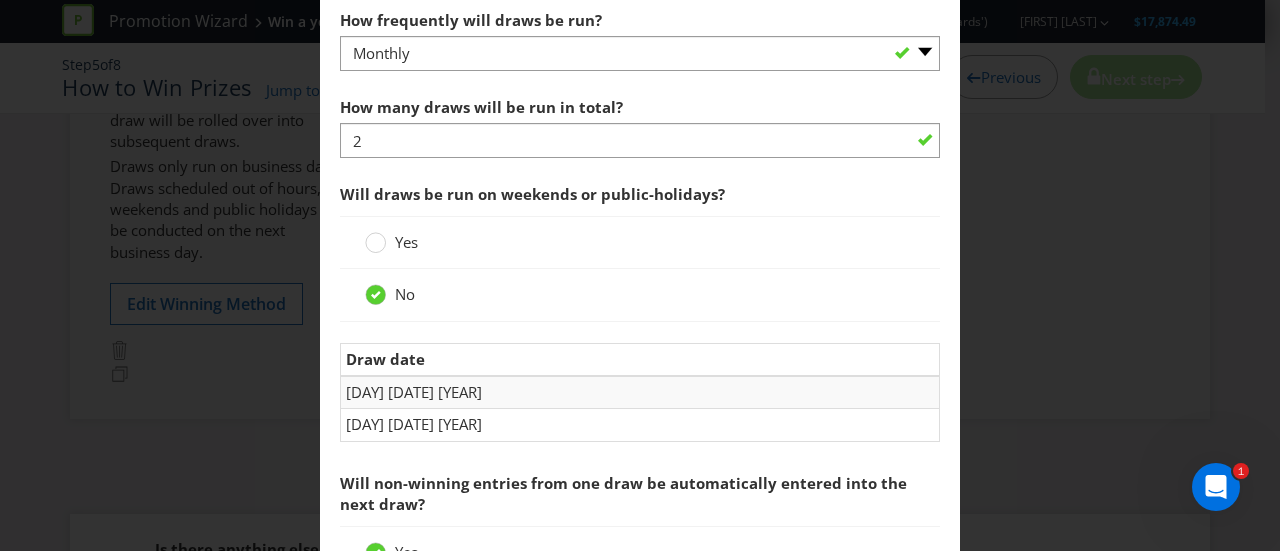 click on "Mon 24 November 2025" at bounding box center [640, 425] 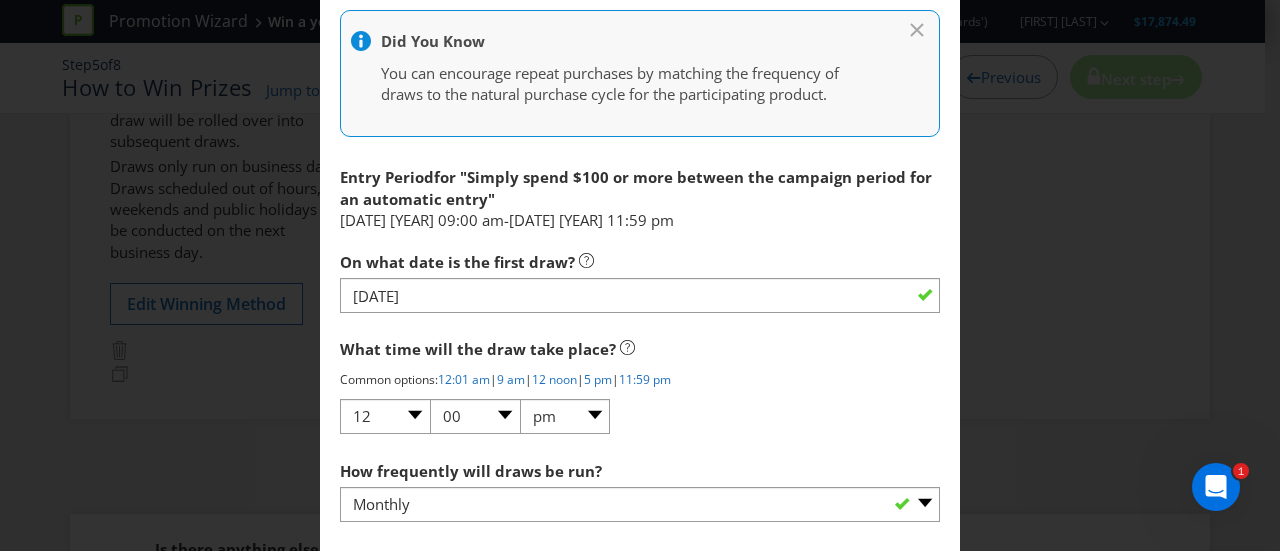 scroll, scrollTop: 1333, scrollLeft: 0, axis: vertical 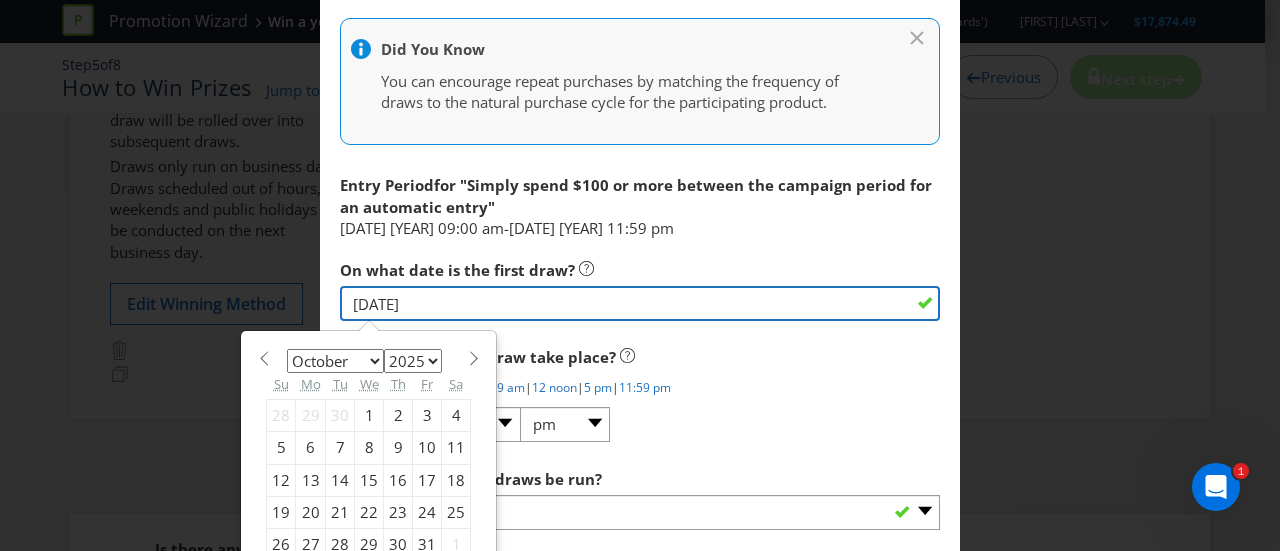 click on "23/10/25" at bounding box center (640, 303) 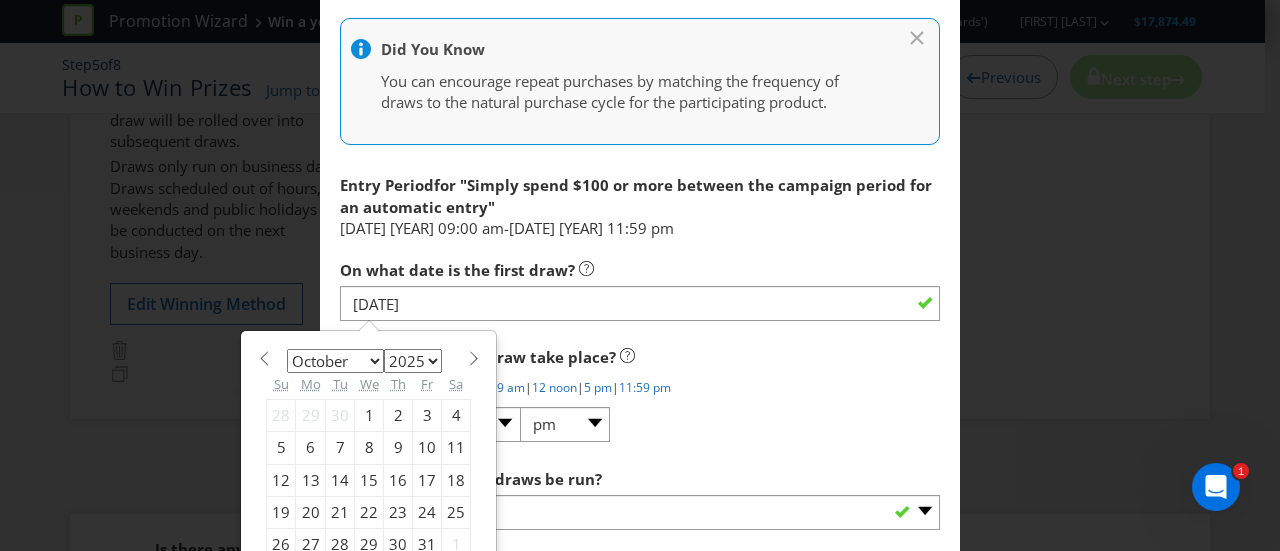 click on "On what date is the first draw?   23/10/25" at bounding box center (640, 286) 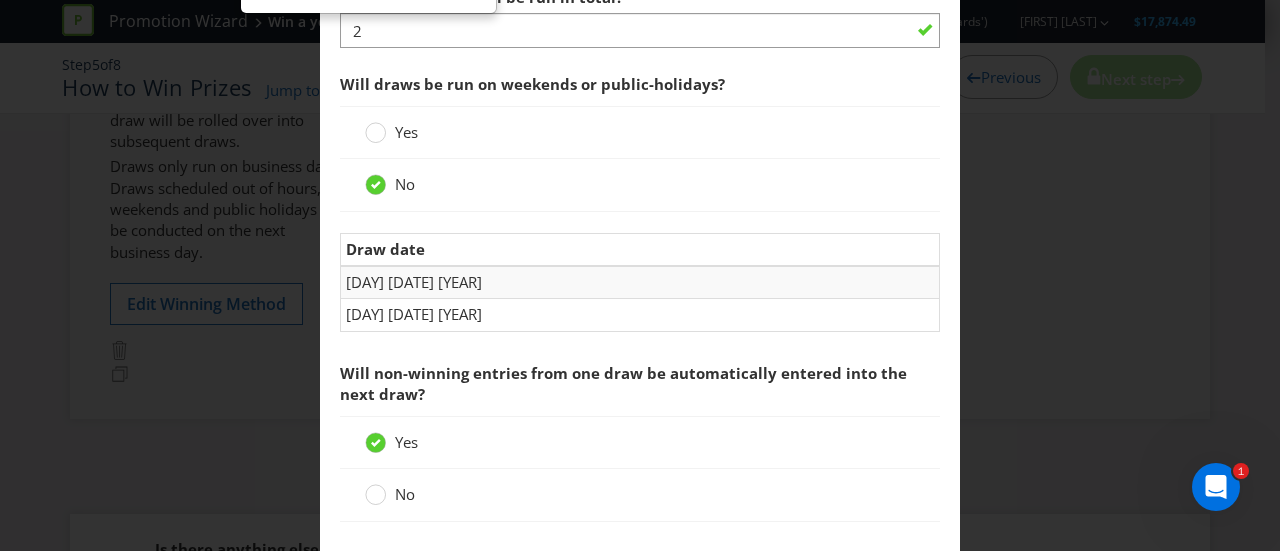 scroll, scrollTop: 1951, scrollLeft: 0, axis: vertical 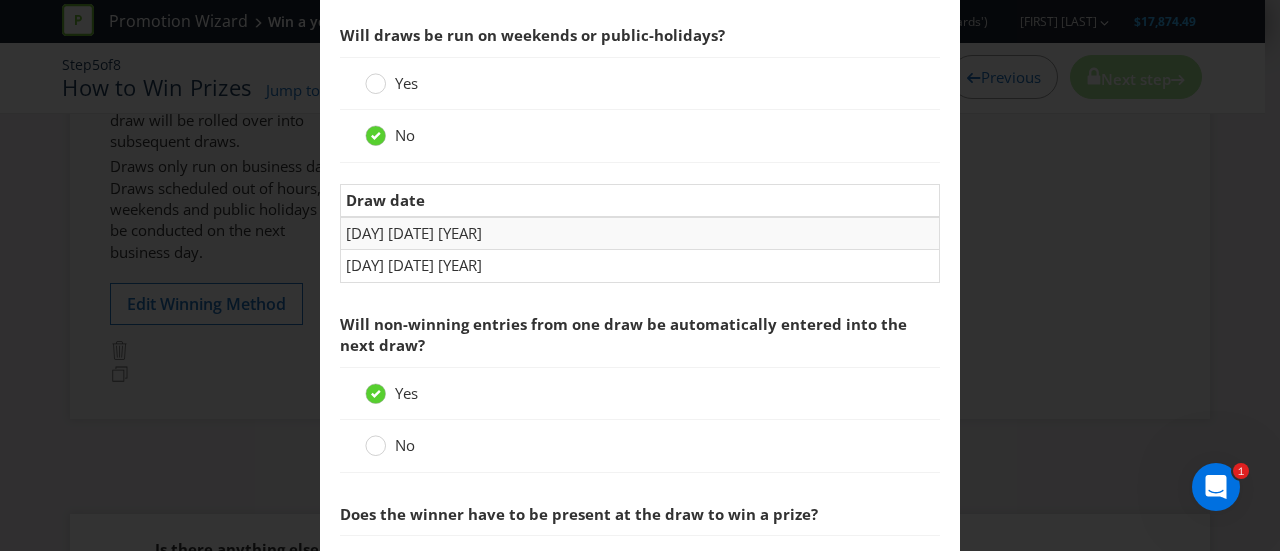 click on "Mon 24 November 2025" at bounding box center [640, 266] 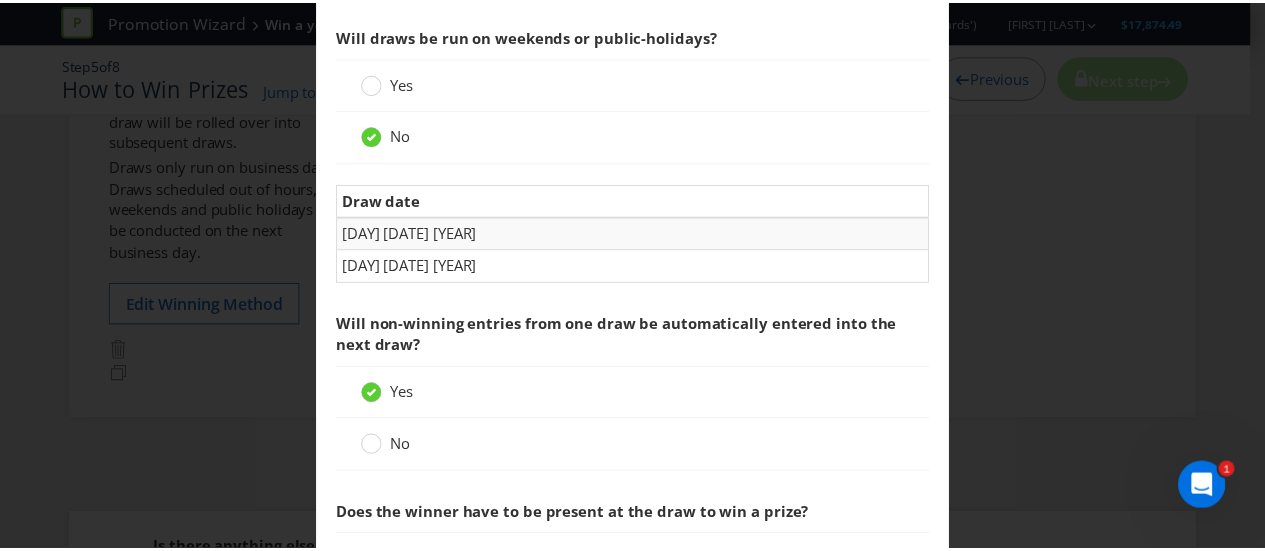 scroll, scrollTop: 2172, scrollLeft: 0, axis: vertical 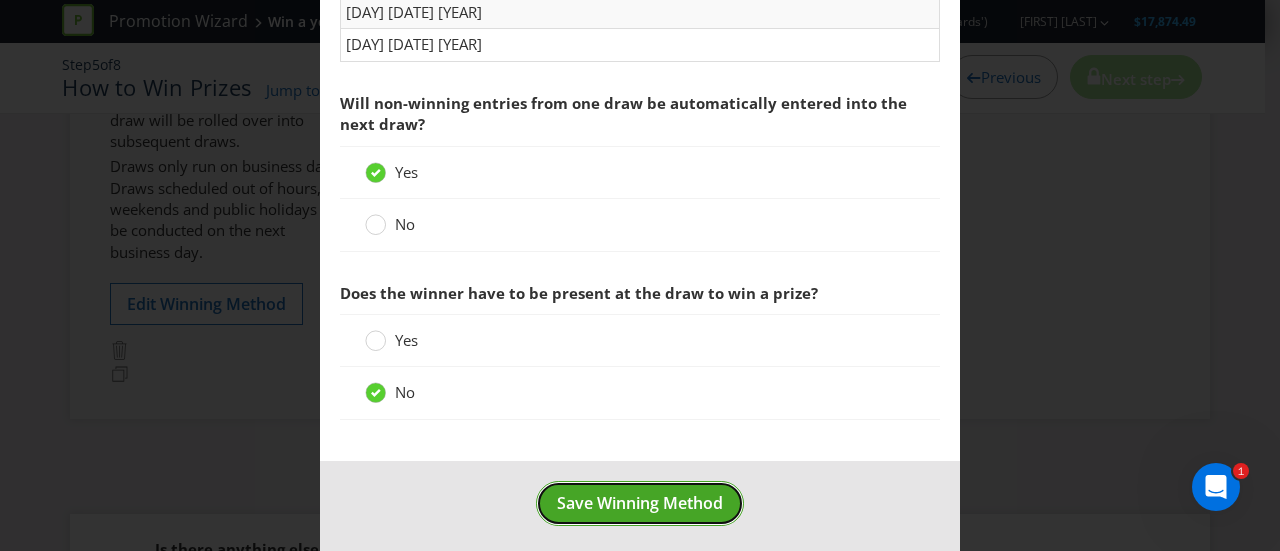 click on "Save Winning Method" at bounding box center (640, 503) 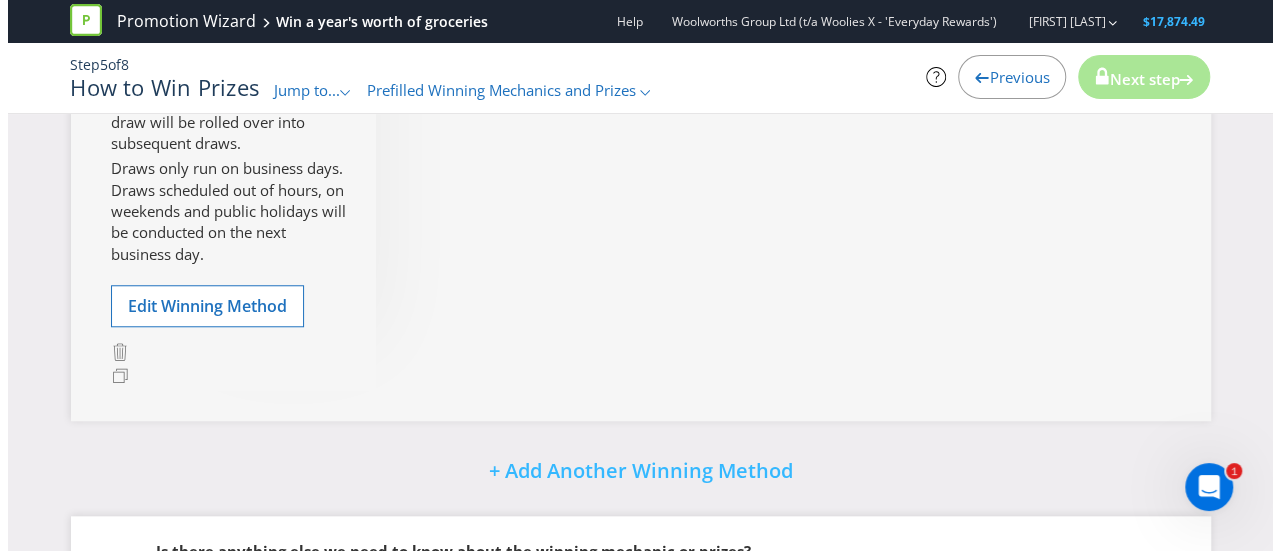 scroll, scrollTop: 739, scrollLeft: 0, axis: vertical 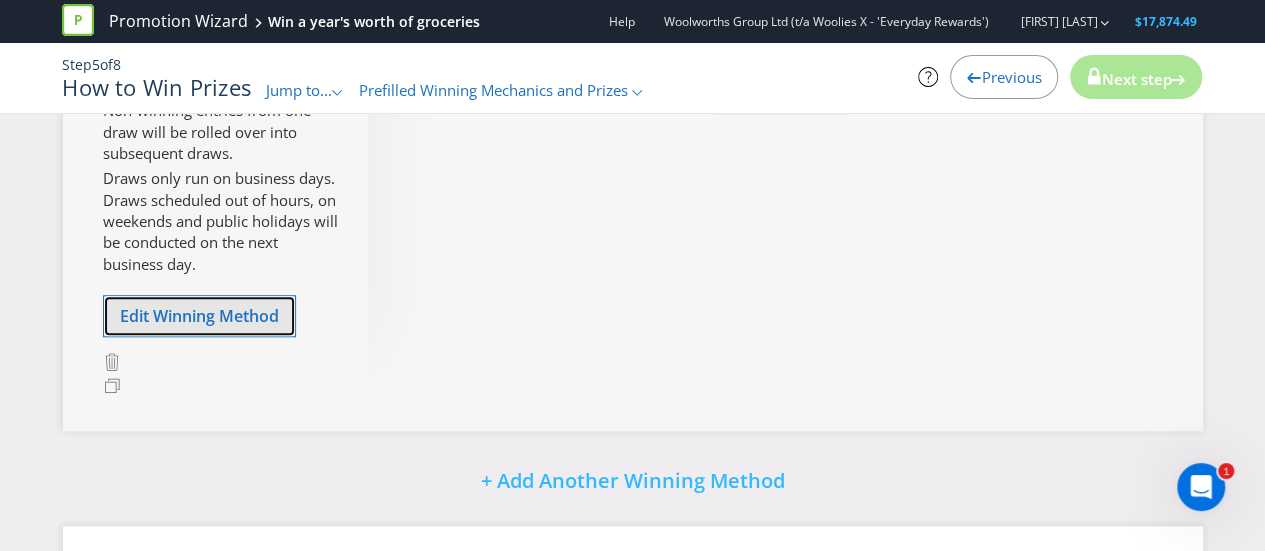 click on "Edit Winning Method" at bounding box center [199, 316] 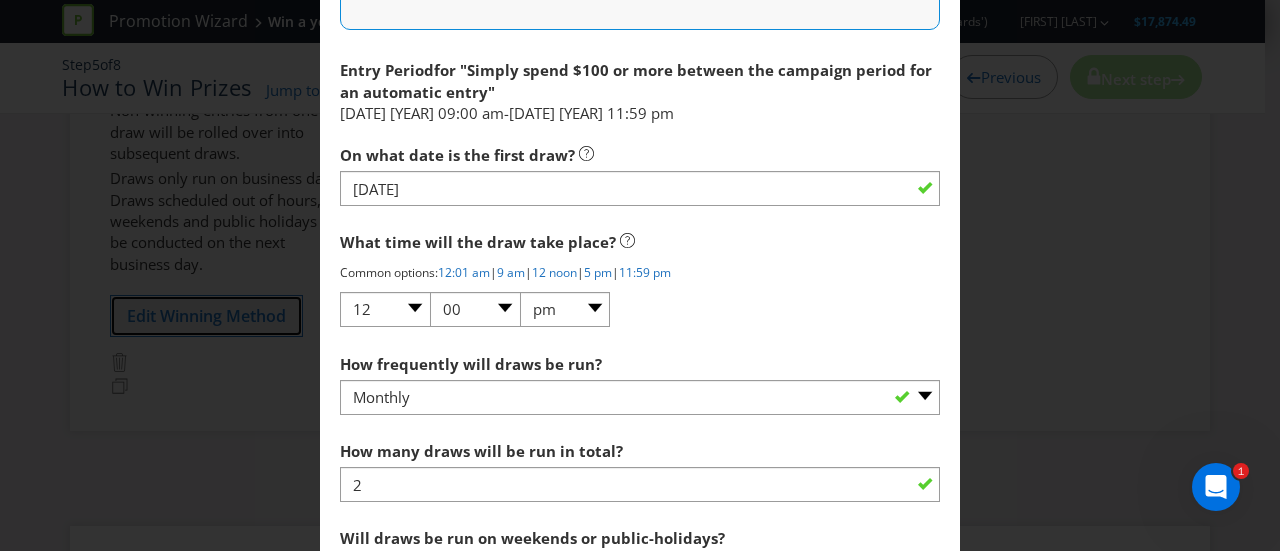 scroll, scrollTop: 1450, scrollLeft: 0, axis: vertical 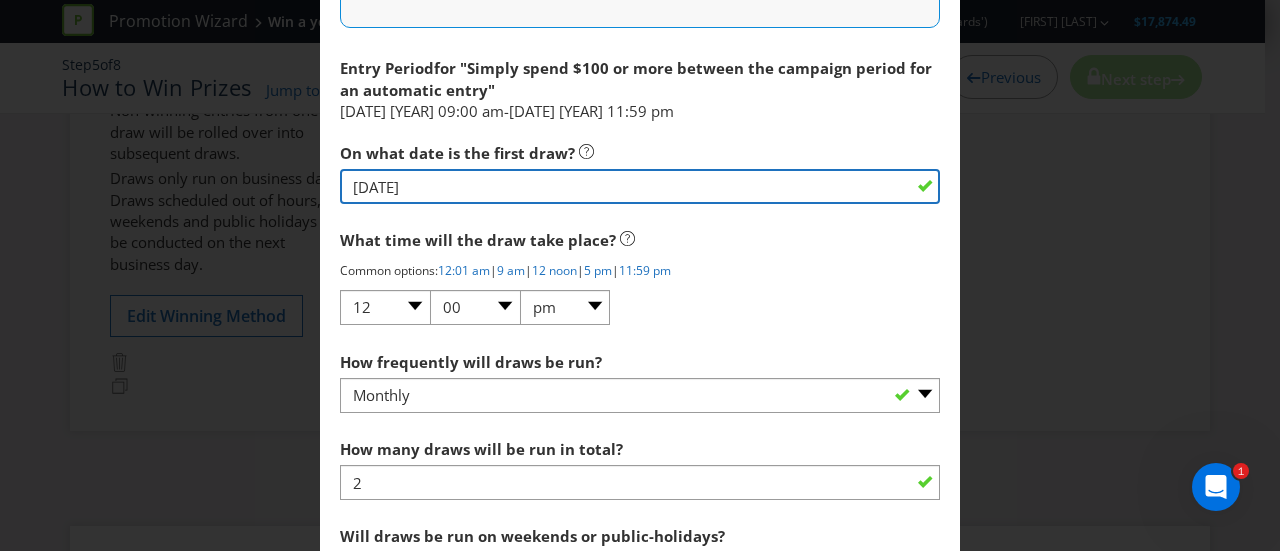 click on "23/10/25" at bounding box center [640, 186] 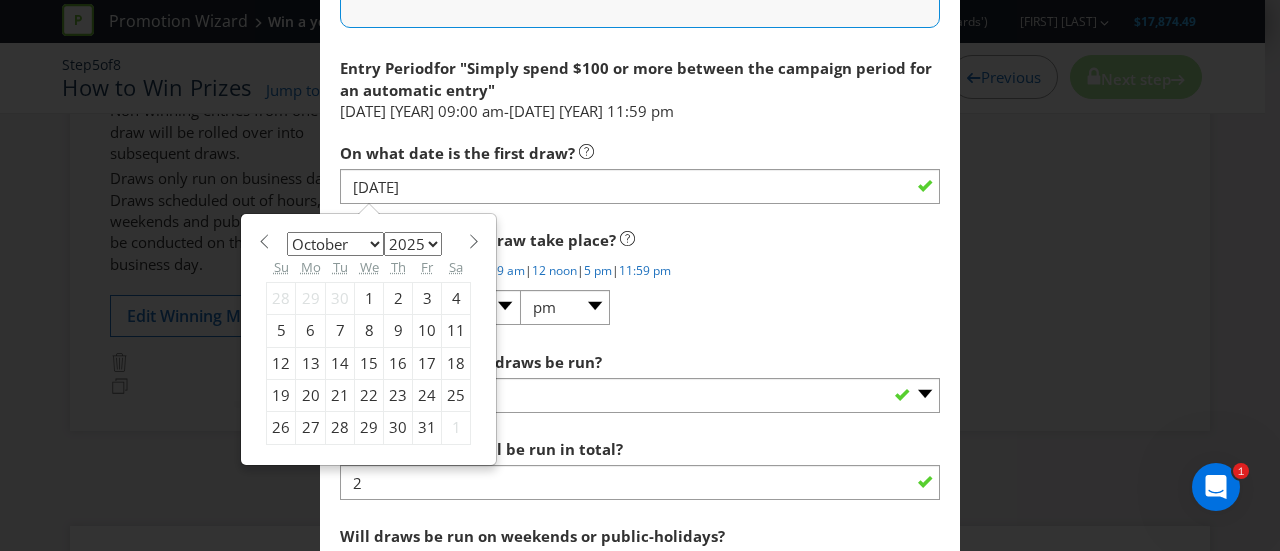 click at bounding box center (263, 241) 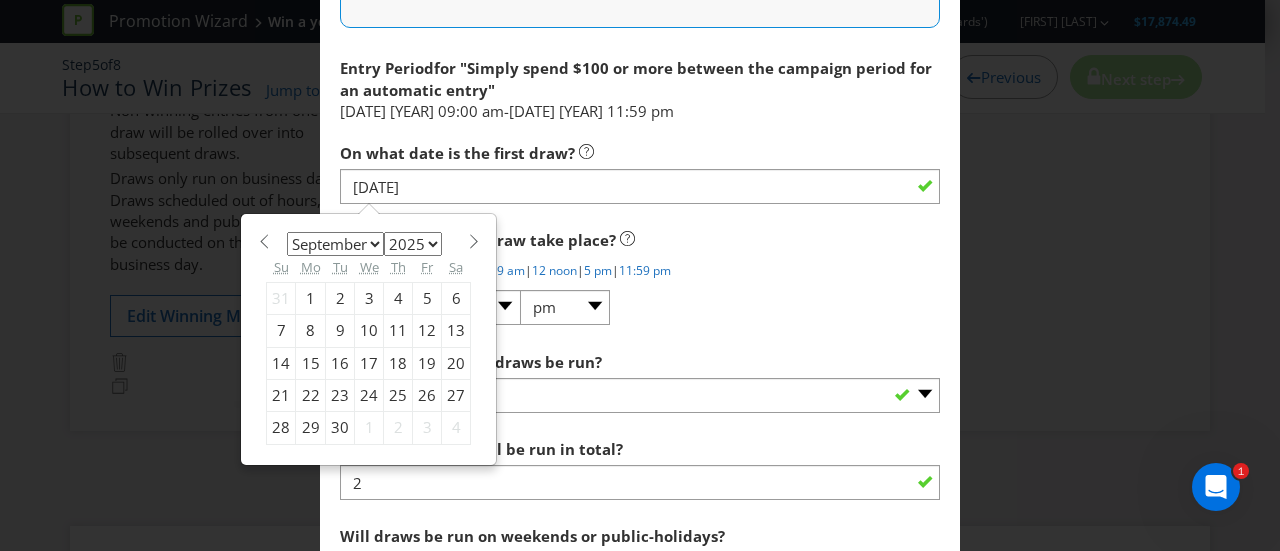 click at bounding box center (473, 241) 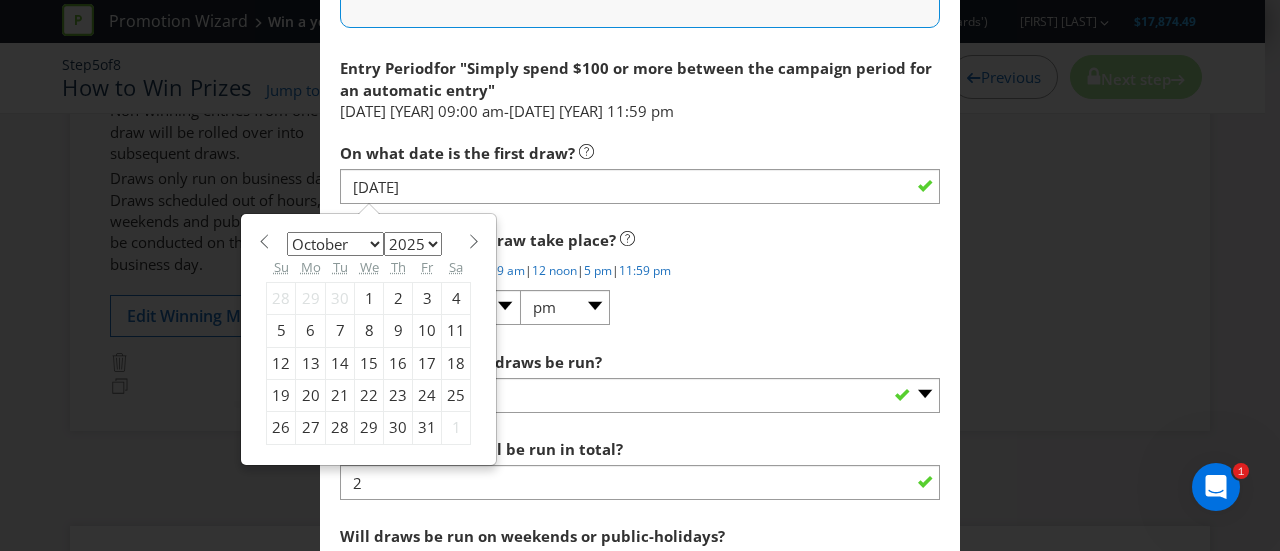 click on "8" at bounding box center [369, 331] 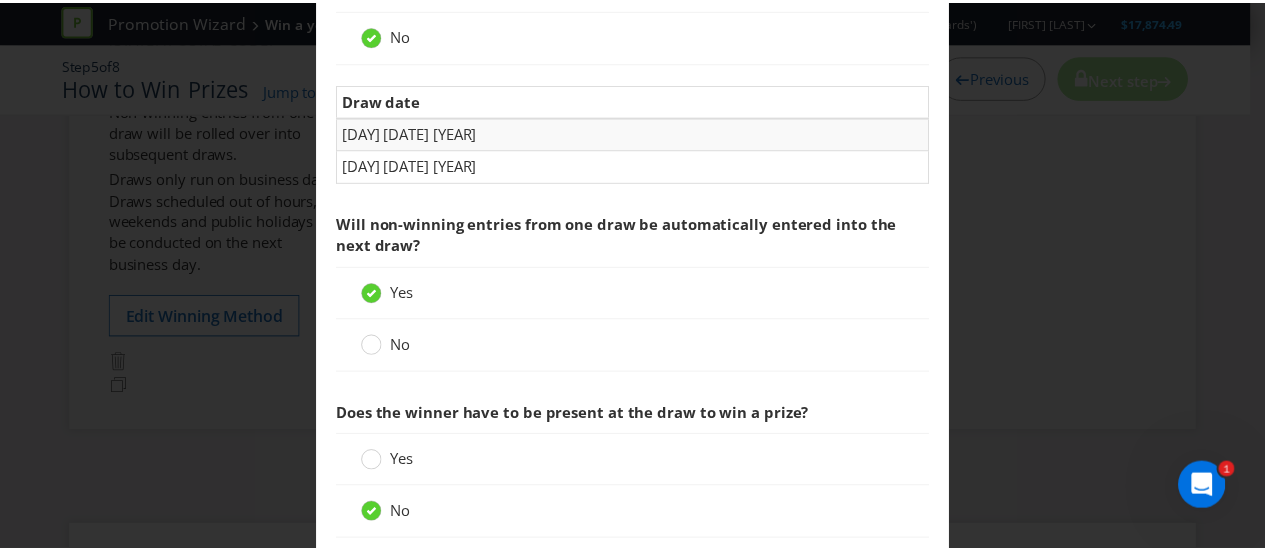scroll, scrollTop: 2172, scrollLeft: 0, axis: vertical 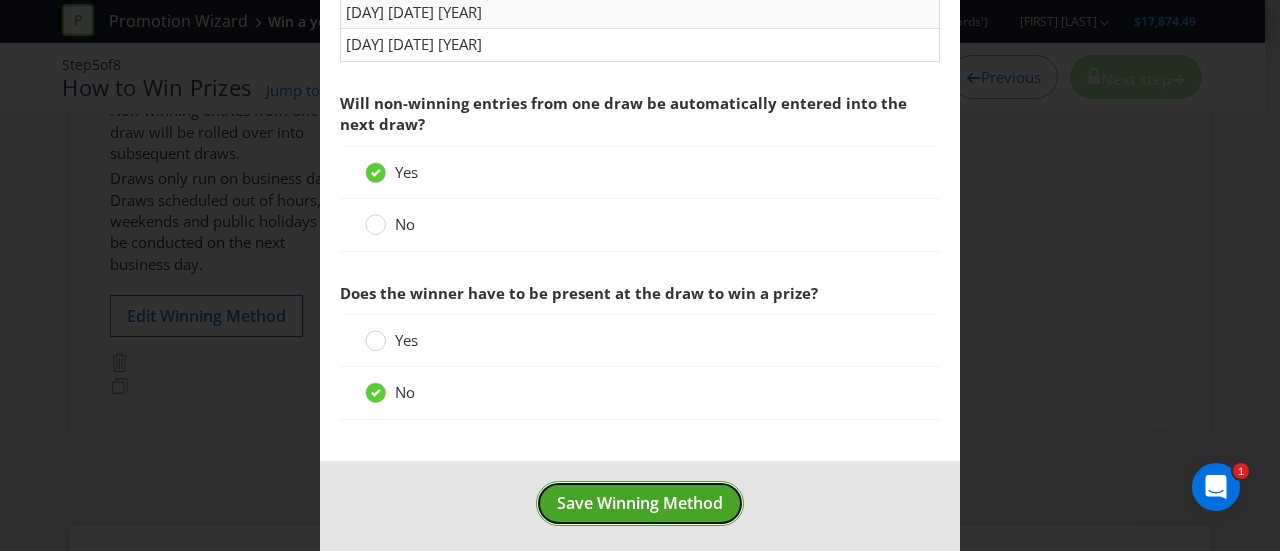 click on "Save Winning Method" at bounding box center (640, 503) 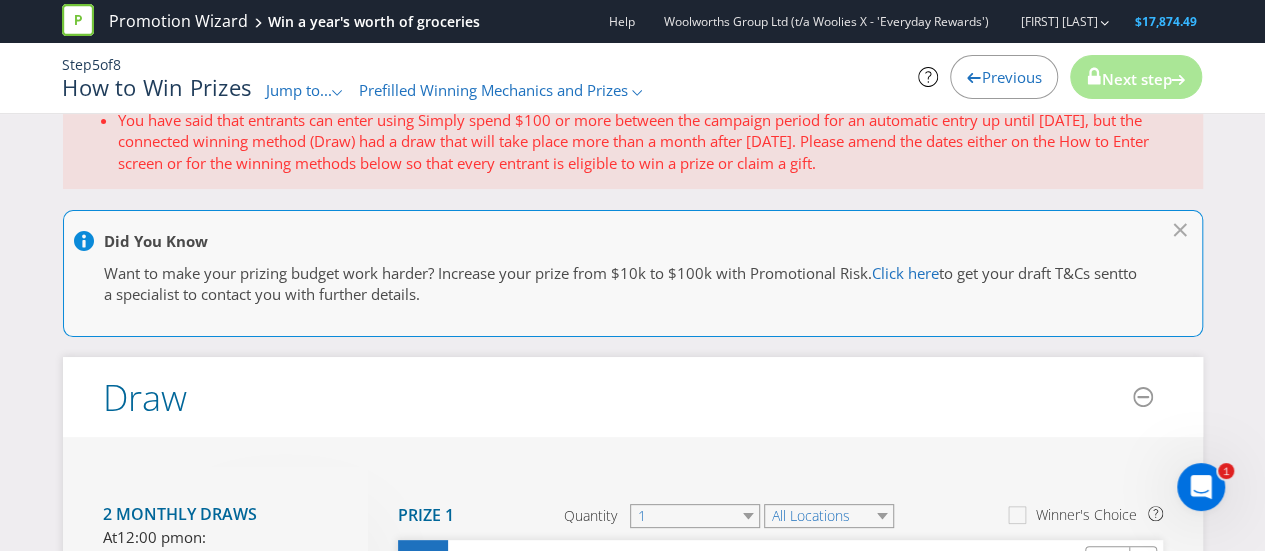 scroll, scrollTop: 0, scrollLeft: 0, axis: both 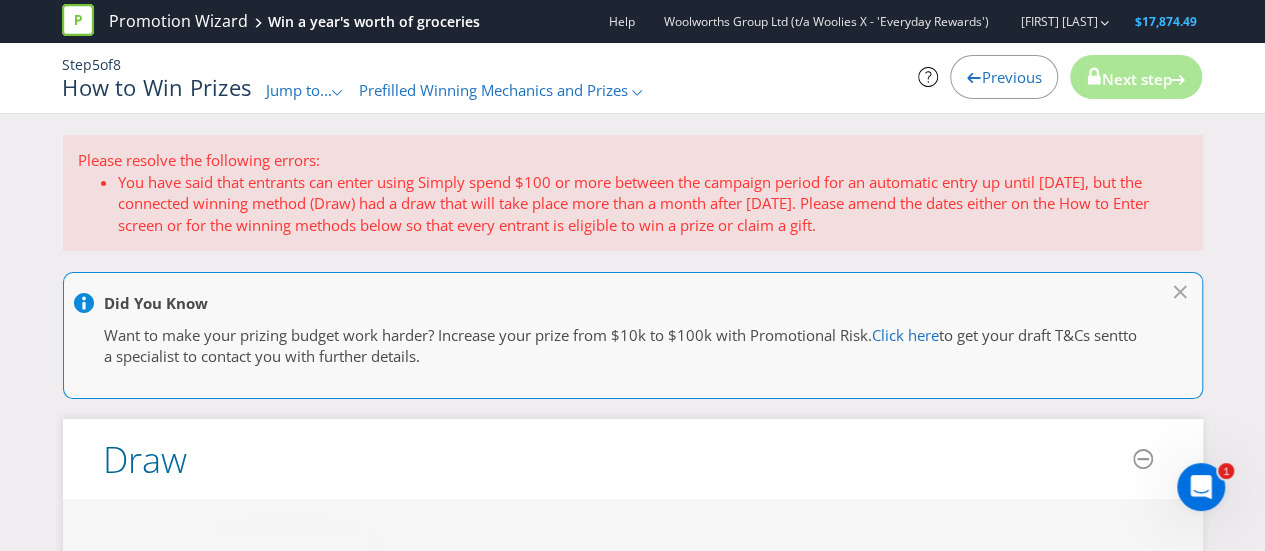 click on "Prefilled Winning Mechanics and Prizes" at bounding box center (493, 90) 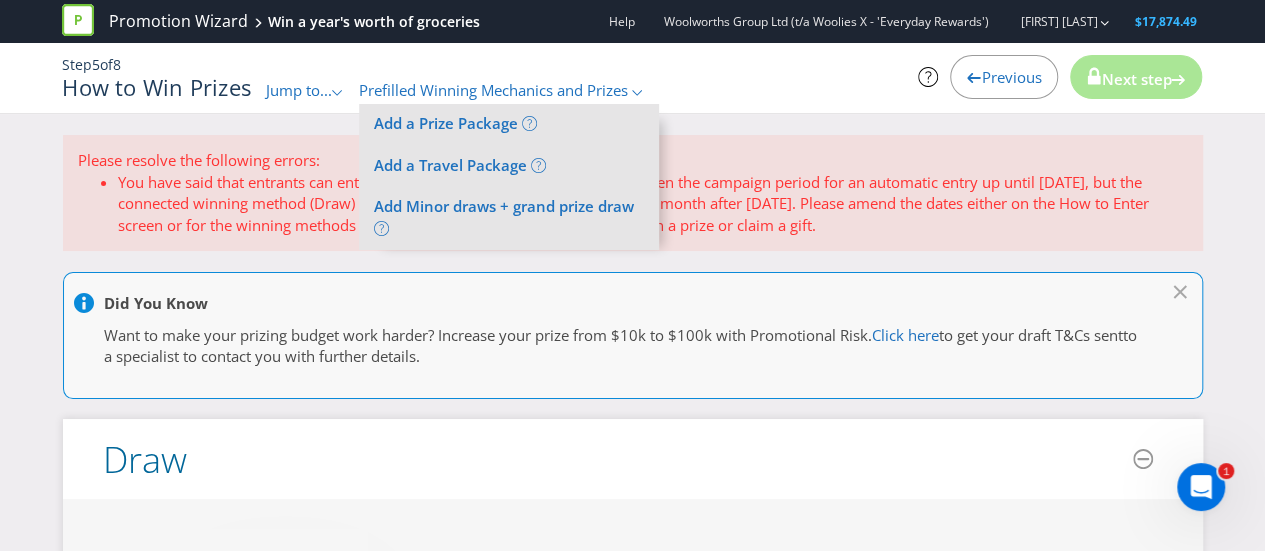 click at bounding box center (643, 305) 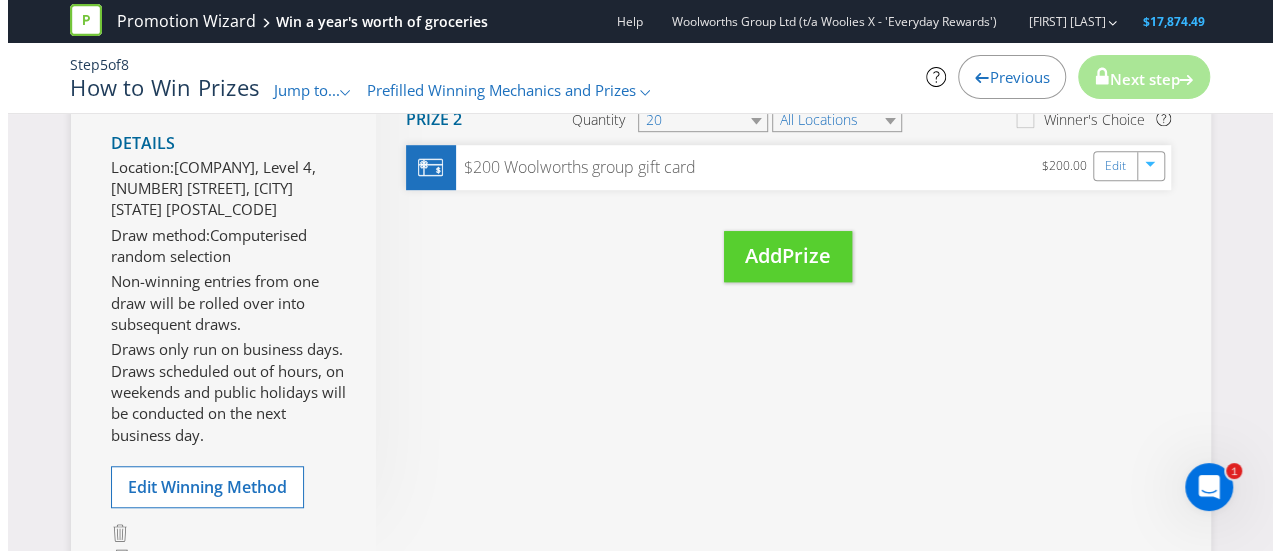 scroll, scrollTop: 569, scrollLeft: 0, axis: vertical 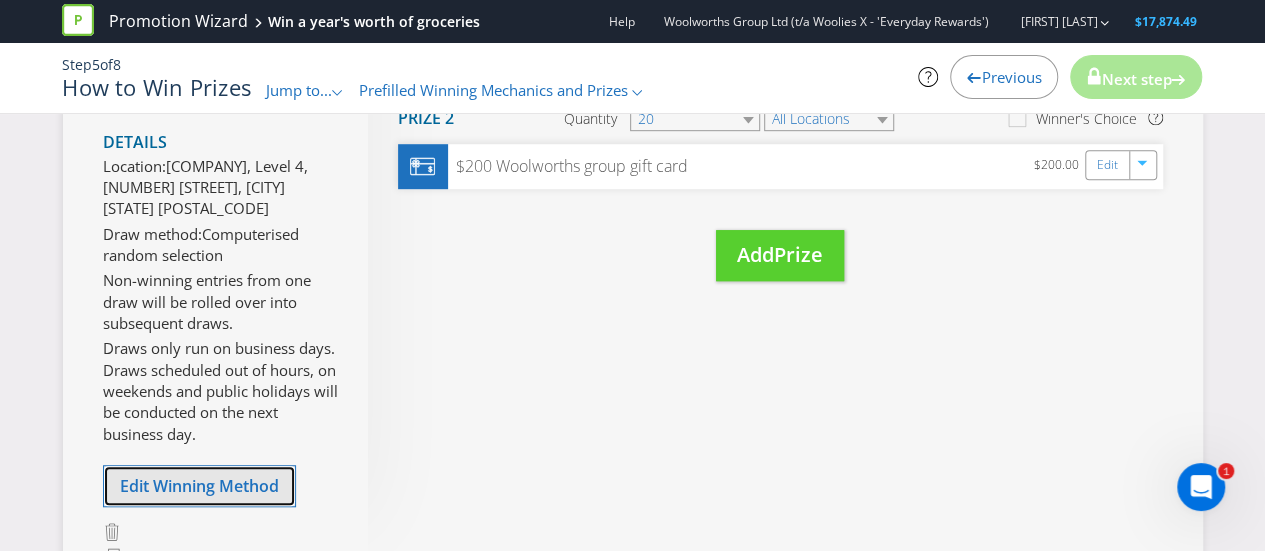 click on "Edit Winning Method" at bounding box center (199, 486) 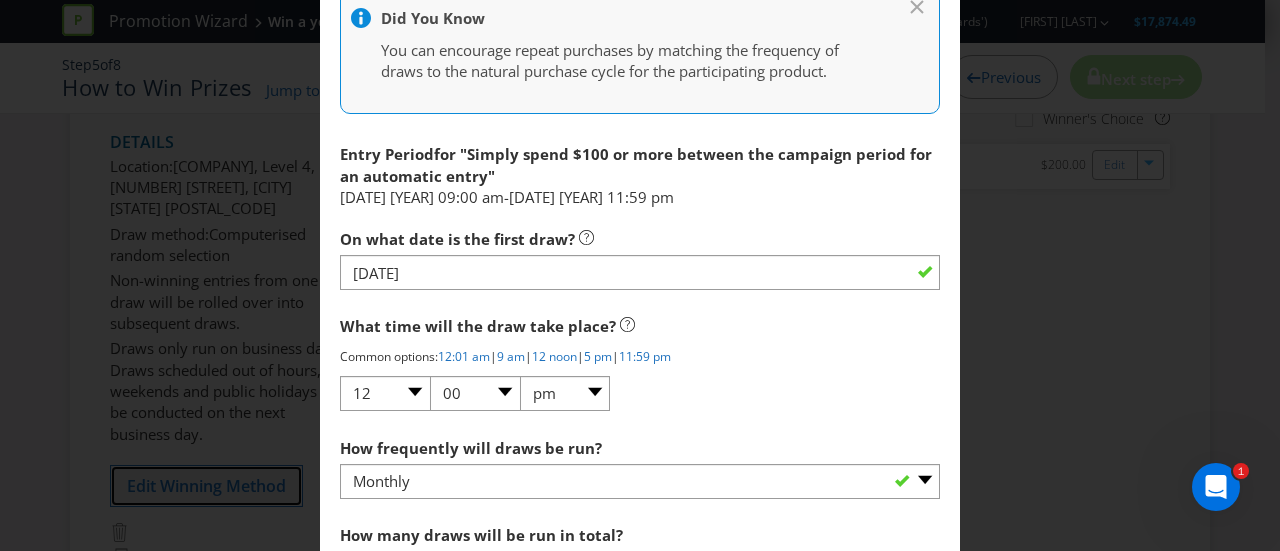 scroll, scrollTop: 1365, scrollLeft: 0, axis: vertical 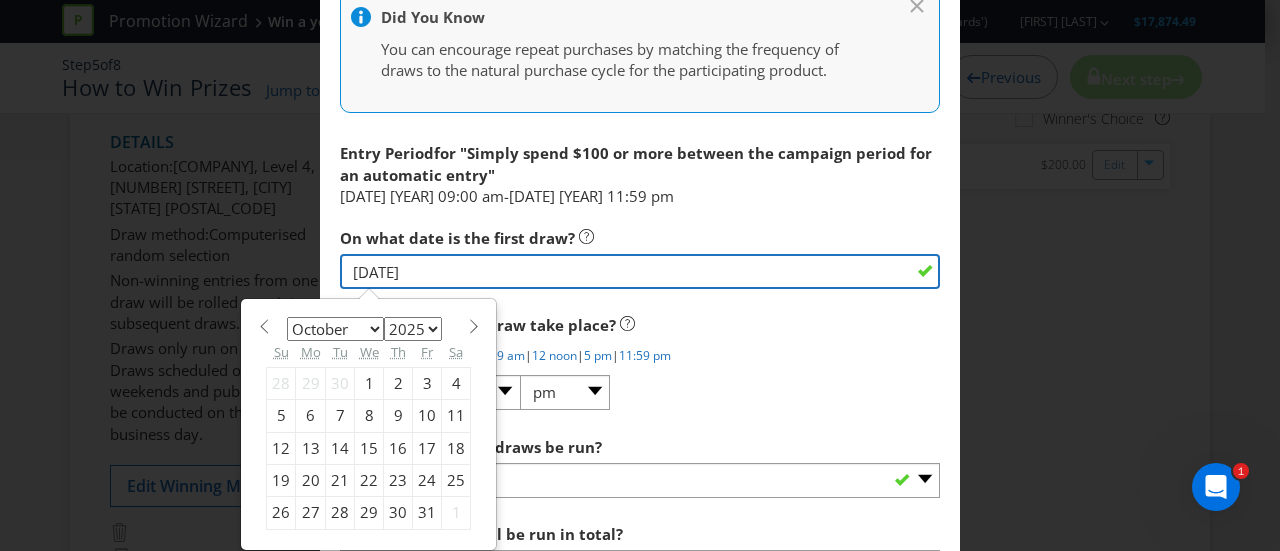 click on "[DATE]" at bounding box center (640, 271) 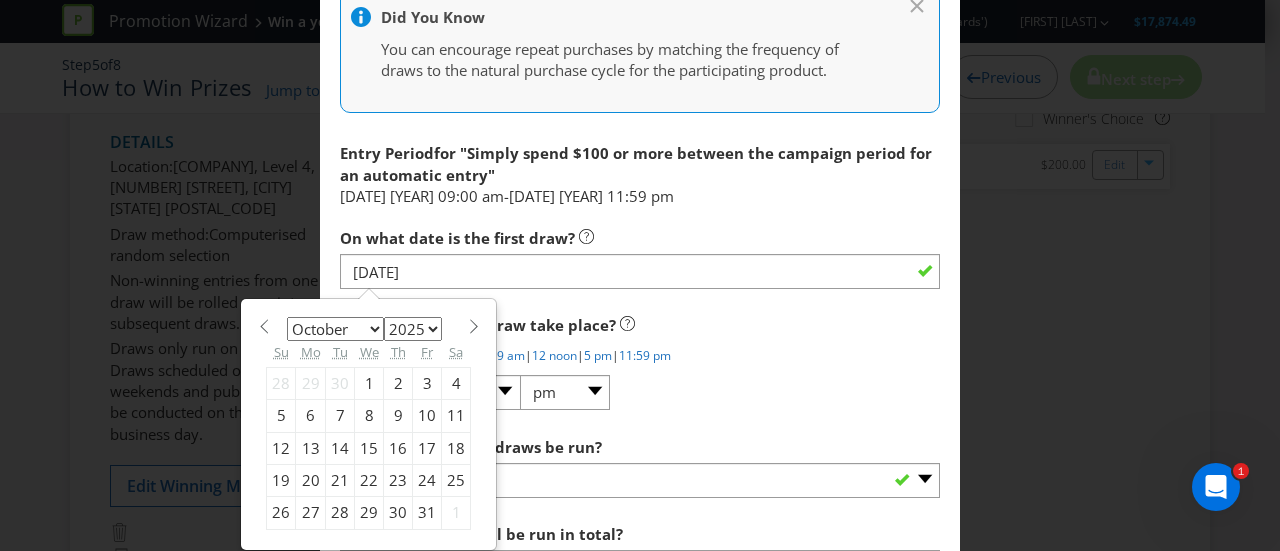click at bounding box center (263, 326) 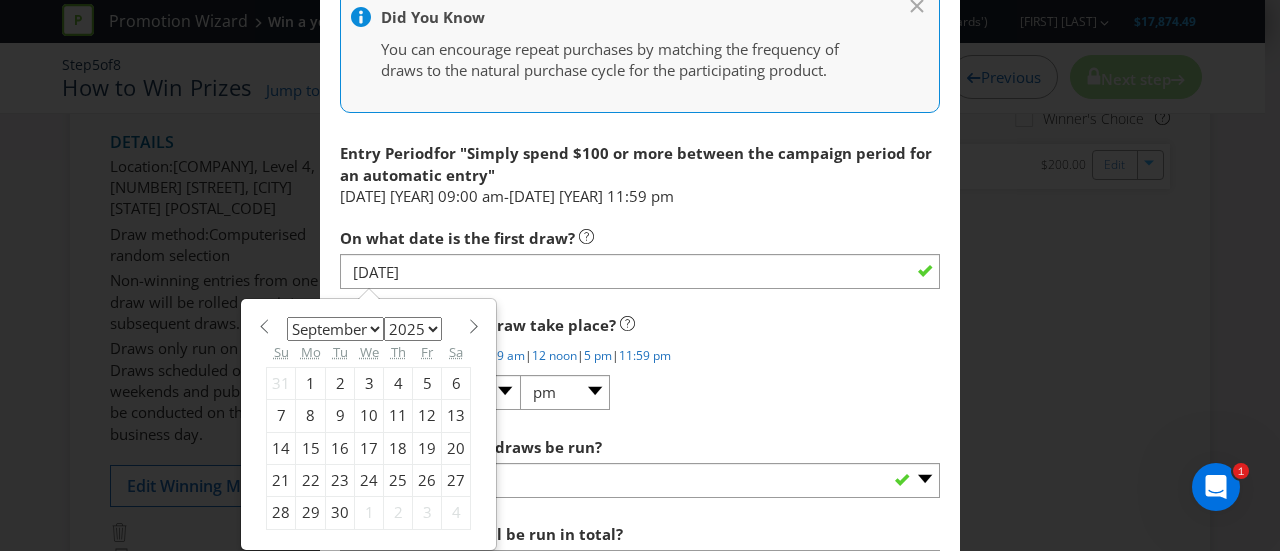 click on "24" at bounding box center (369, 481) 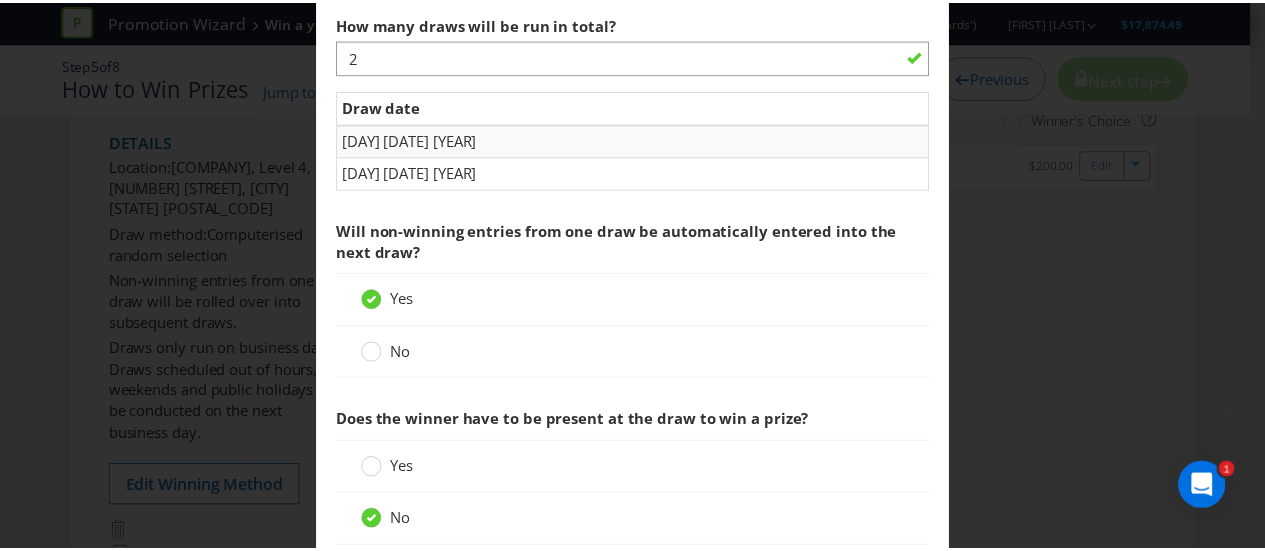 scroll, scrollTop: 2005, scrollLeft: 0, axis: vertical 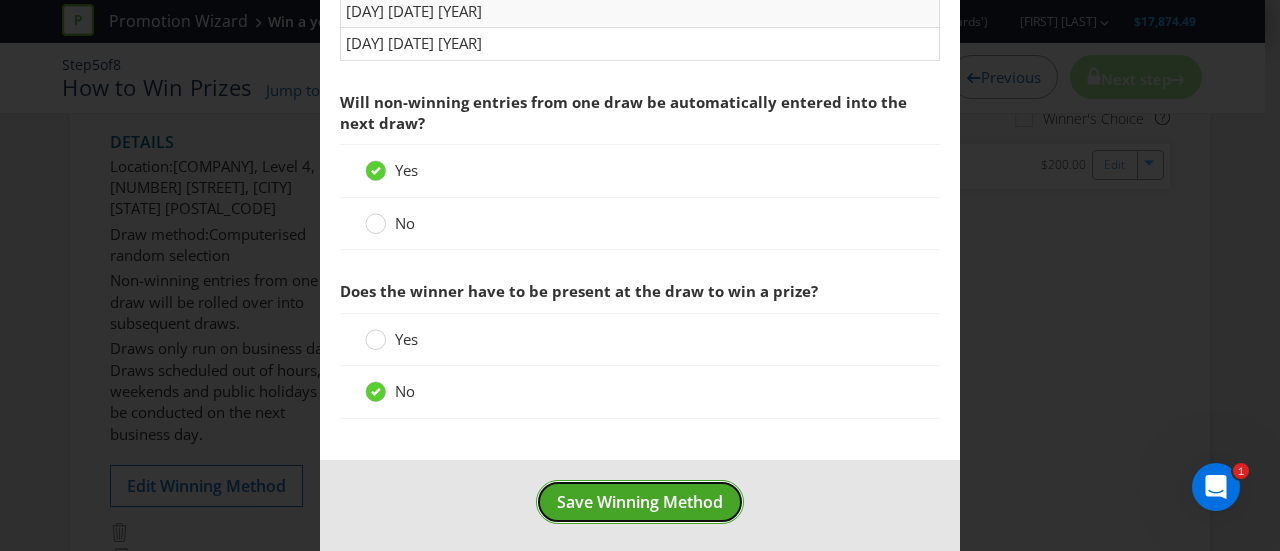 click on "Save Winning Method" at bounding box center (640, 502) 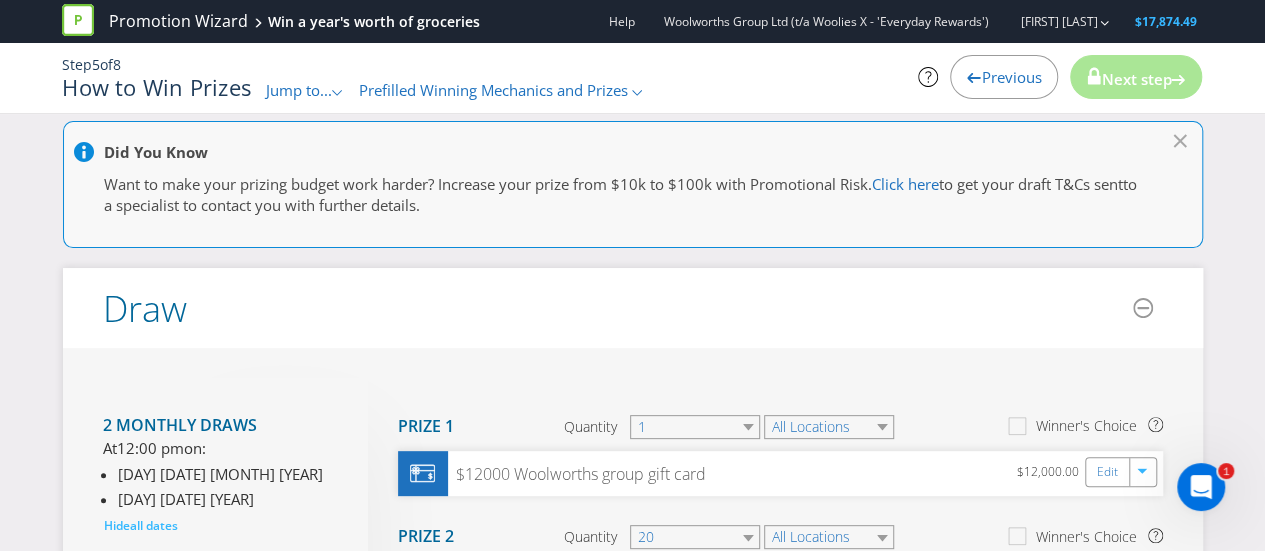scroll, scrollTop: 0, scrollLeft: 0, axis: both 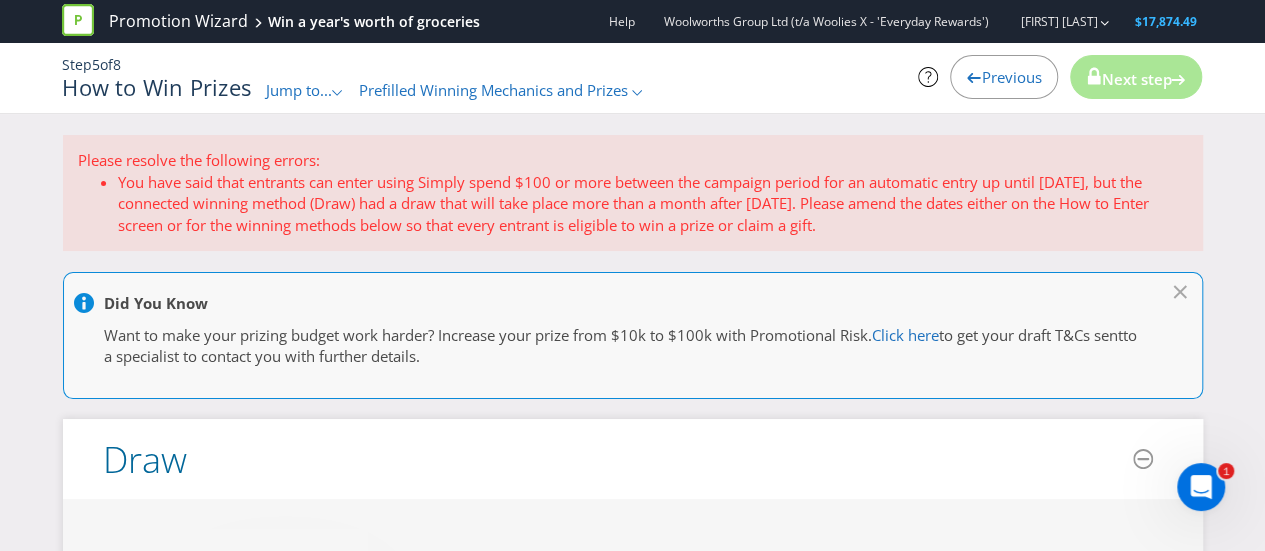 click on ".st0{fill-rule:evenodd;clip-rule:evenodd;}" at bounding box center (338, 90) 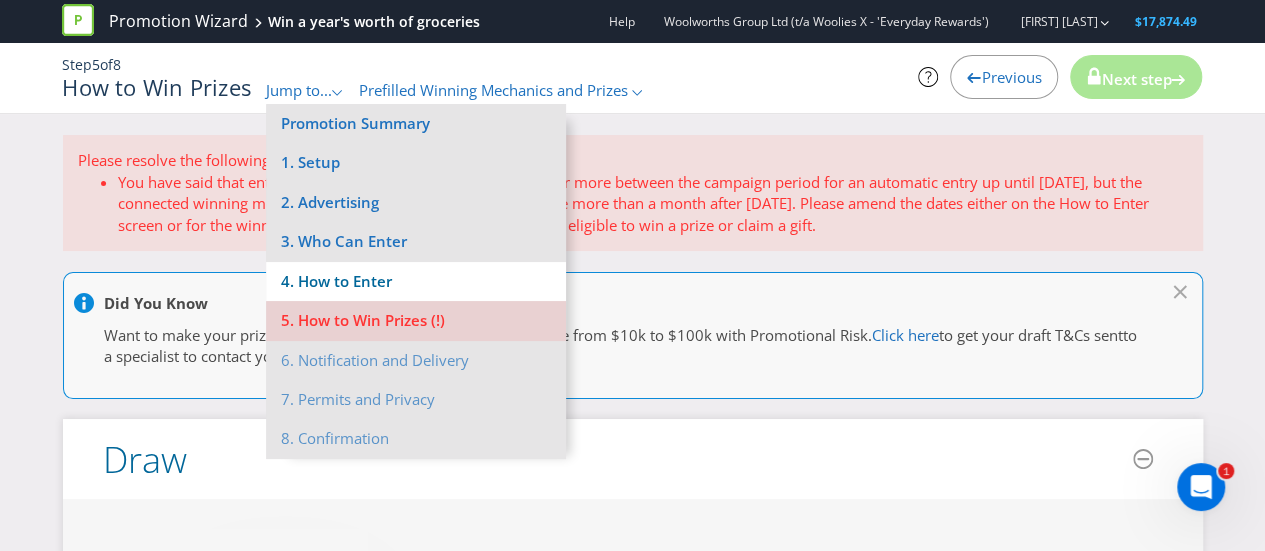 click on "4. How to Enter" at bounding box center (416, 281) 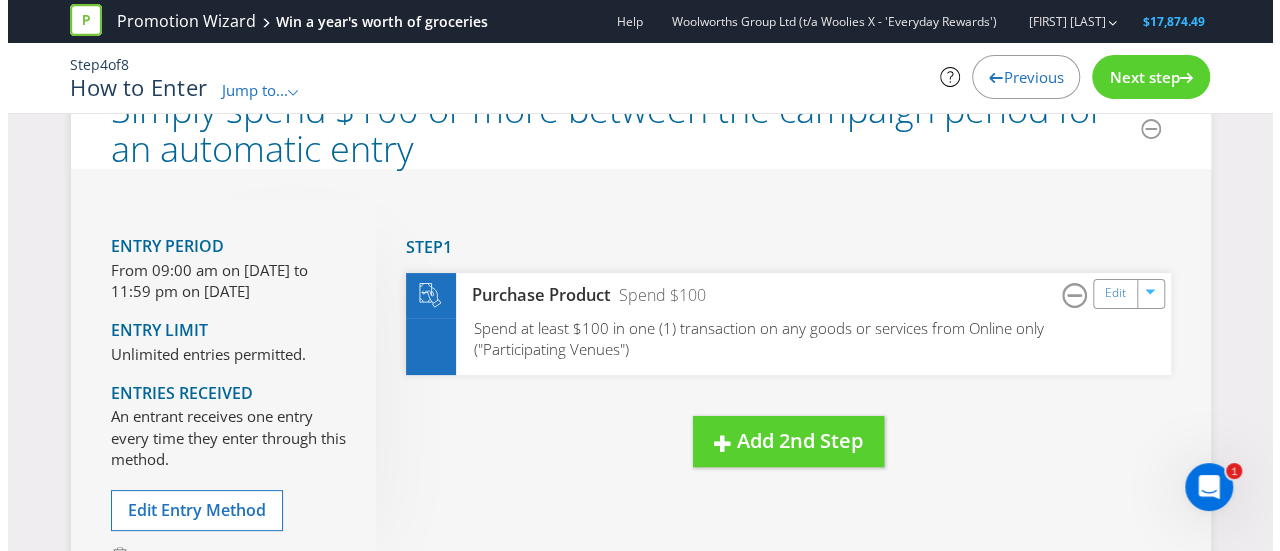 scroll, scrollTop: 112, scrollLeft: 0, axis: vertical 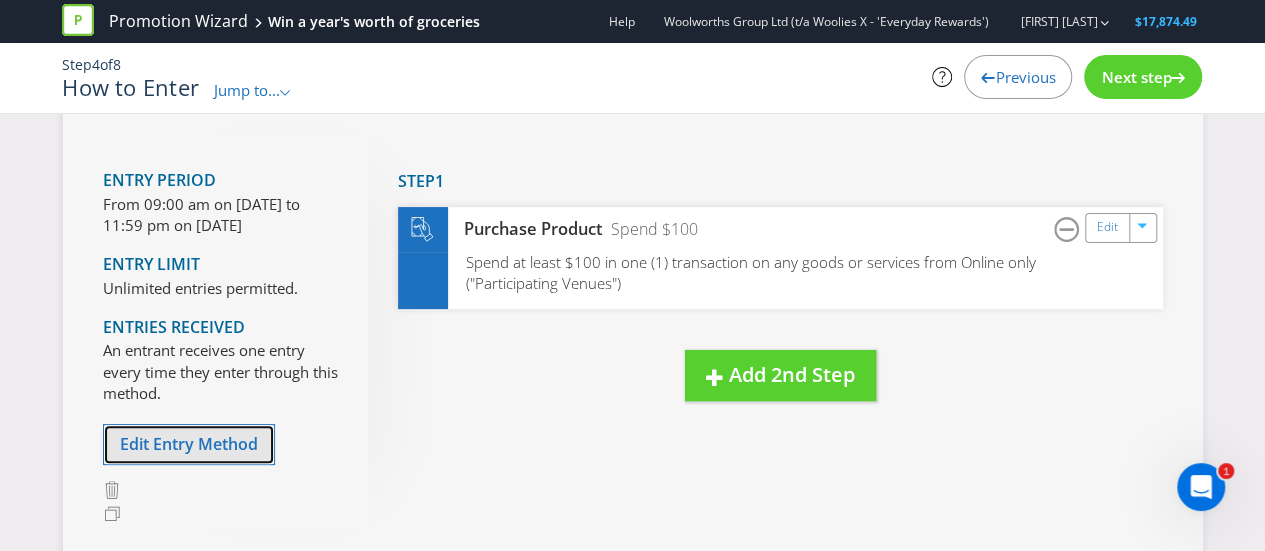 click on "Edit Entry Method" at bounding box center [189, 444] 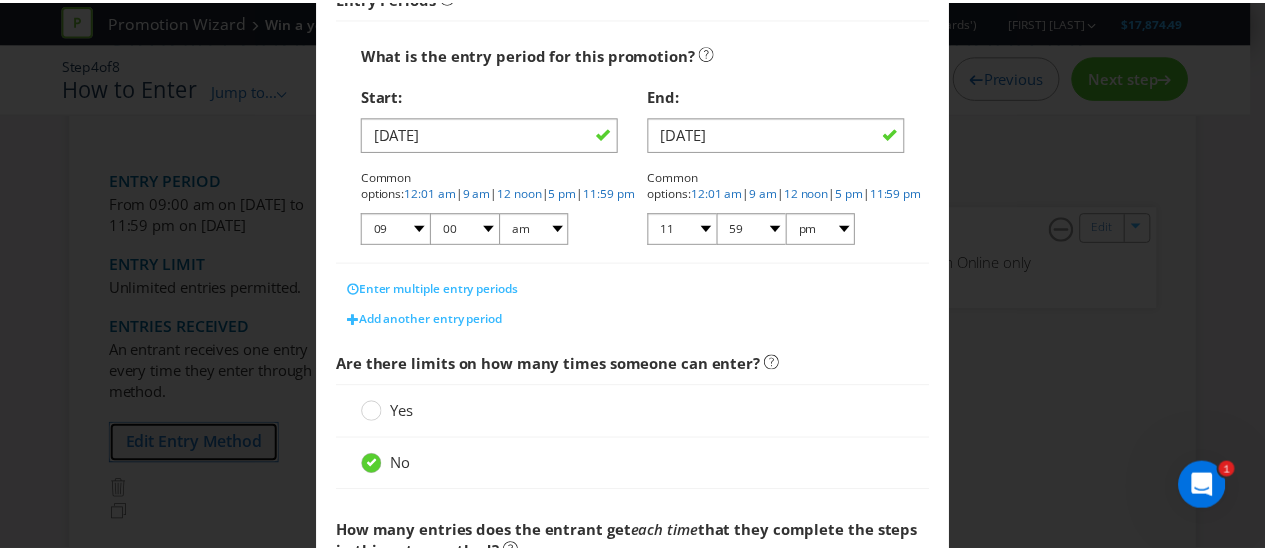 scroll, scrollTop: 643, scrollLeft: 0, axis: vertical 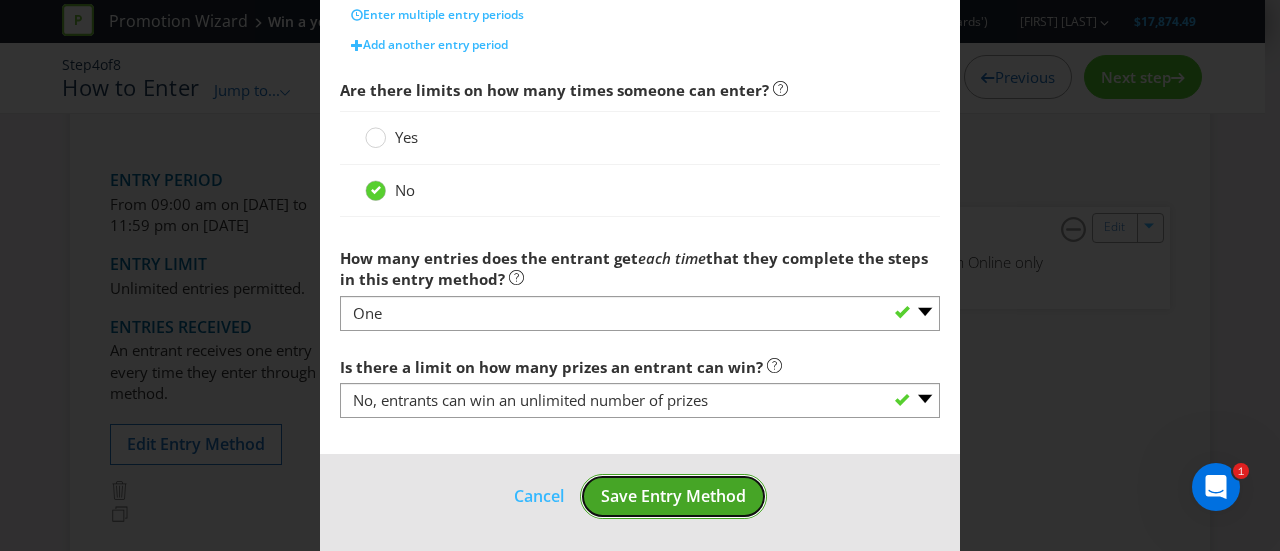 click on "Save Entry Method" at bounding box center (673, 496) 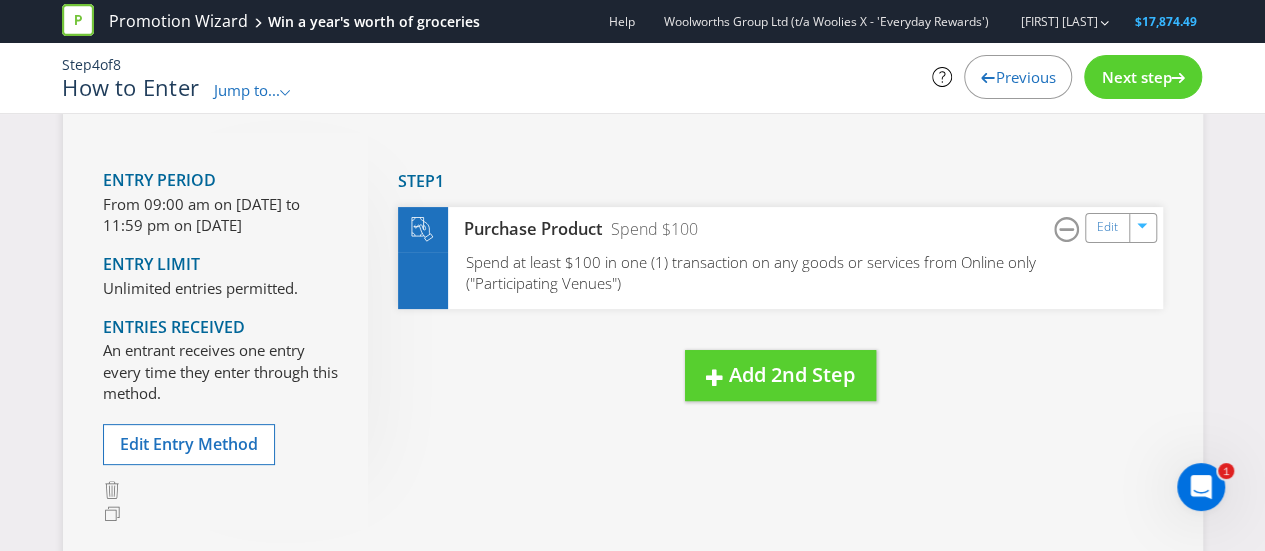 click on "Next step" at bounding box center [1143, 77] 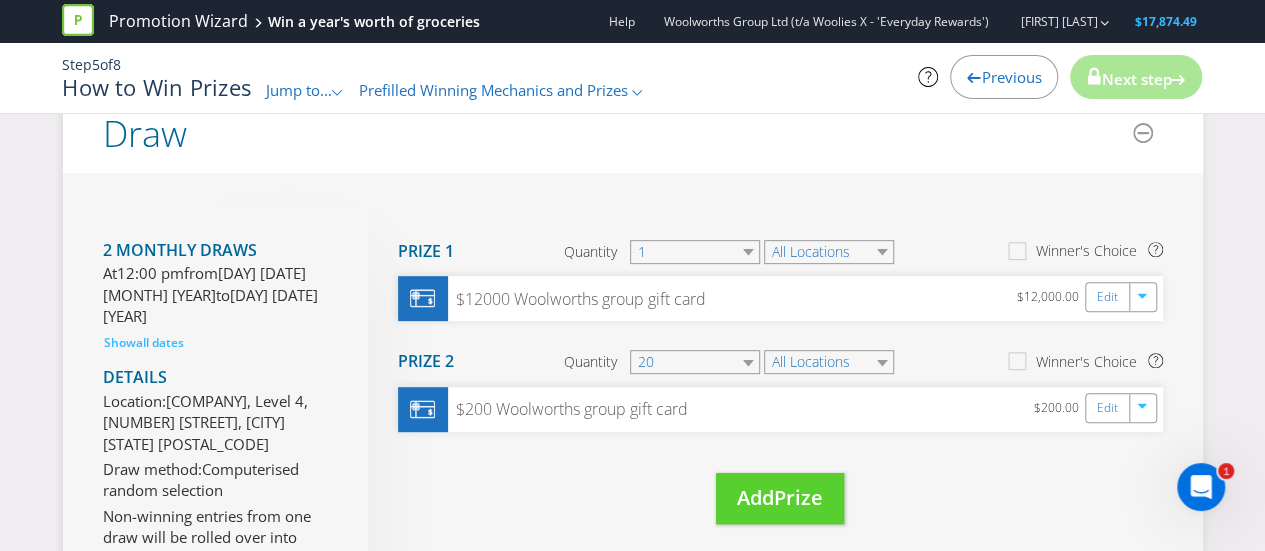 scroll, scrollTop: 327, scrollLeft: 0, axis: vertical 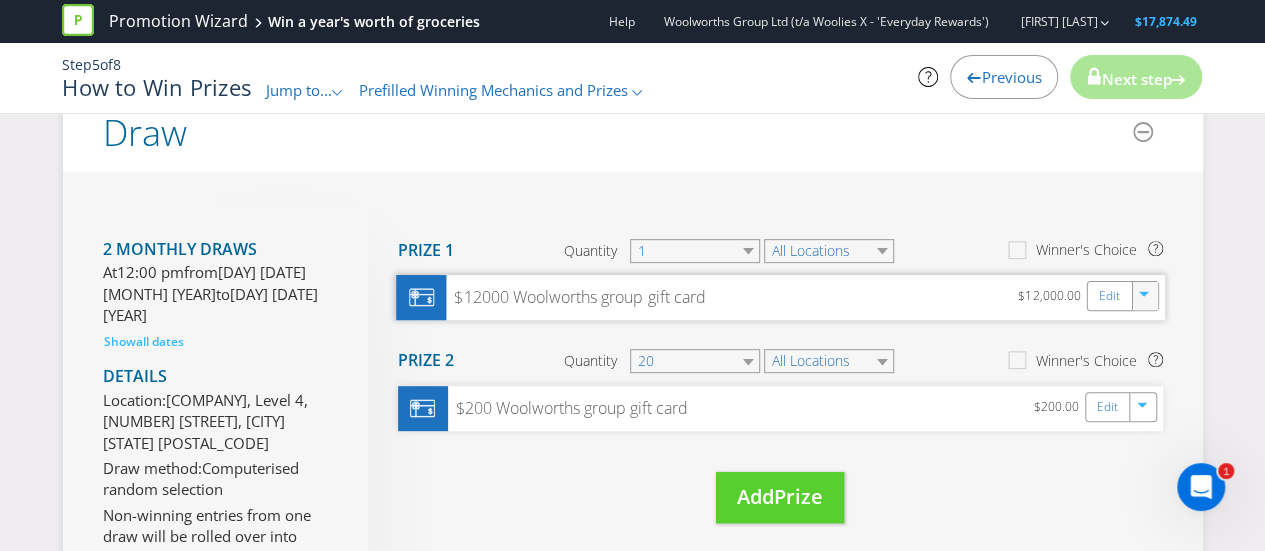 click at bounding box center (1145, 297) 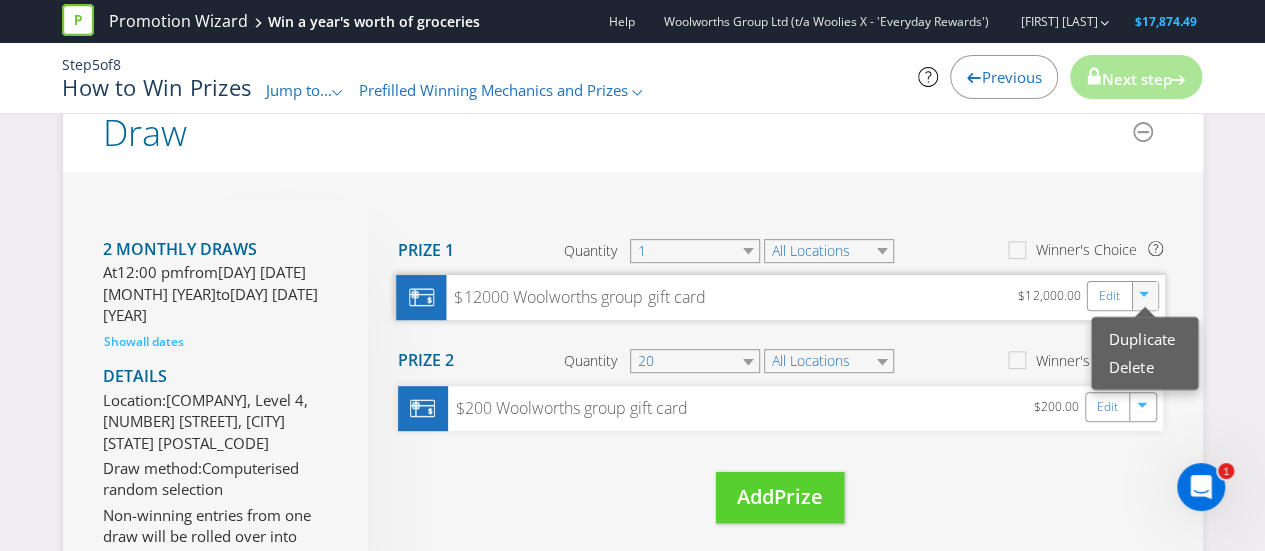 click on "Duplicate Delete" at bounding box center [1145, 297] 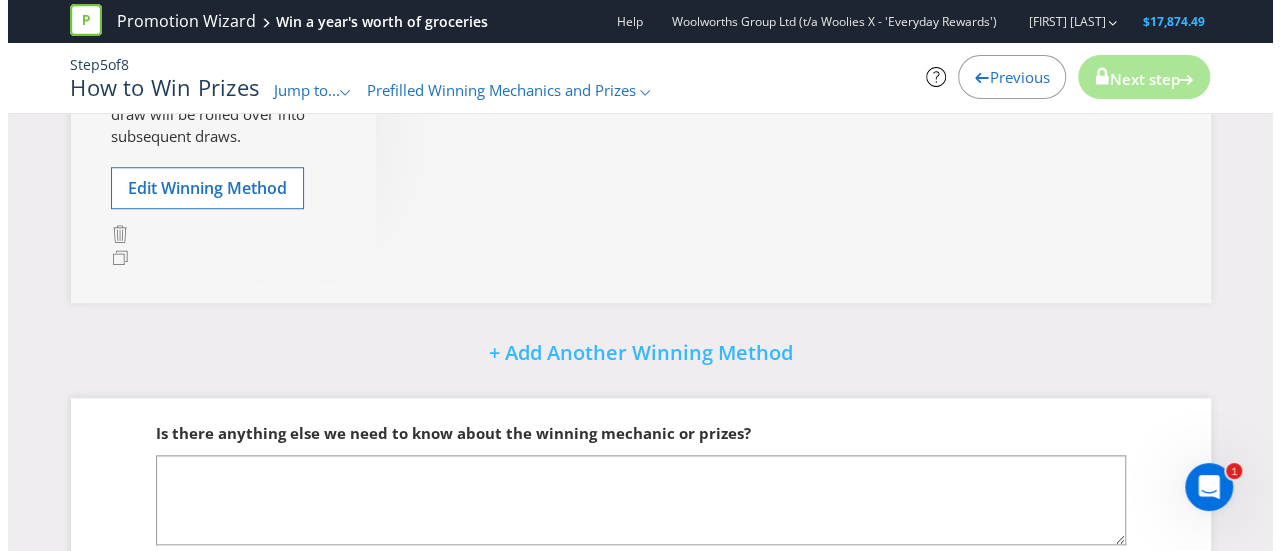 scroll, scrollTop: 760, scrollLeft: 0, axis: vertical 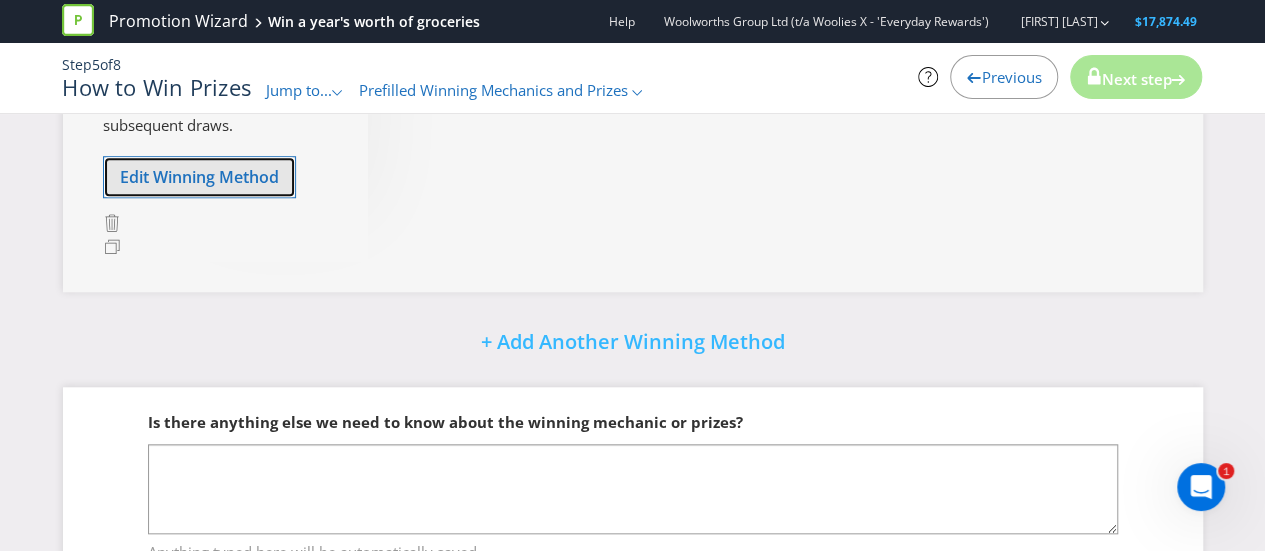 click on "Edit Winning Method" at bounding box center [199, 177] 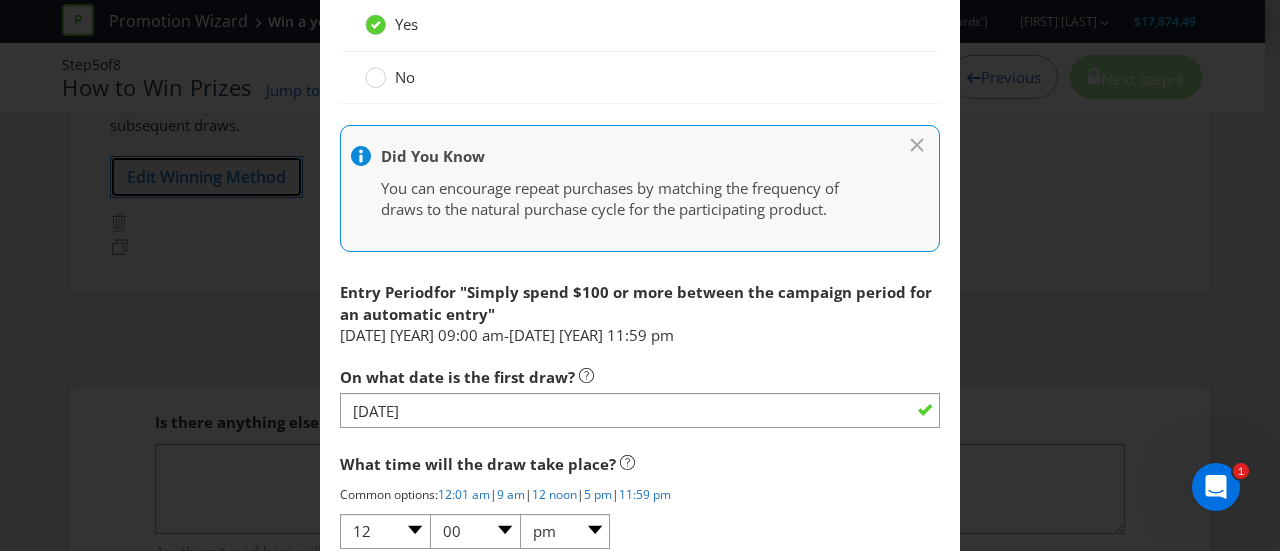 scroll, scrollTop: 1228, scrollLeft: 0, axis: vertical 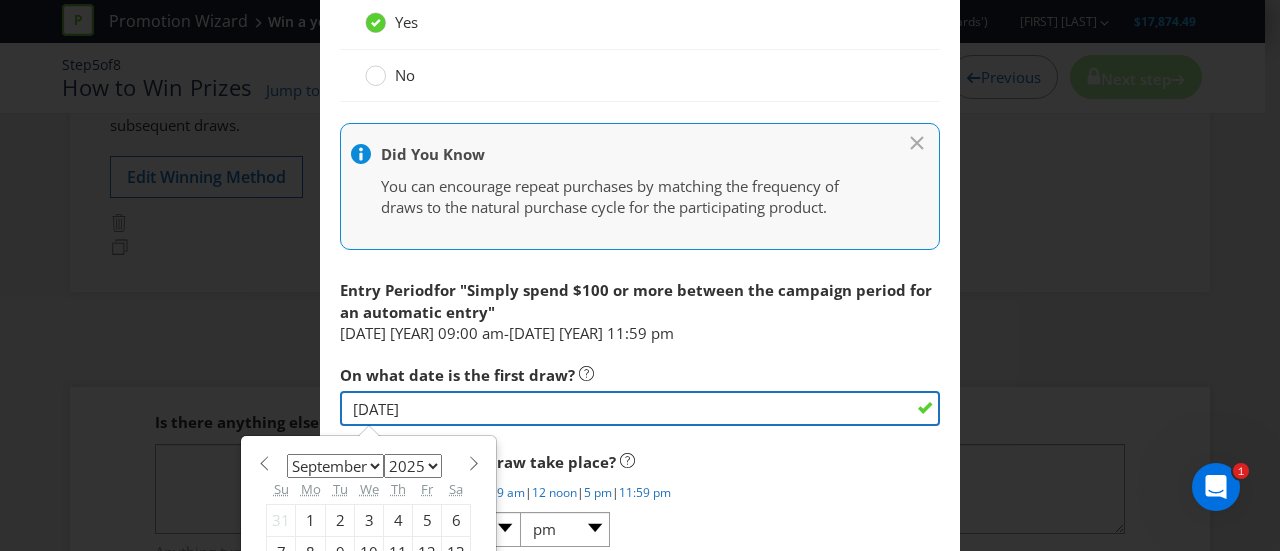 click on "[DATE]/[MONTH]/[YEAR]" at bounding box center (640, 408) 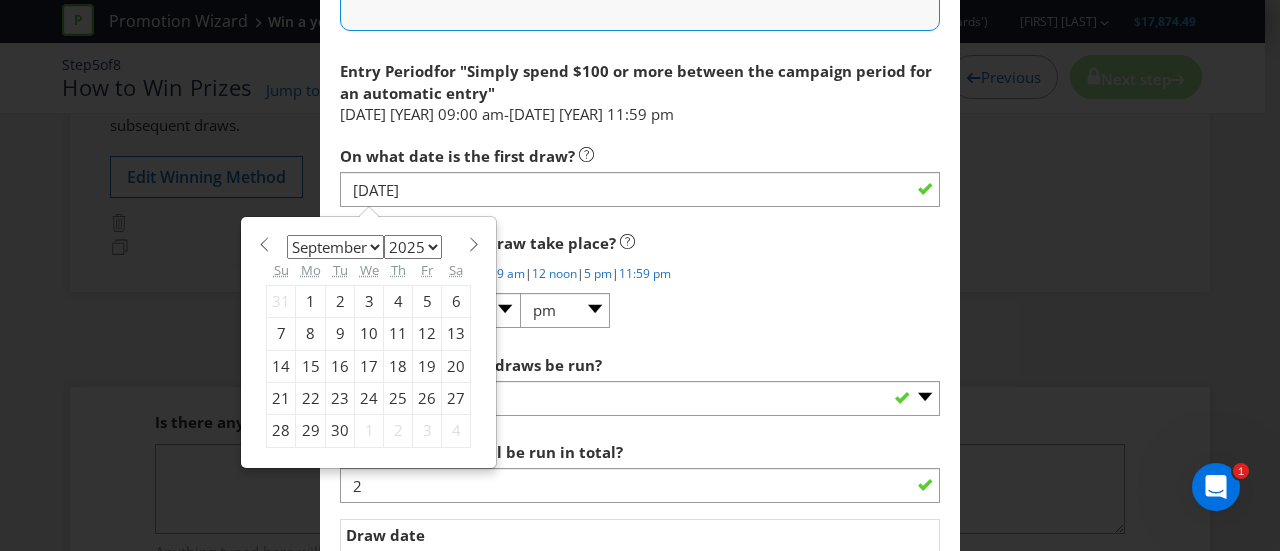 click on "January February March April May June July August September October November December" at bounding box center (335, 247) 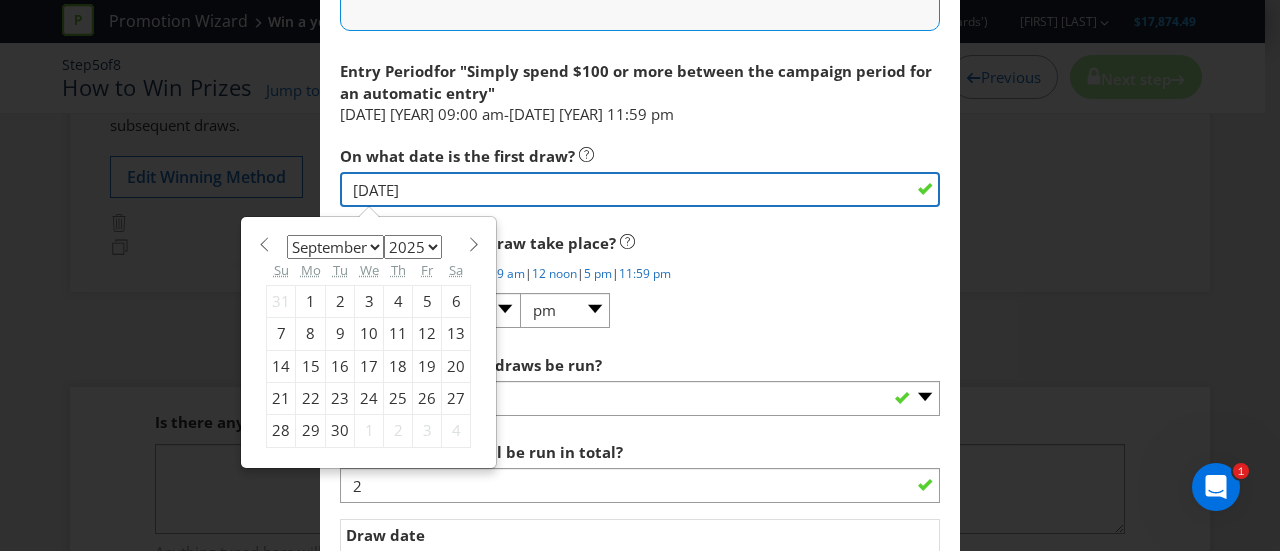 click on "23/09/25" at bounding box center [640, 189] 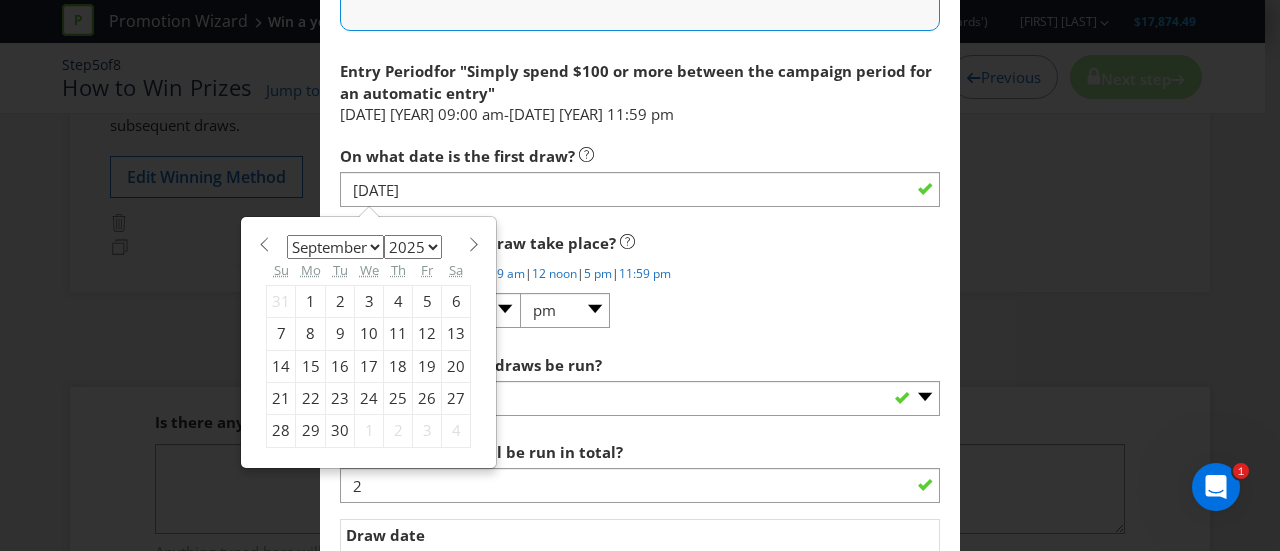 click on "January February March April May June July August September October November December" at bounding box center (335, 247) 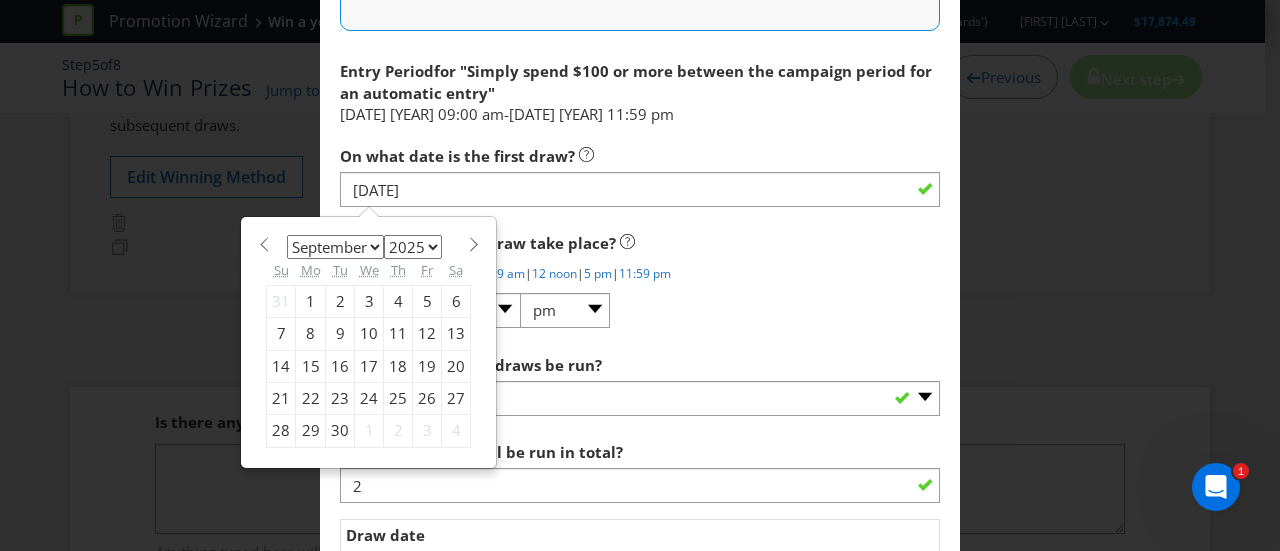 select on "9" 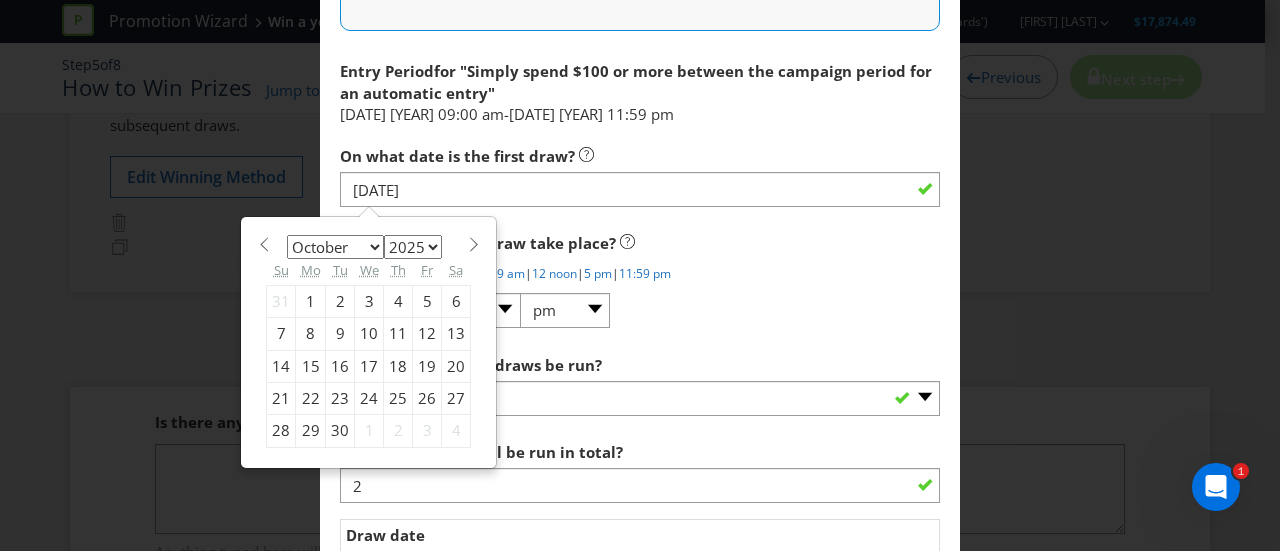 click on "January February March April May June July August September October November December" at bounding box center (335, 247) 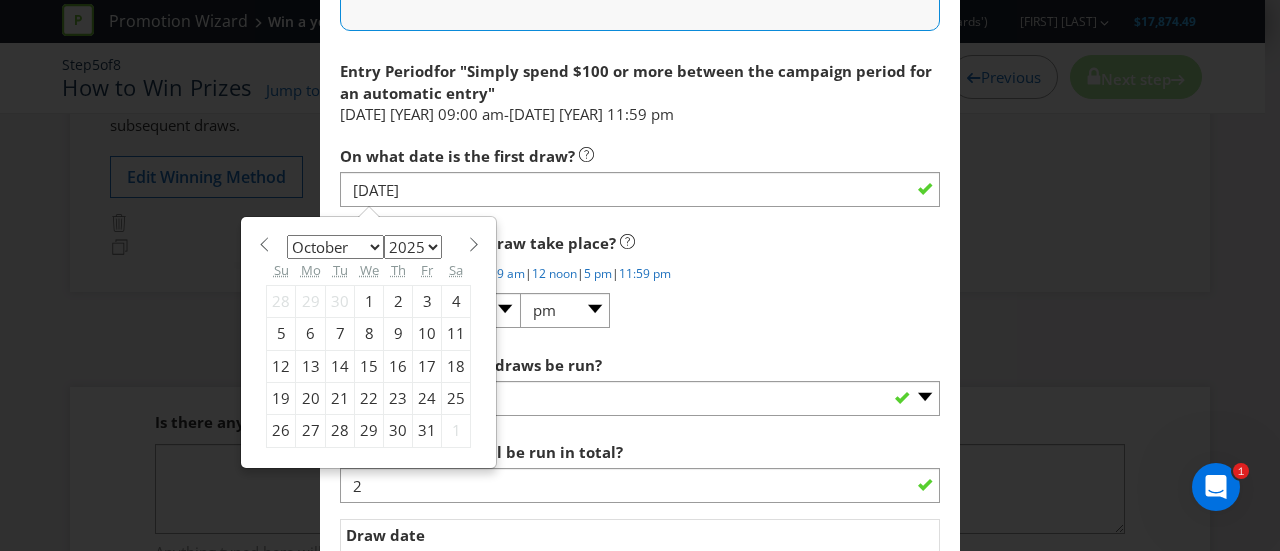 click on "23" at bounding box center [398, 399] 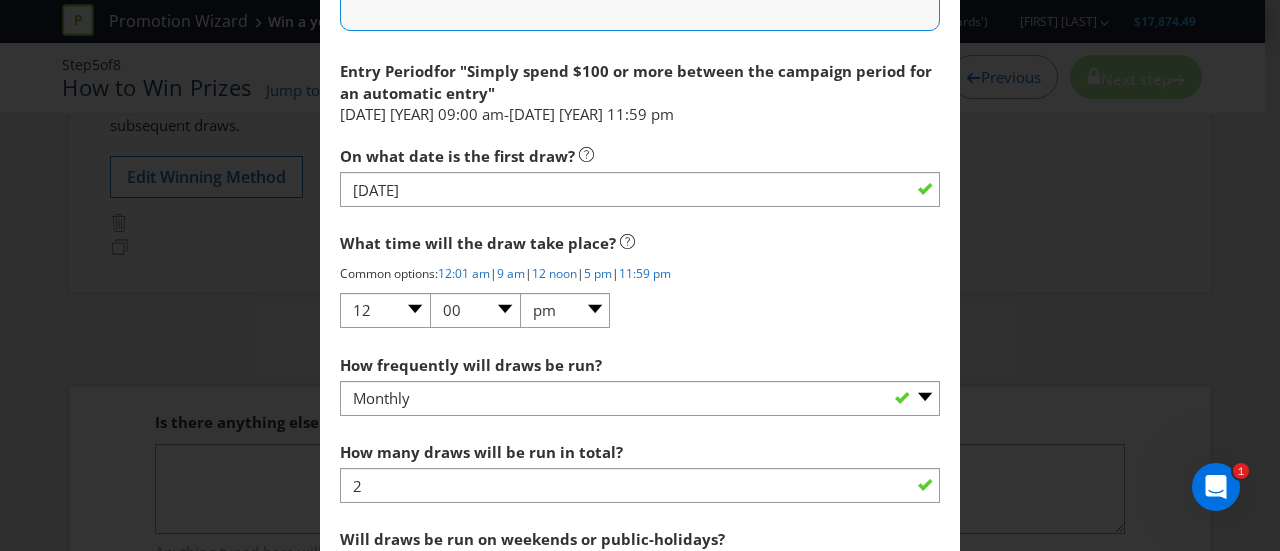 scroll, scrollTop: 1551, scrollLeft: 0, axis: vertical 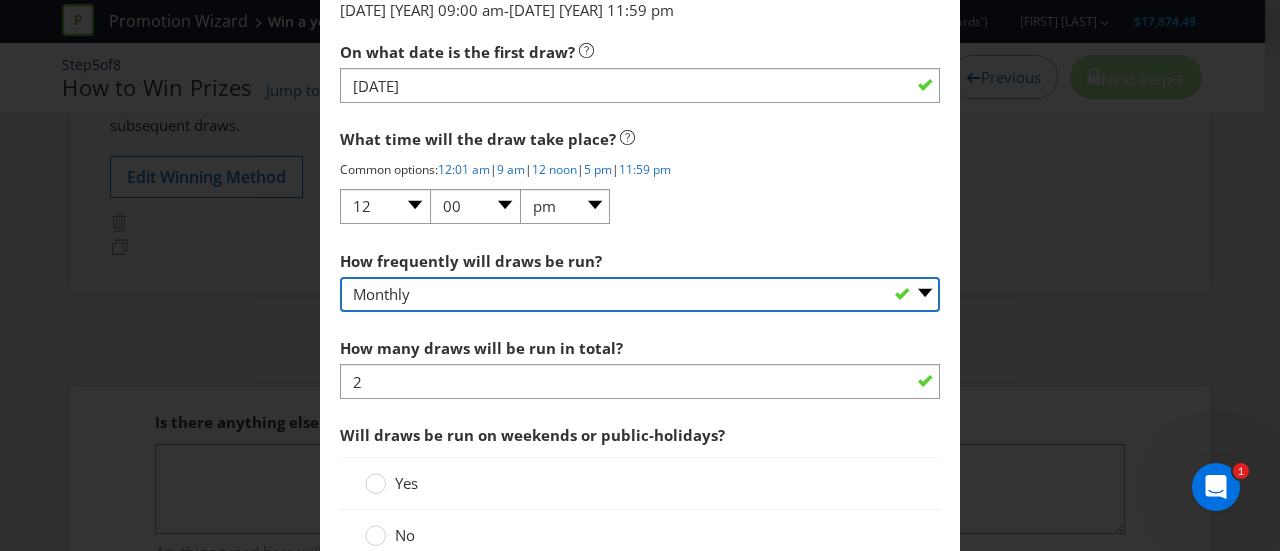 click on "-- Please select -- Hourly Daily Weekly Fortnightly Monthly Every 3 Months Irregular" at bounding box center [640, 294] 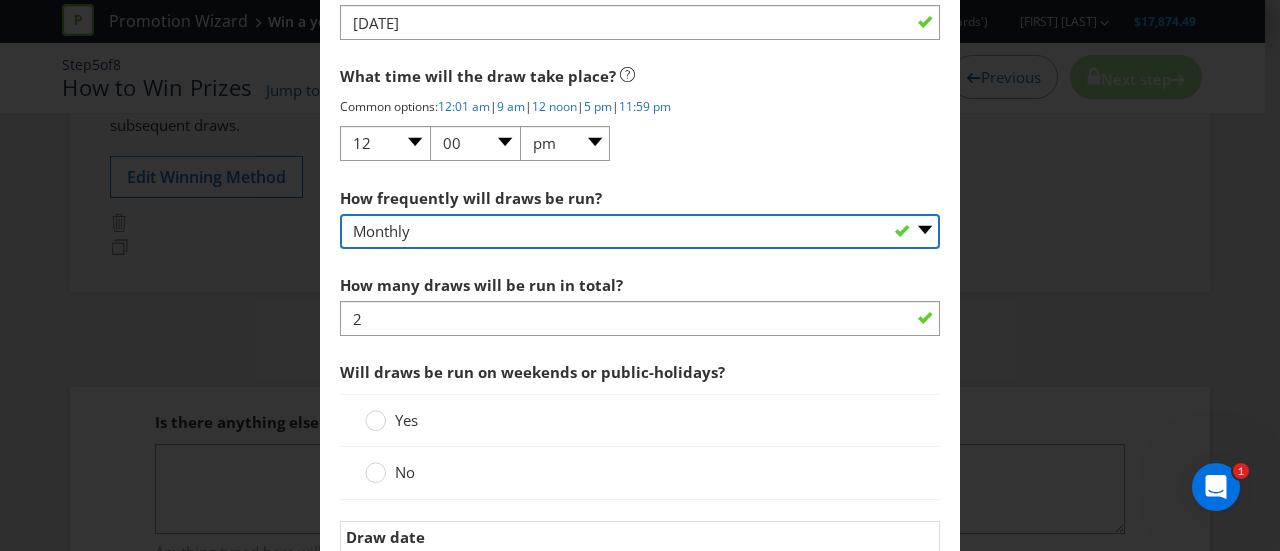 scroll, scrollTop: 1615, scrollLeft: 0, axis: vertical 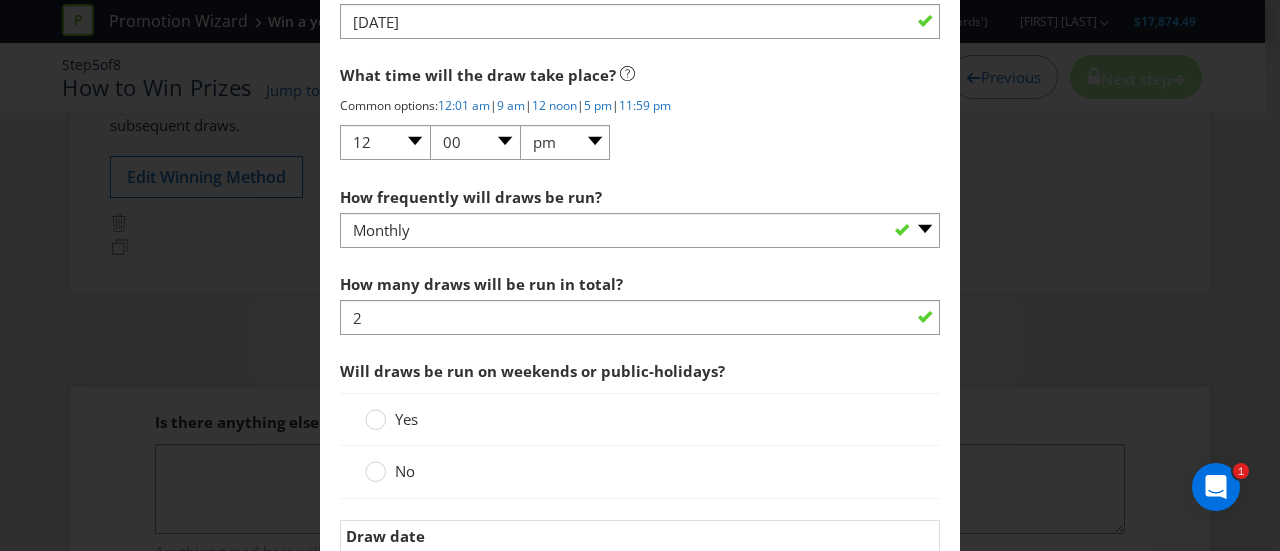 click on "How frequently will draws be run?   -- Please select -- Hourly Daily Weekly Fortnightly Monthly Every 3 Months Irregular" at bounding box center (640, 213) 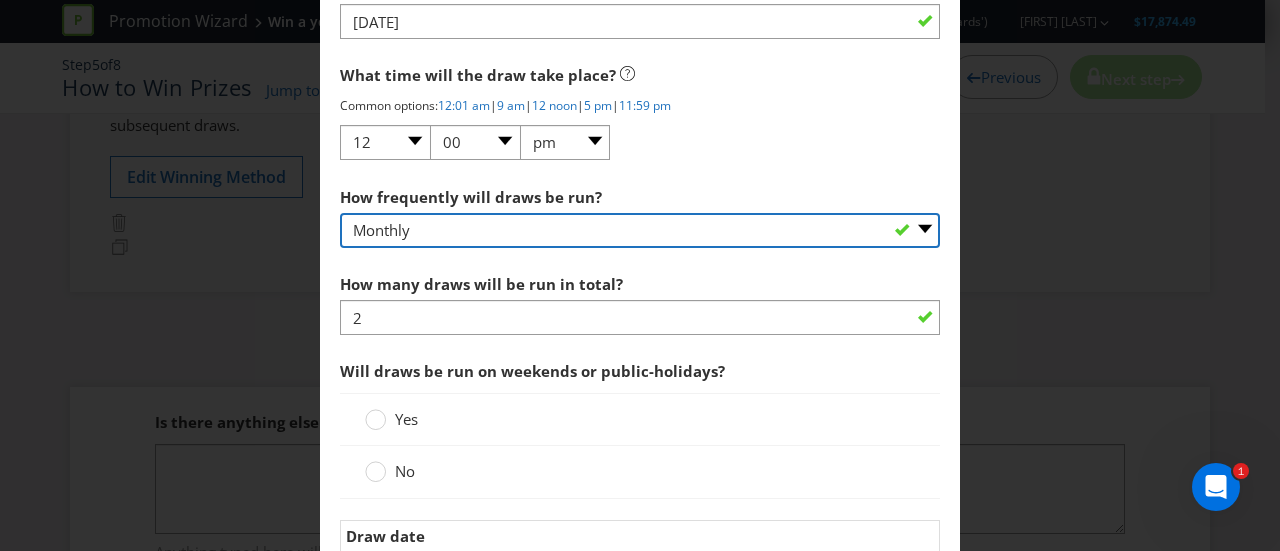 click on "-- Please select -- Hourly Daily Weekly Fortnightly Monthly Every 3 Months Irregular" at bounding box center (640, 230) 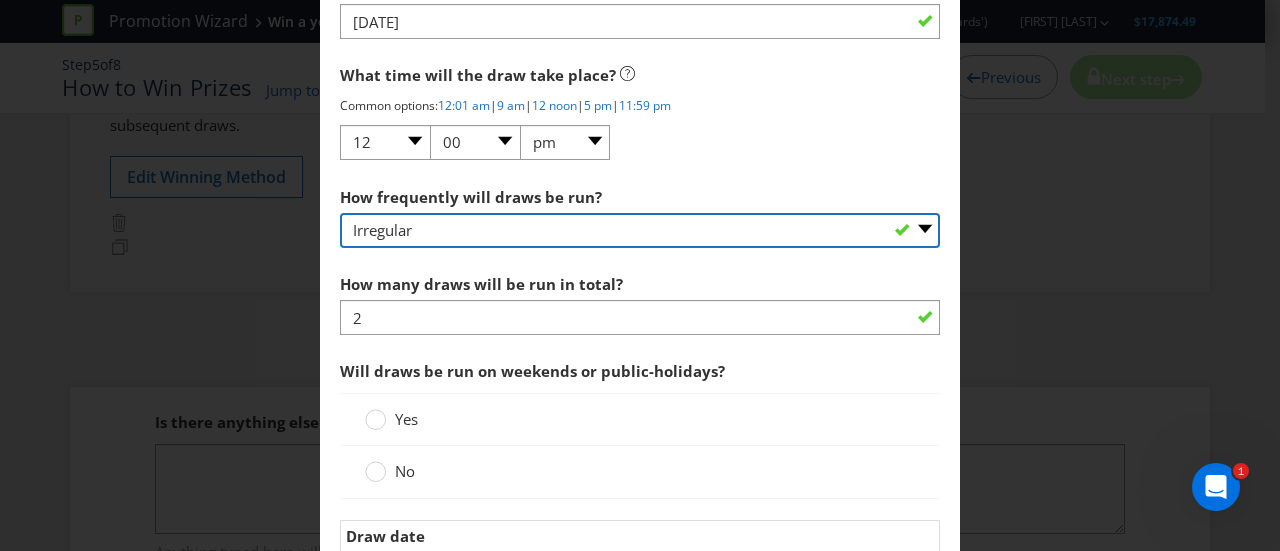 click on "-- Please select -- Hourly Daily Weekly Fortnightly Monthly Every 3 Months Irregular" at bounding box center [640, 230] 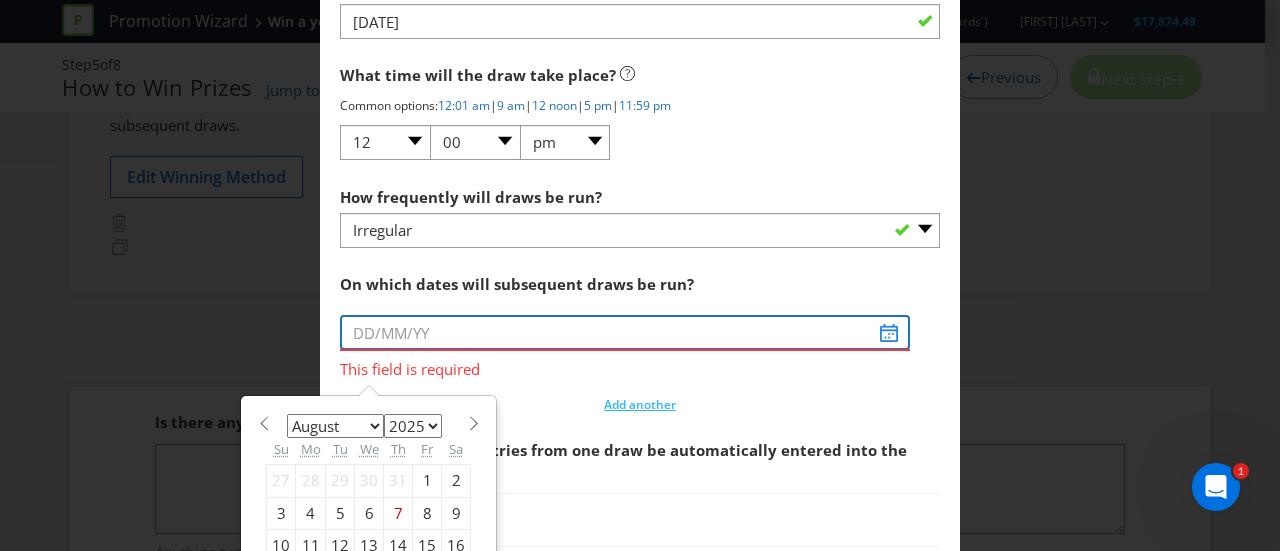 click at bounding box center (625, 332) 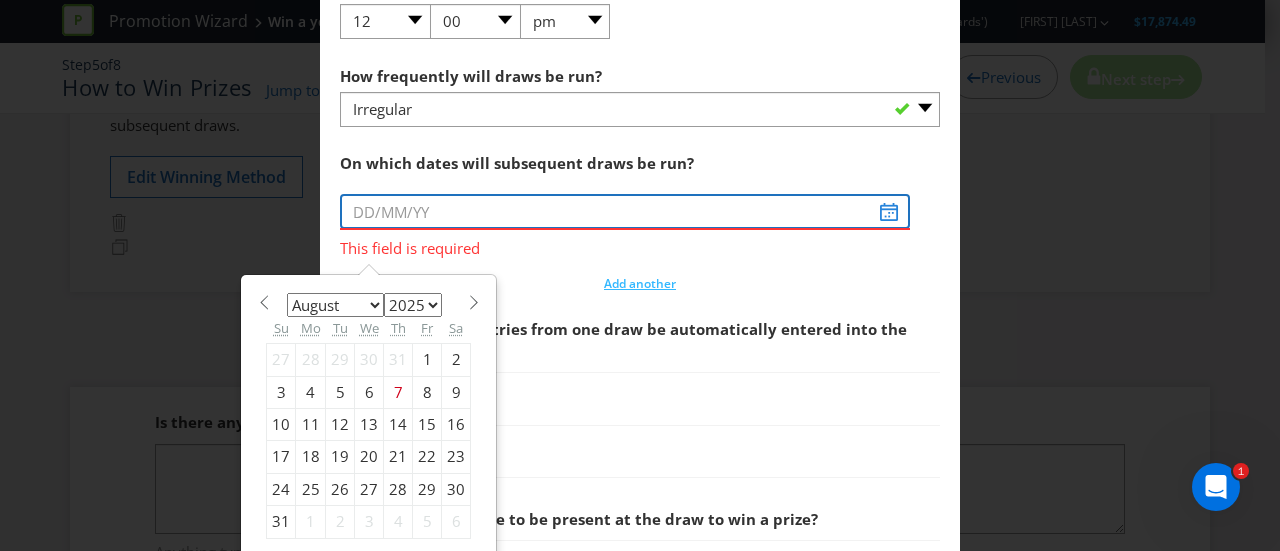 scroll, scrollTop: 1737, scrollLeft: 0, axis: vertical 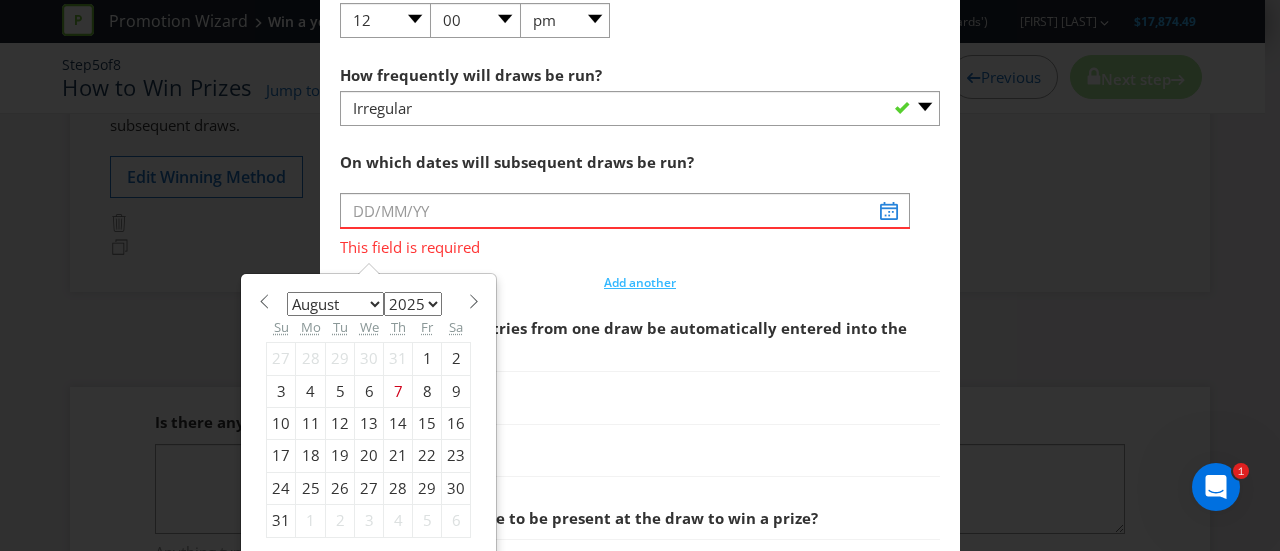 click on "January February March April May June July August September October November December" at bounding box center [335, 304] 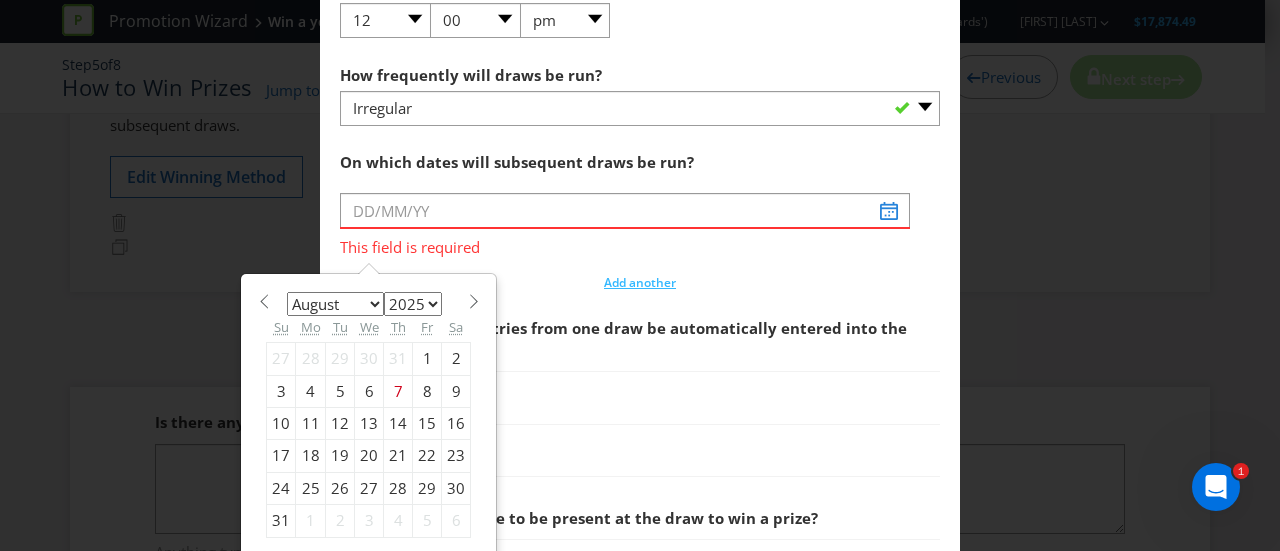 select on "9" 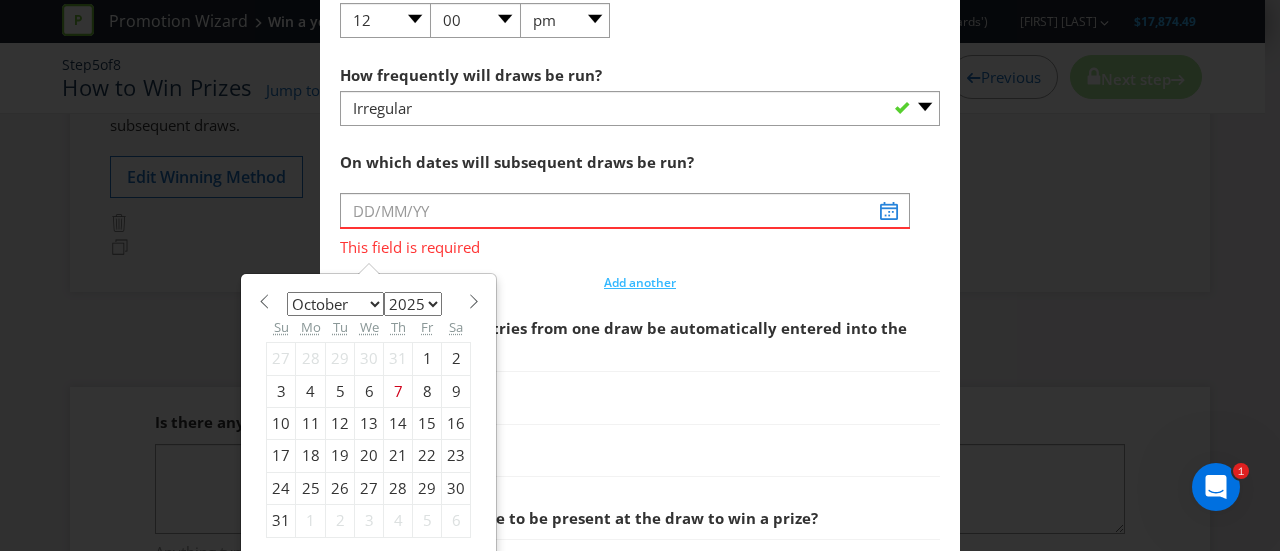 click on "January February March April May June July August September October November December" at bounding box center (335, 304) 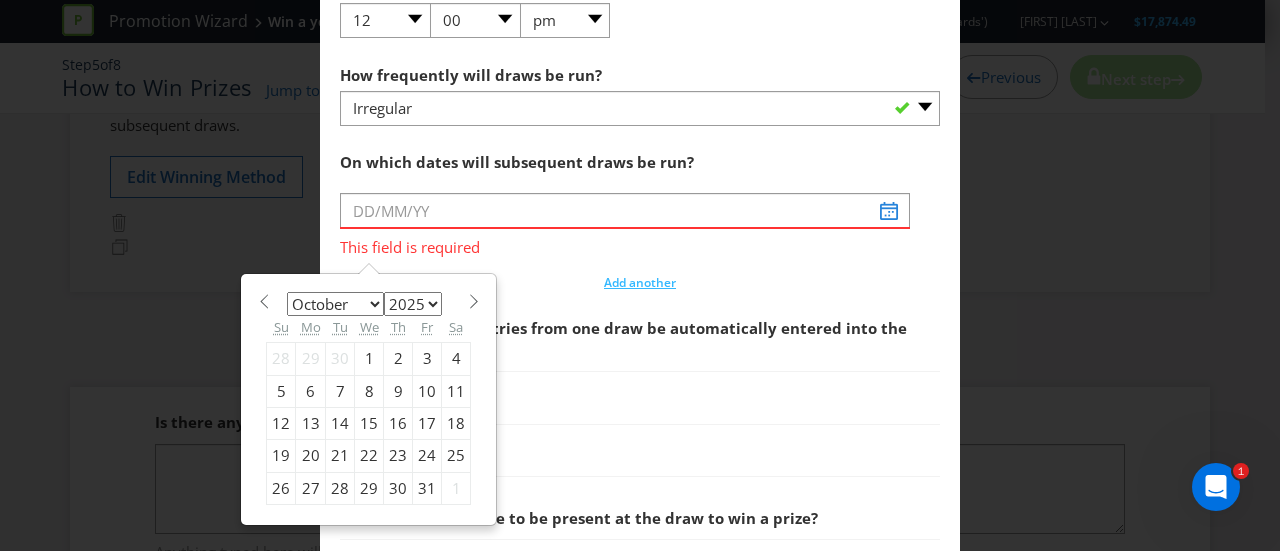 click on "30" at bounding box center (398, 488) 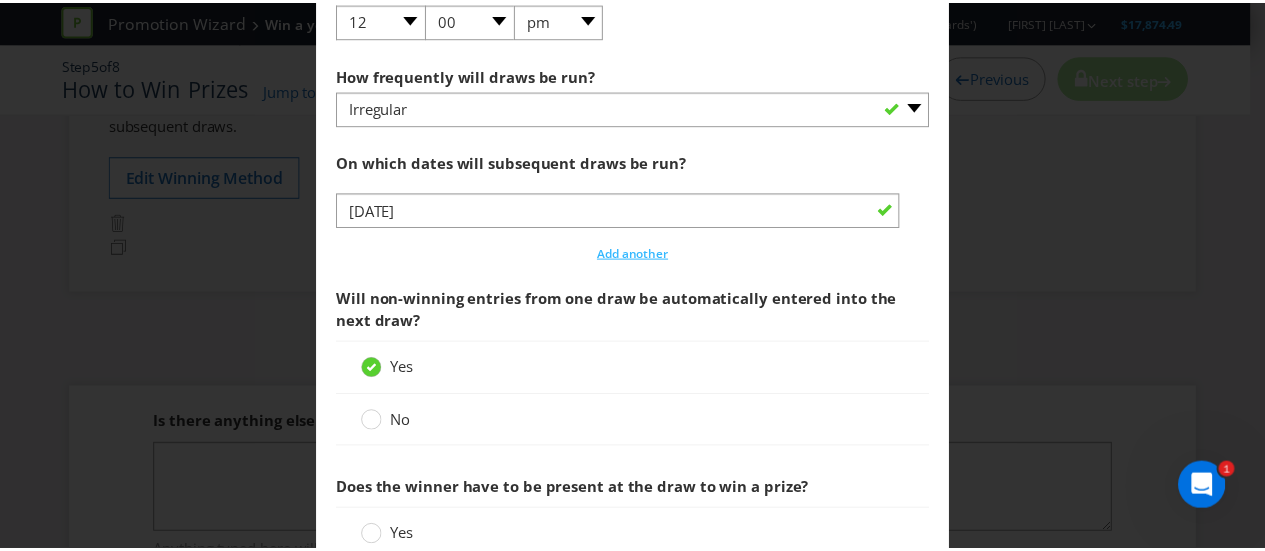 scroll, scrollTop: 1935, scrollLeft: 0, axis: vertical 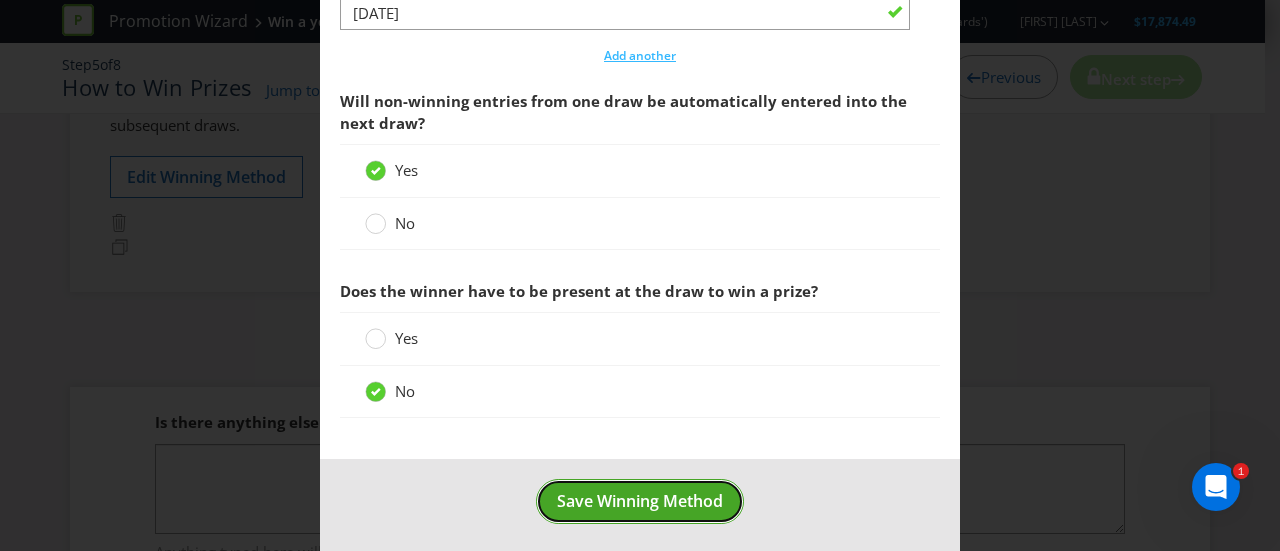 click on "Save Winning Method" at bounding box center (640, 501) 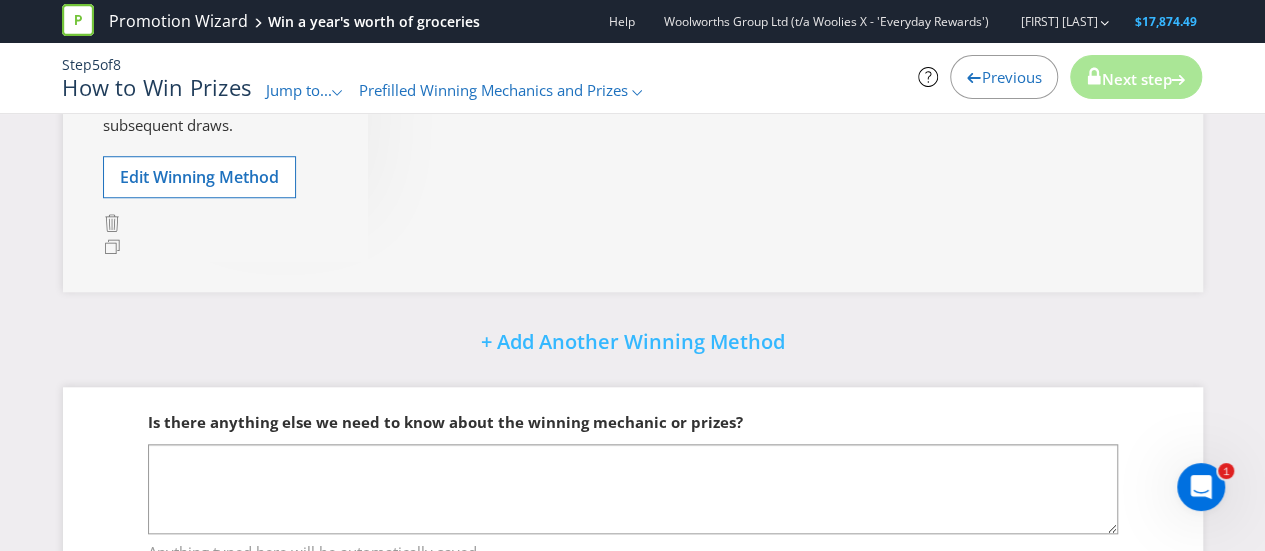 scroll, scrollTop: 0, scrollLeft: 0, axis: both 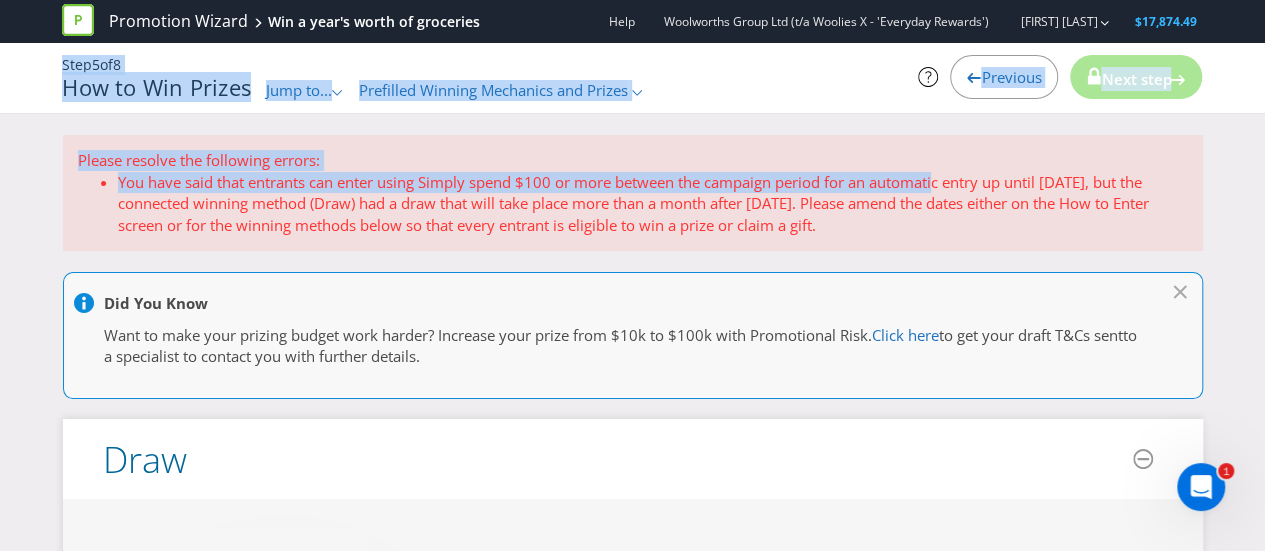 drag, startPoint x: 1168, startPoint y: 31, endPoint x: 942, endPoint y: 173, distance: 266.90823 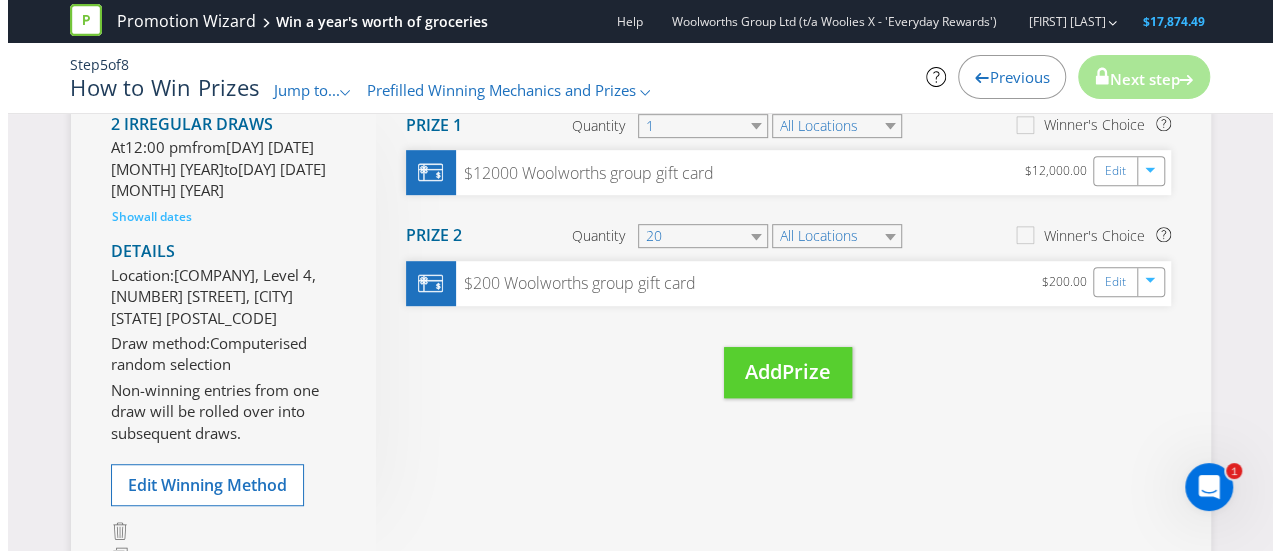scroll, scrollTop: 623, scrollLeft: 0, axis: vertical 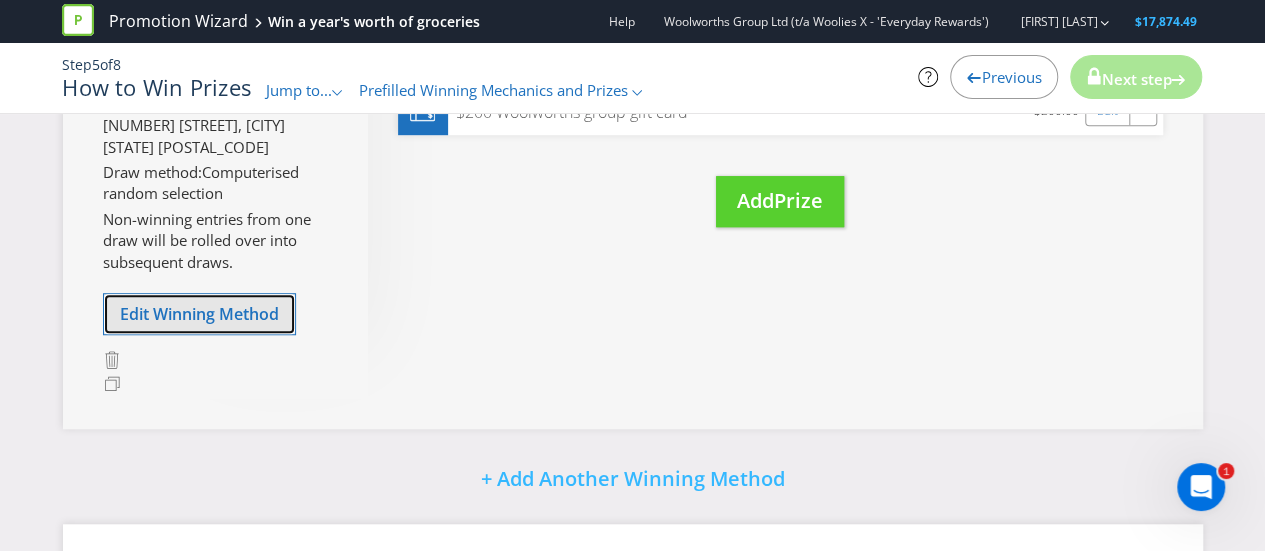 click on "Edit Winning Method" at bounding box center (199, 314) 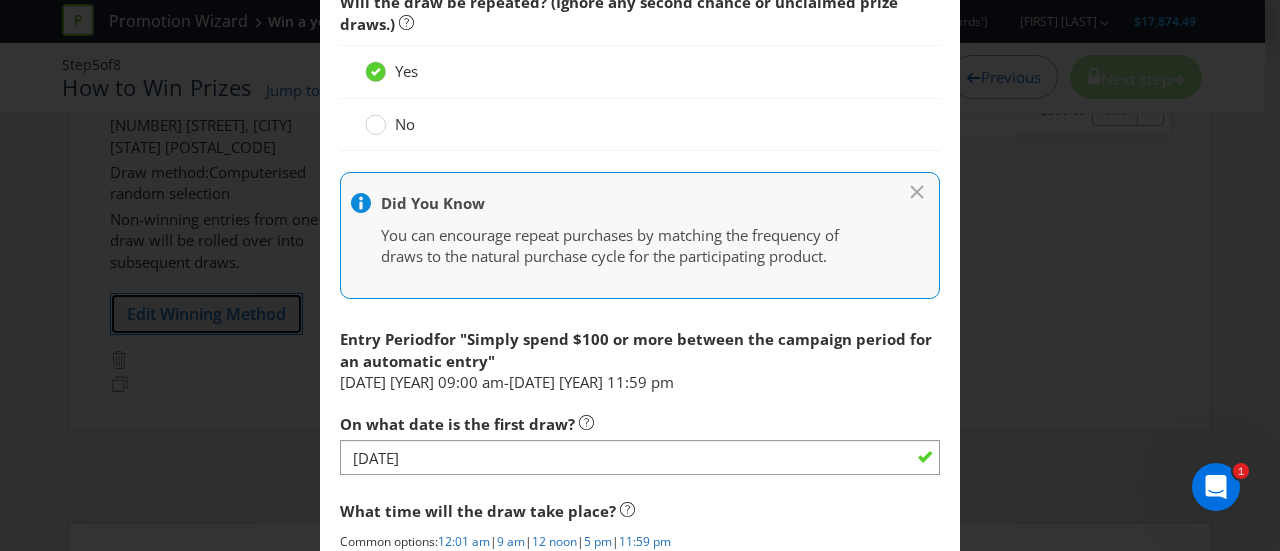 scroll, scrollTop: 1326, scrollLeft: 0, axis: vertical 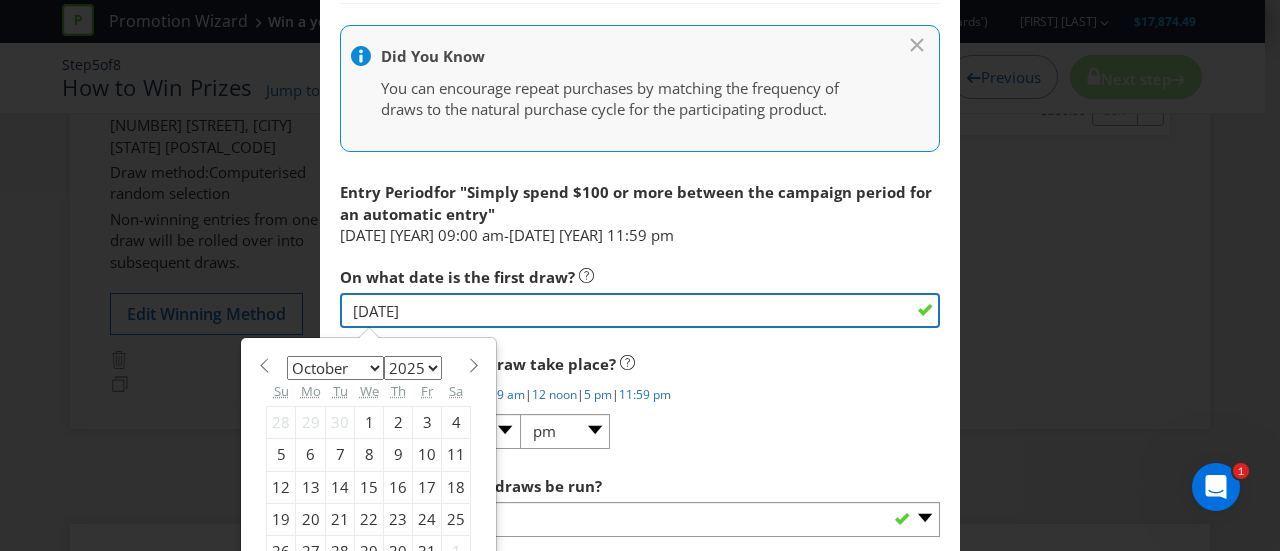 click on "23/10/25" at bounding box center (640, 310) 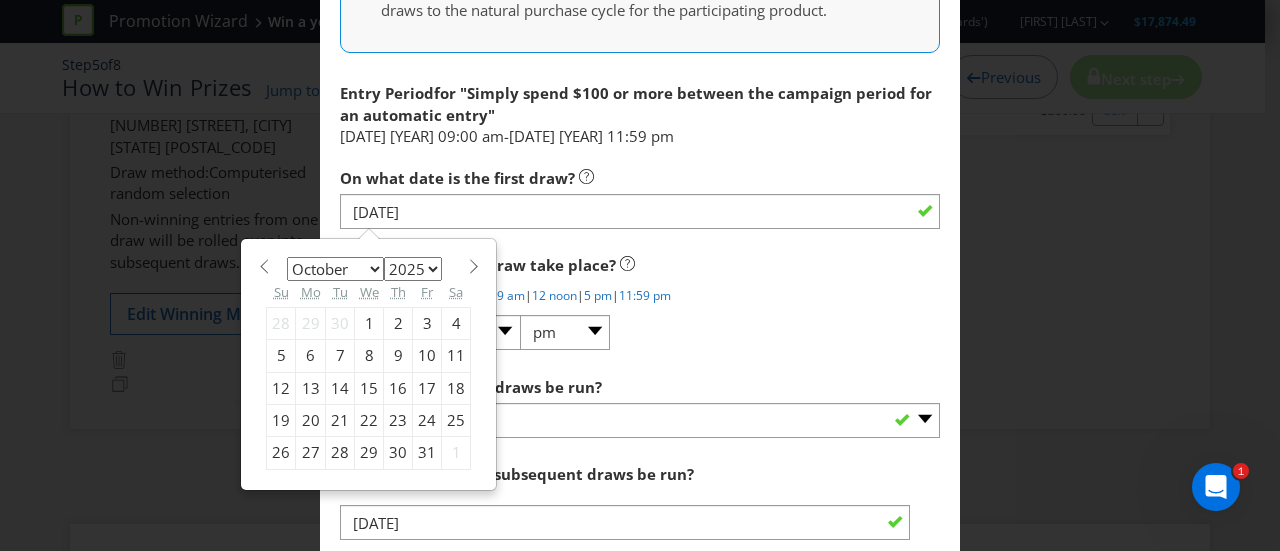 click on "24" at bounding box center [427, 421] 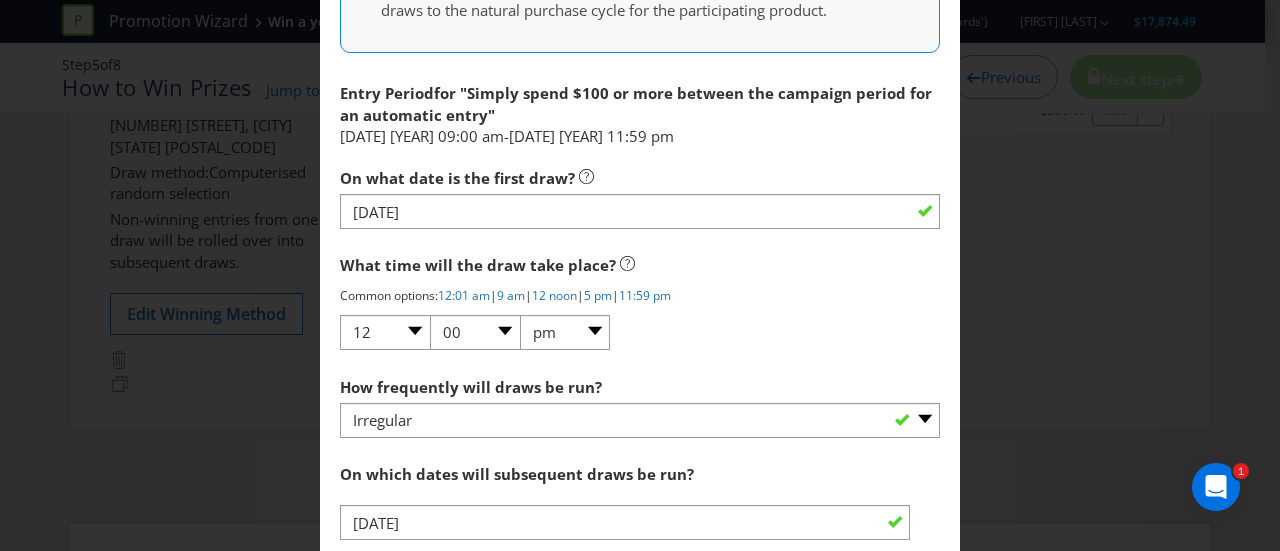 scroll, scrollTop: 1527, scrollLeft: 0, axis: vertical 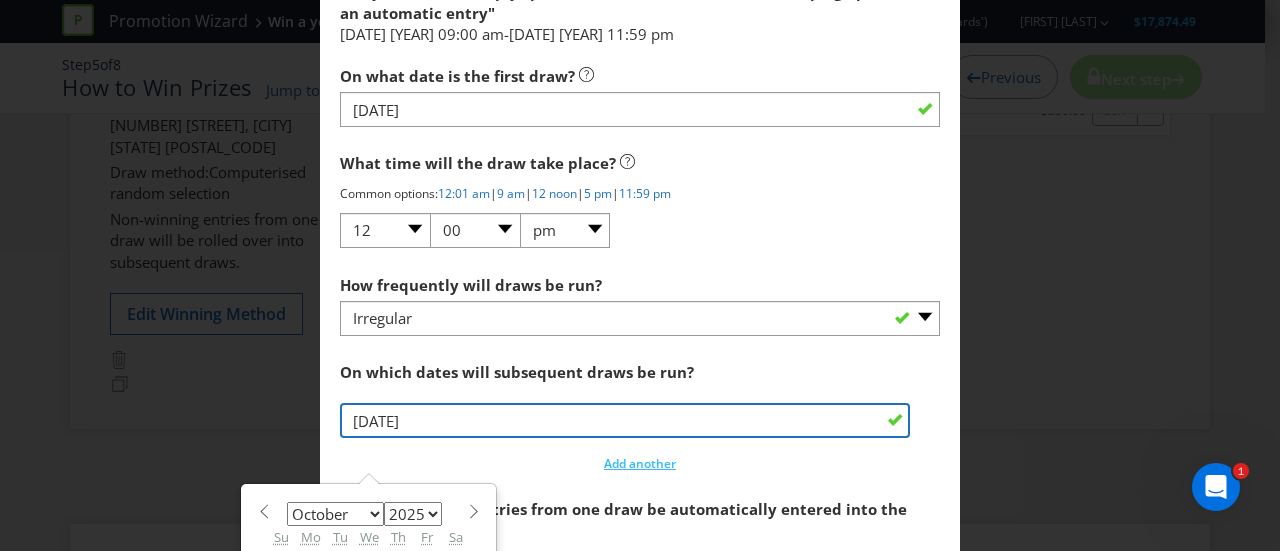 click on "30/10/25" at bounding box center [625, 420] 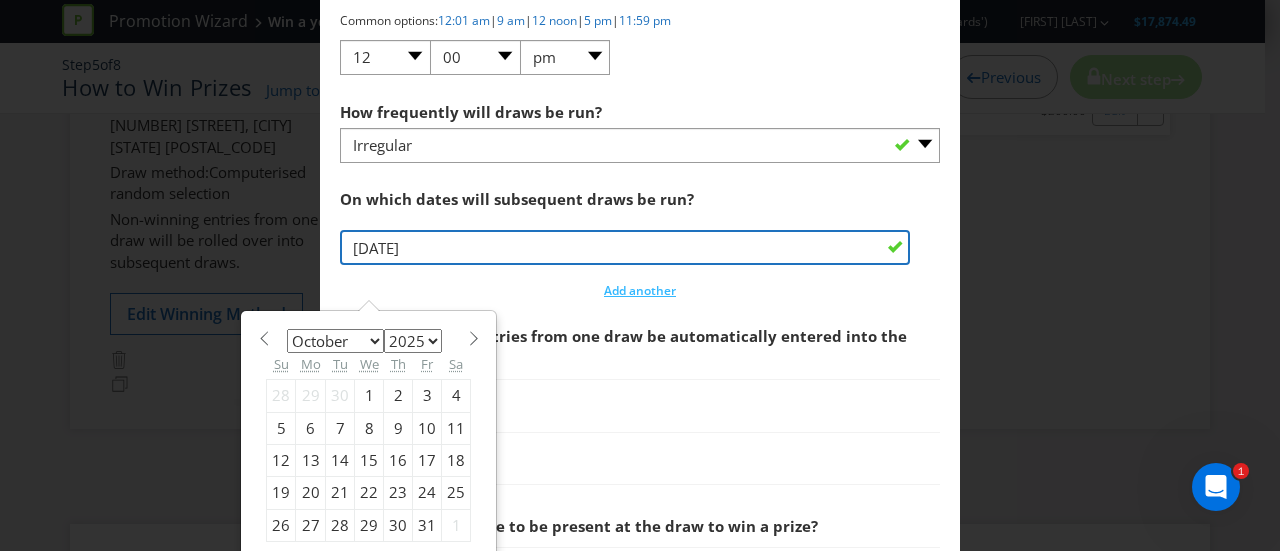 scroll, scrollTop: 1701, scrollLeft: 0, axis: vertical 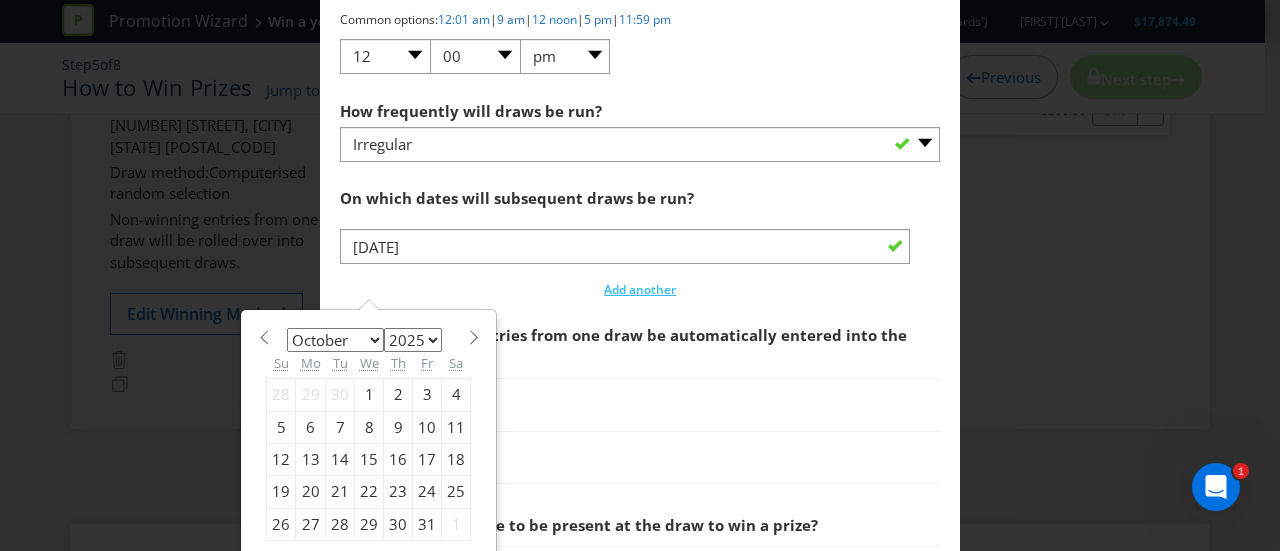 click on "31" at bounding box center (427, 524) 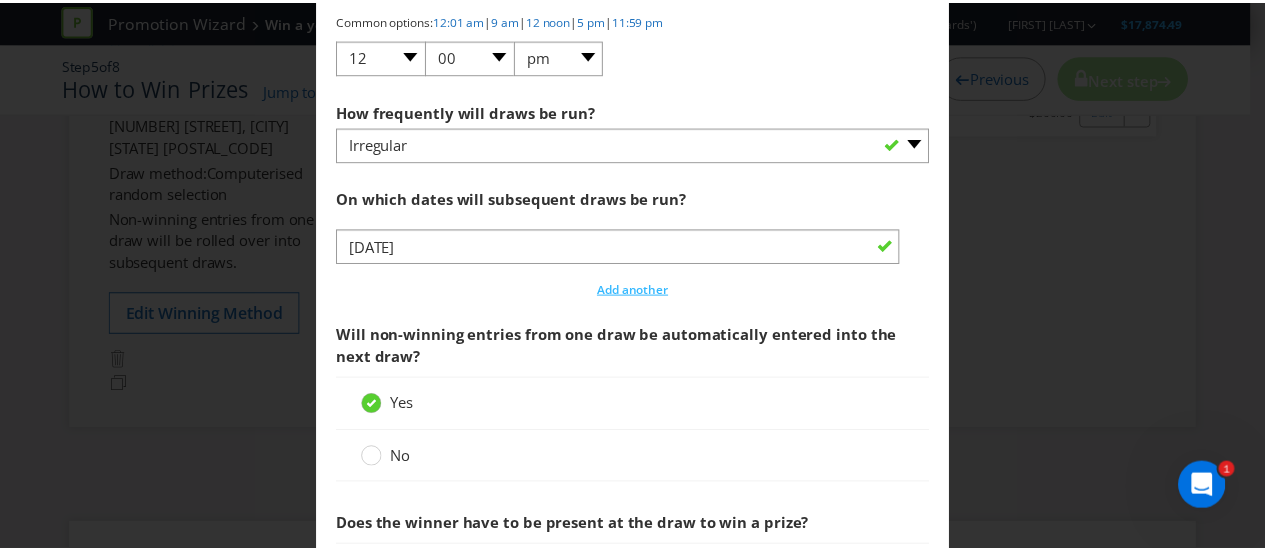 scroll, scrollTop: 1935, scrollLeft: 0, axis: vertical 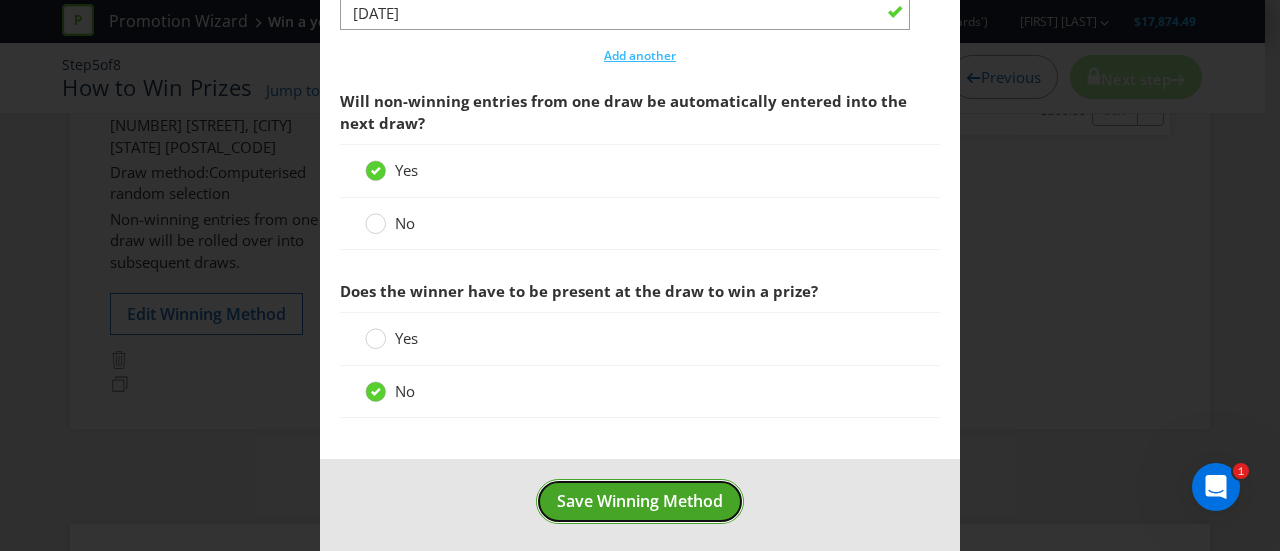 click on "Save Winning Method" at bounding box center [640, 501] 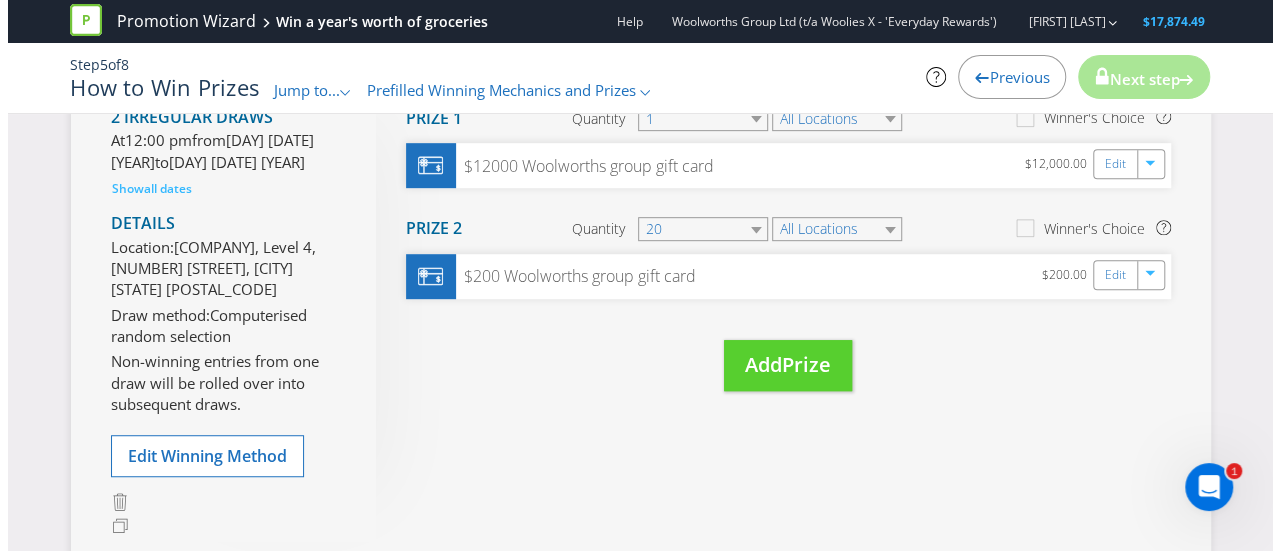 scroll, scrollTop: 573, scrollLeft: 0, axis: vertical 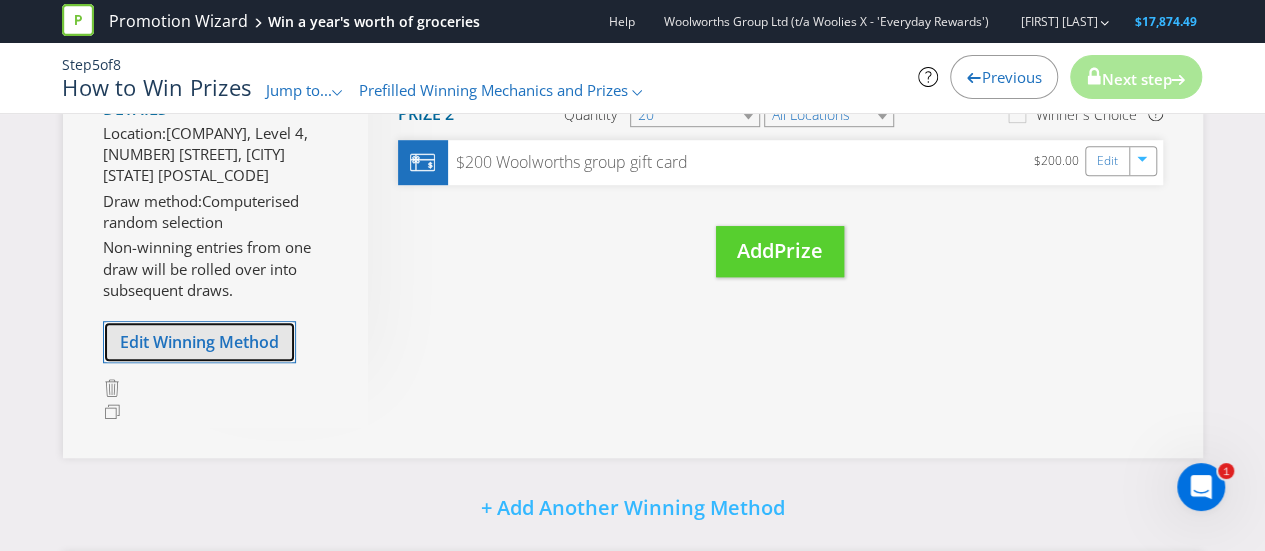 click on "Edit Winning Method" at bounding box center [199, 342] 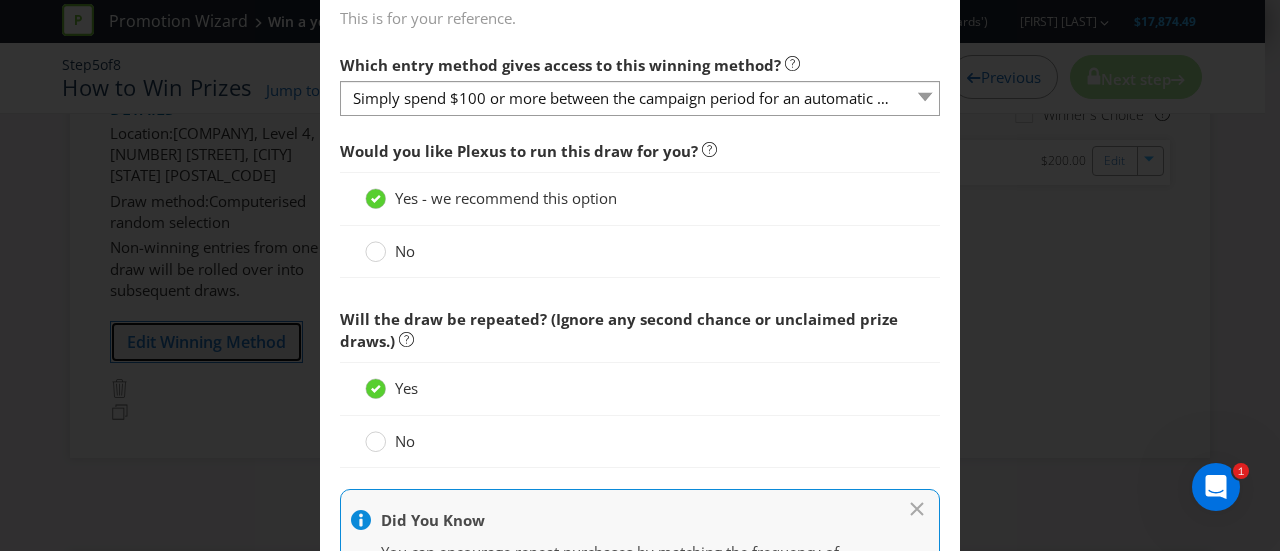 scroll, scrollTop: 1359, scrollLeft: 0, axis: vertical 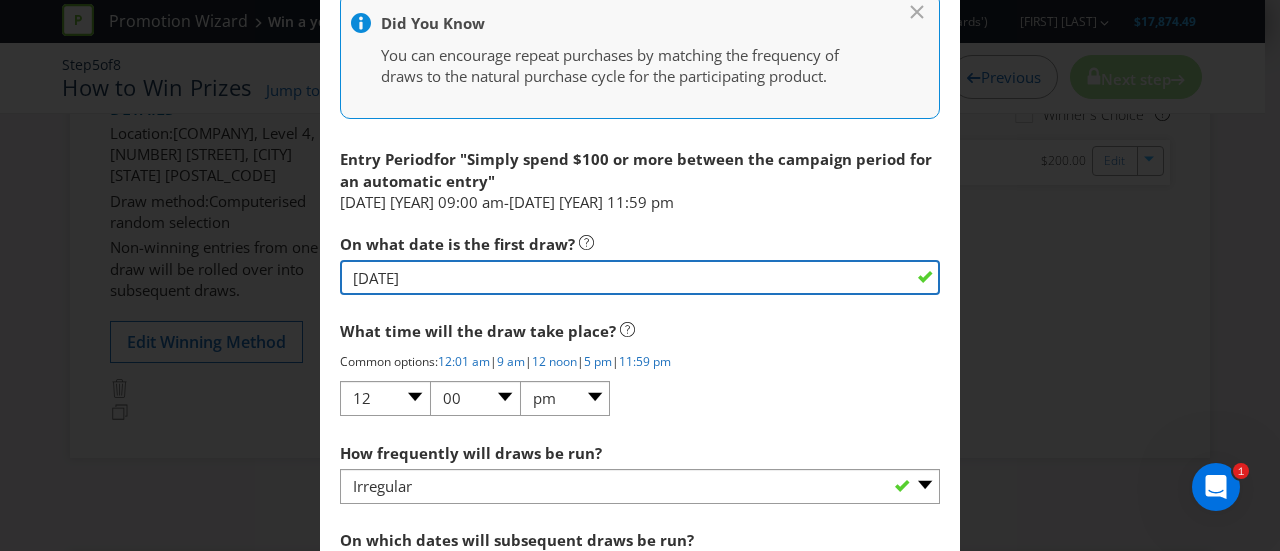 click on "[DATE]" at bounding box center [640, 277] 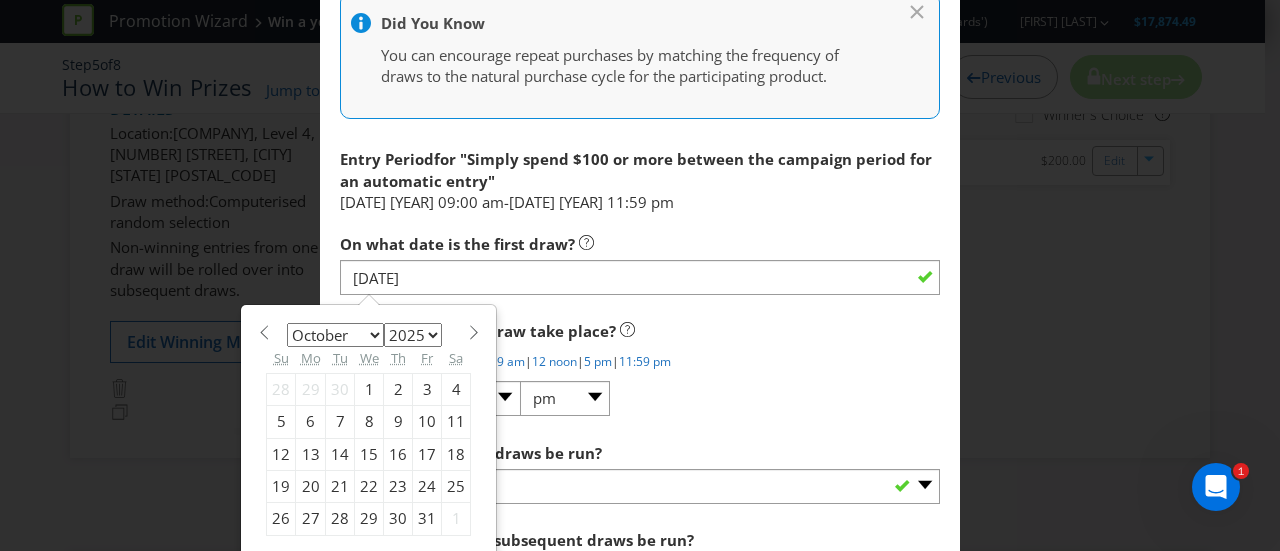 click at bounding box center [263, 332] 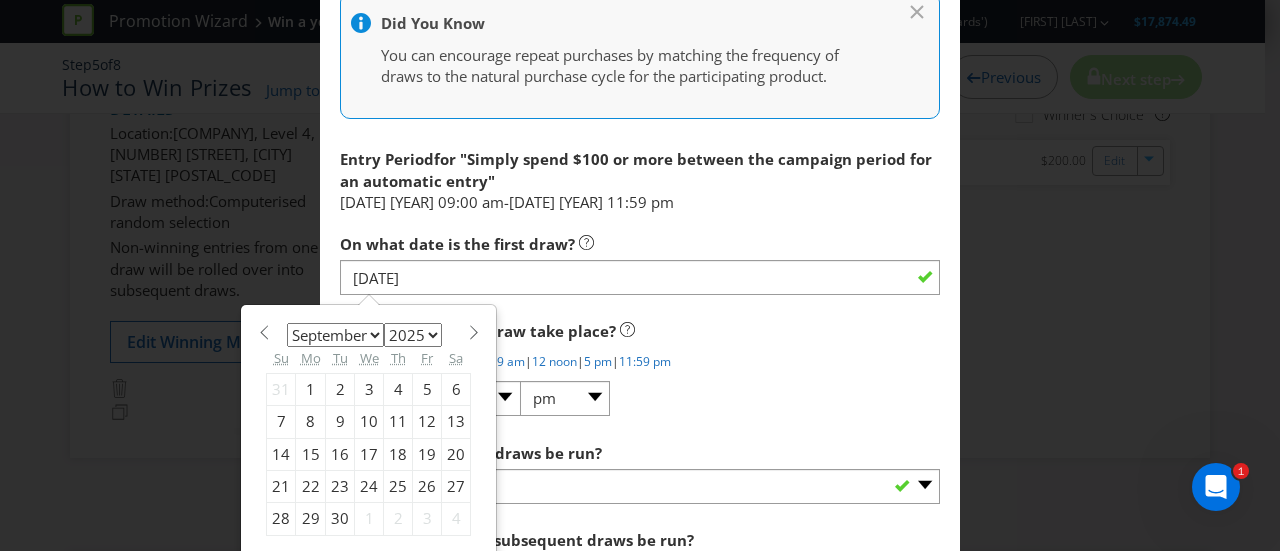 click on "January February March April May June July August September October November December 2025 2026 2027 2028 2029 2030 2031 2032 2033 2034 2035" at bounding box center (368, 330) 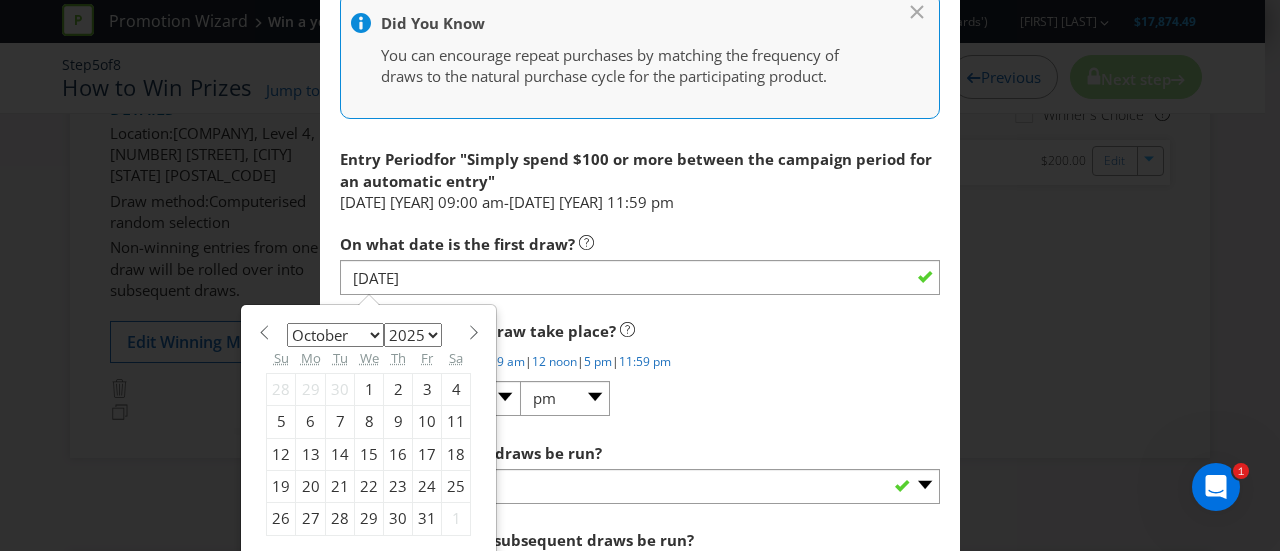 click at bounding box center [263, 332] 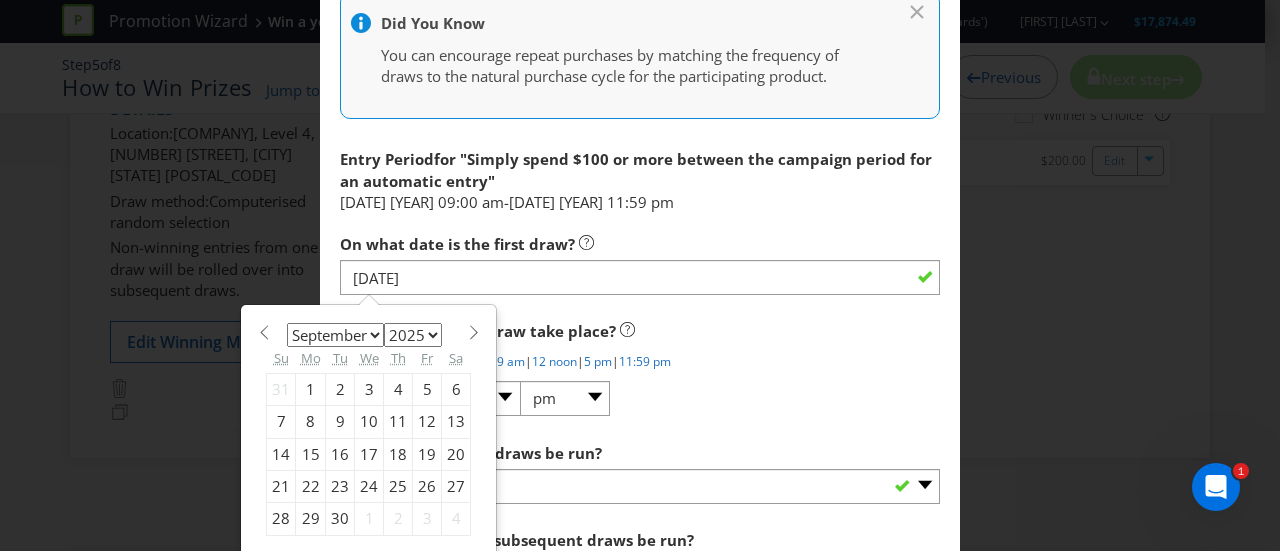 click at bounding box center [473, 332] 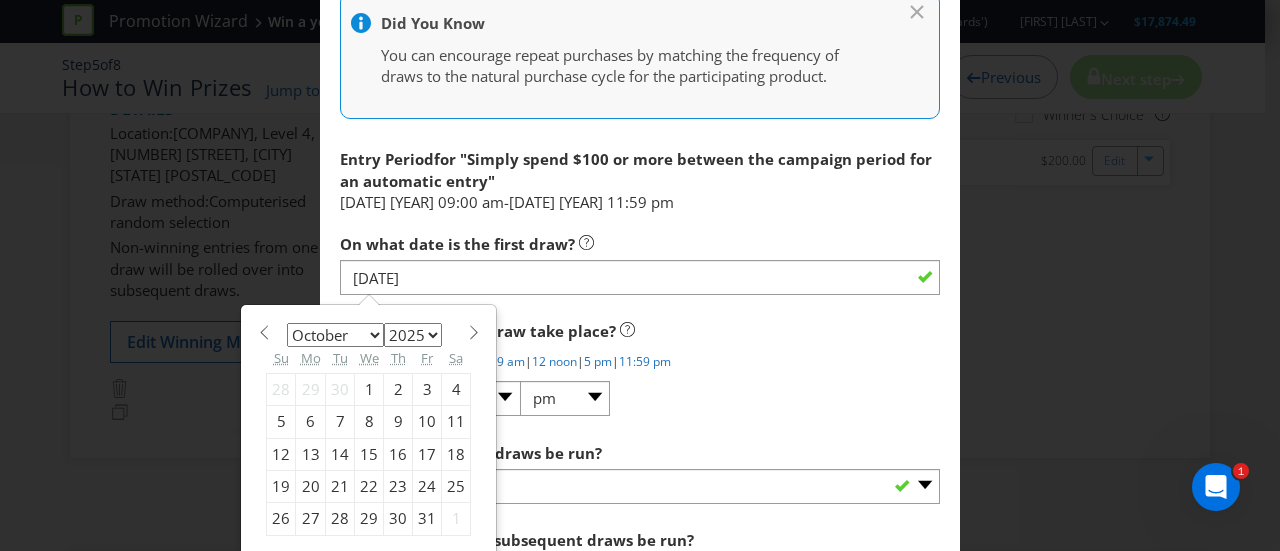 click on "8" at bounding box center [369, 422] 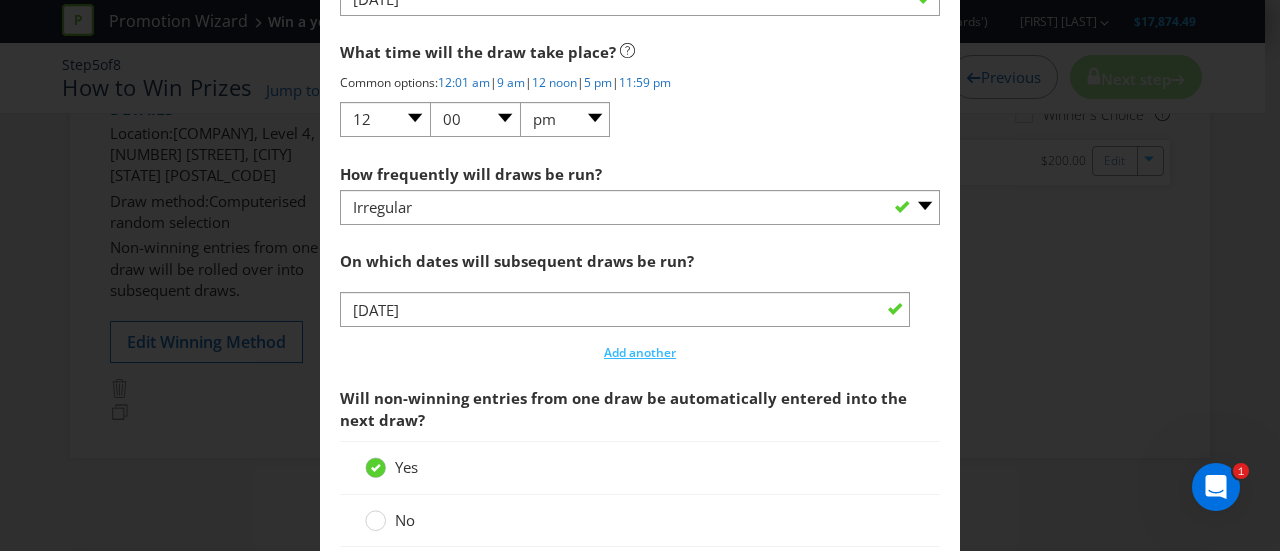 scroll, scrollTop: 1639, scrollLeft: 0, axis: vertical 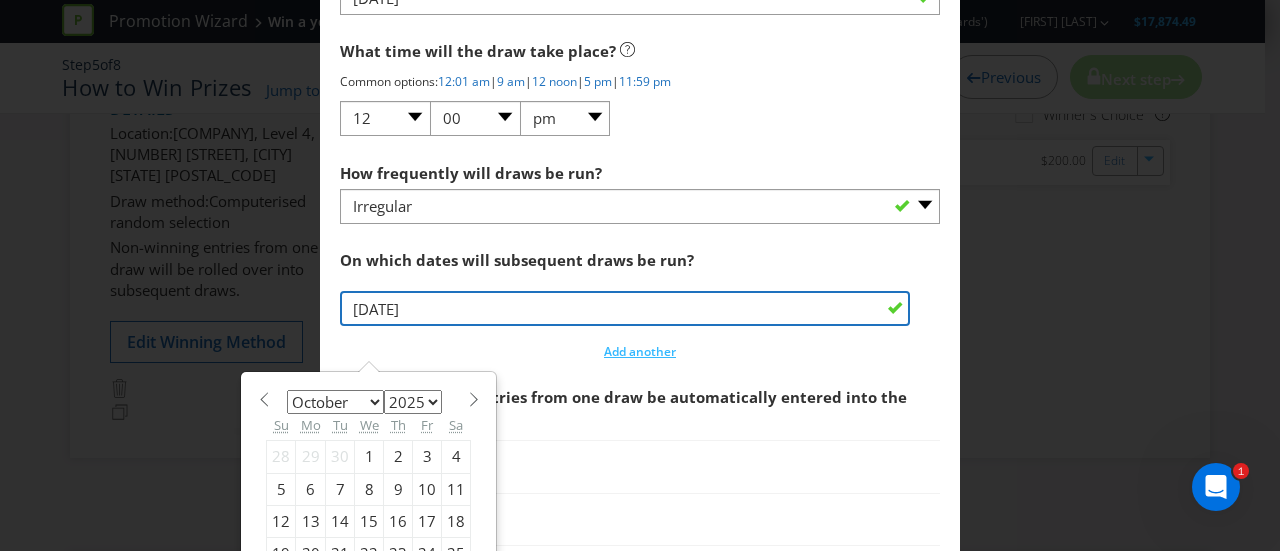 click on "[DATE]/[MONTH]/[YEAR]" at bounding box center [625, 308] 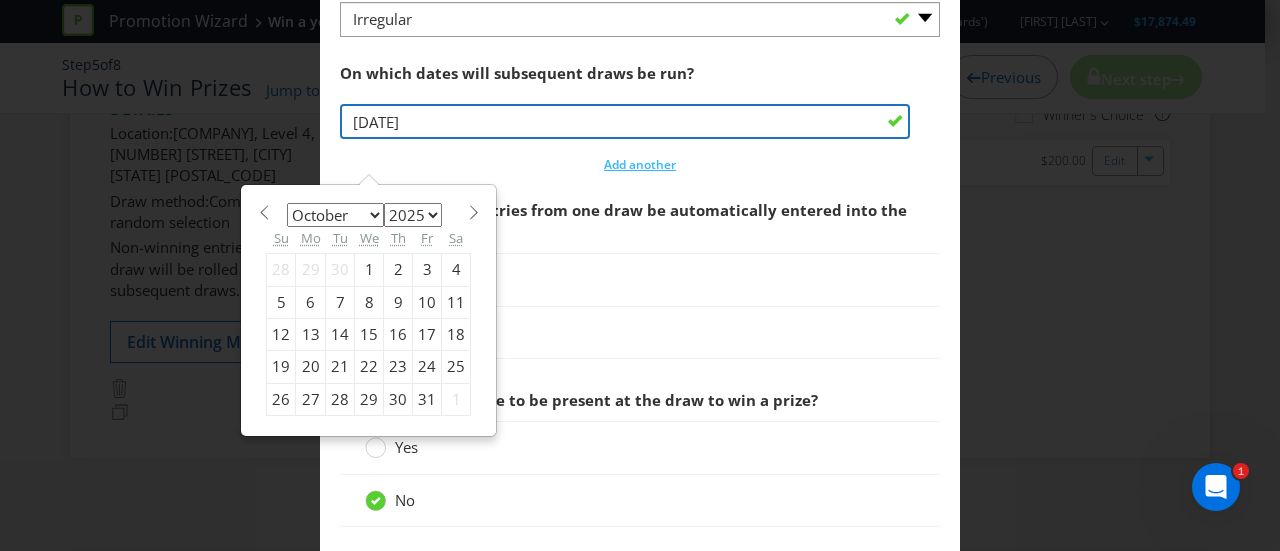 scroll, scrollTop: 1827, scrollLeft: 0, axis: vertical 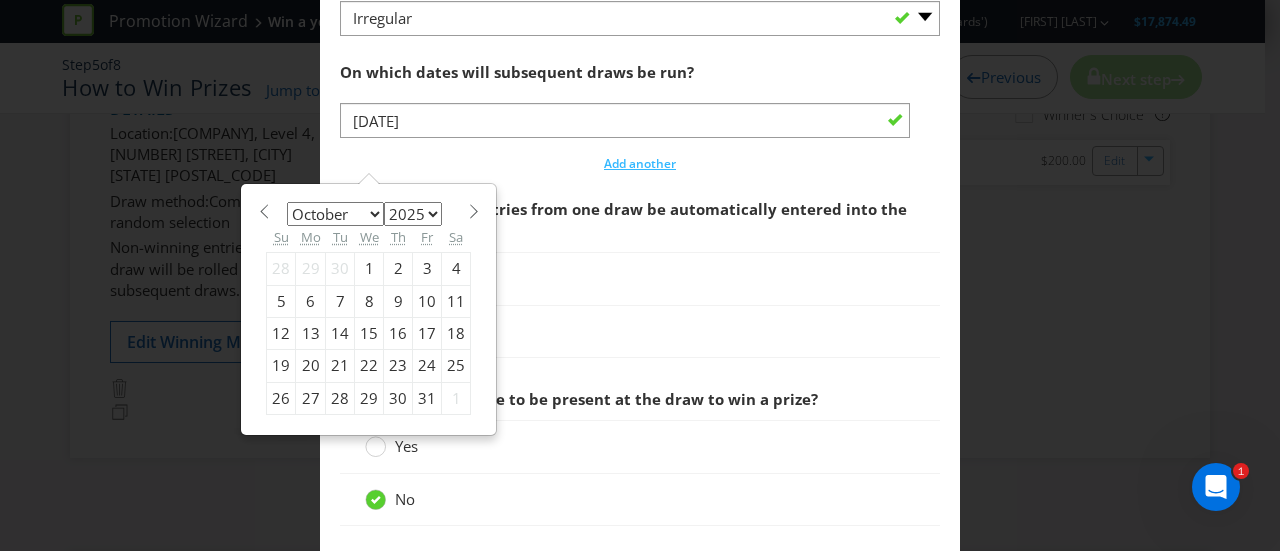 click at bounding box center [263, 211] 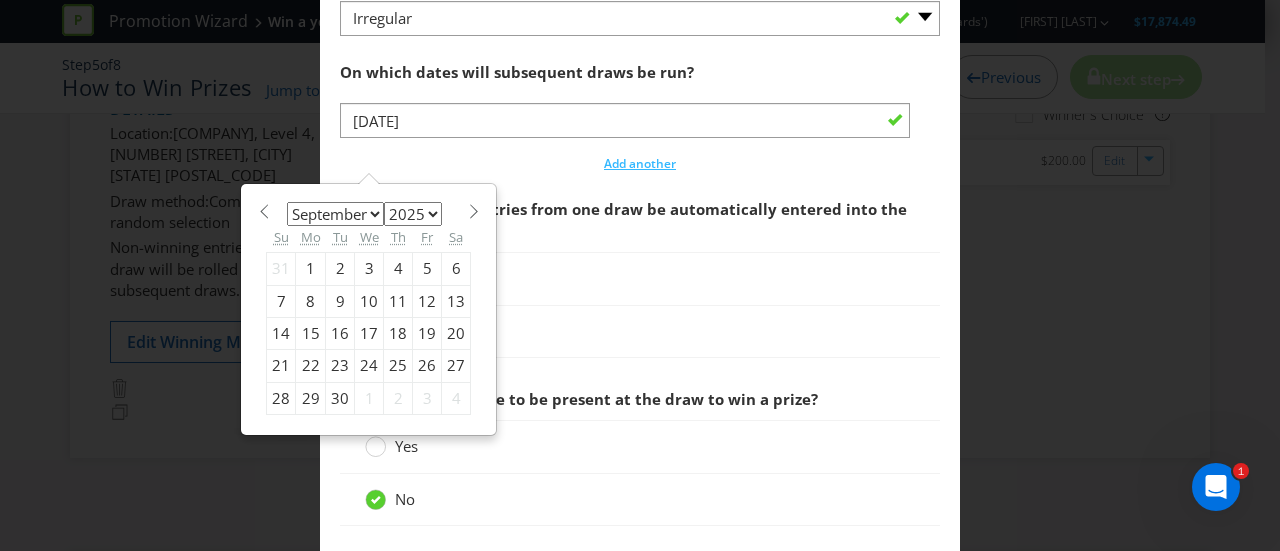 click at bounding box center [473, 211] 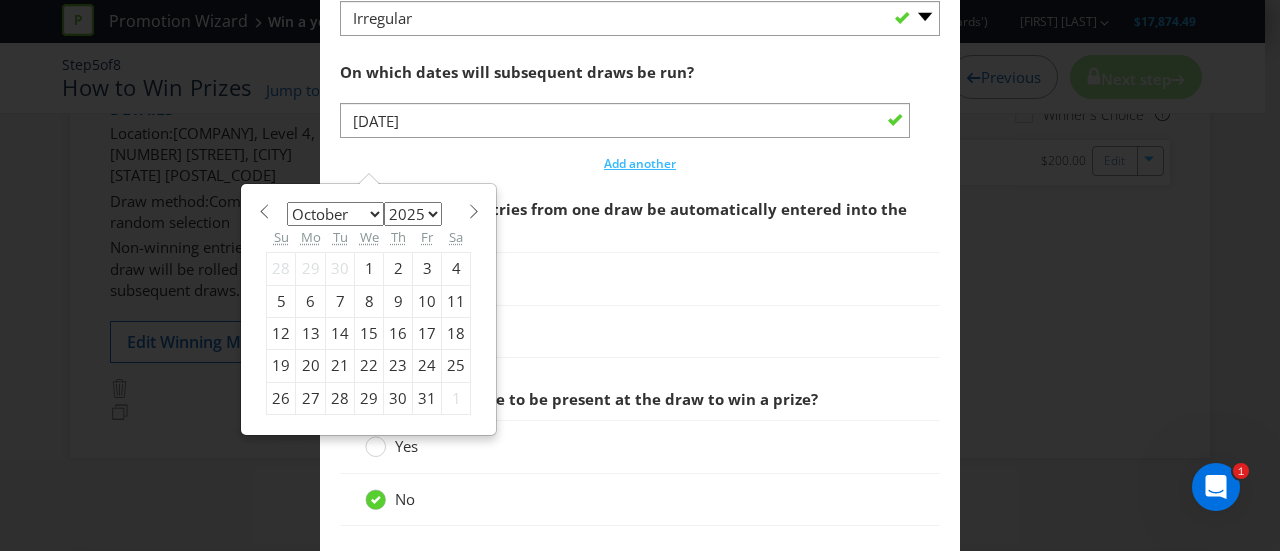 click on "22" at bounding box center [369, 366] 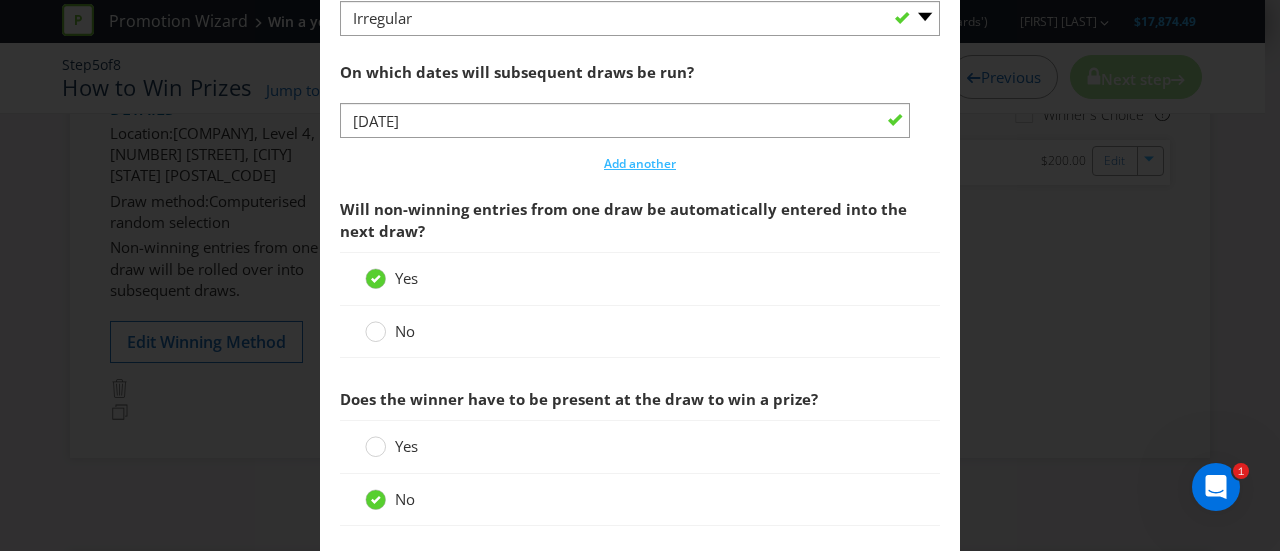 scroll, scrollTop: 1935, scrollLeft: 0, axis: vertical 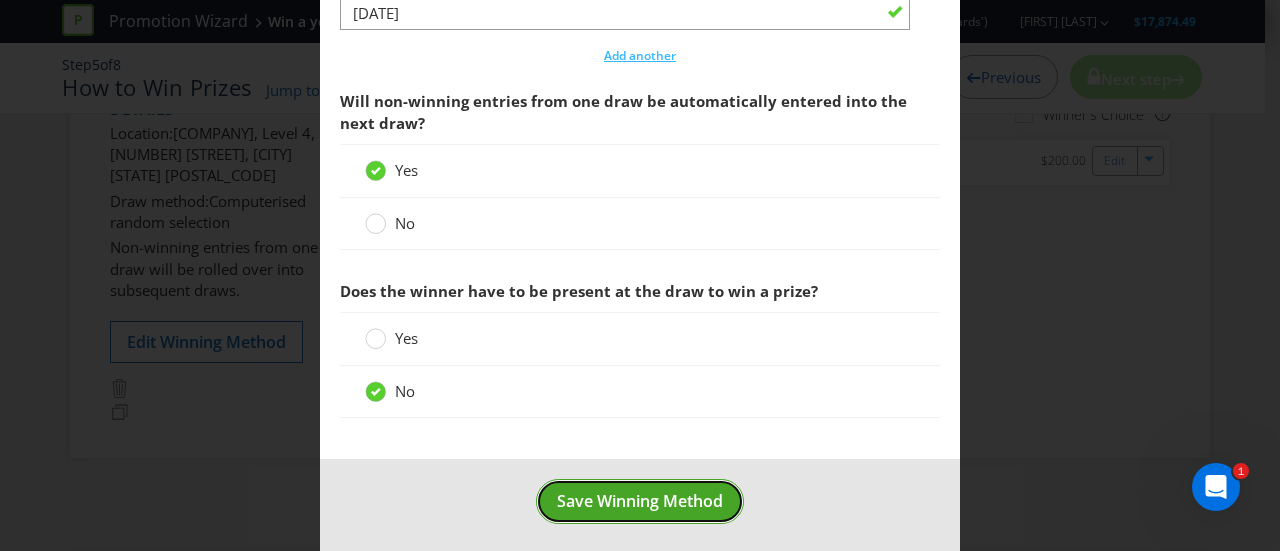 click on "Save Winning Method" at bounding box center (640, 501) 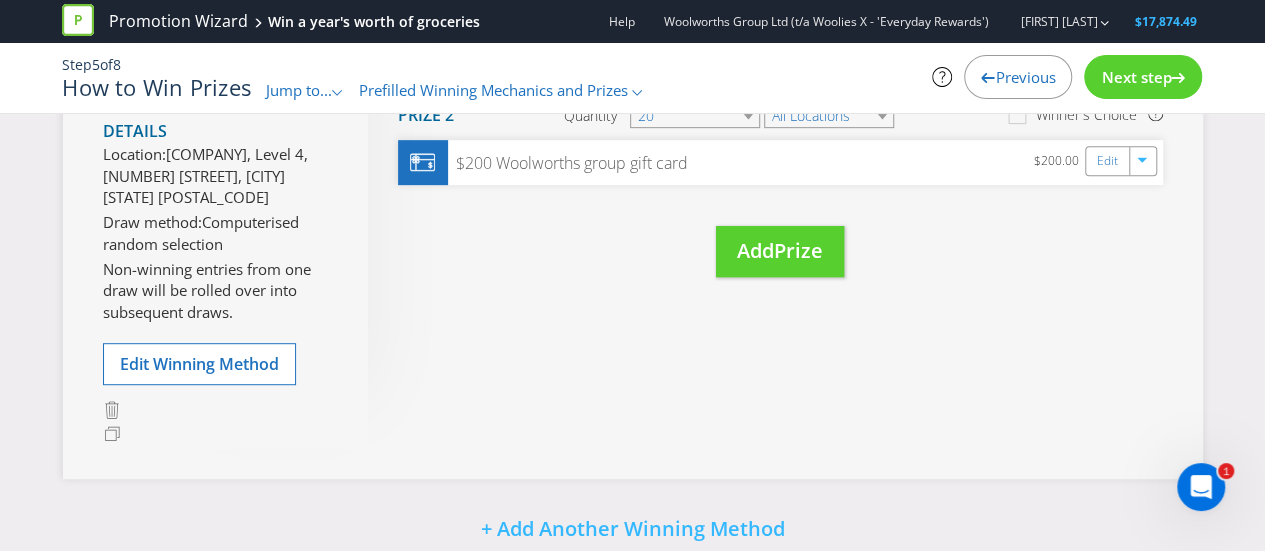 scroll, scrollTop: 0, scrollLeft: 0, axis: both 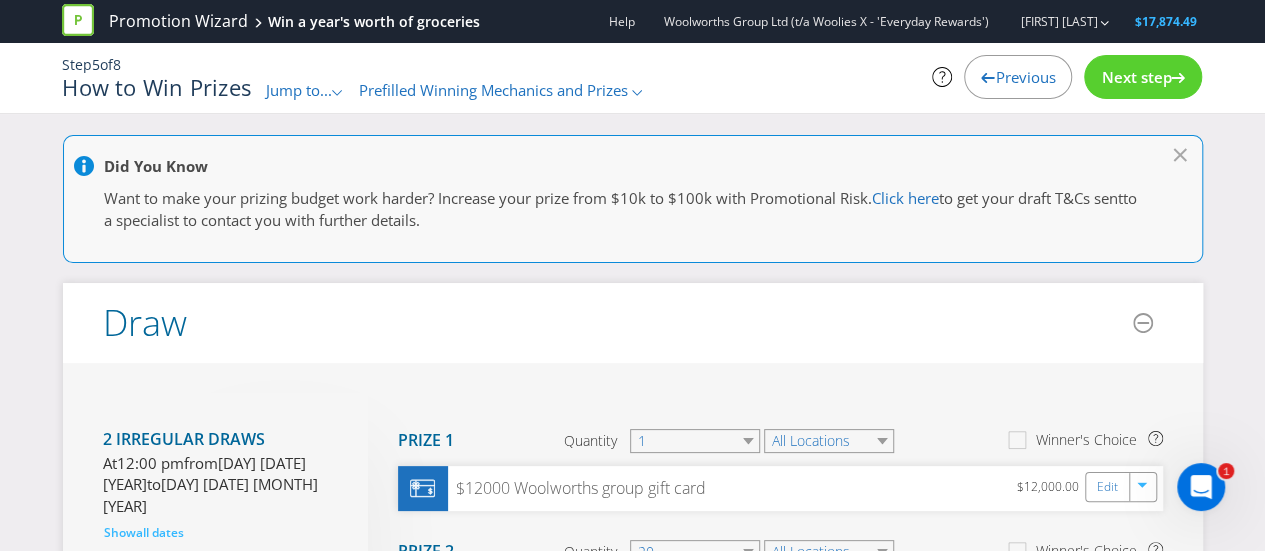 click on "Next step" at bounding box center (1143, 77) 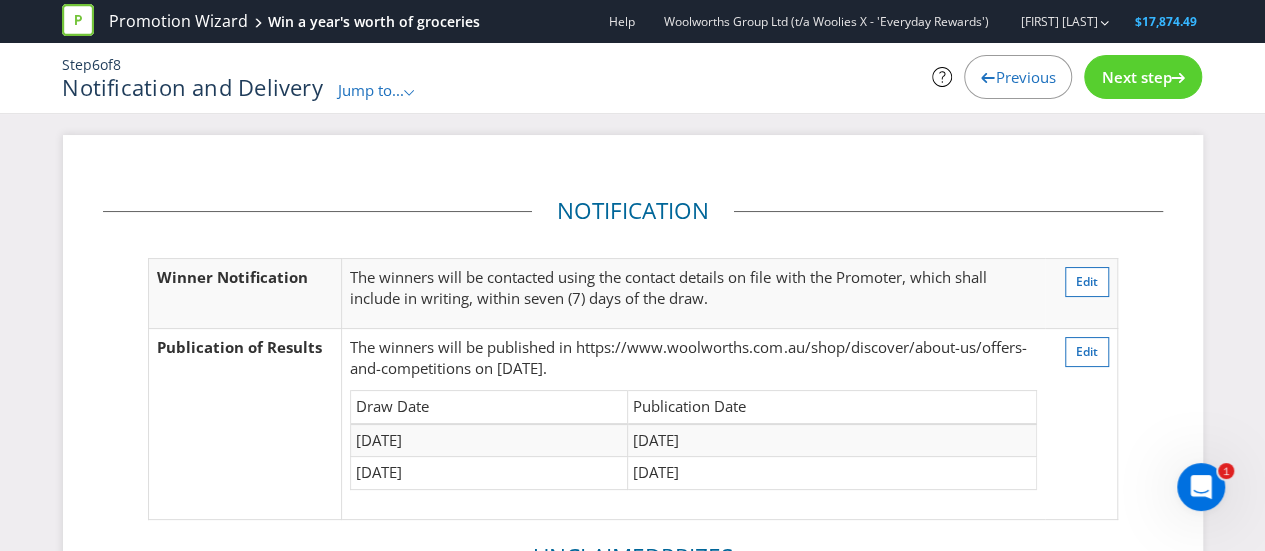 click on "Next step" at bounding box center (1136, 77) 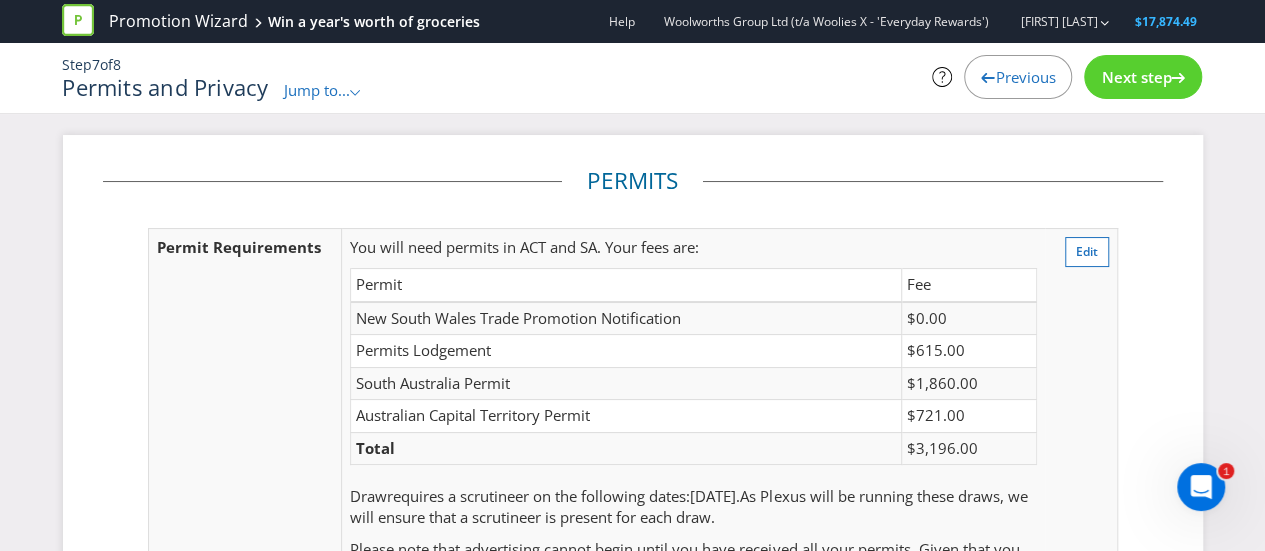 click on "Next step" at bounding box center [1136, 77] 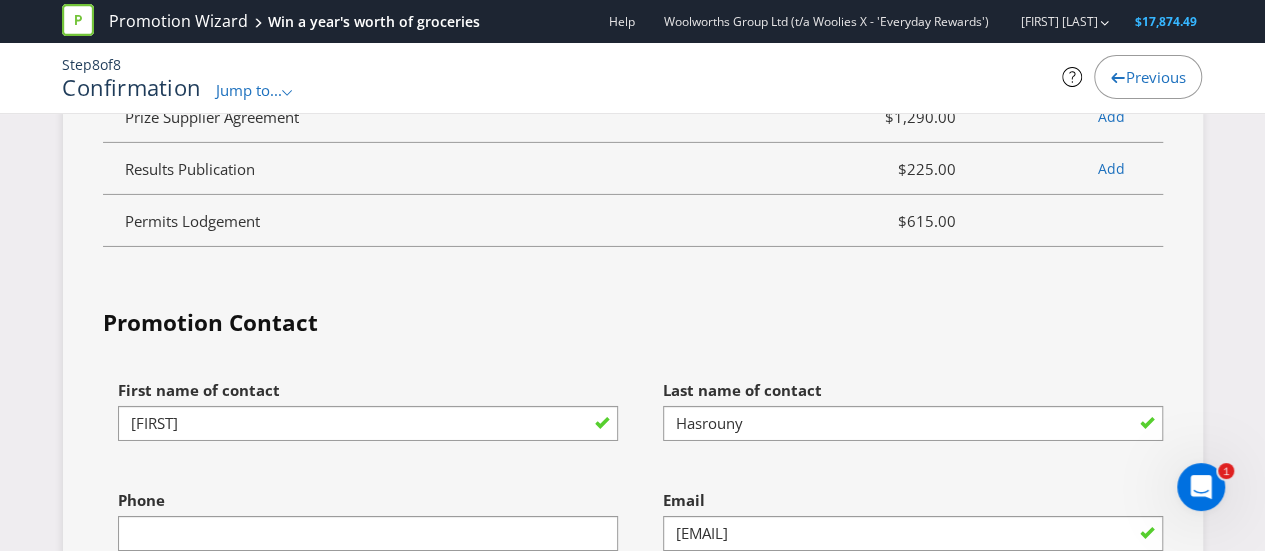 scroll, scrollTop: 7066, scrollLeft: 0, axis: vertical 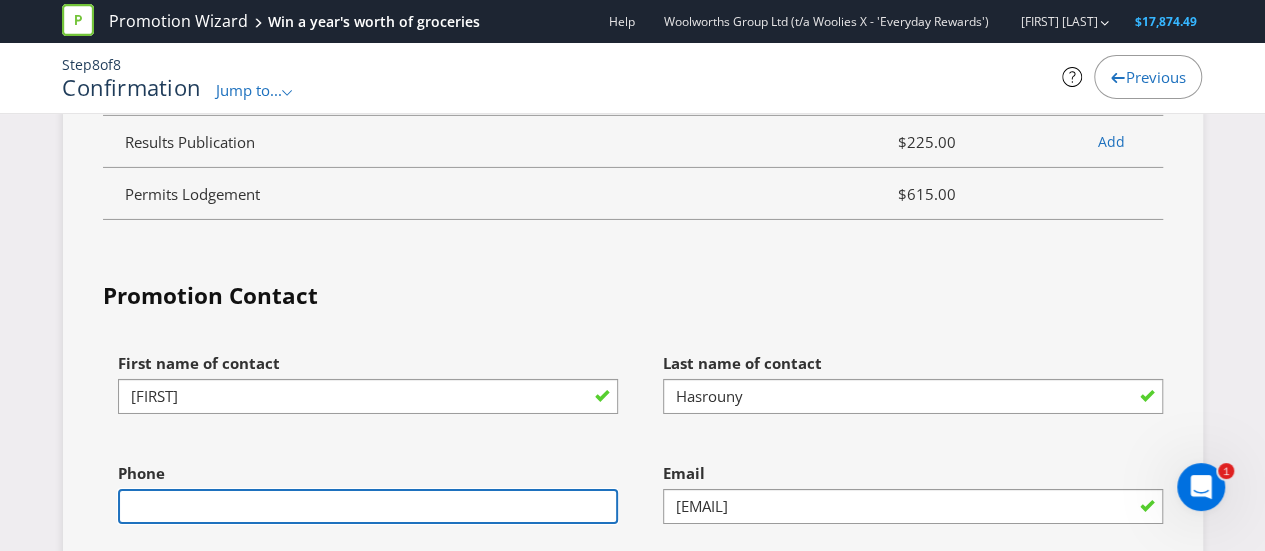 click at bounding box center (368, 506) 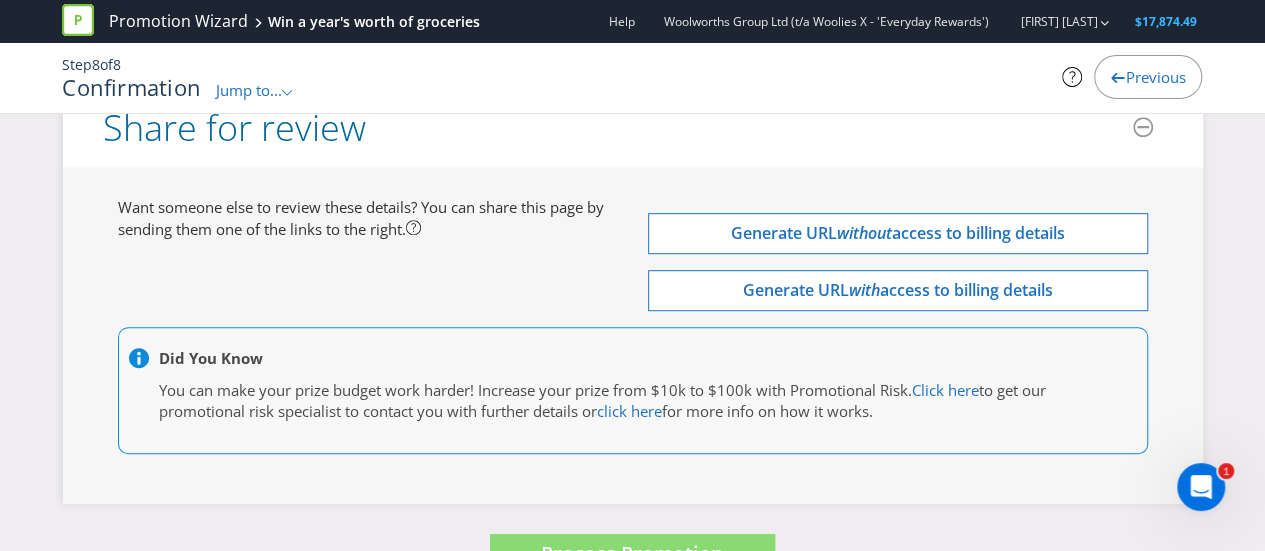 scroll, scrollTop: 8099, scrollLeft: 0, axis: vertical 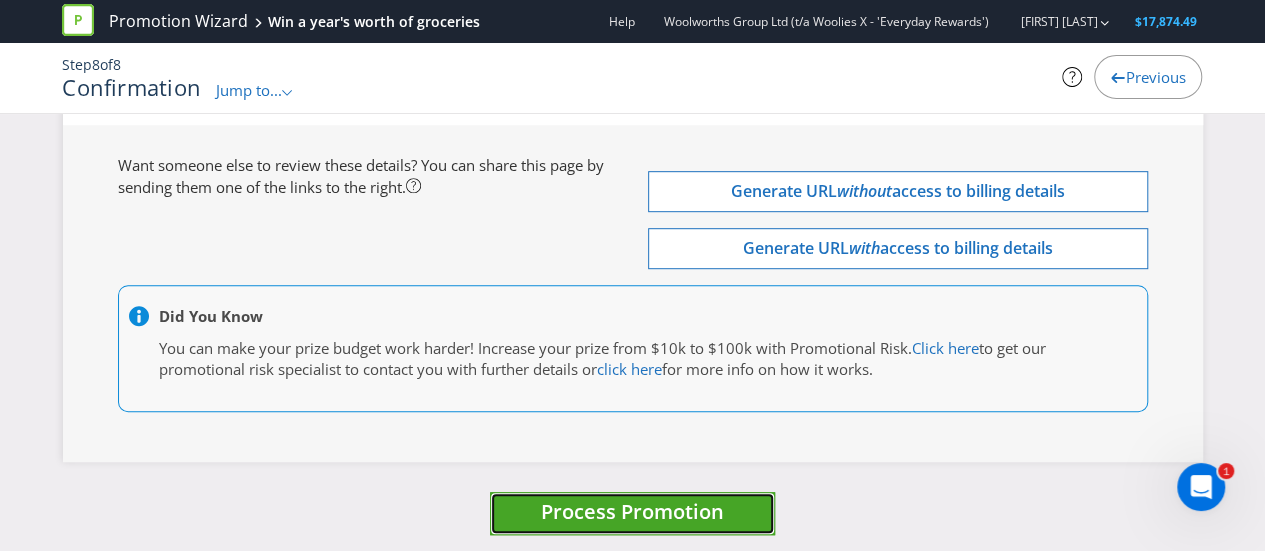 click on "Process Promotion" at bounding box center (632, 513) 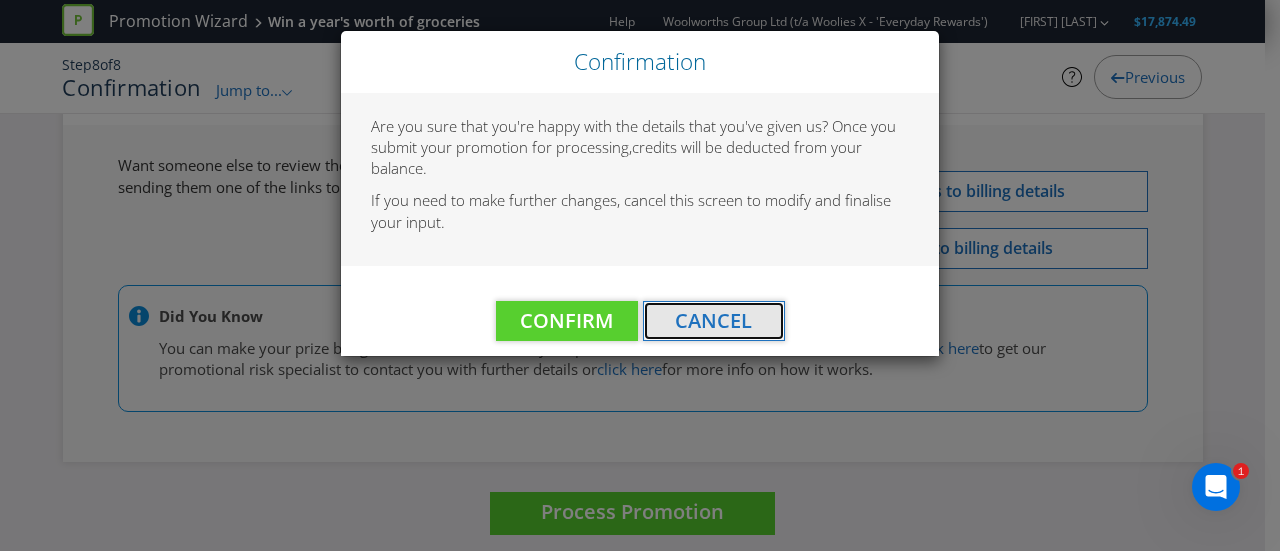 click on "Cancel" at bounding box center [714, 321] 